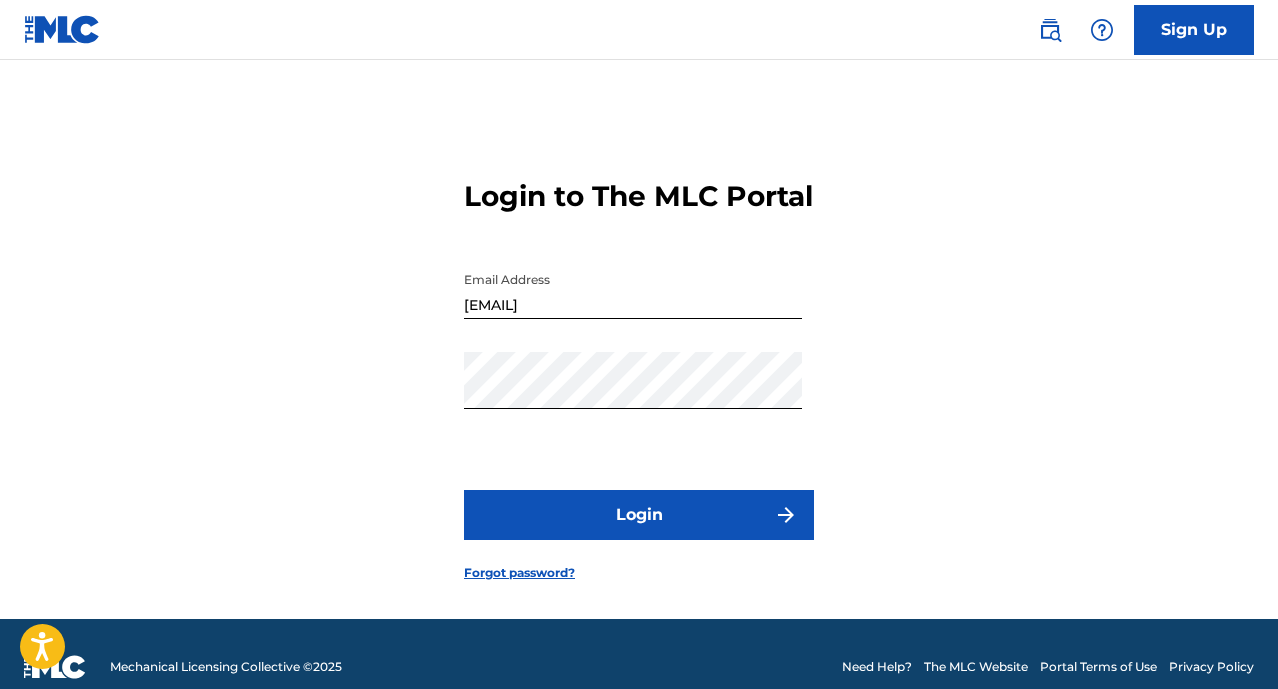 click on "Login" at bounding box center (639, 515) 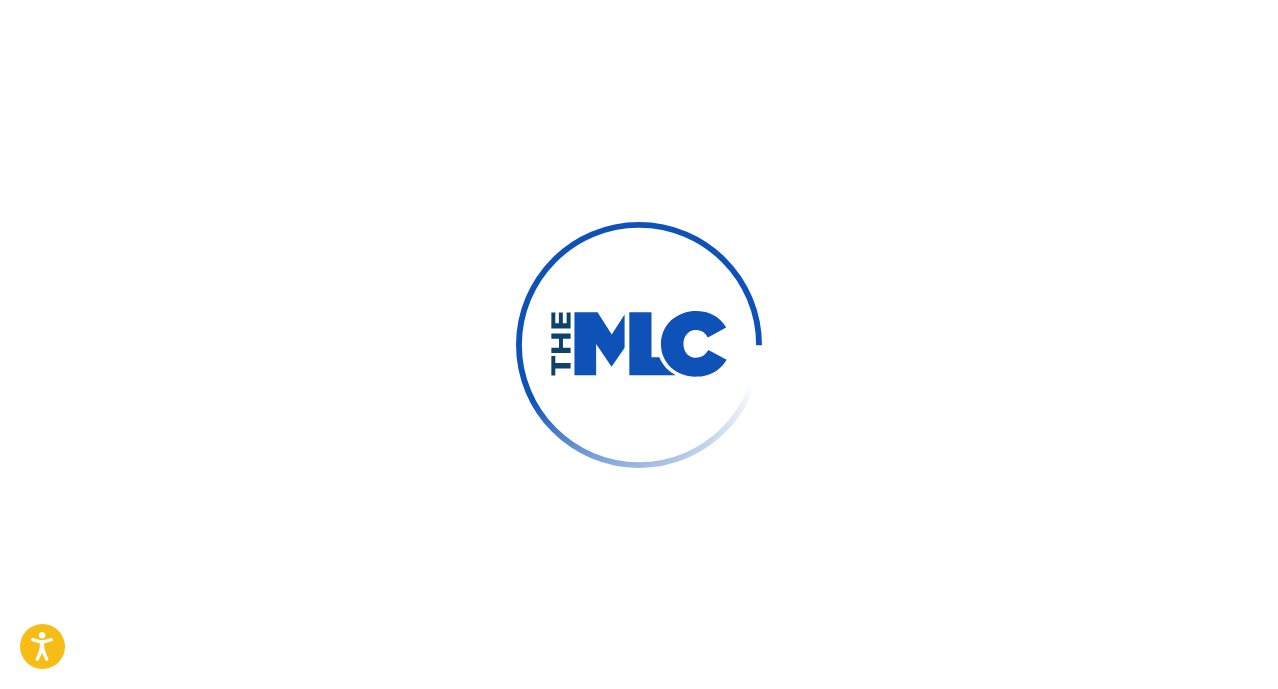 scroll, scrollTop: 51, scrollLeft: 0, axis: vertical 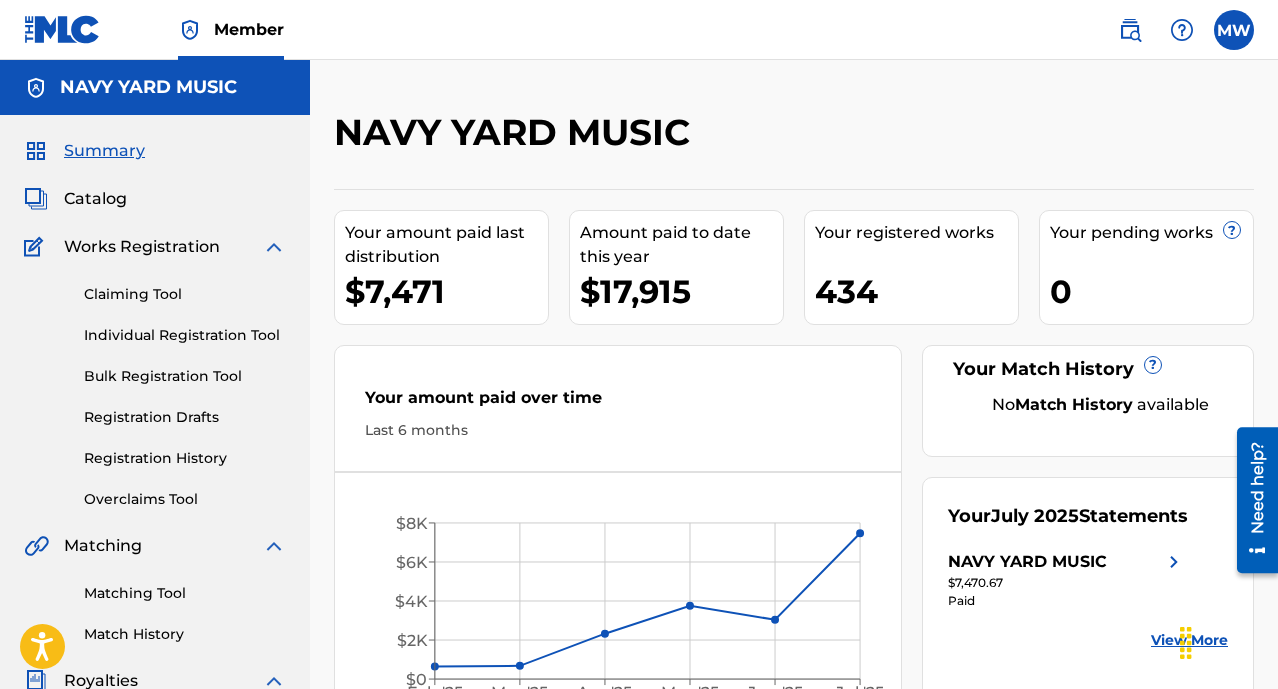 click on "Member" at bounding box center (249, 29) 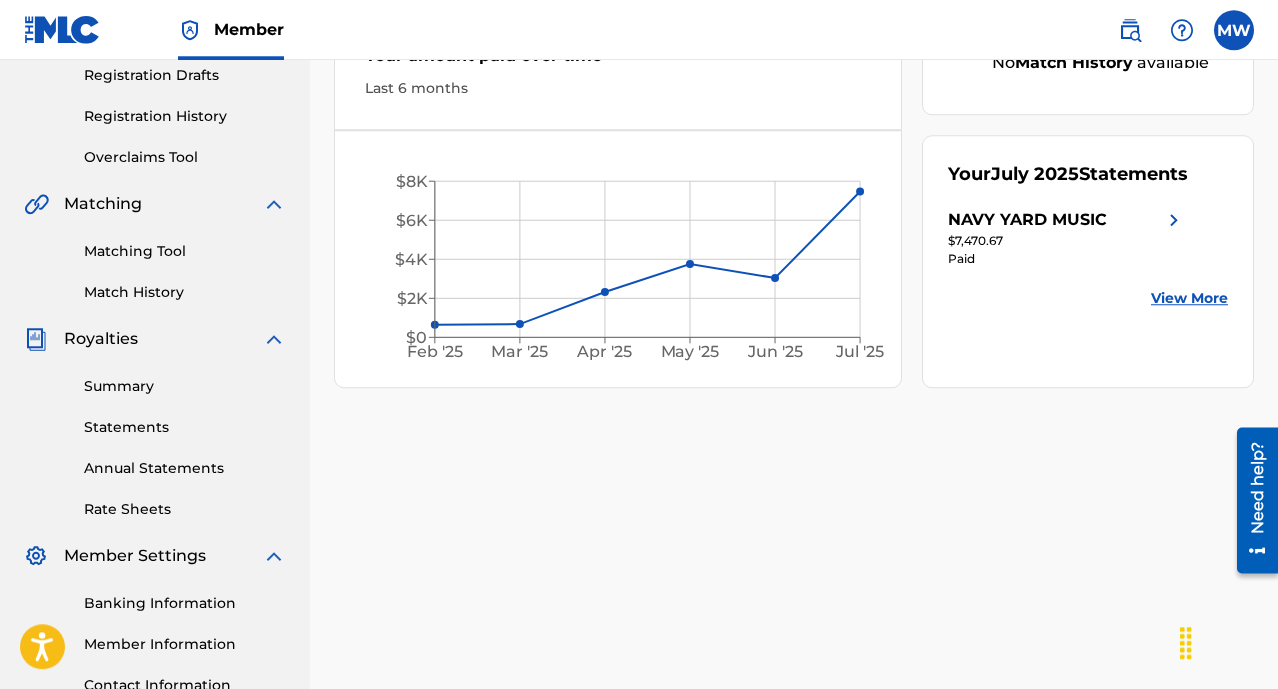 scroll, scrollTop: 510, scrollLeft: 0, axis: vertical 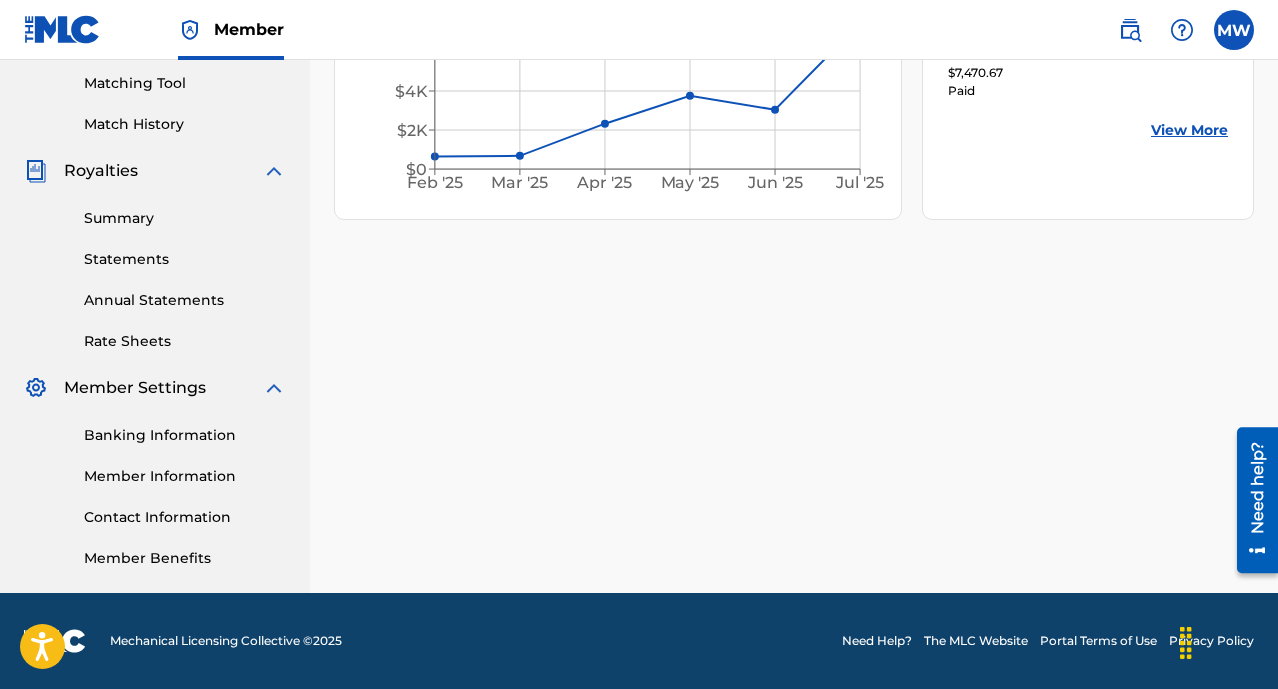 click on "Member Information" at bounding box center (185, 476) 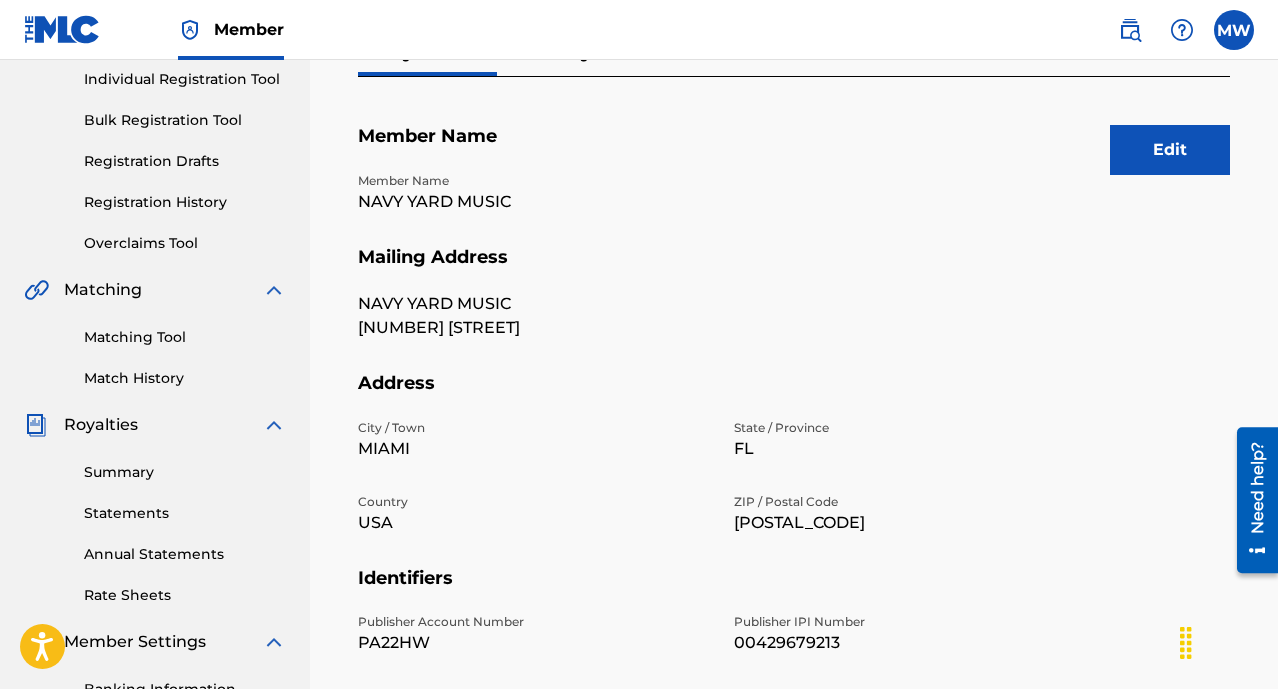 scroll, scrollTop: 480, scrollLeft: 0, axis: vertical 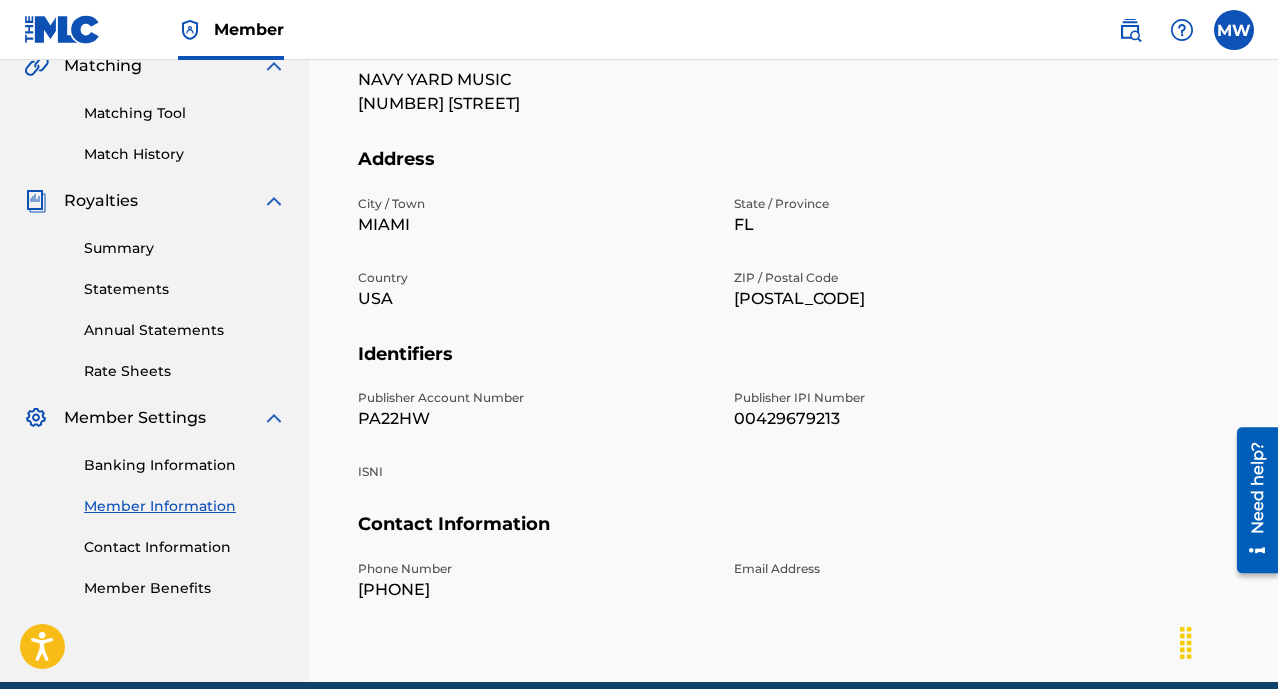click on "PA22HW" at bounding box center (534, 419) 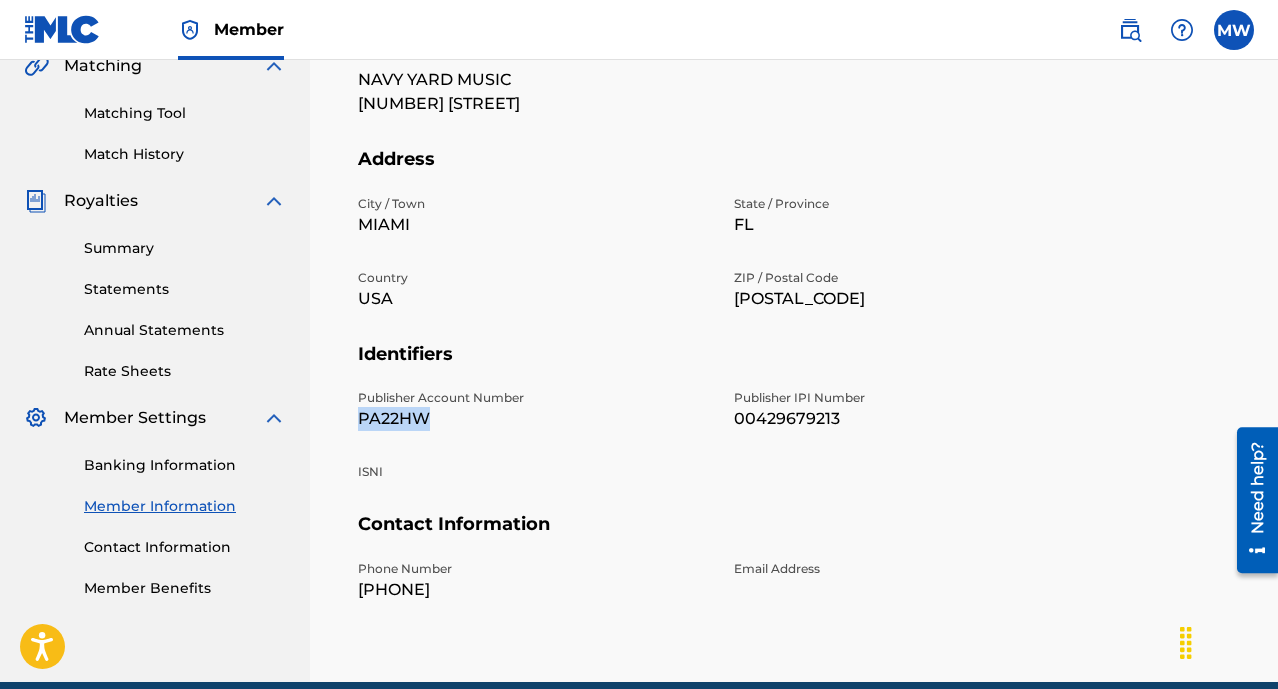 click on "PA22HW" at bounding box center [534, 419] 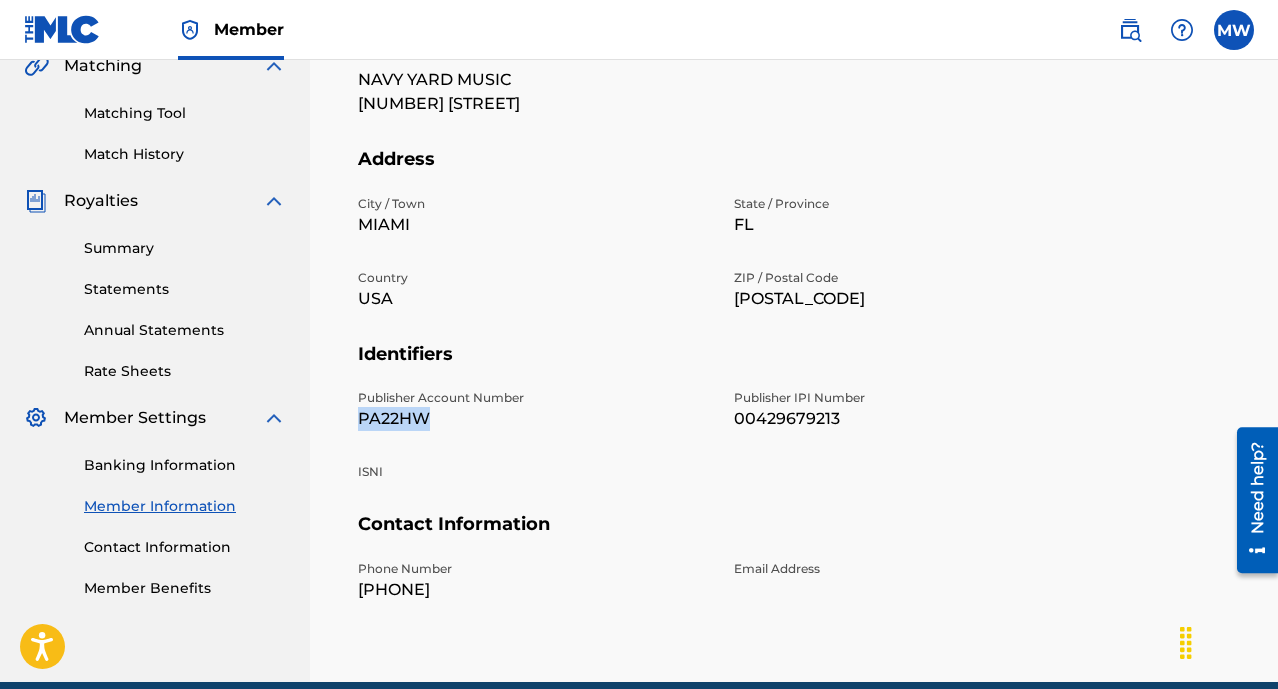 copy on "PA22HW" 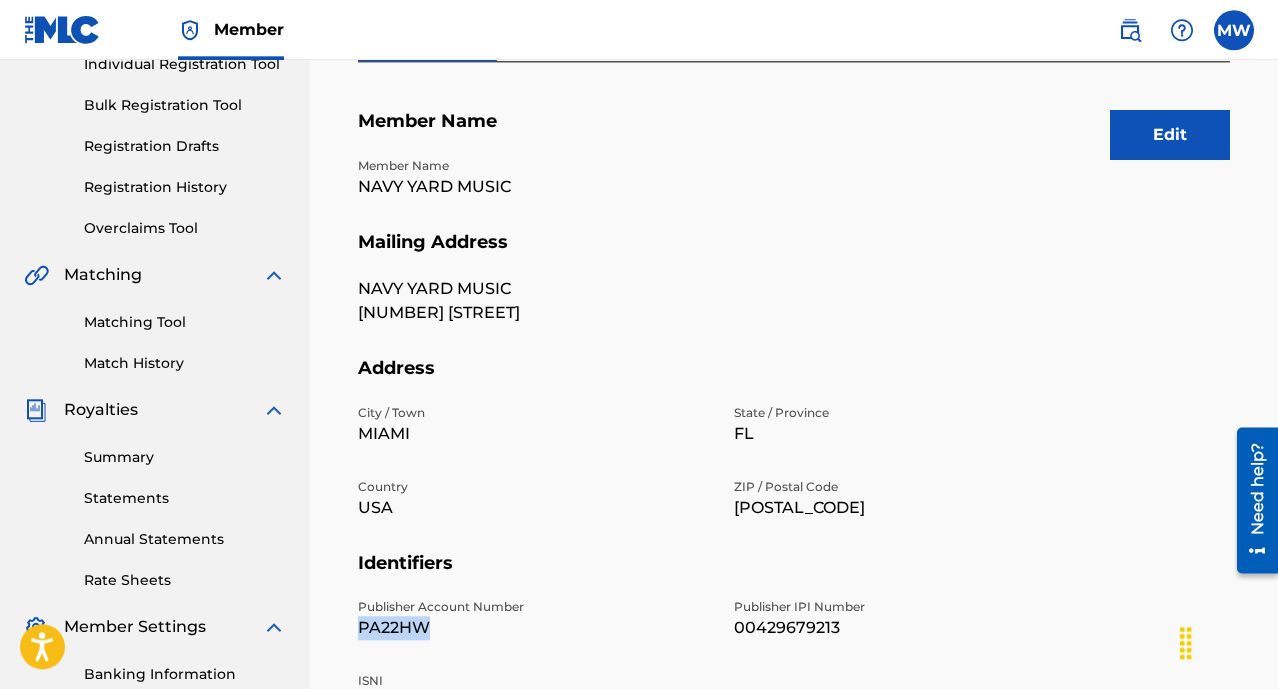 scroll, scrollTop: 224, scrollLeft: 0, axis: vertical 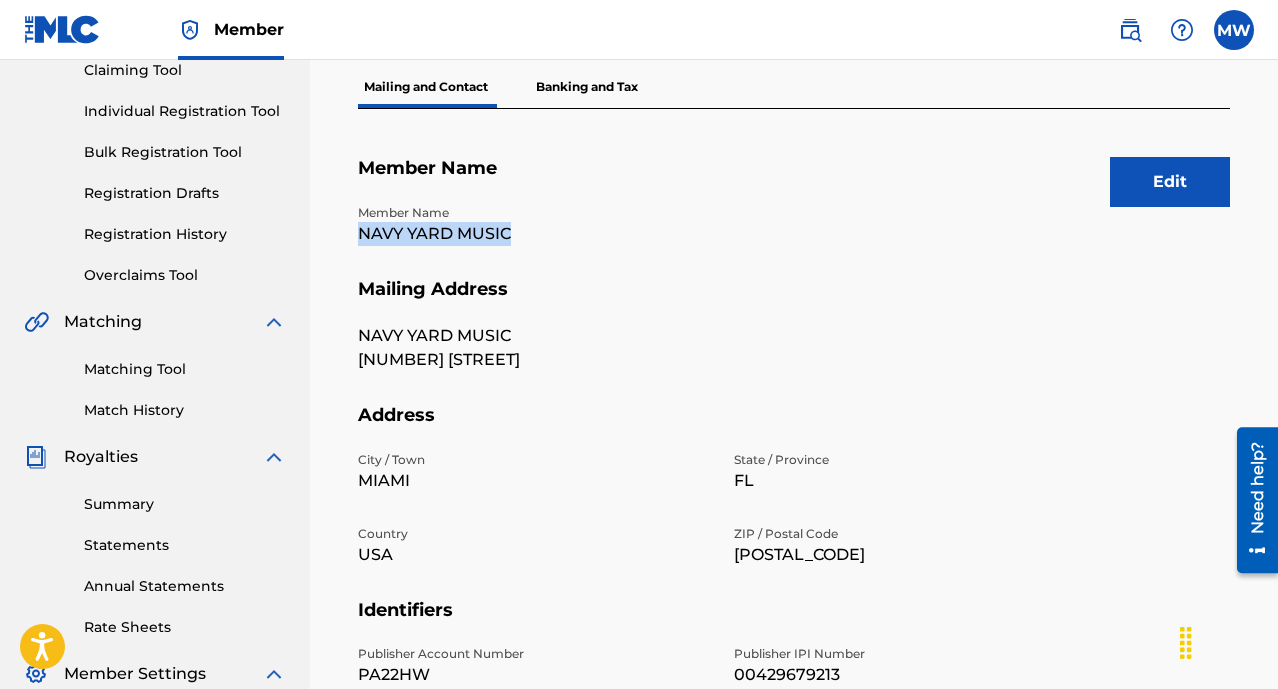 drag, startPoint x: 524, startPoint y: 232, endPoint x: 357, endPoint y: 239, distance: 167.14664 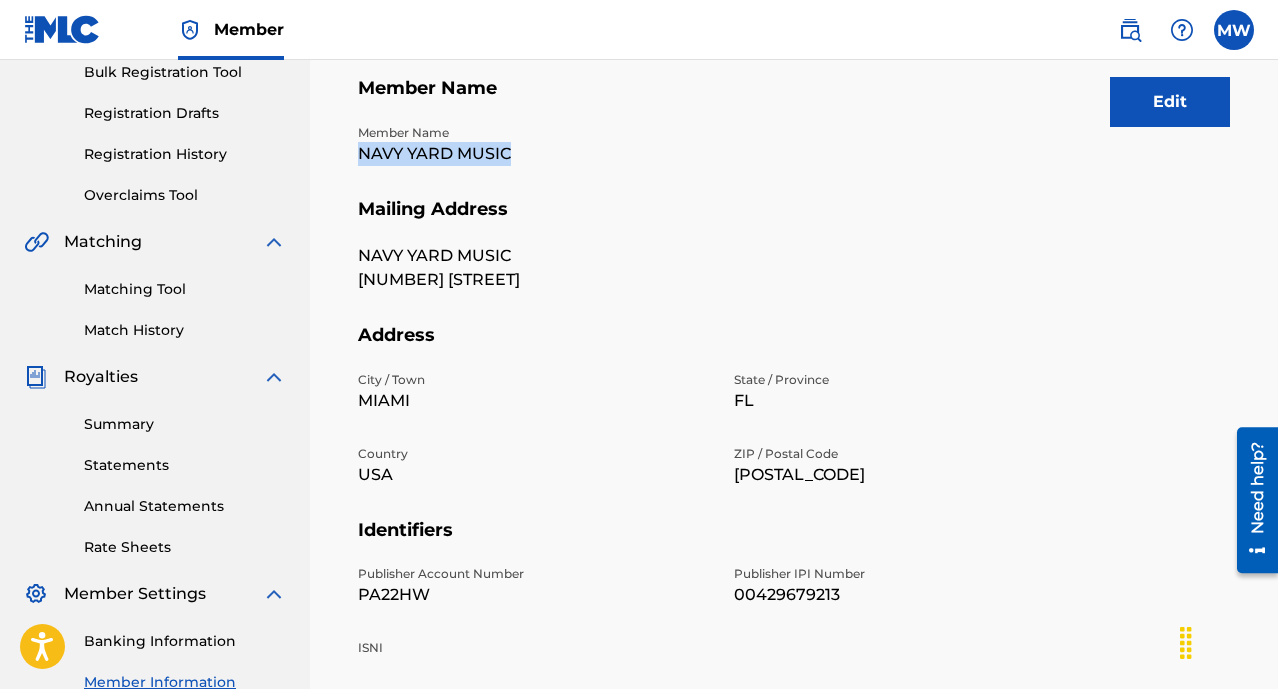 scroll, scrollTop: 512, scrollLeft: 0, axis: vertical 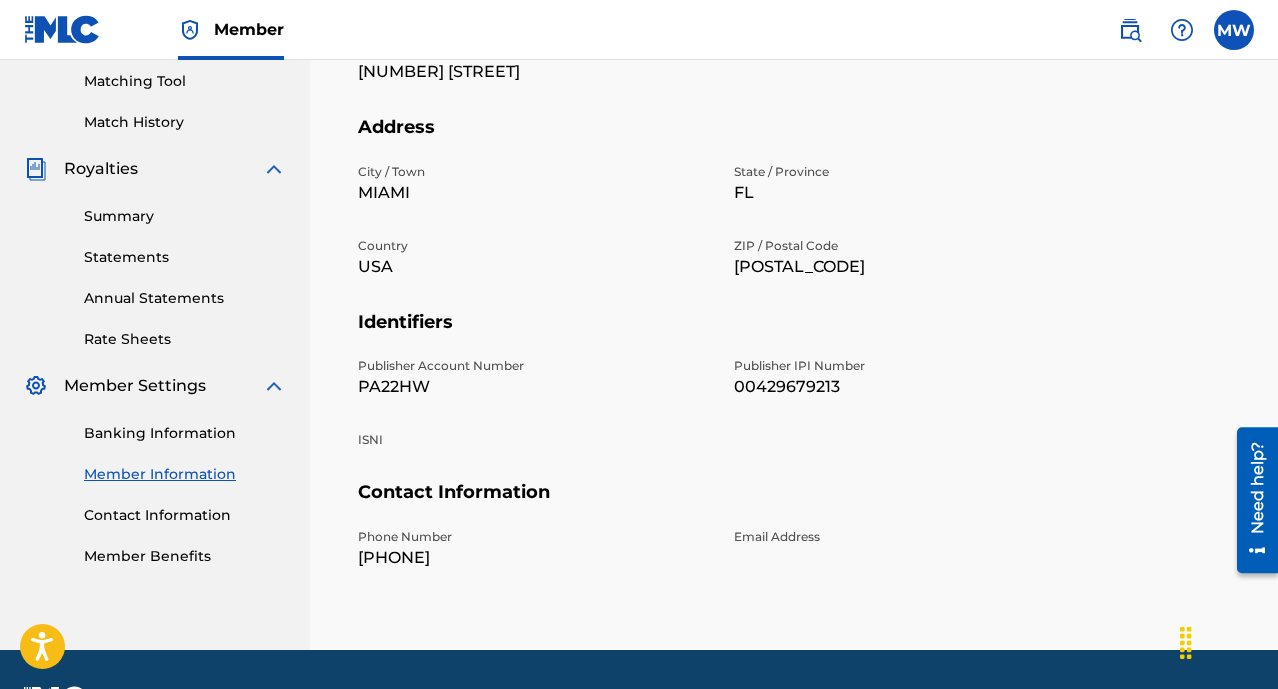 click on "Contact Information" at bounding box center (185, 515) 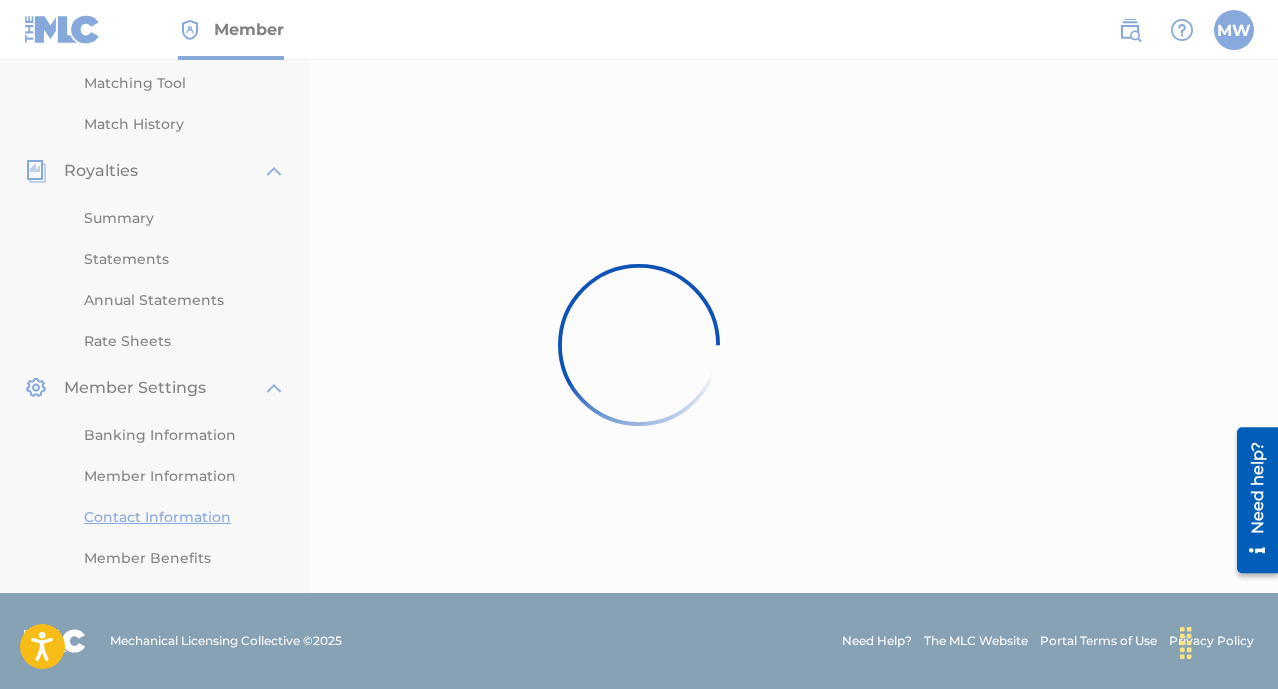 scroll, scrollTop: 0, scrollLeft: 0, axis: both 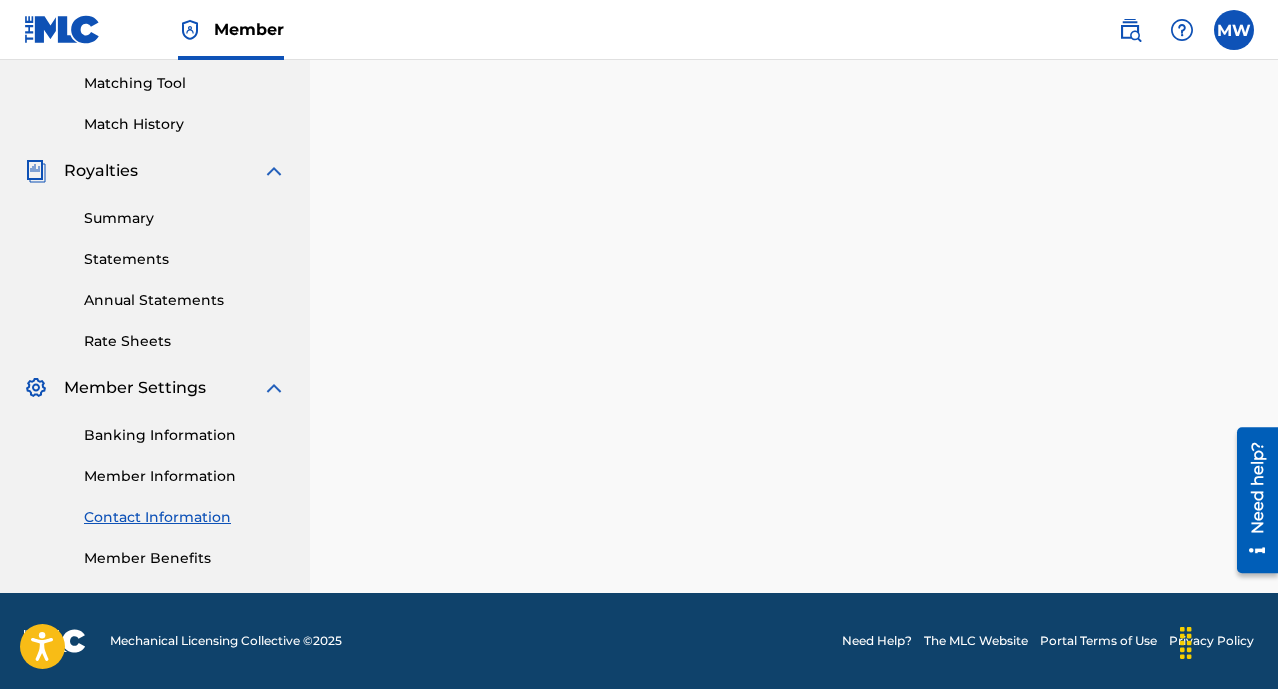 click on "Member Information" at bounding box center [185, 476] 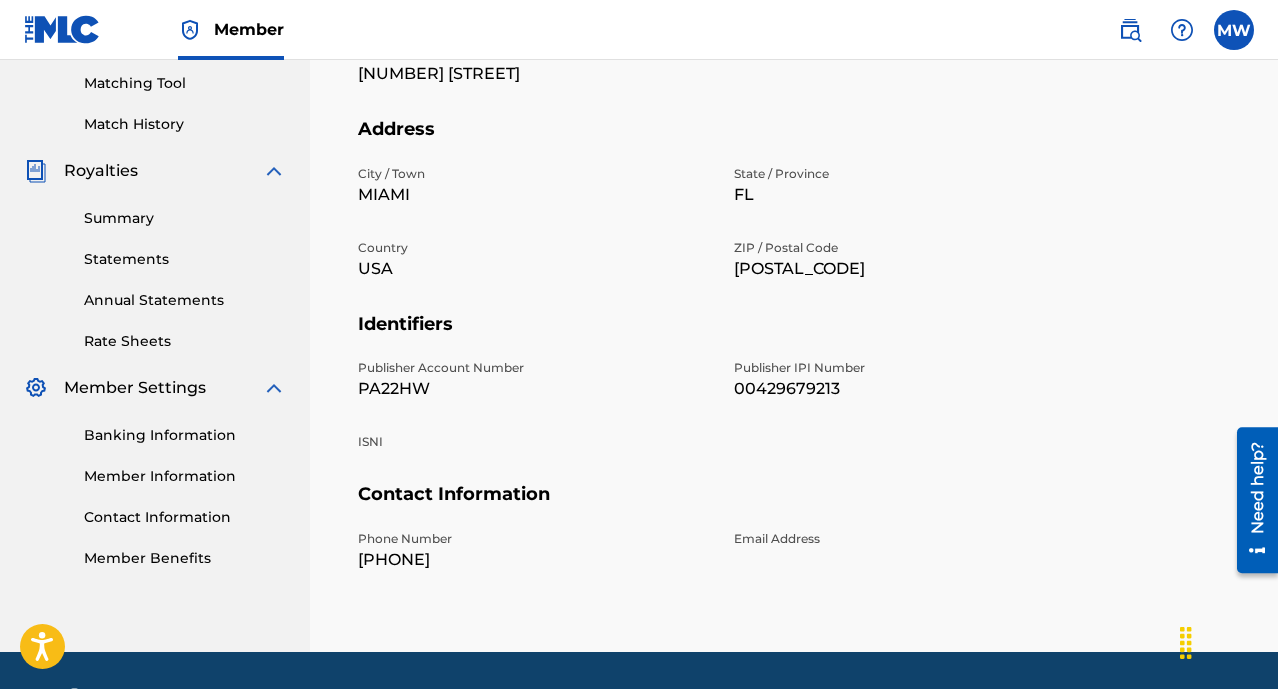 scroll, scrollTop: 0, scrollLeft: 0, axis: both 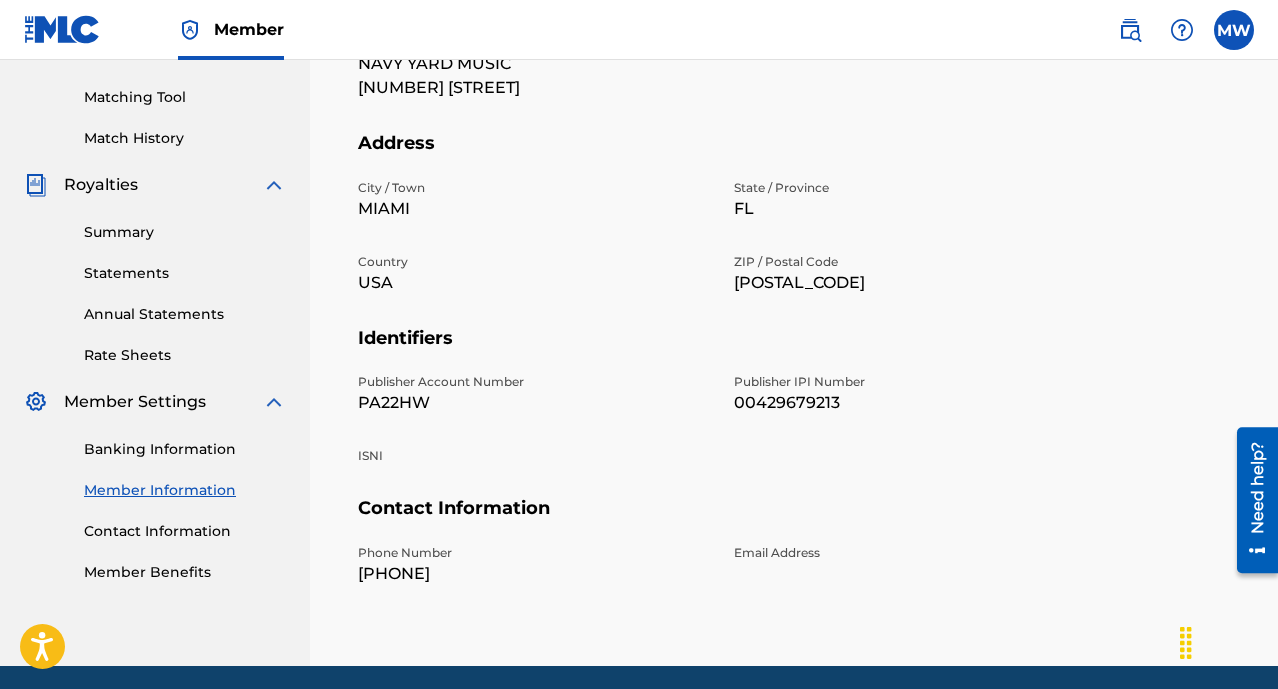 click on "00429679213" at bounding box center (910, 403) 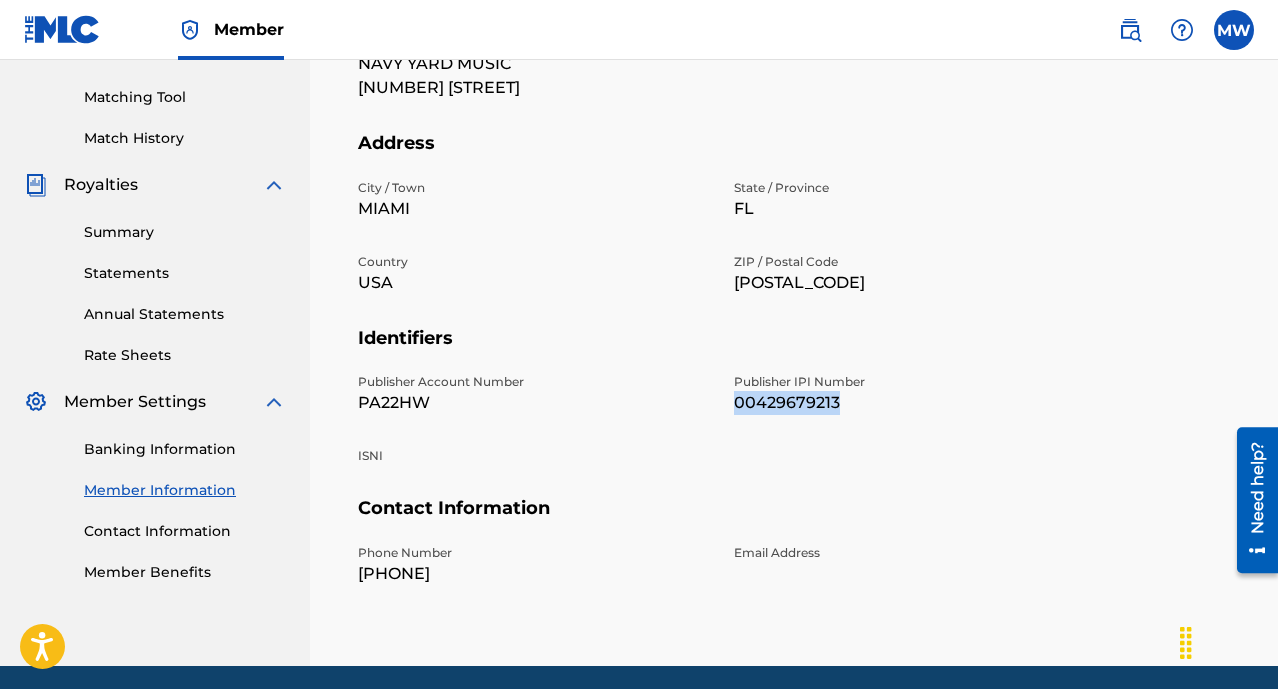 click on "00429679213" at bounding box center (910, 403) 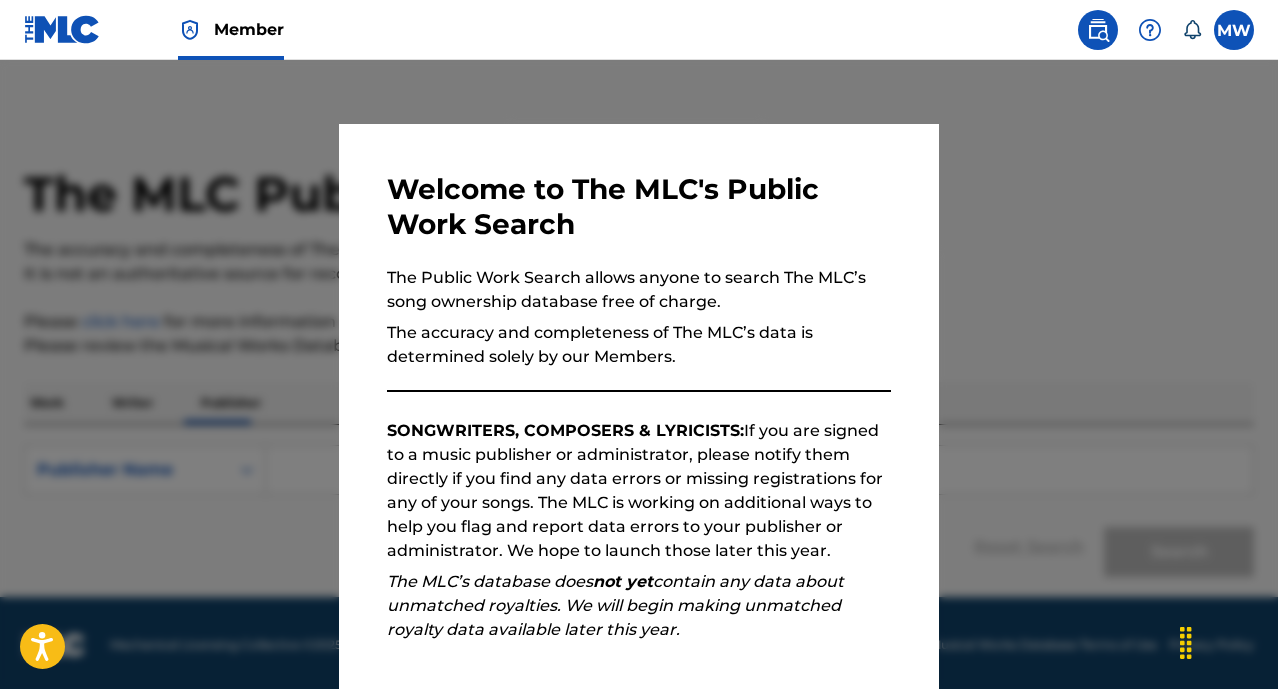 scroll, scrollTop: 0, scrollLeft: 0, axis: both 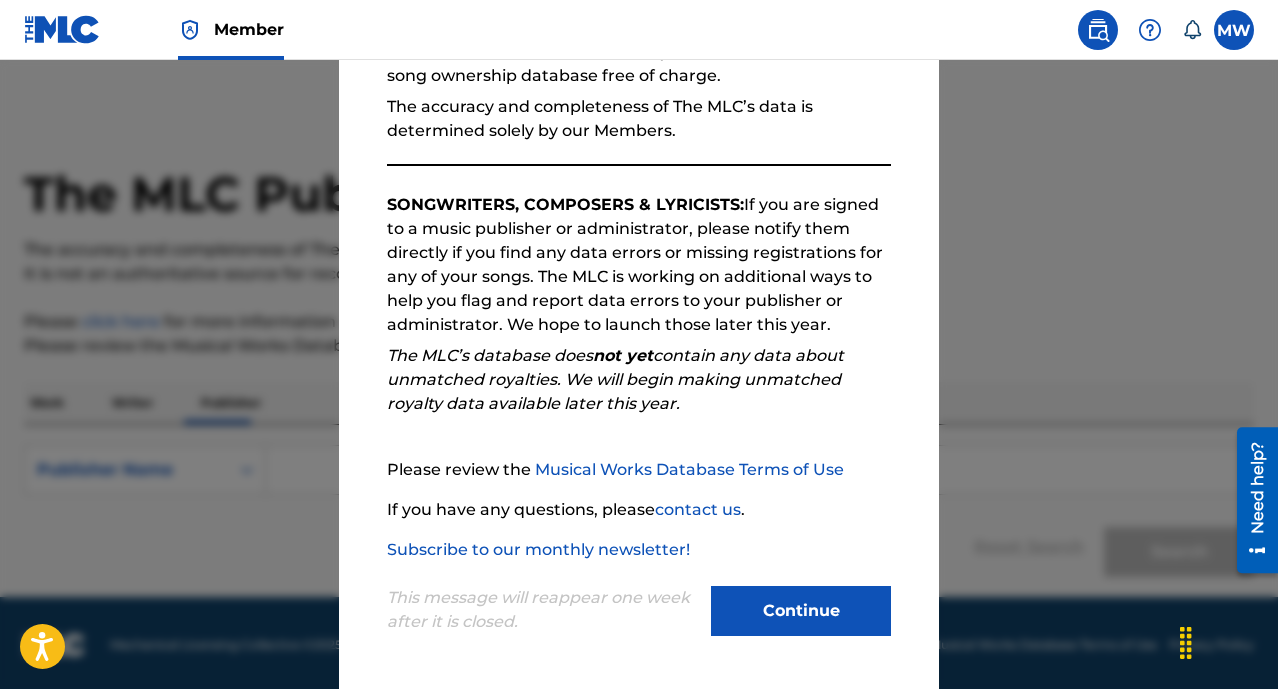 click on "Continue" at bounding box center [801, 611] 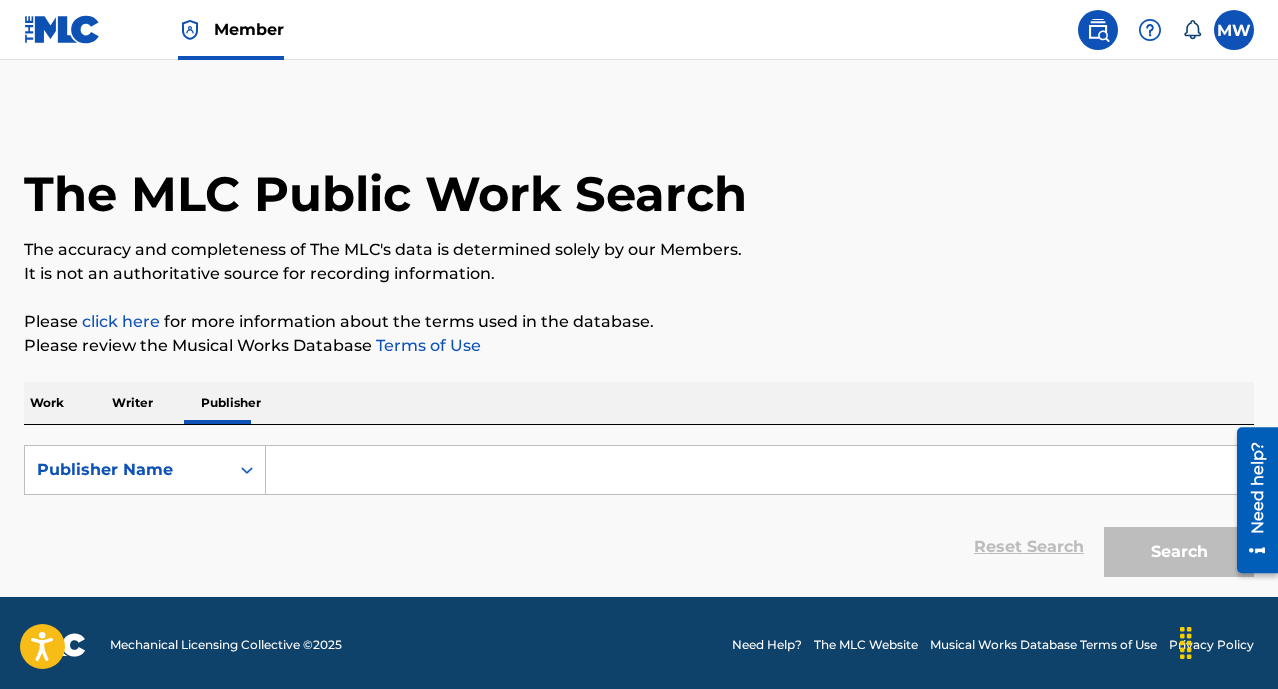 click on "Work Writer Publisher" at bounding box center (639, 403) 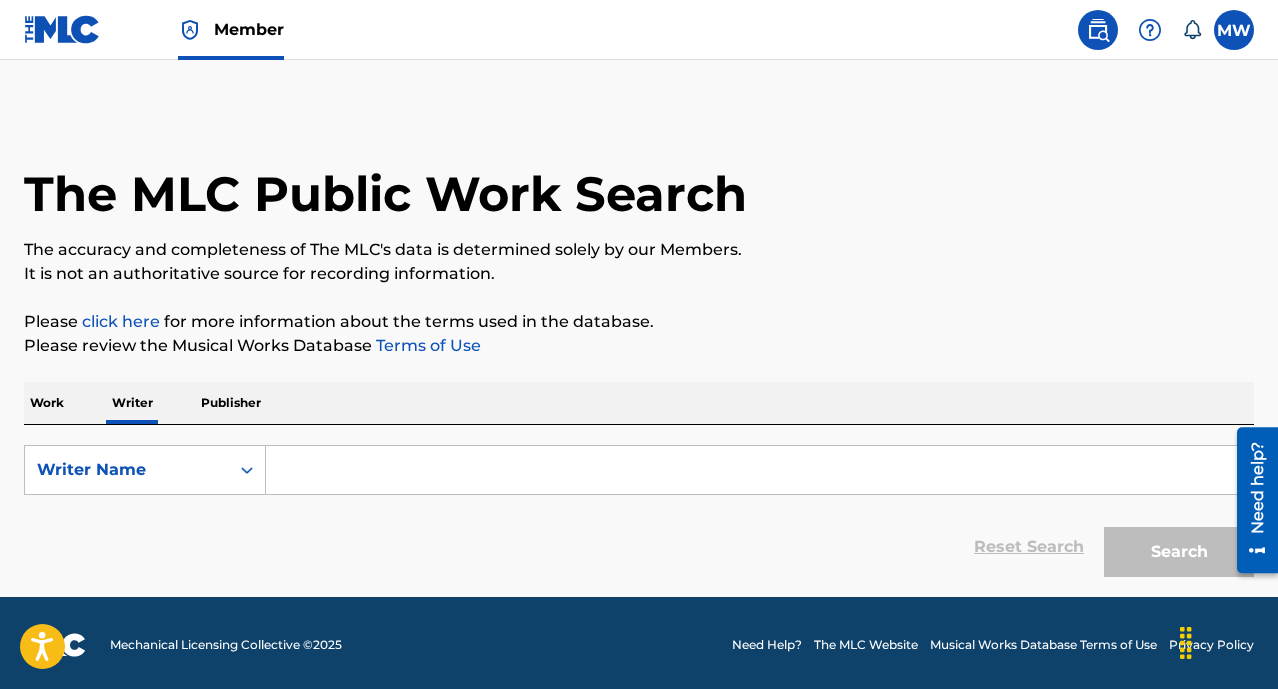 click at bounding box center (759, 470) 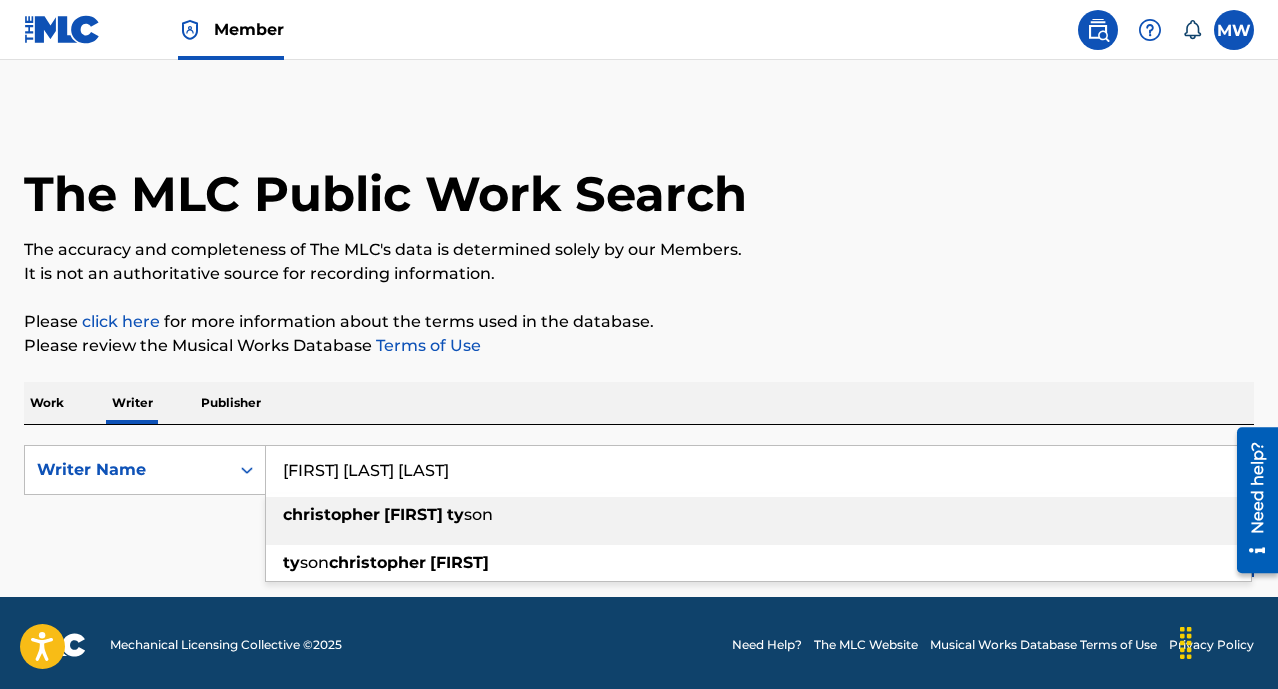 click on "christopher" at bounding box center (331, 514) 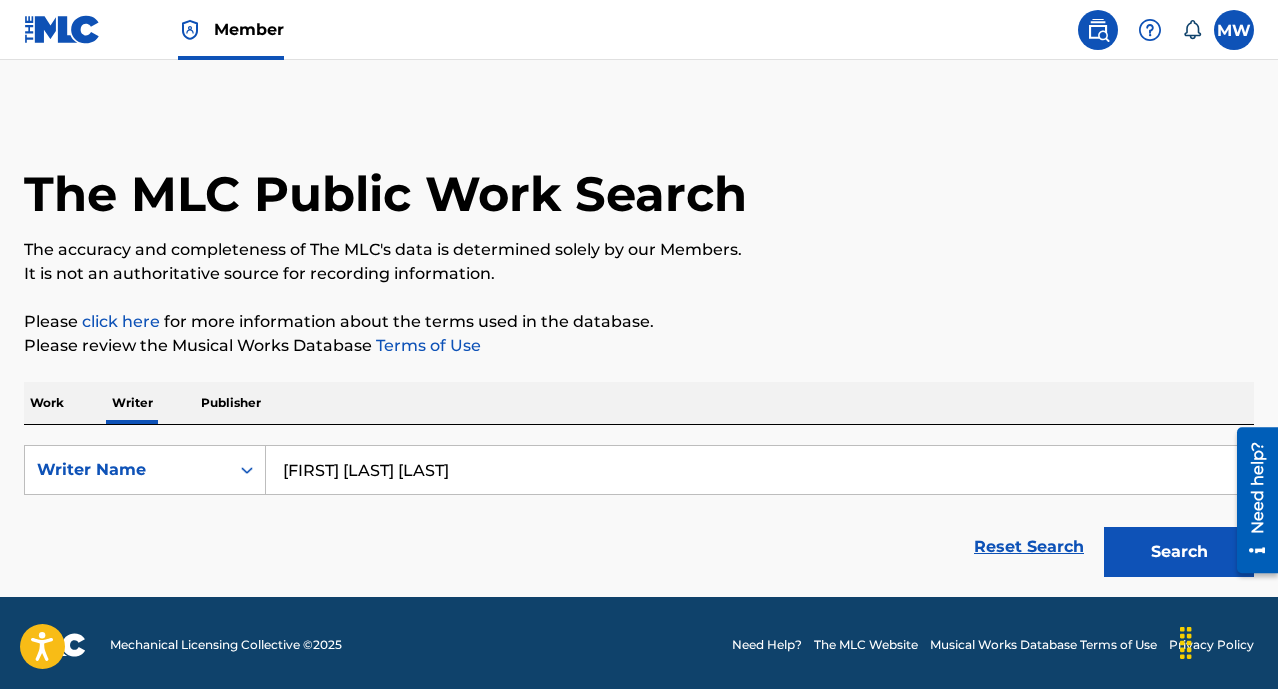 click on "Search" at bounding box center [1179, 552] 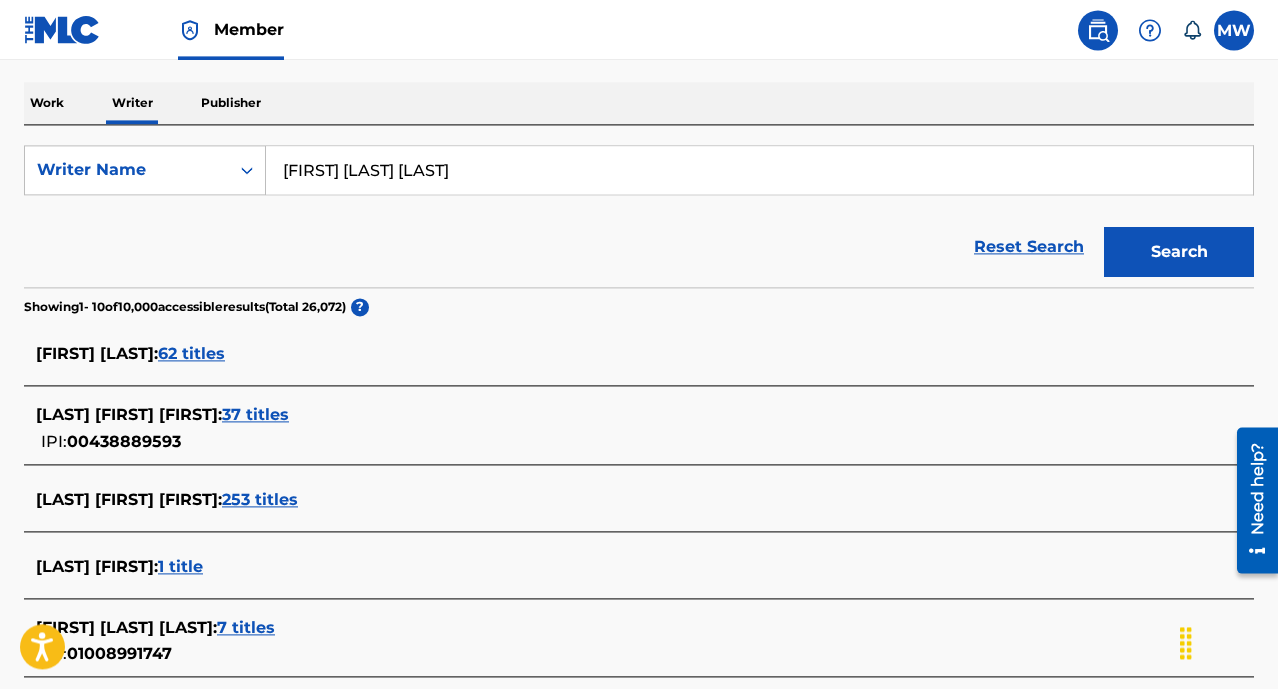 scroll, scrollTop: 256, scrollLeft: 0, axis: vertical 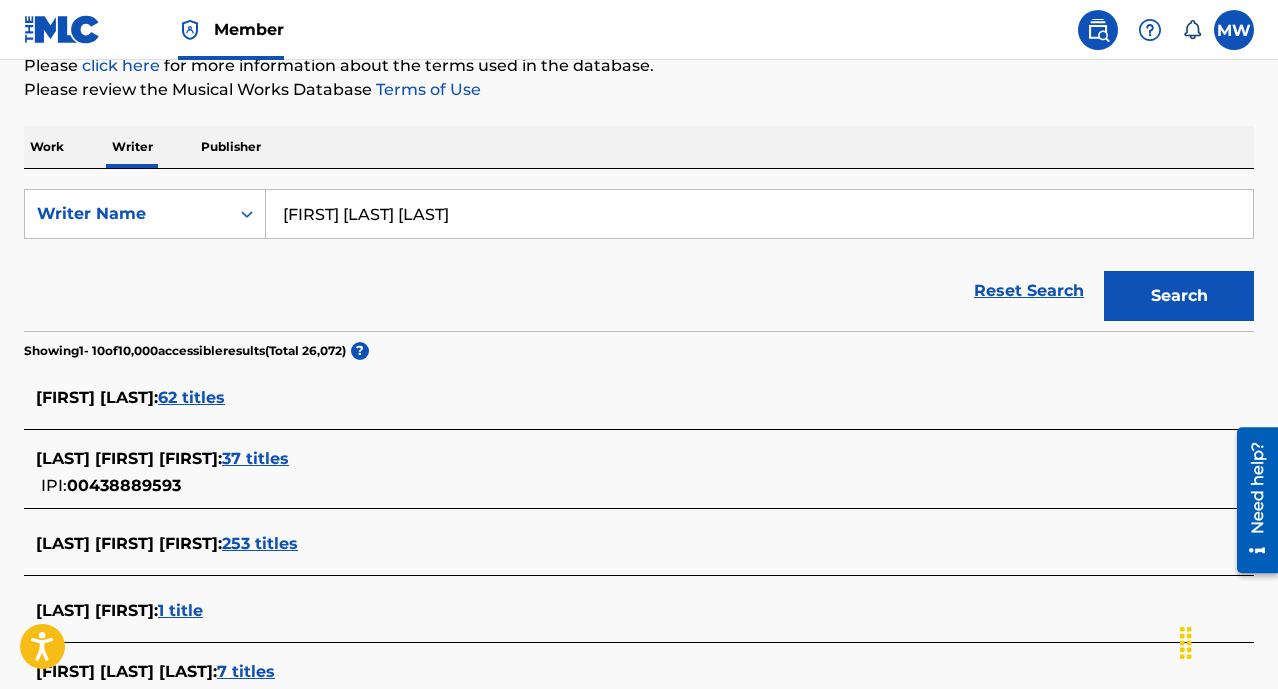 click on "[FIRST] [LAST] [LAST]" at bounding box center [759, 214] 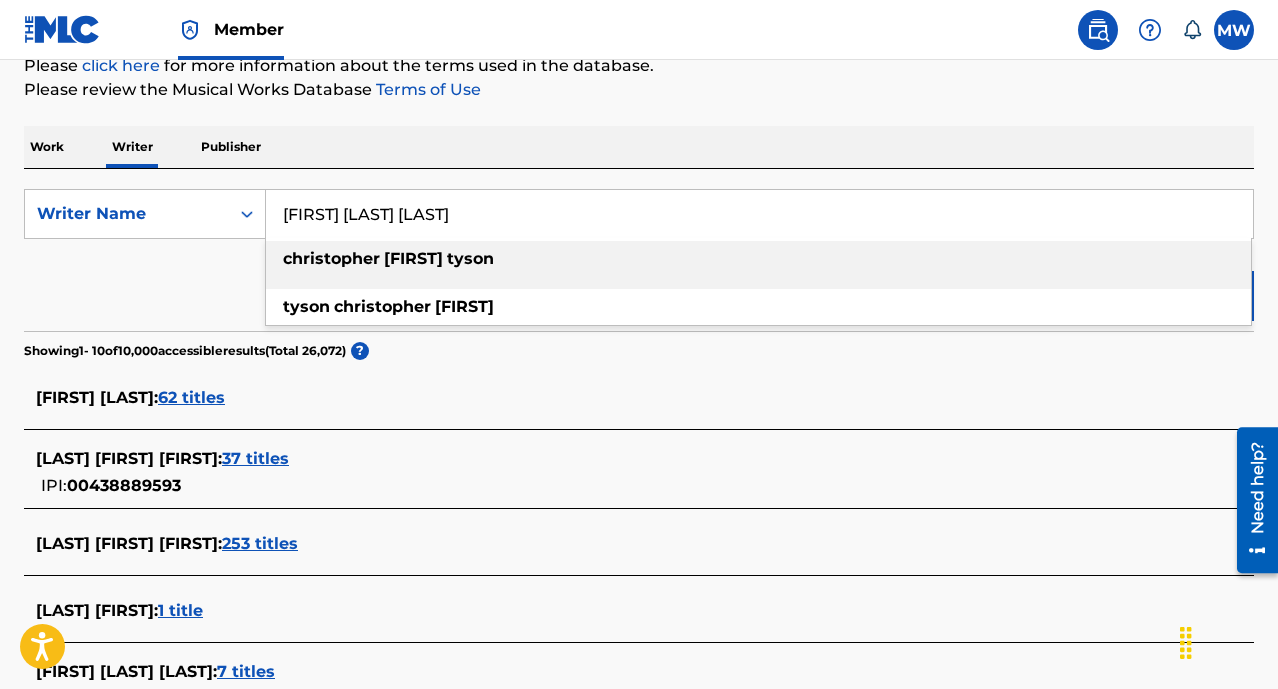 click on "[FIRST] [LAST] [LAST]" at bounding box center [759, 214] 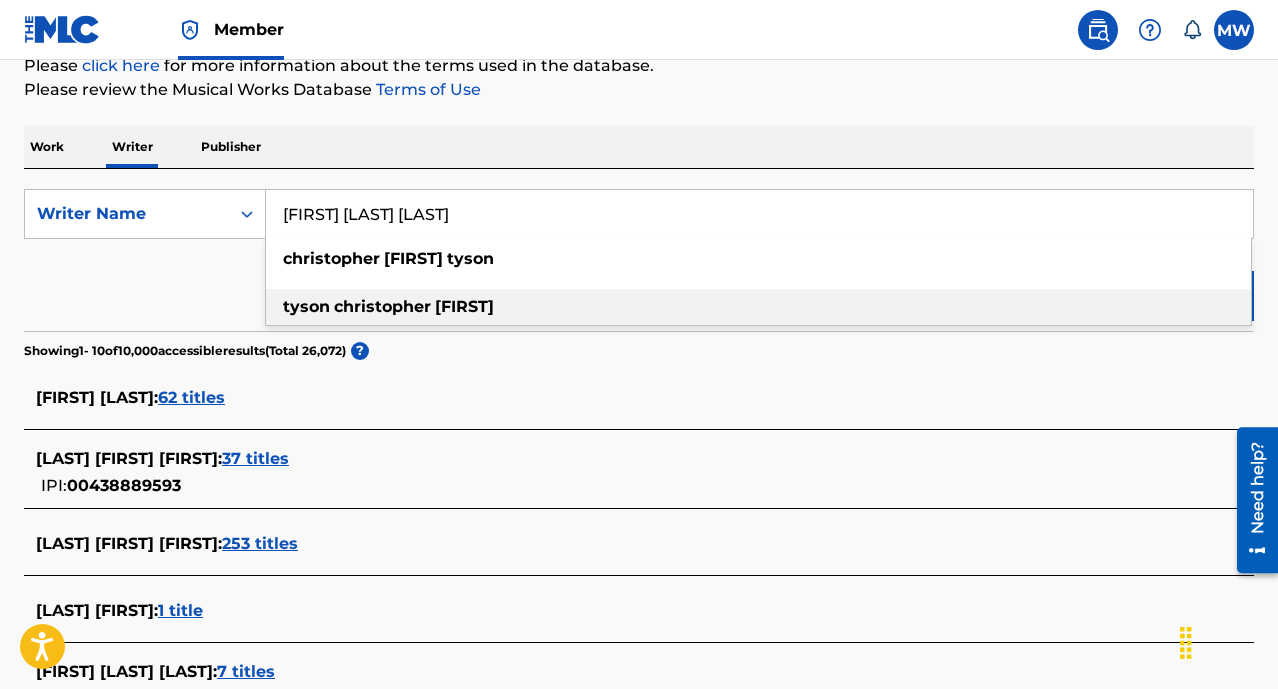 click on "christopher" at bounding box center (382, 306) 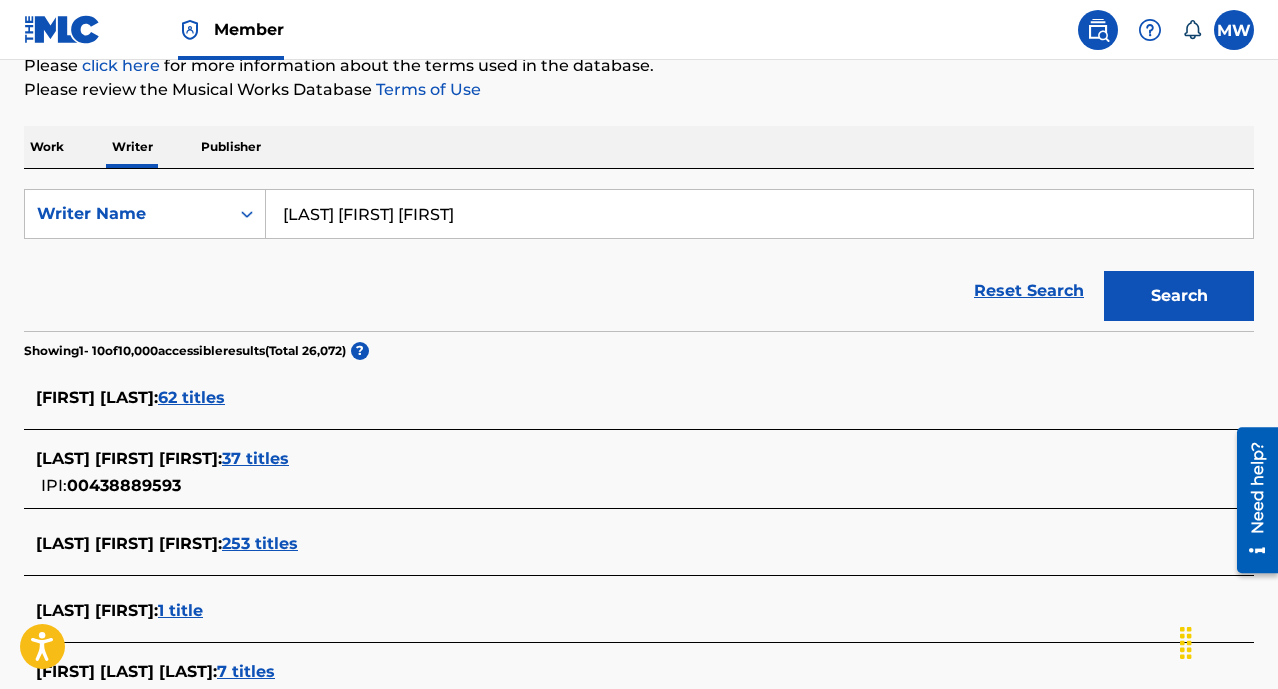 click on "Search" at bounding box center (1179, 296) 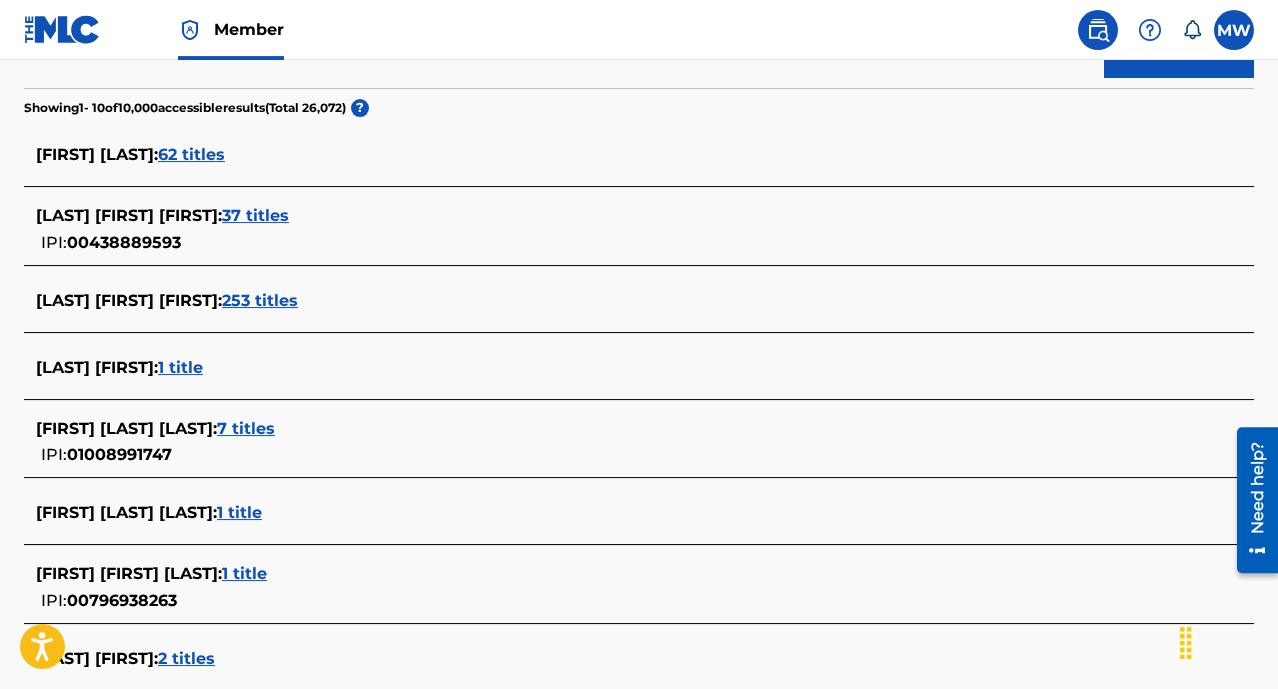 scroll, scrollTop: 500, scrollLeft: 0, axis: vertical 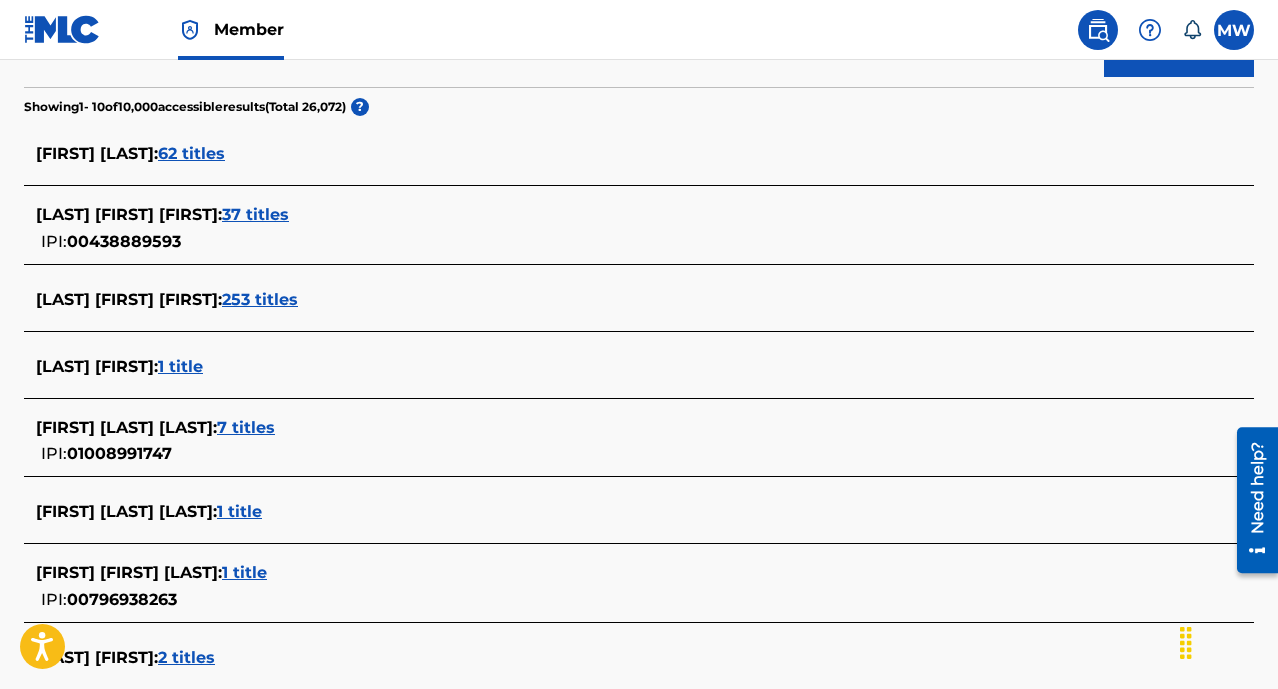 click on "253 titles" at bounding box center (260, 299) 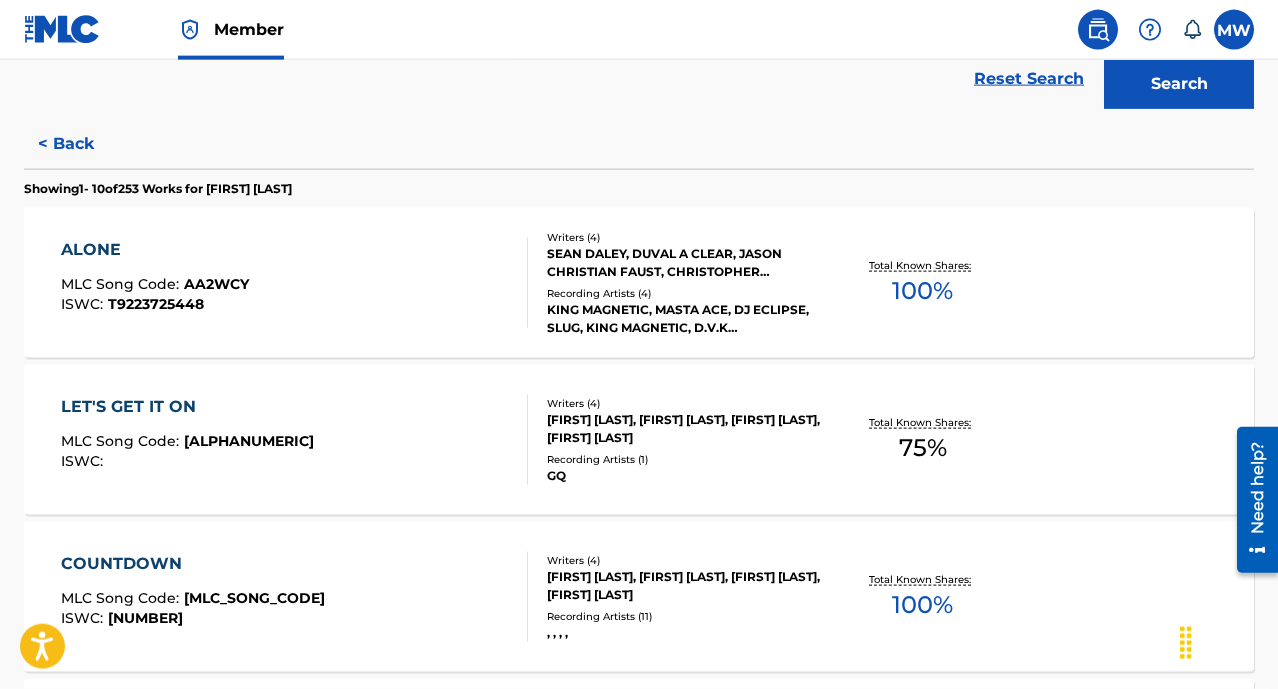 scroll, scrollTop: 420, scrollLeft: 0, axis: vertical 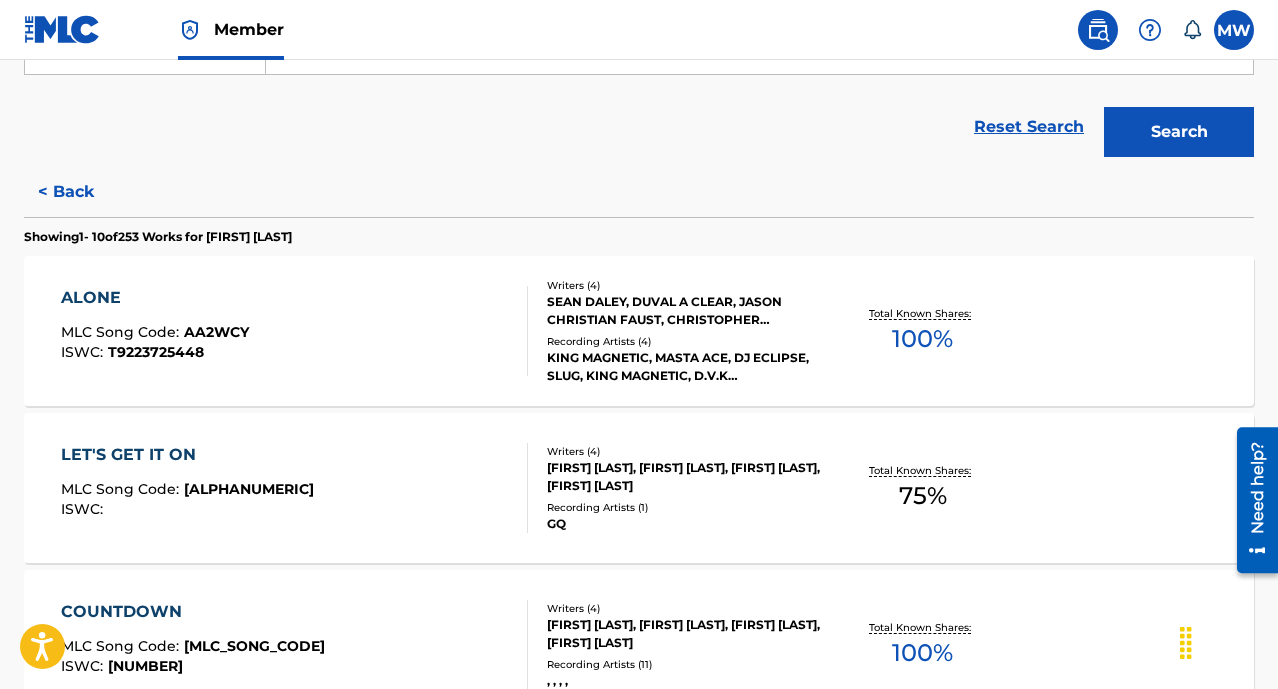 click on "ALONE MLC Song Code : [MLC_SONG_CODE] ISWC : T9223725448" at bounding box center [294, 331] 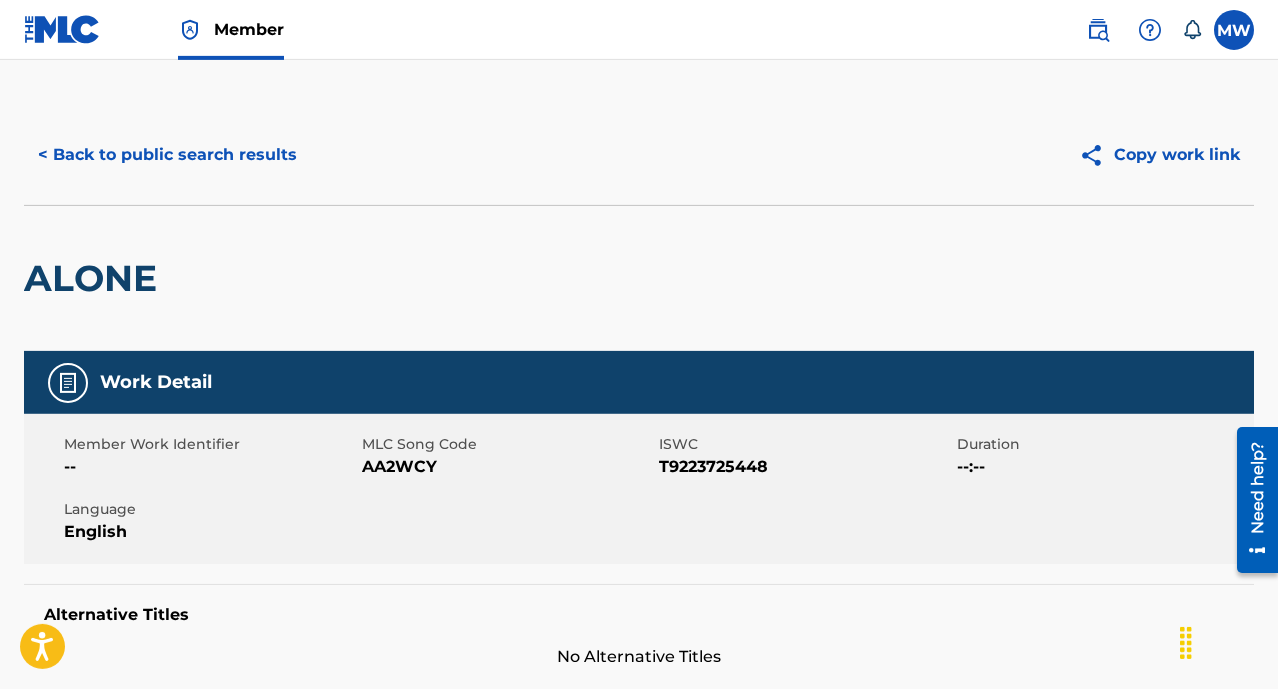 scroll, scrollTop: 0, scrollLeft: 0, axis: both 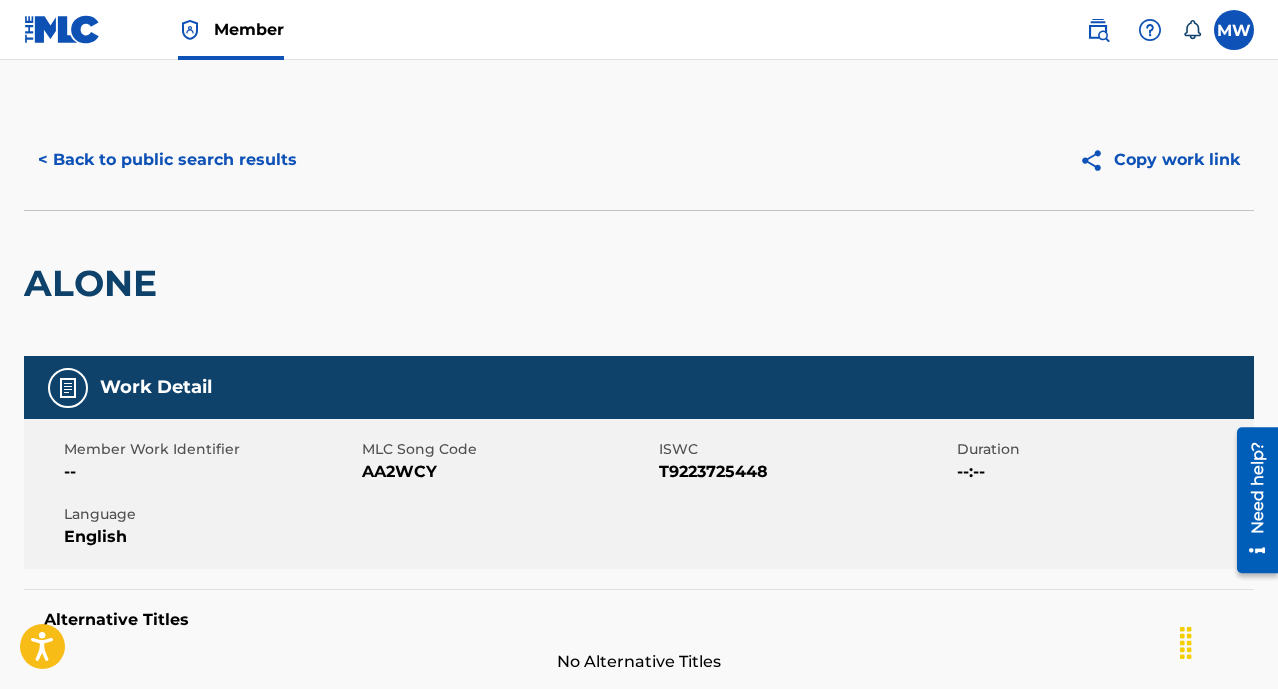 click on "< Back to public search results" at bounding box center [167, 160] 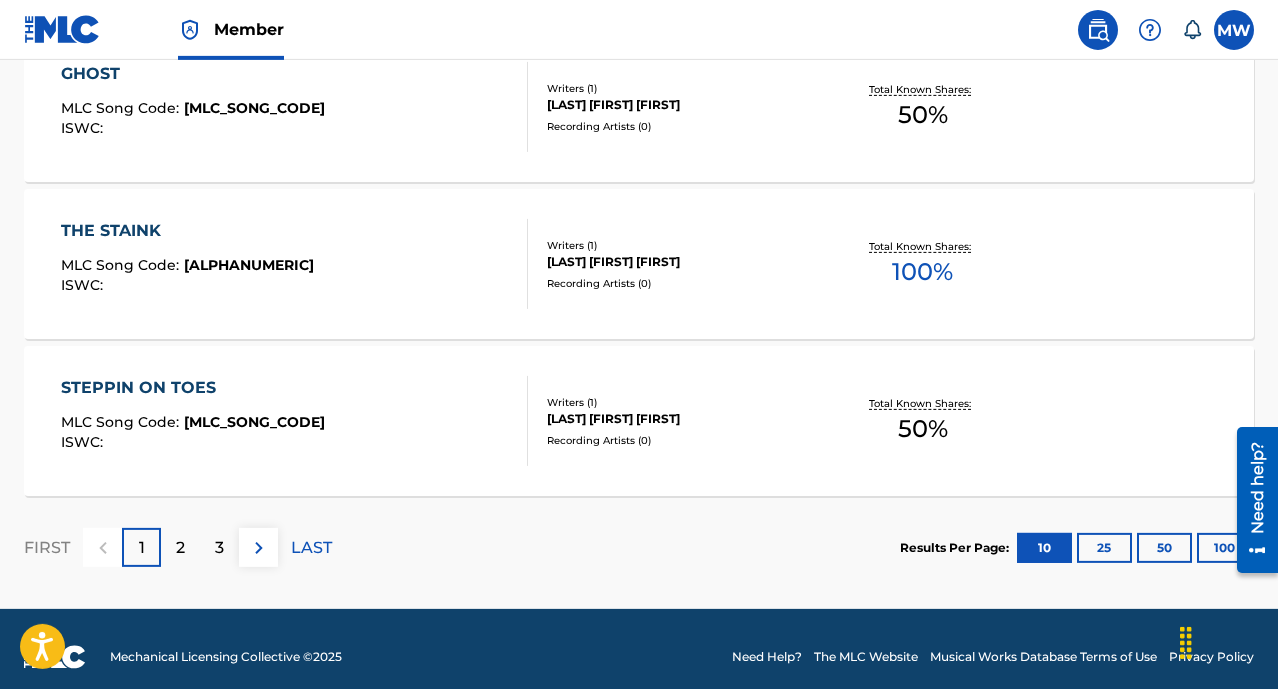 scroll, scrollTop: 1759, scrollLeft: 0, axis: vertical 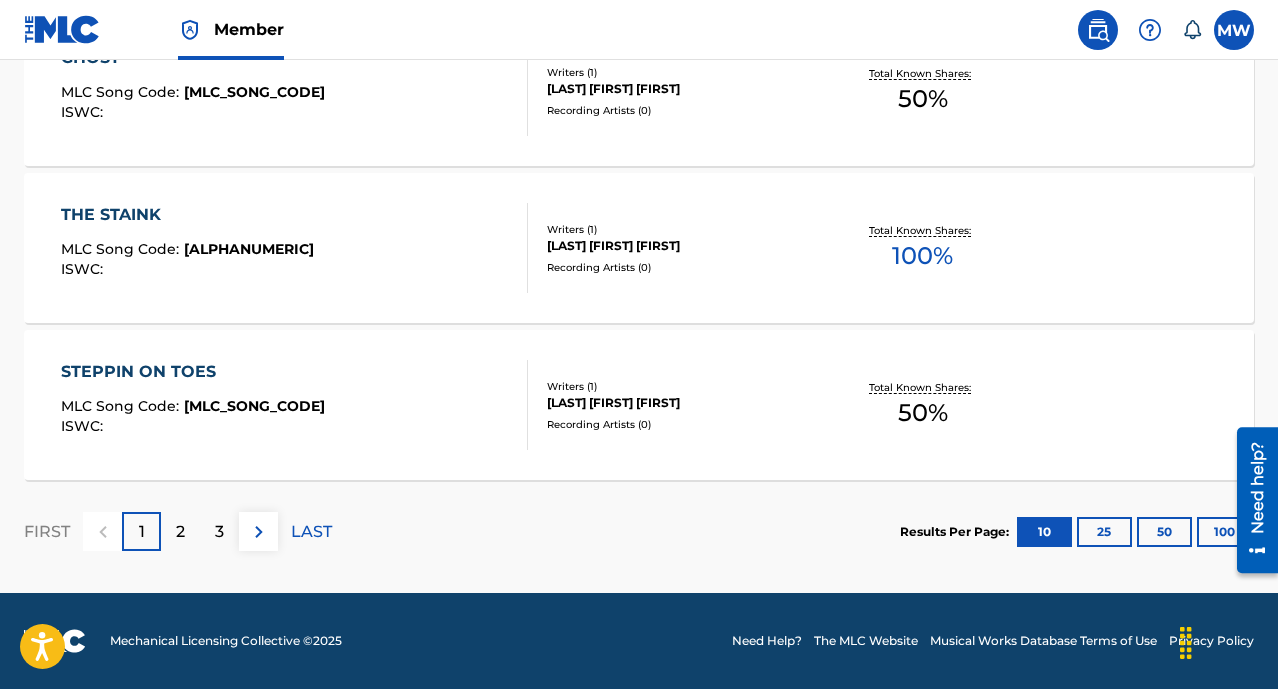 click at bounding box center (519, 405) 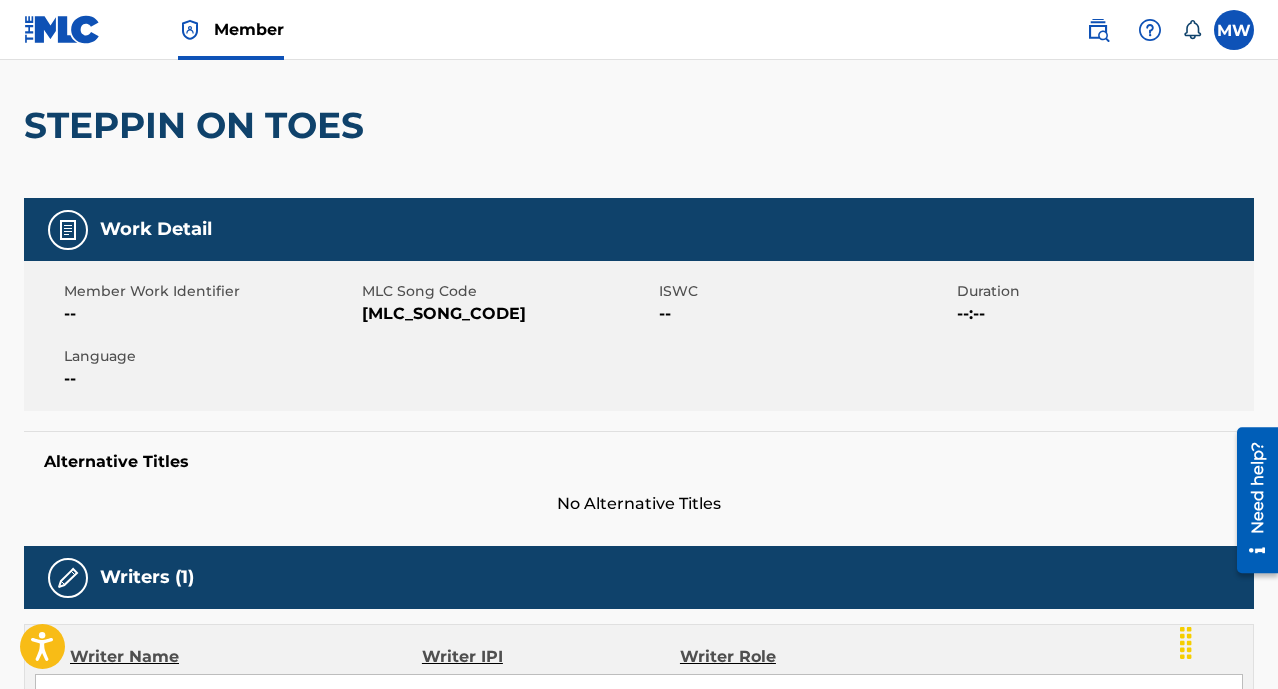 scroll, scrollTop: 0, scrollLeft: 0, axis: both 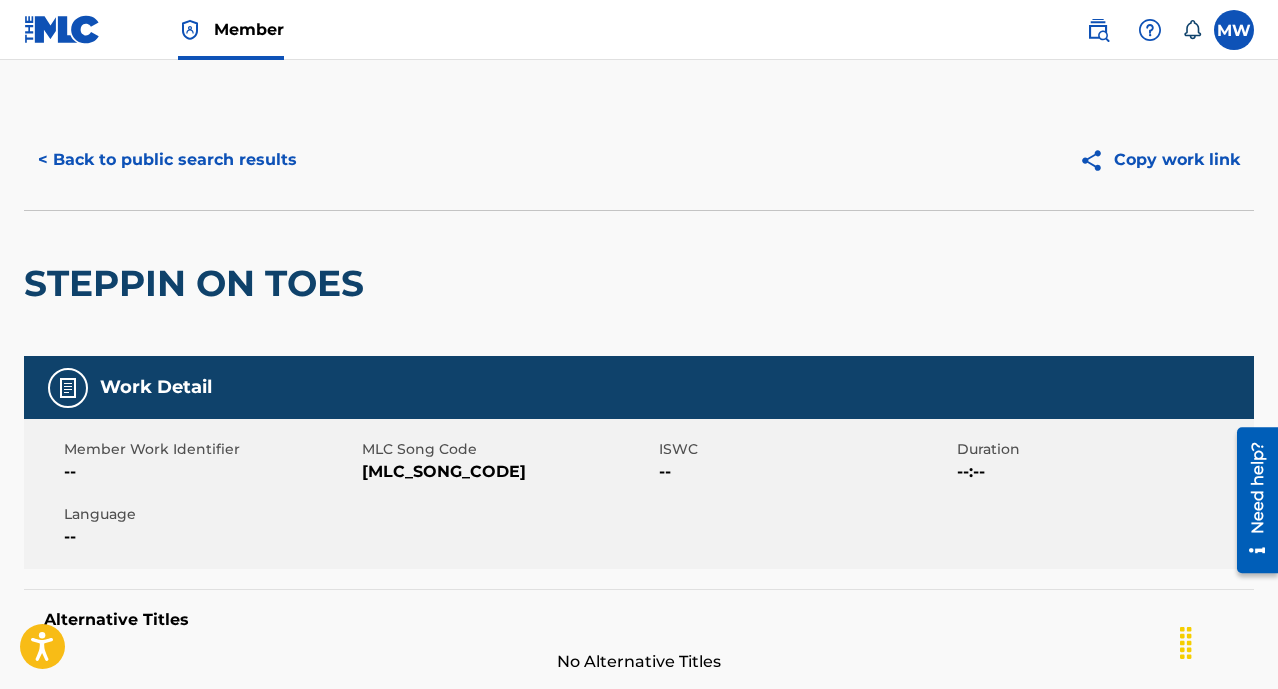 click on "< Back to public search results" at bounding box center (167, 160) 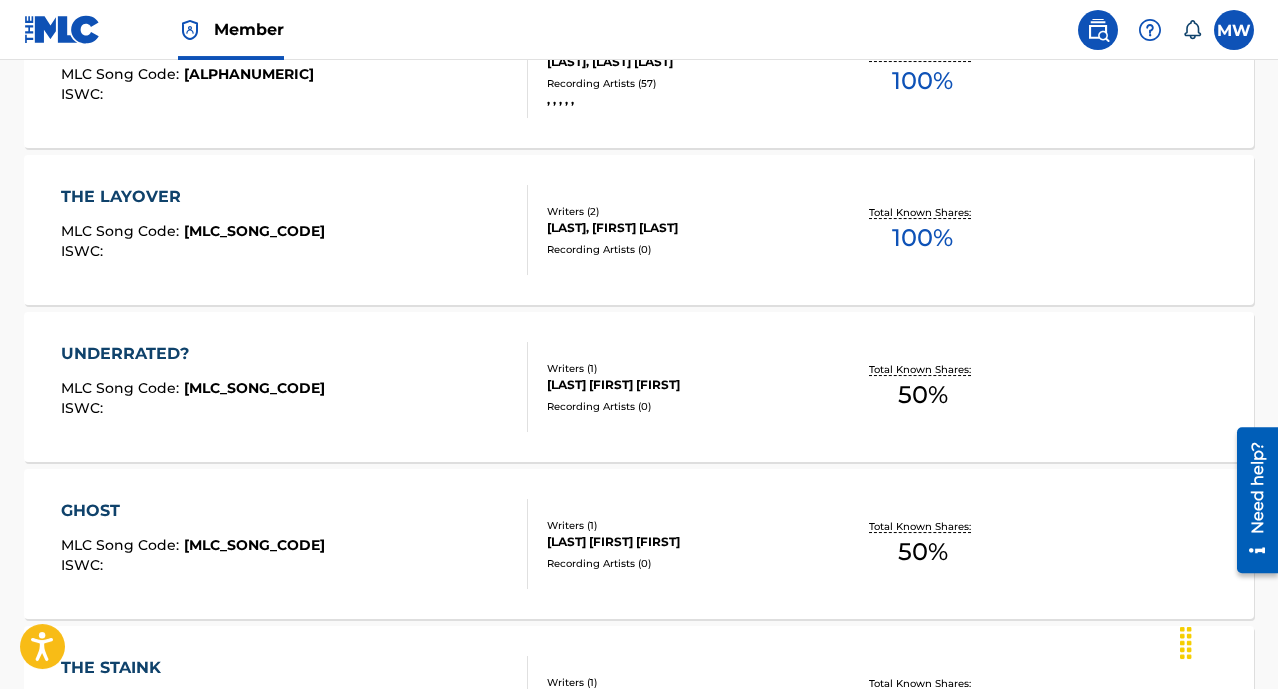 scroll, scrollTop: 1313, scrollLeft: 0, axis: vertical 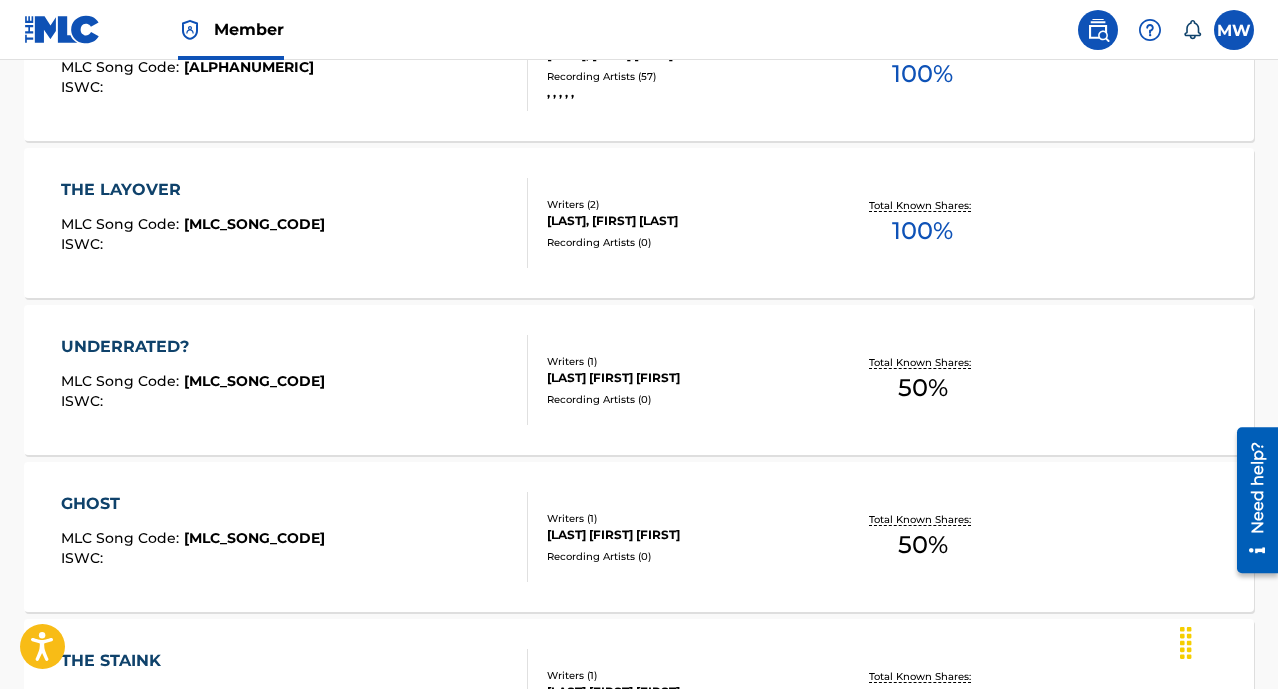 click on "THE LAYOVER MLC Song Code : TV8TAL ISWC :" at bounding box center (193, 223) 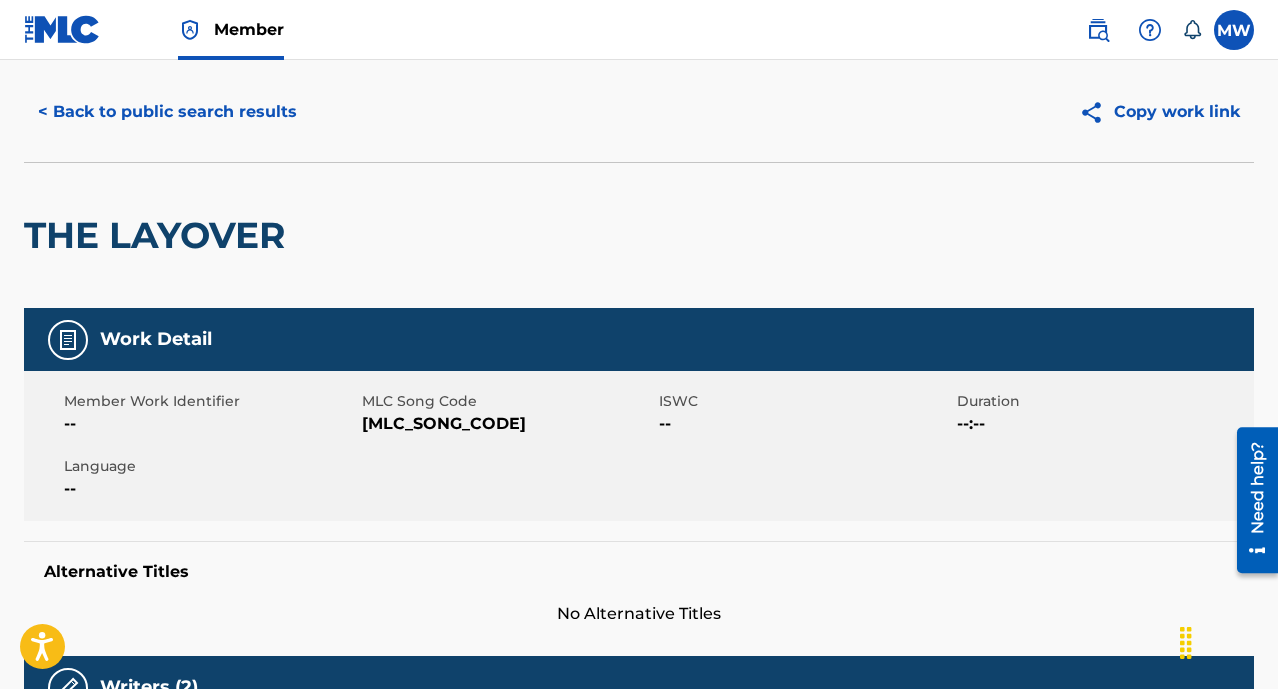 scroll, scrollTop: 0, scrollLeft: 0, axis: both 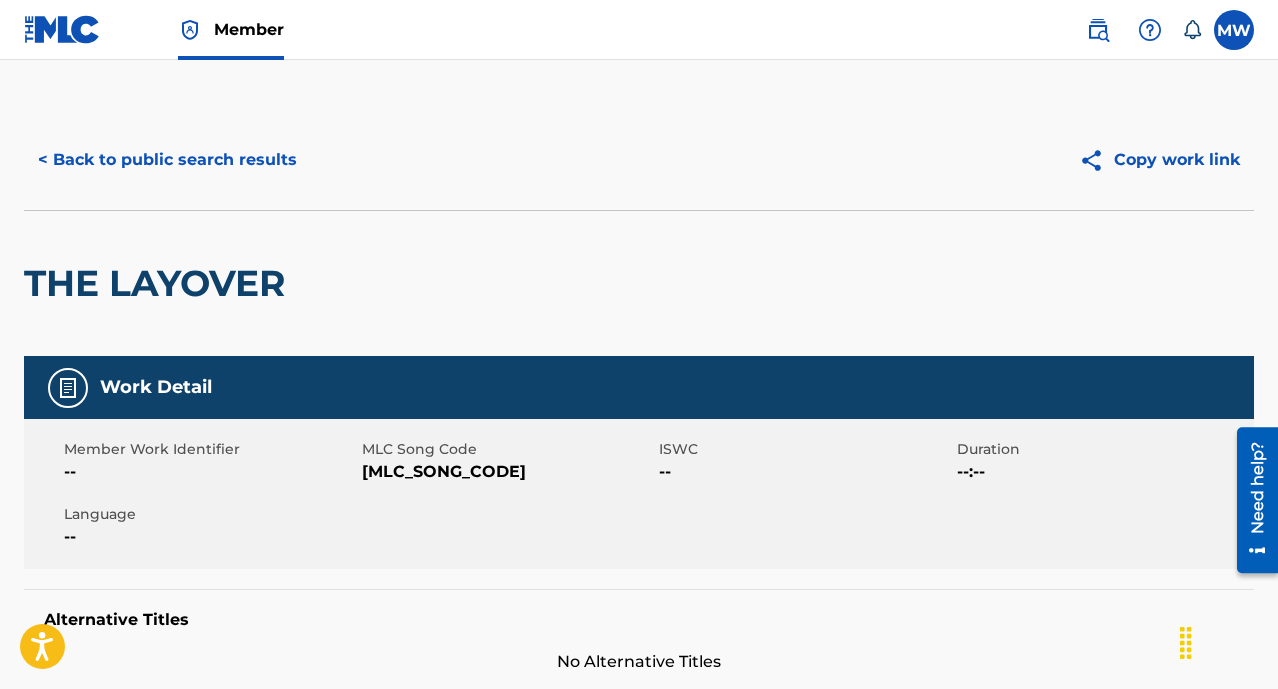click on "< Back to public search results" at bounding box center (167, 160) 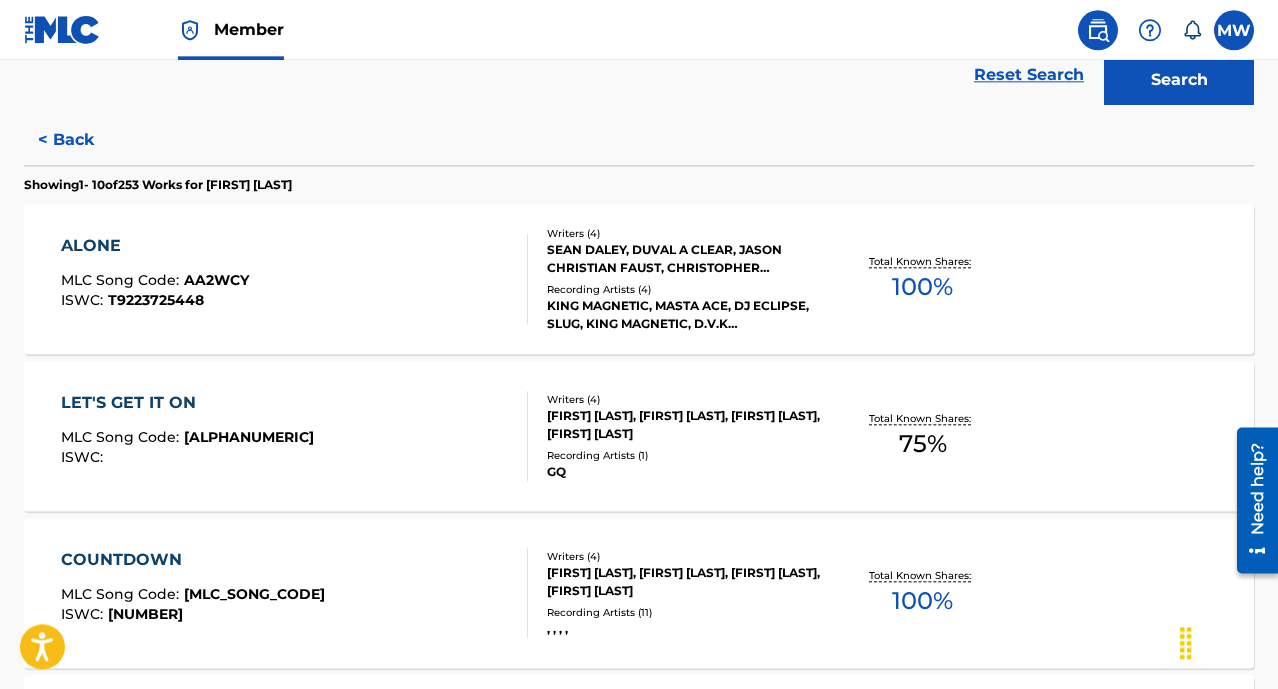 scroll, scrollTop: 497, scrollLeft: 0, axis: vertical 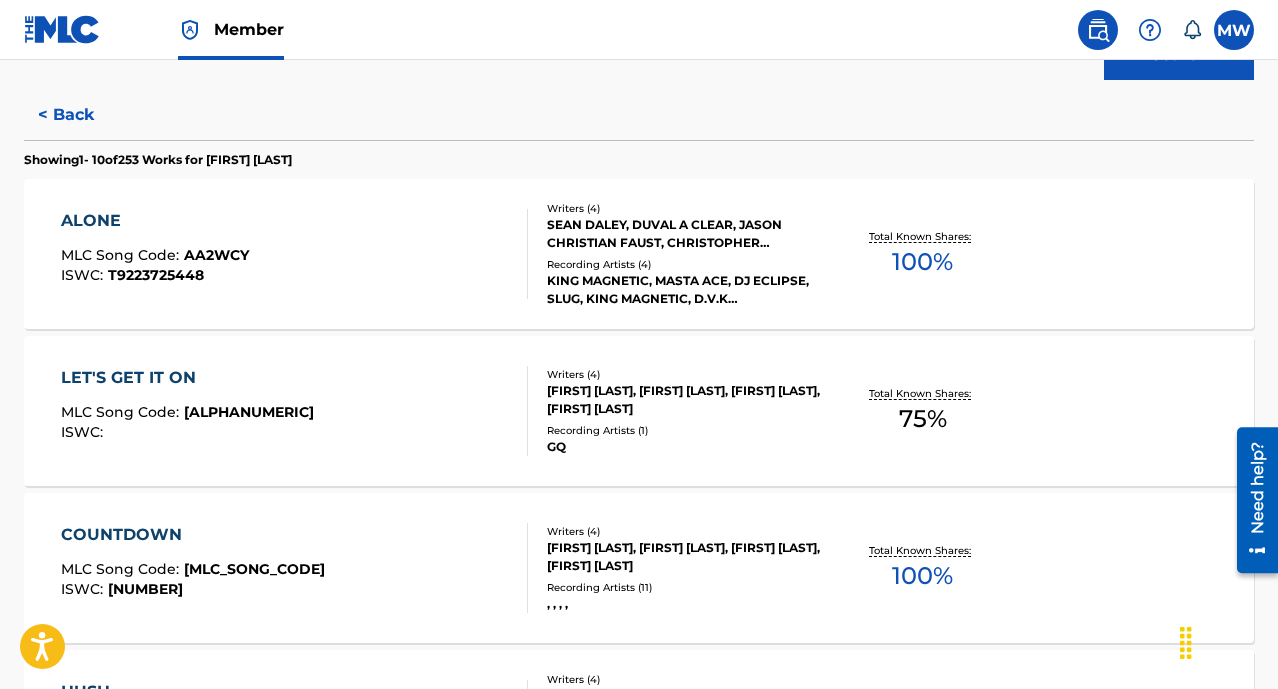 click on "ISWC : [ISWC]" at bounding box center (155, 275) 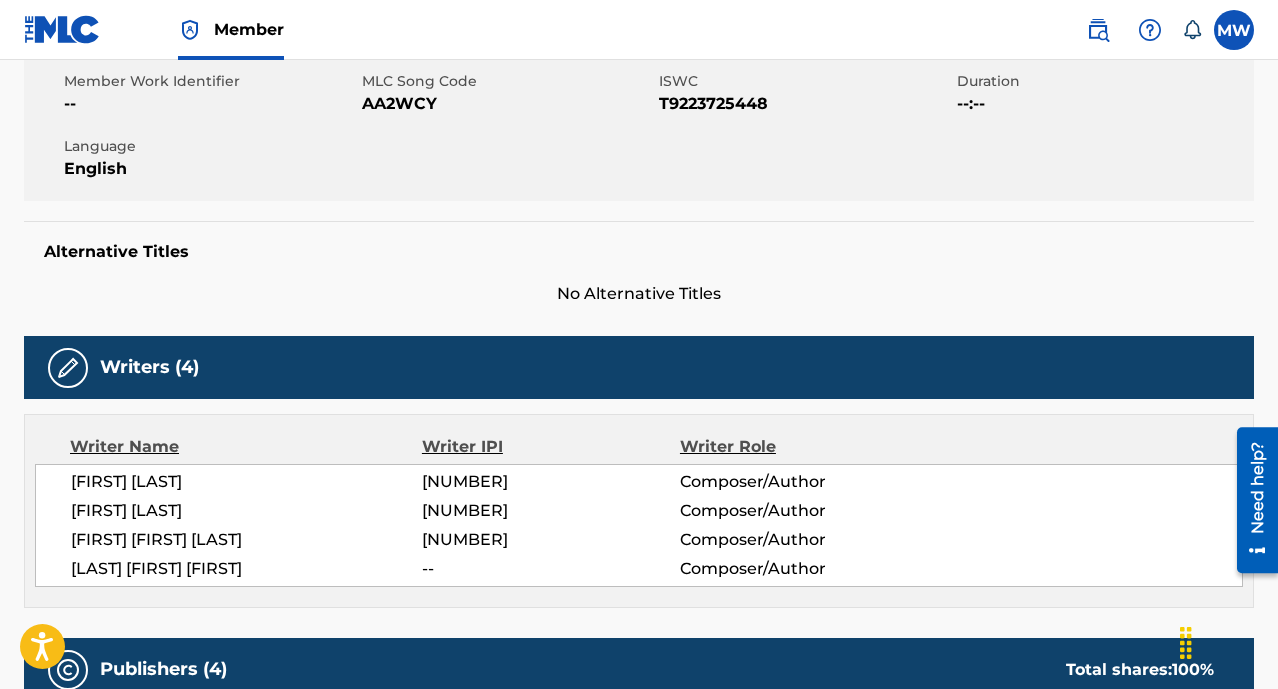 scroll, scrollTop: 464, scrollLeft: 0, axis: vertical 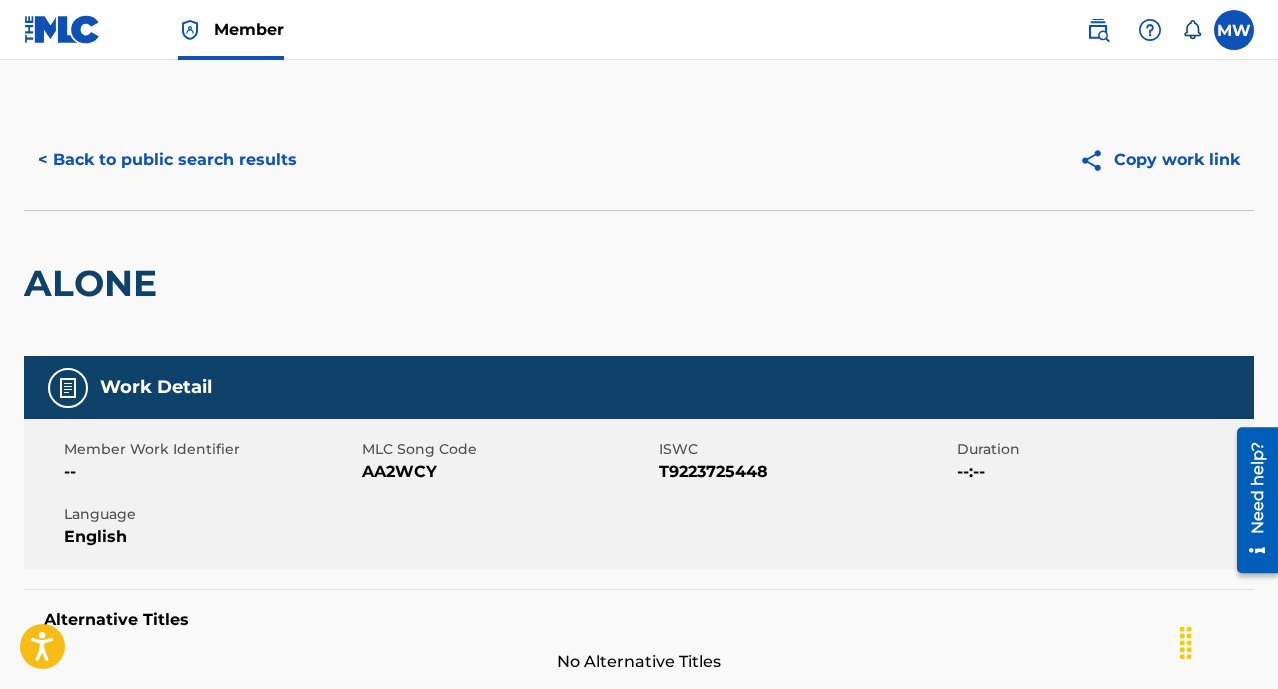 click on "< Back to public search results" at bounding box center [167, 160] 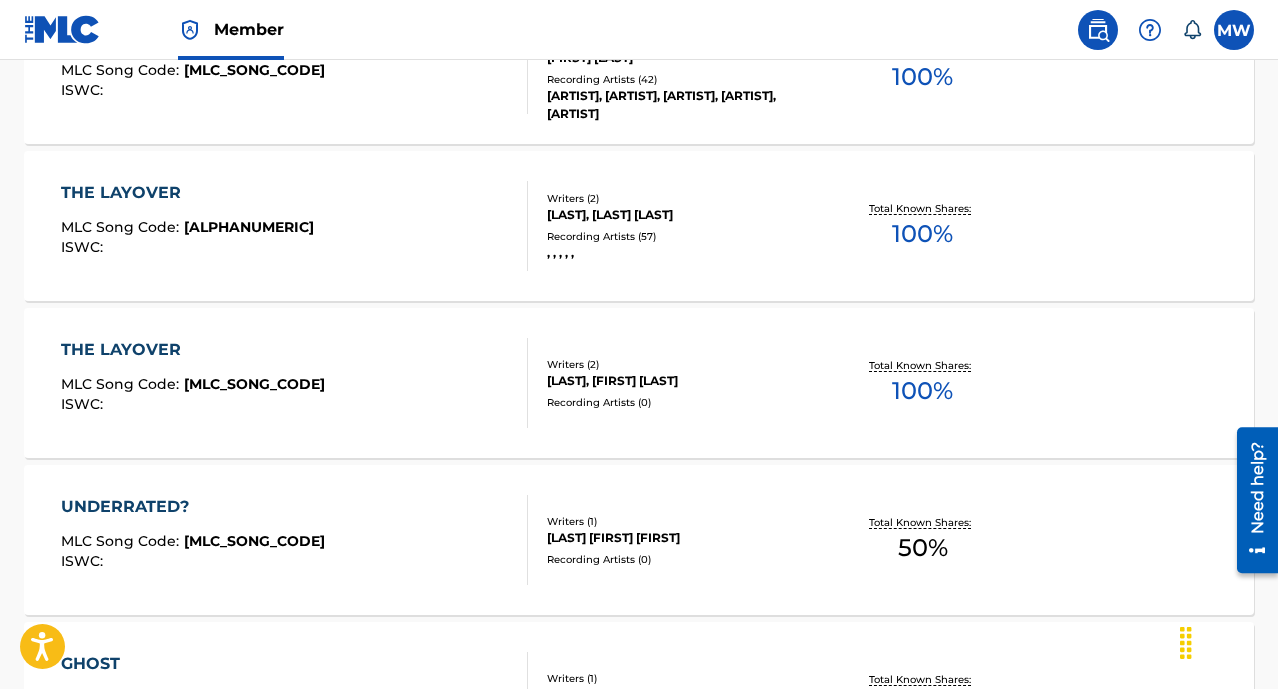 scroll, scrollTop: 1759, scrollLeft: 0, axis: vertical 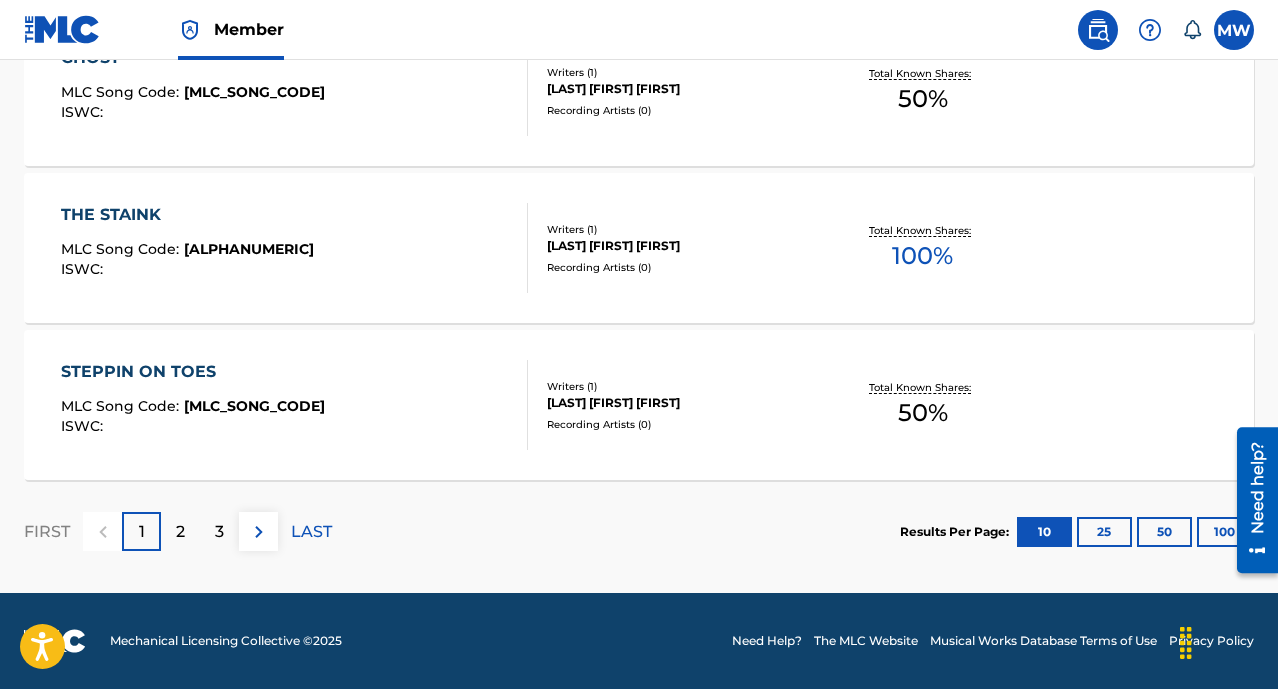 click on "2" at bounding box center [180, 531] 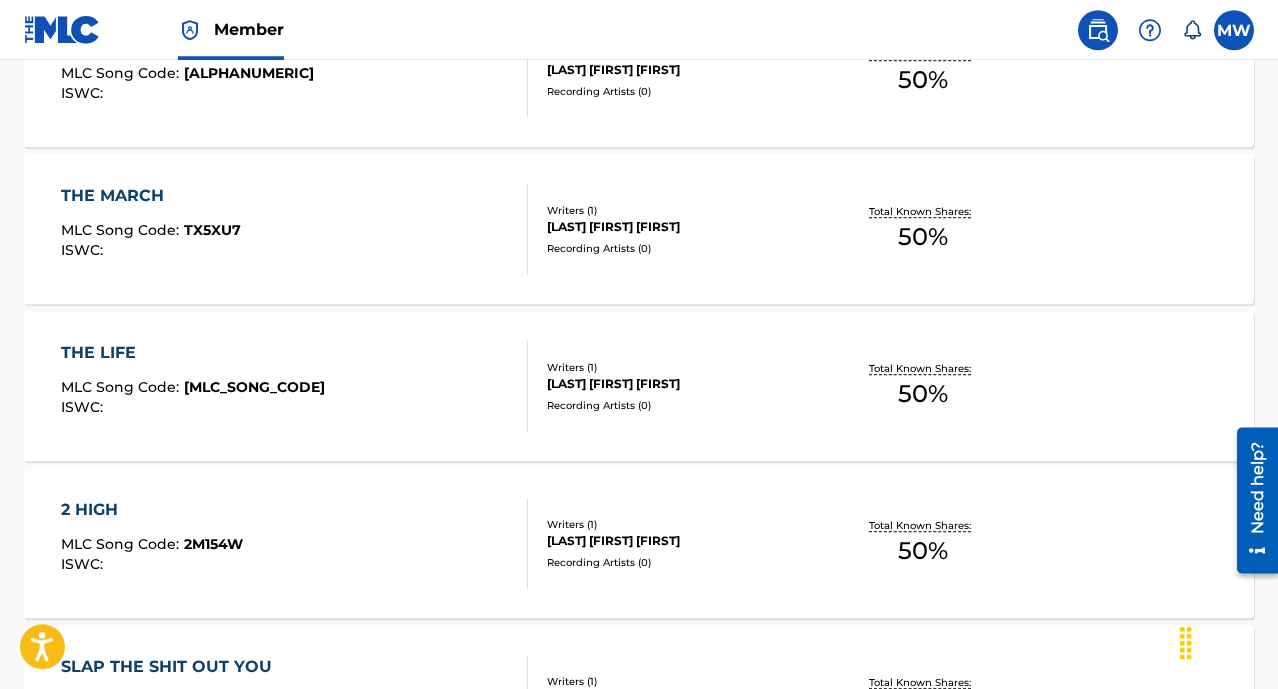 scroll, scrollTop: 1749, scrollLeft: 0, axis: vertical 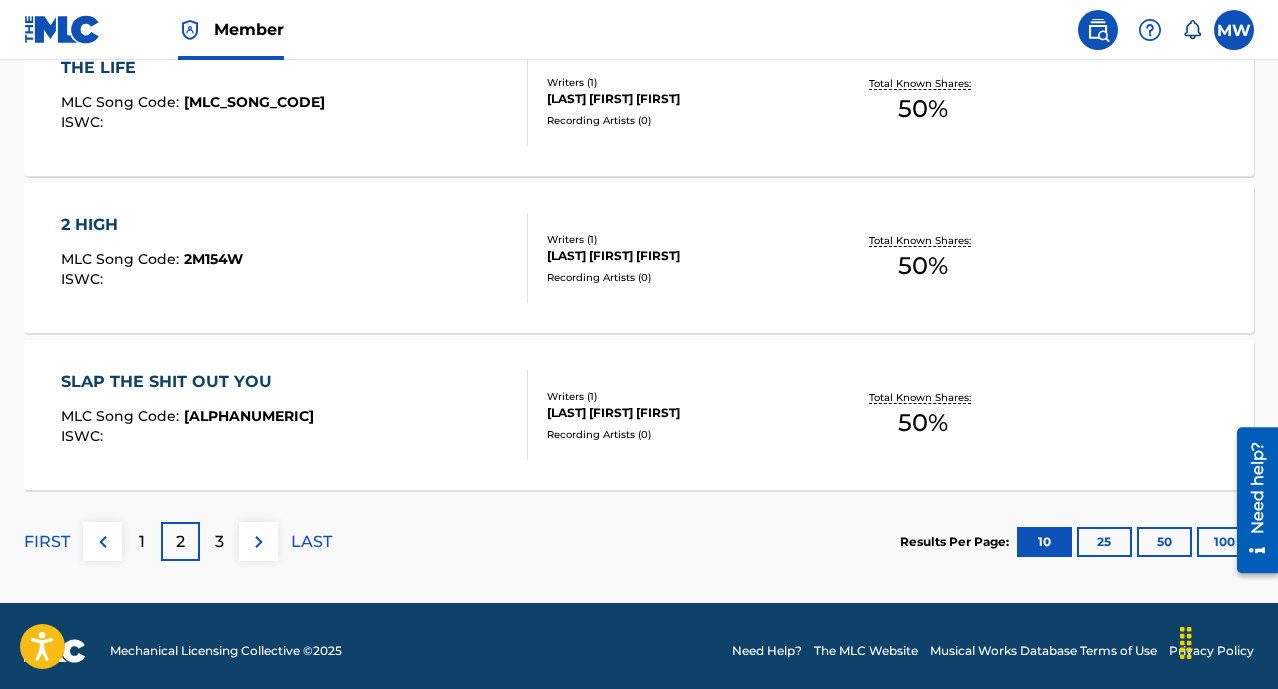 click on "SLAP THE SHIT OUT YOU MLC Song Code : [MLC_SONG_CODE] ISWC :" at bounding box center (294, 415) 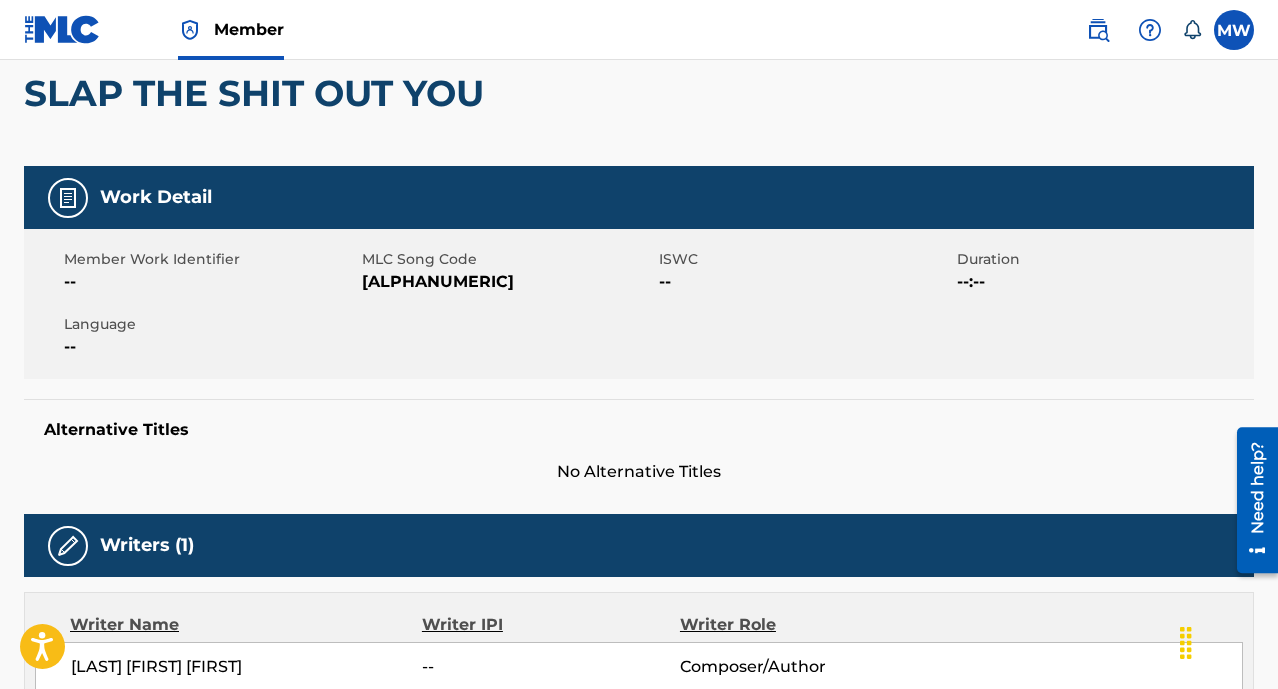 scroll, scrollTop: 0, scrollLeft: 0, axis: both 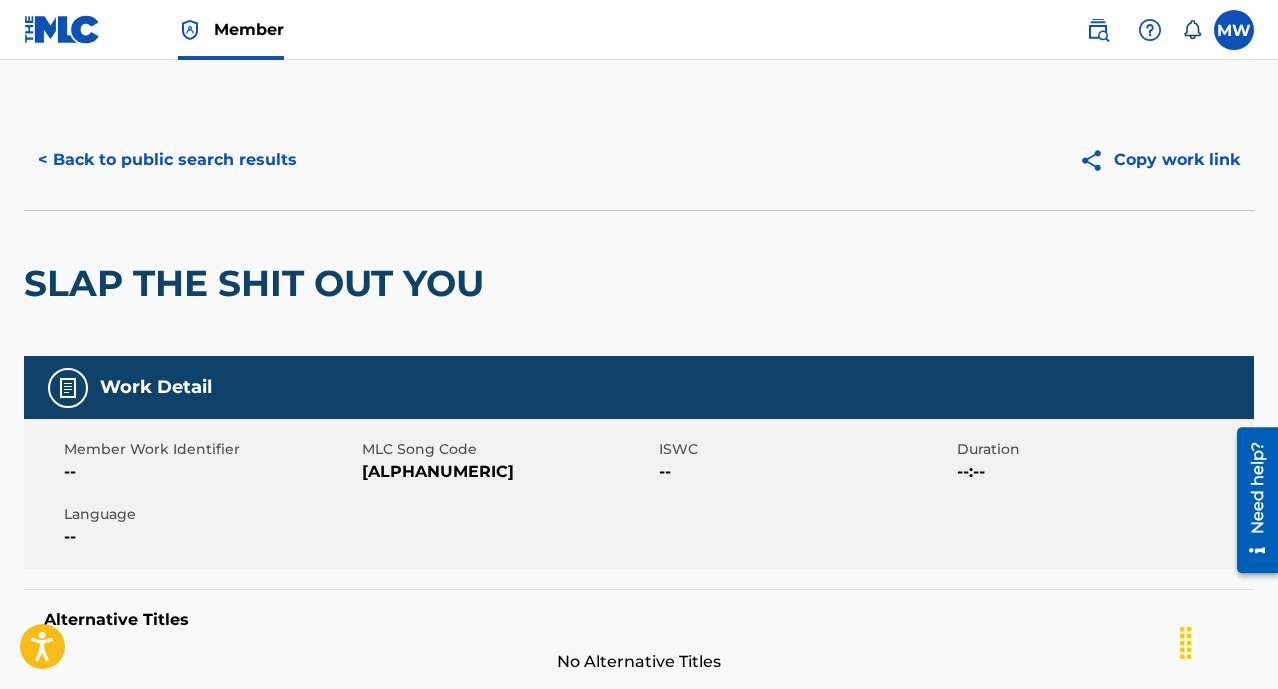 click on "< Back to public search results" at bounding box center [167, 160] 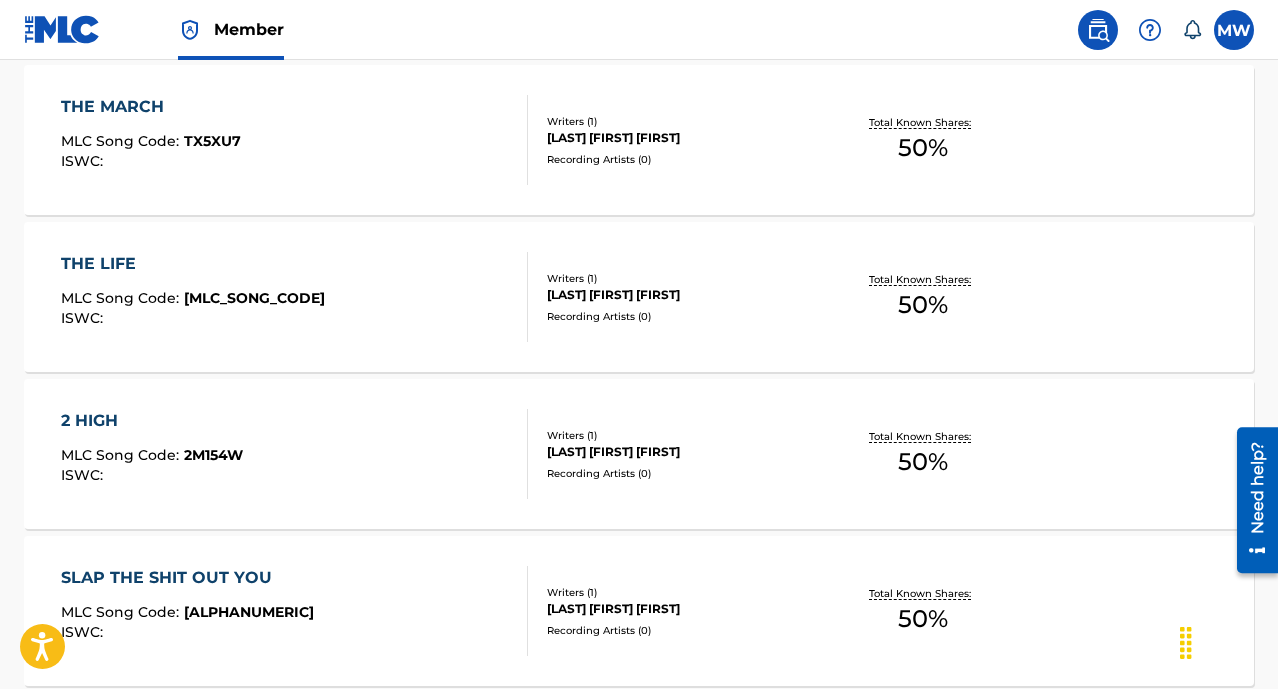 scroll, scrollTop: 1759, scrollLeft: 0, axis: vertical 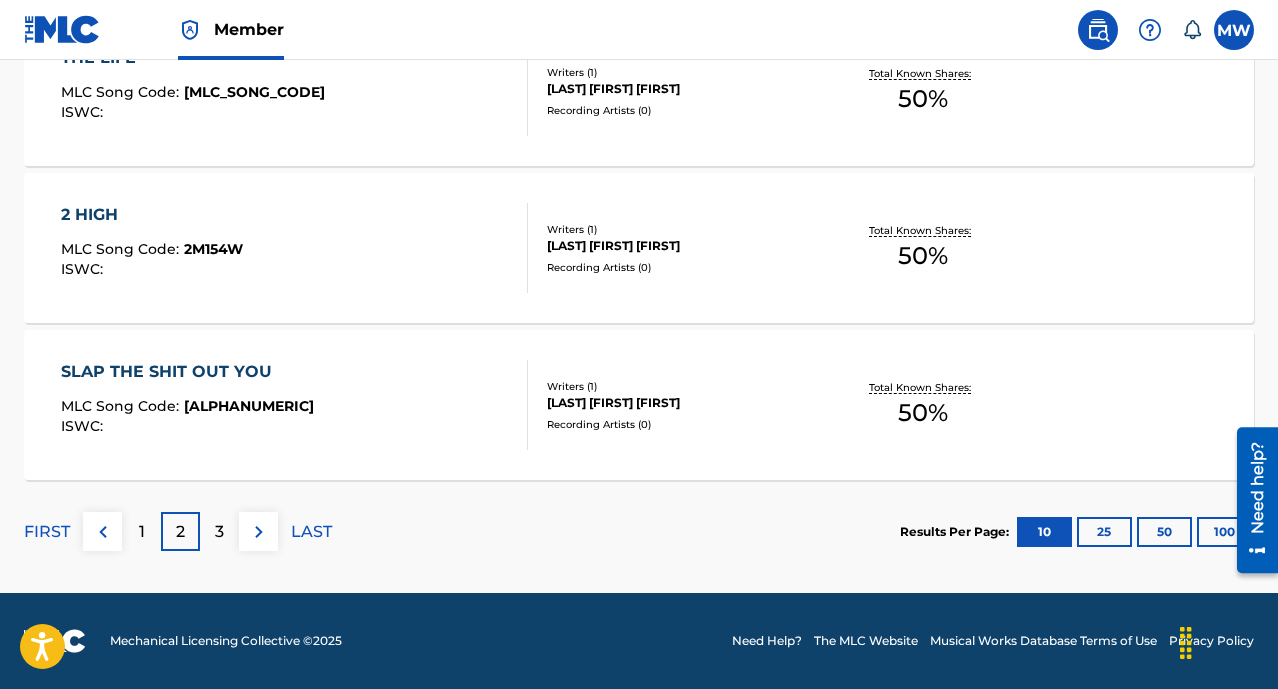 click on "3" at bounding box center [219, 531] 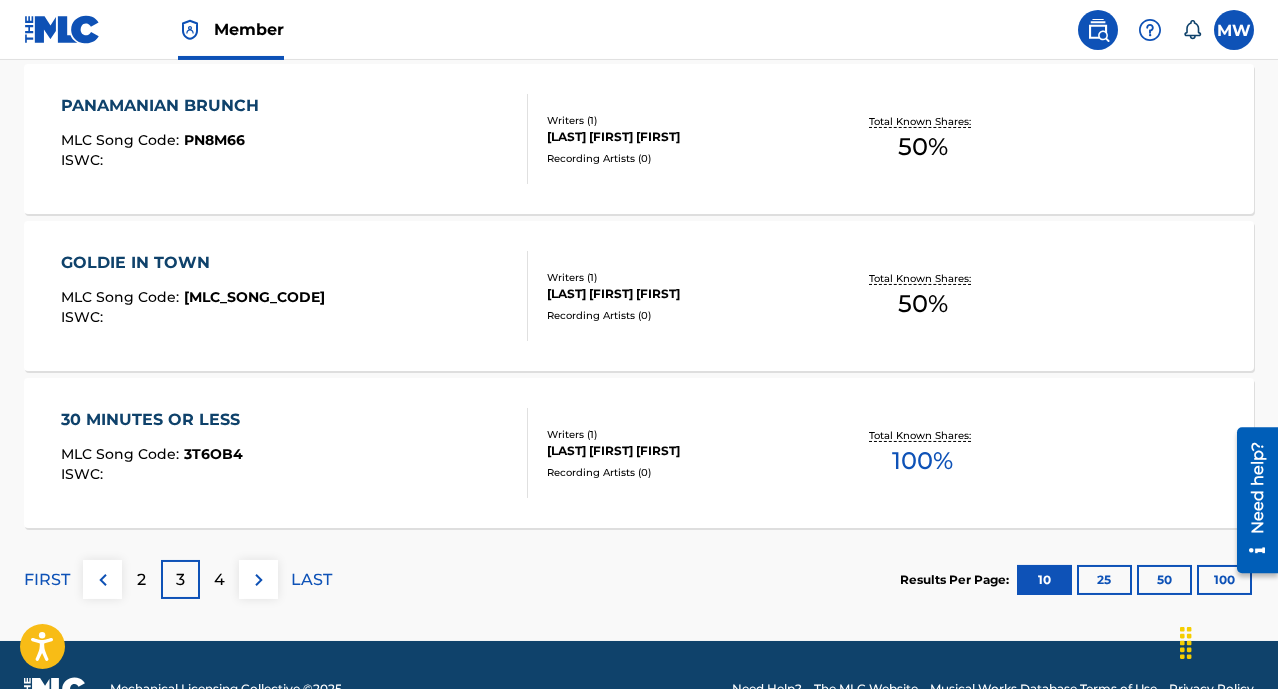 scroll, scrollTop: 1759, scrollLeft: 0, axis: vertical 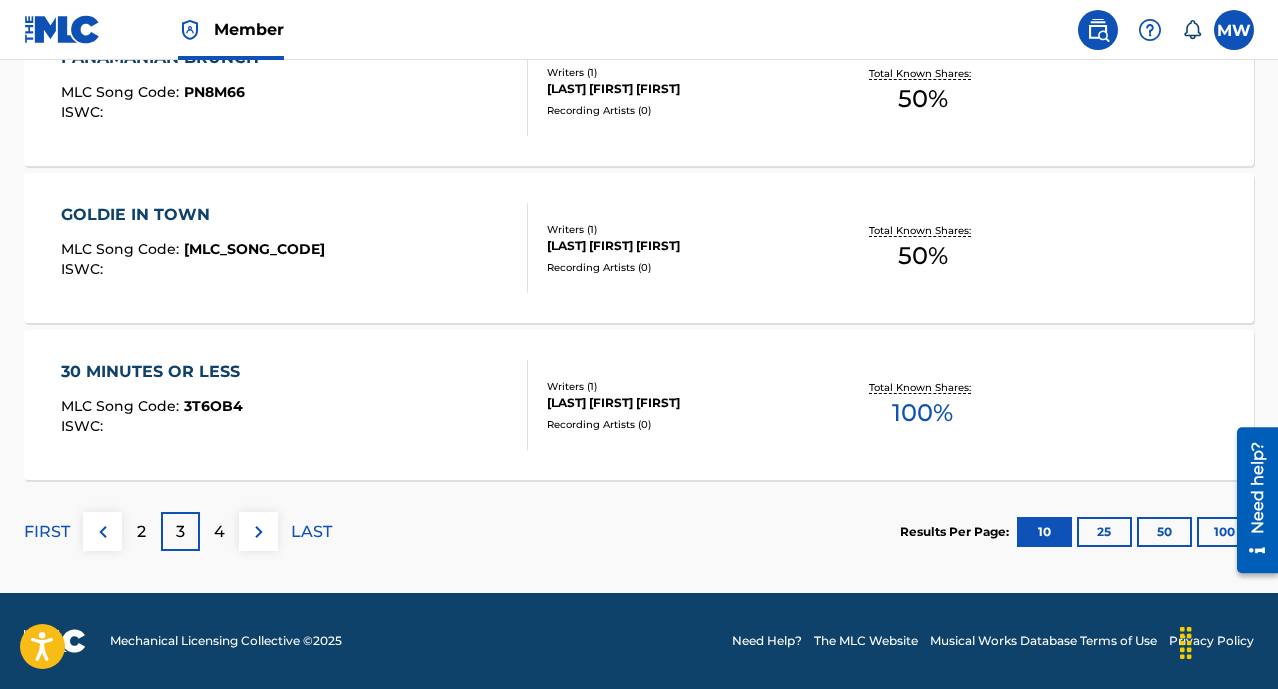 click on "LAST" at bounding box center (311, 532) 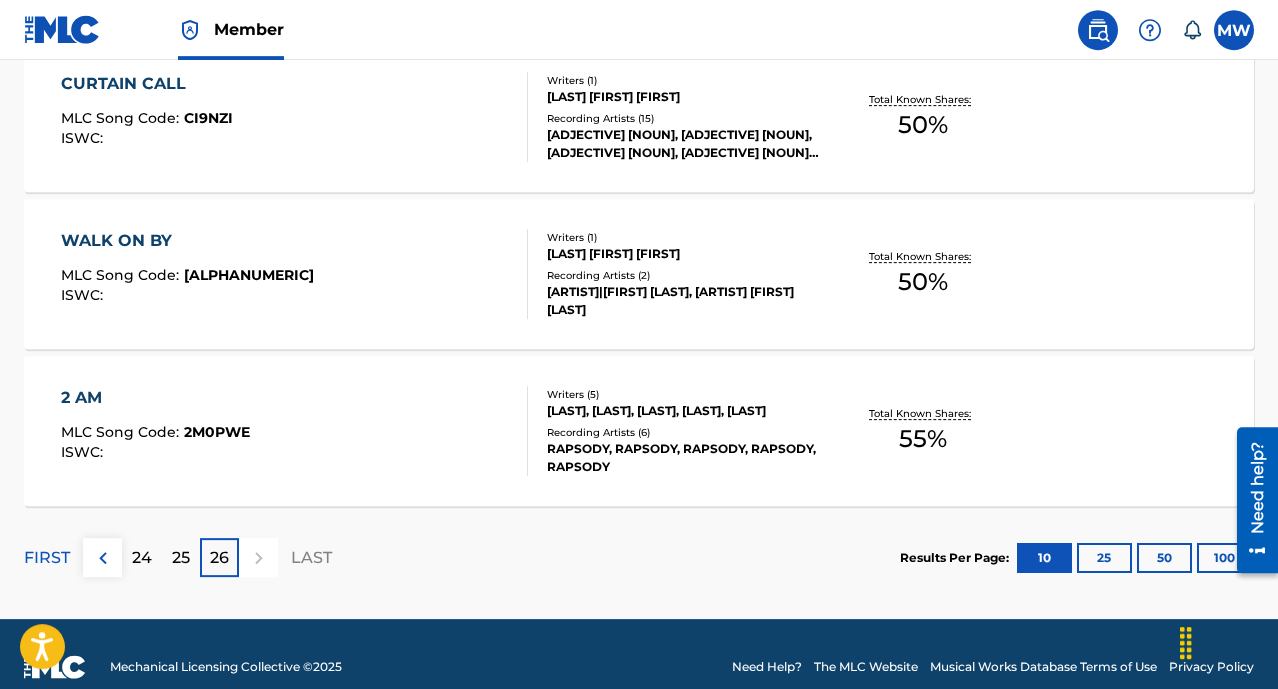 scroll, scrollTop: 660, scrollLeft: 0, axis: vertical 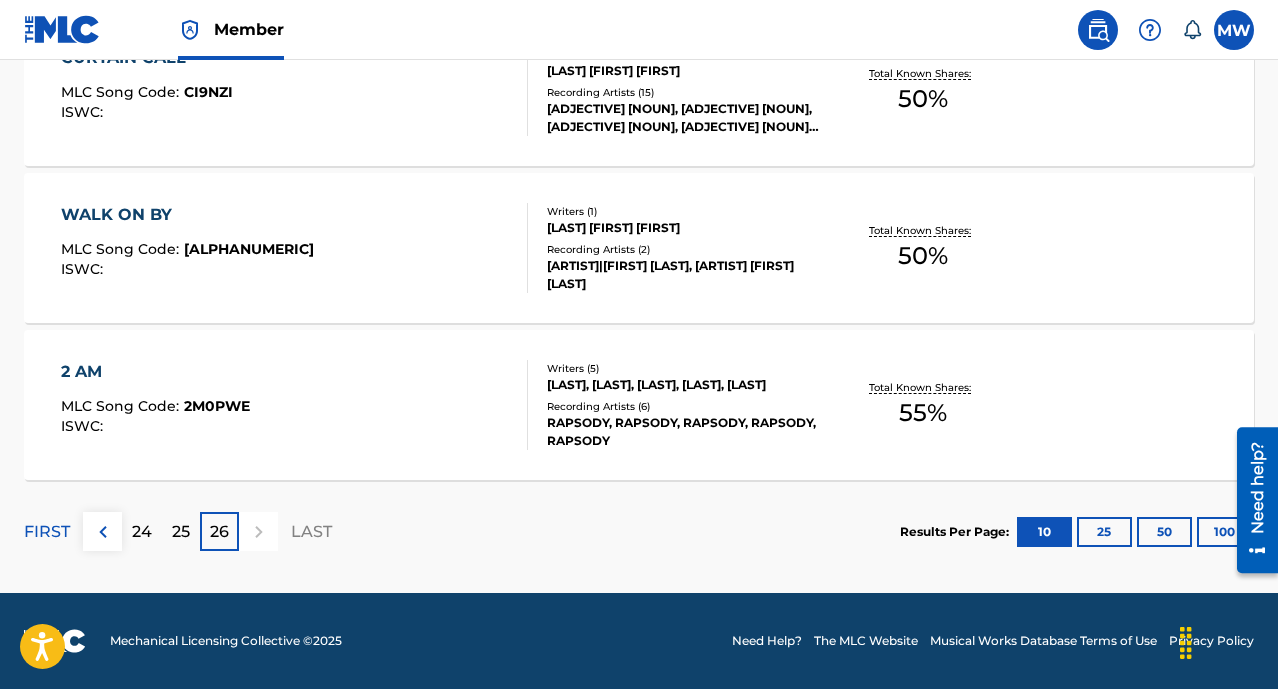 click on "2 AM" at bounding box center (155, 372) 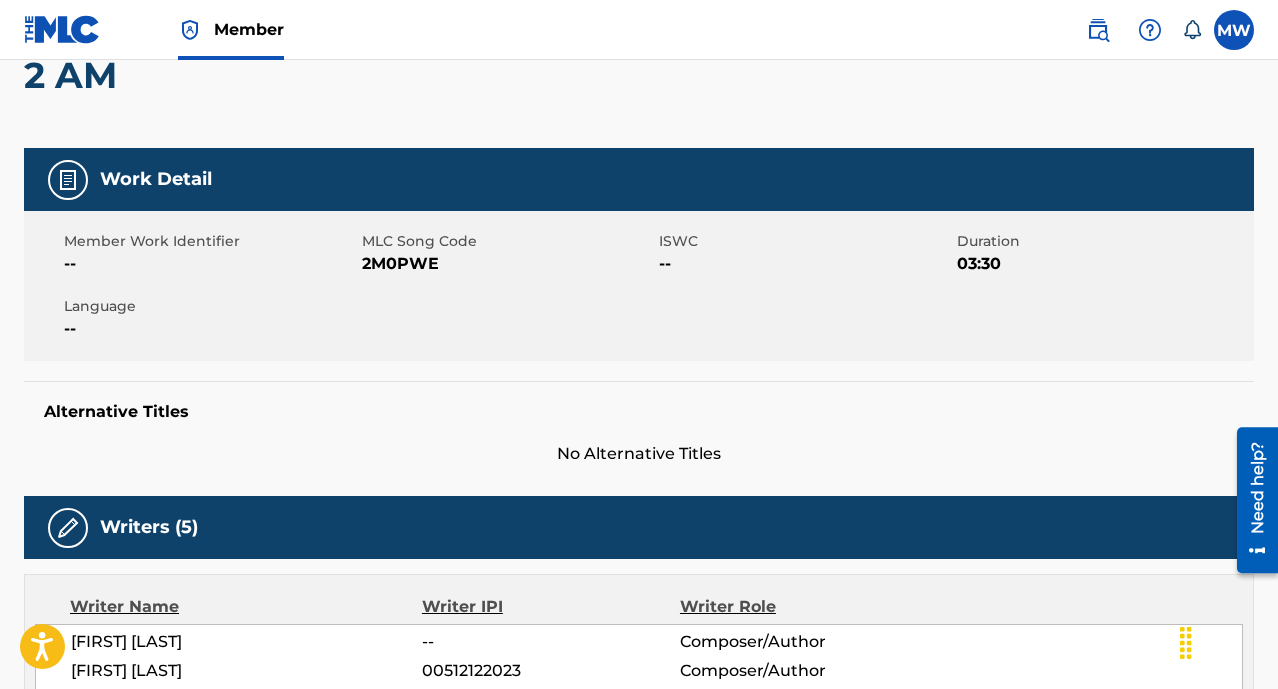 scroll, scrollTop: 0, scrollLeft: 0, axis: both 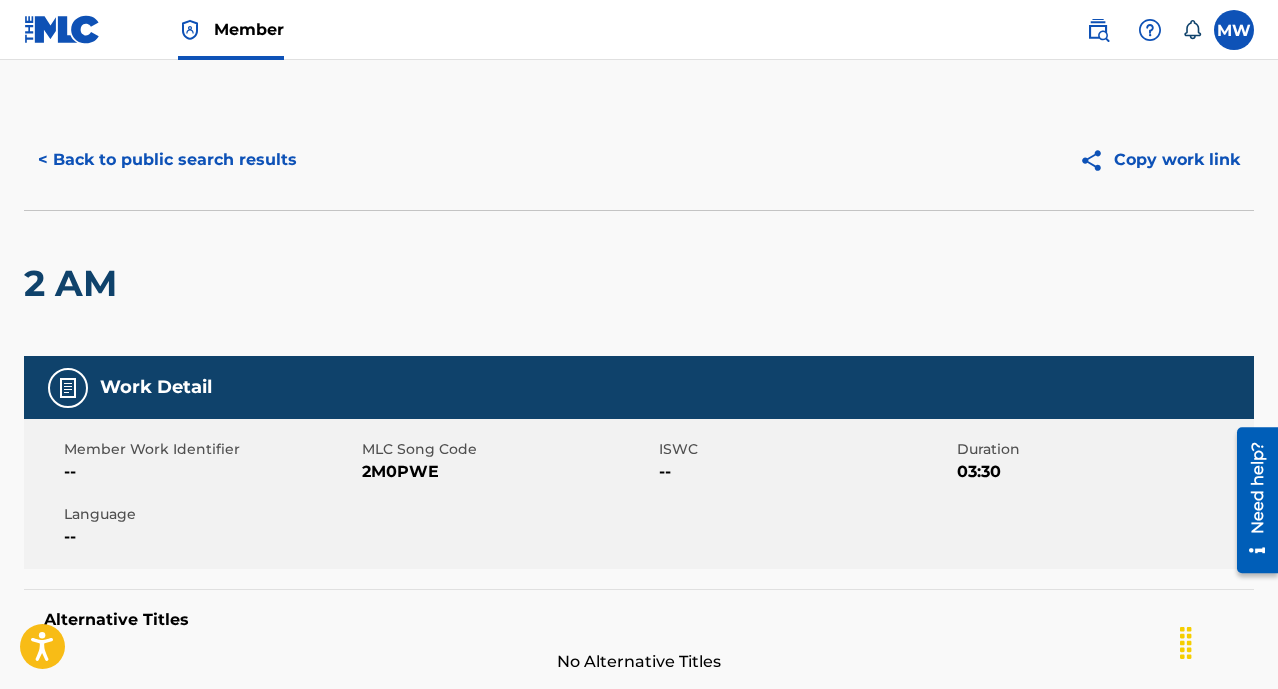 click on "< Back to public search results" at bounding box center [167, 160] 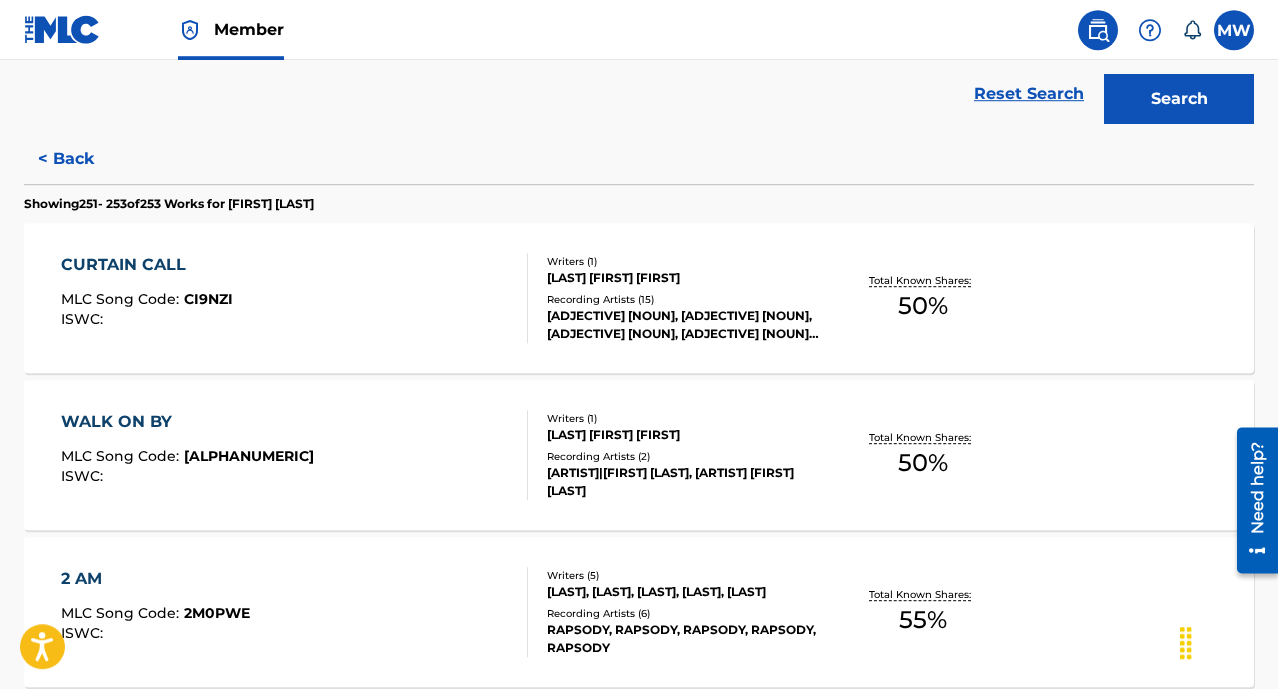 scroll, scrollTop: 436, scrollLeft: 0, axis: vertical 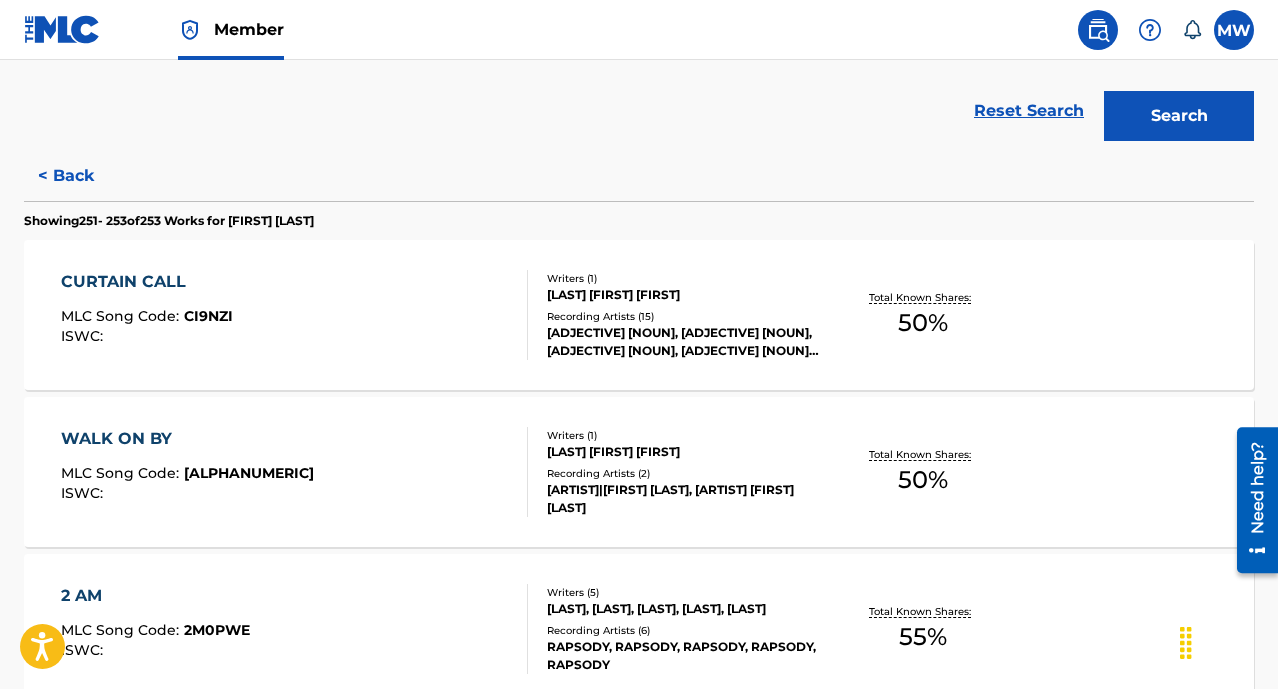 click on "CURTAIN CALL" at bounding box center (147, 282) 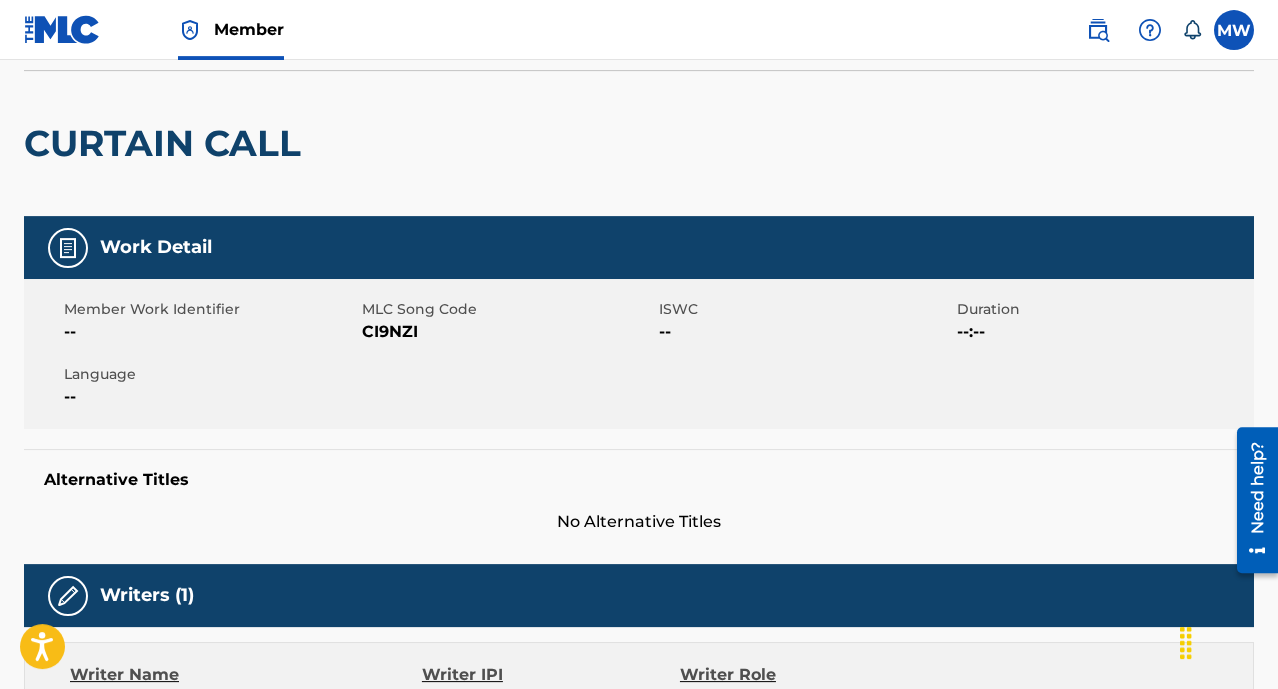 scroll, scrollTop: 0, scrollLeft: 0, axis: both 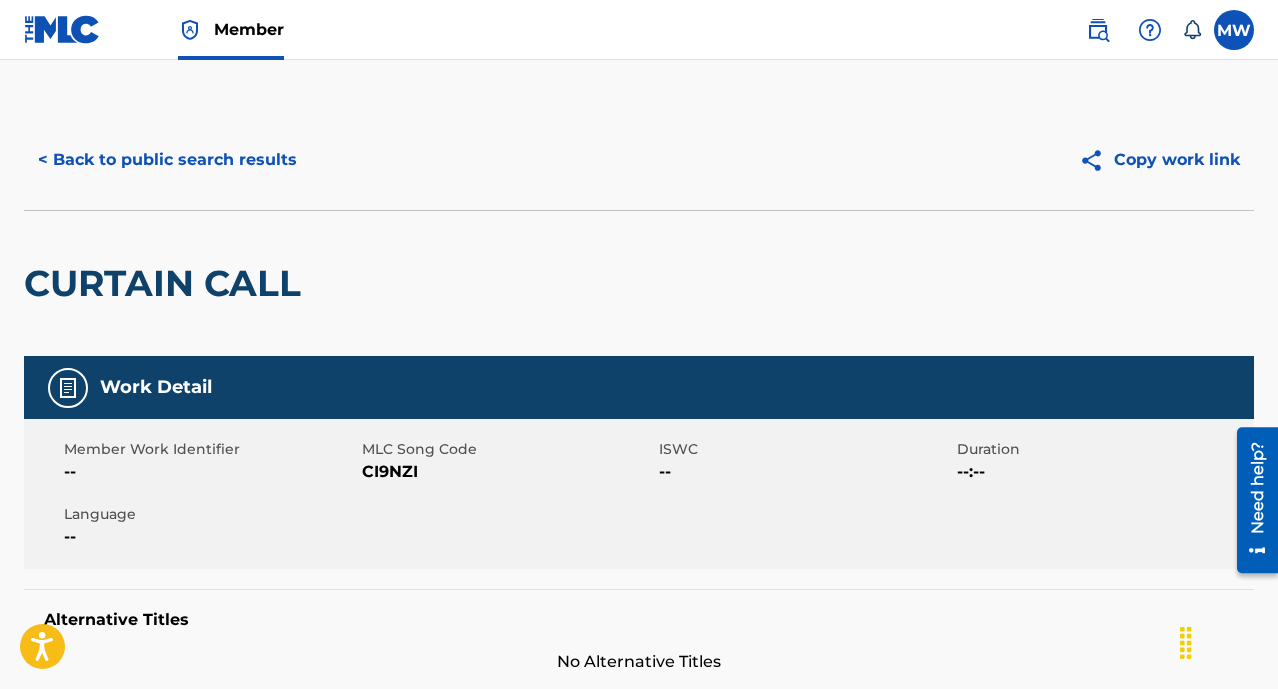 click on "< Back to public search results" at bounding box center [167, 160] 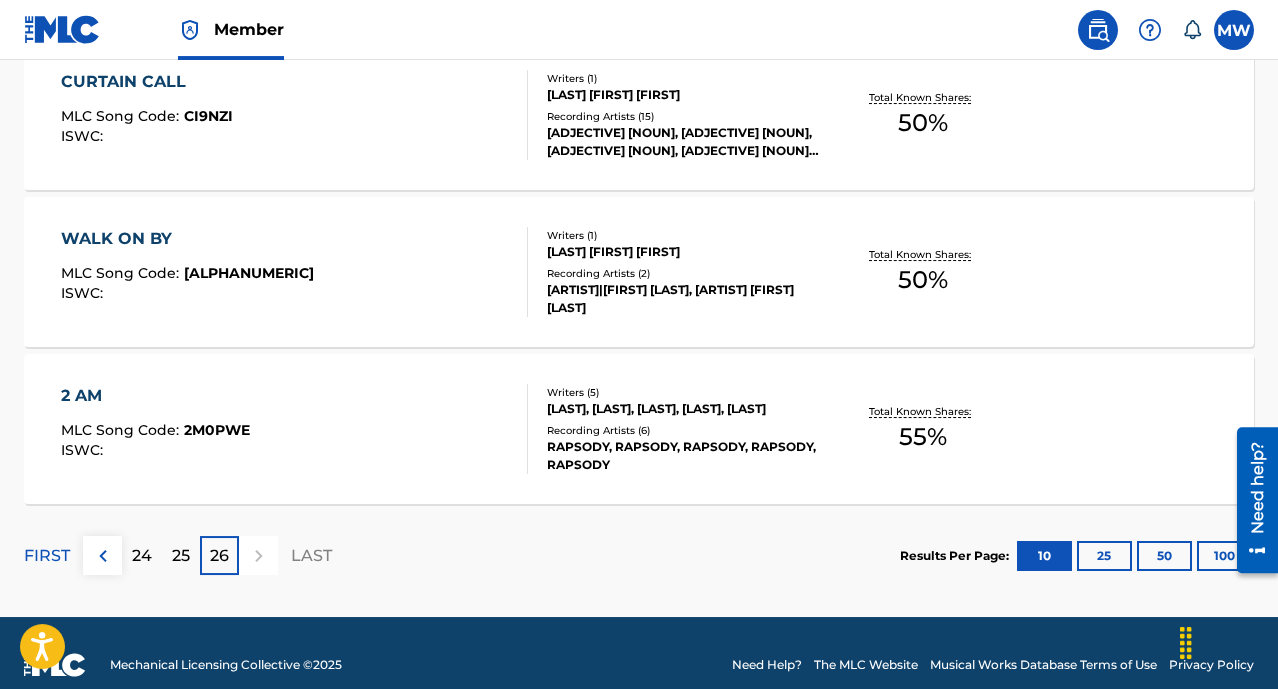 scroll, scrollTop: 660, scrollLeft: 0, axis: vertical 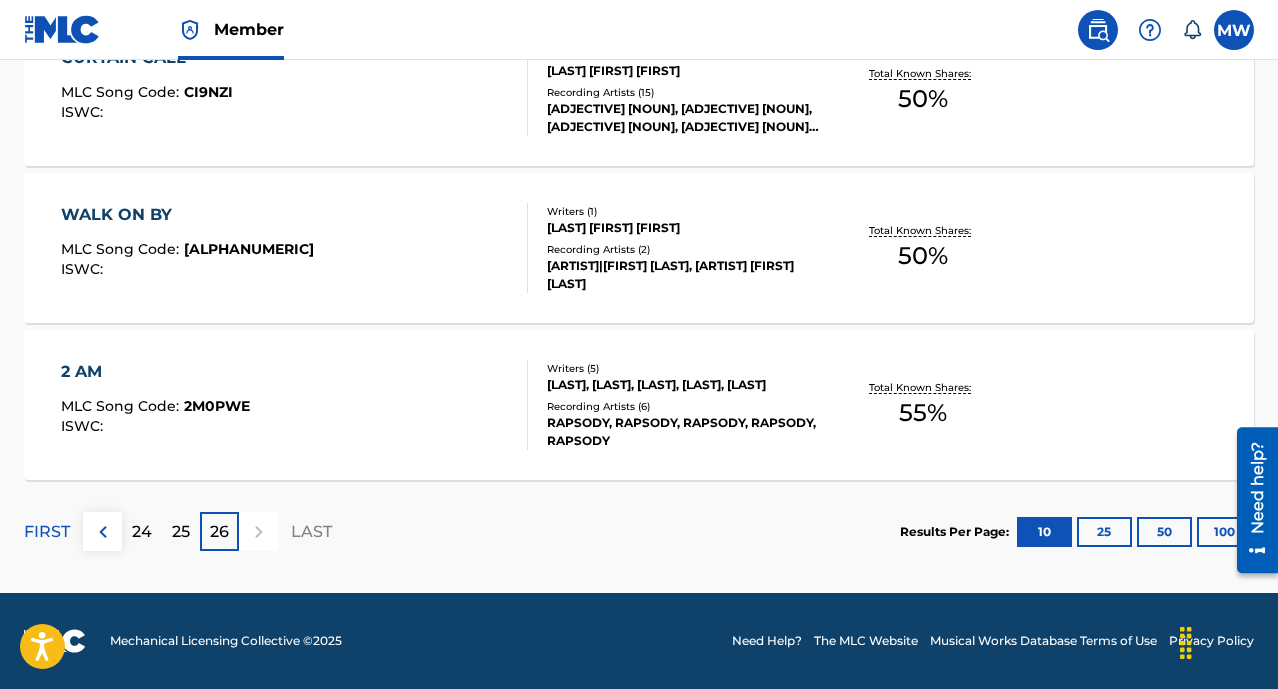 click on "24" at bounding box center (141, 531) 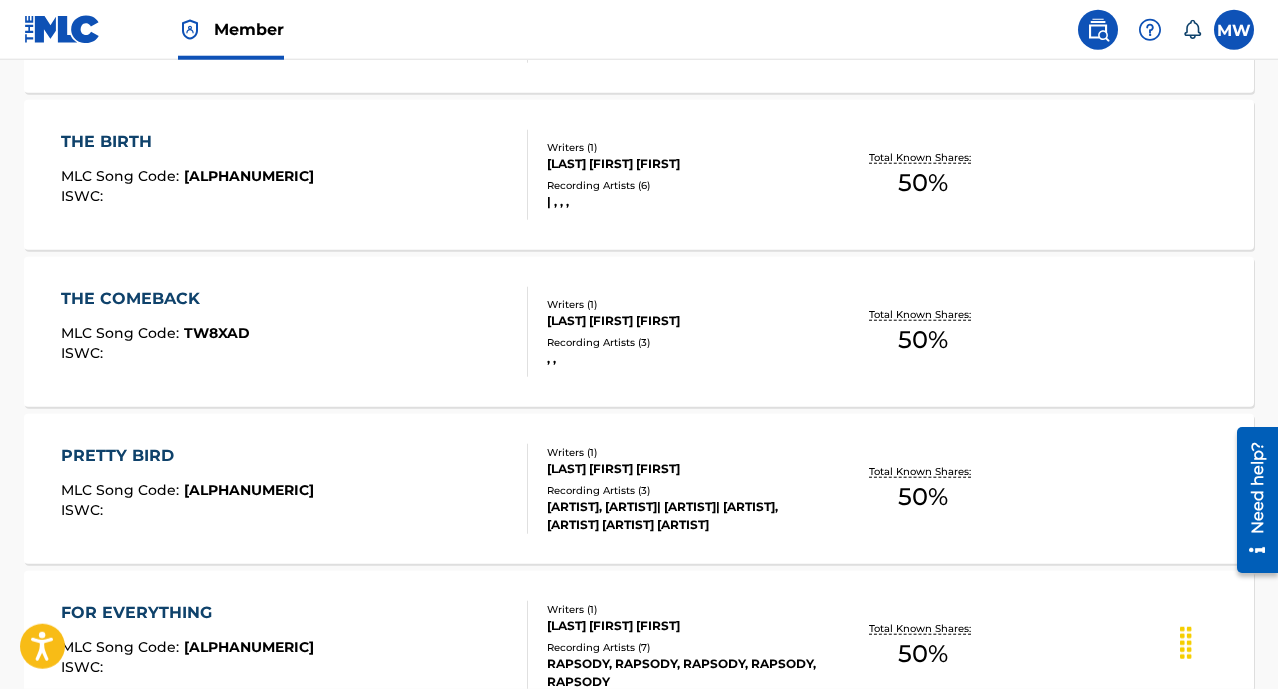 scroll, scrollTop: 1759, scrollLeft: 0, axis: vertical 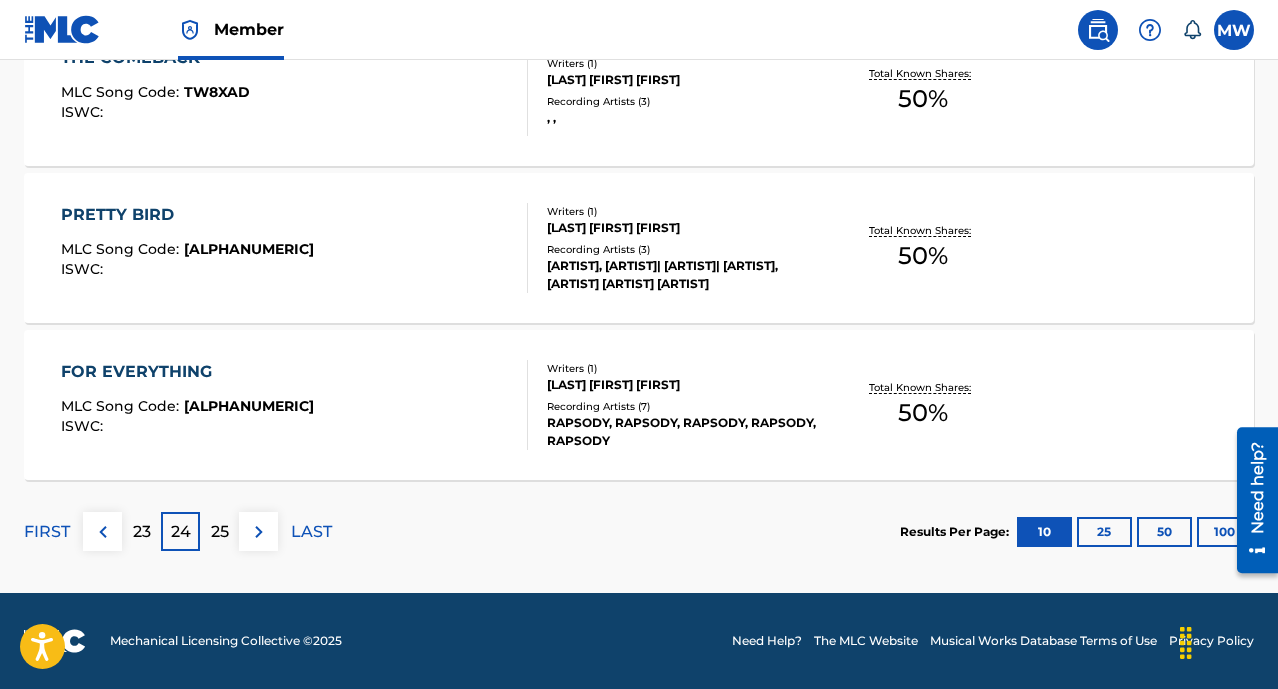 click on "FOR EVERYTHING MLC Song Code : [MLC_SONG_CODE] ISWC :" at bounding box center (187, 405) 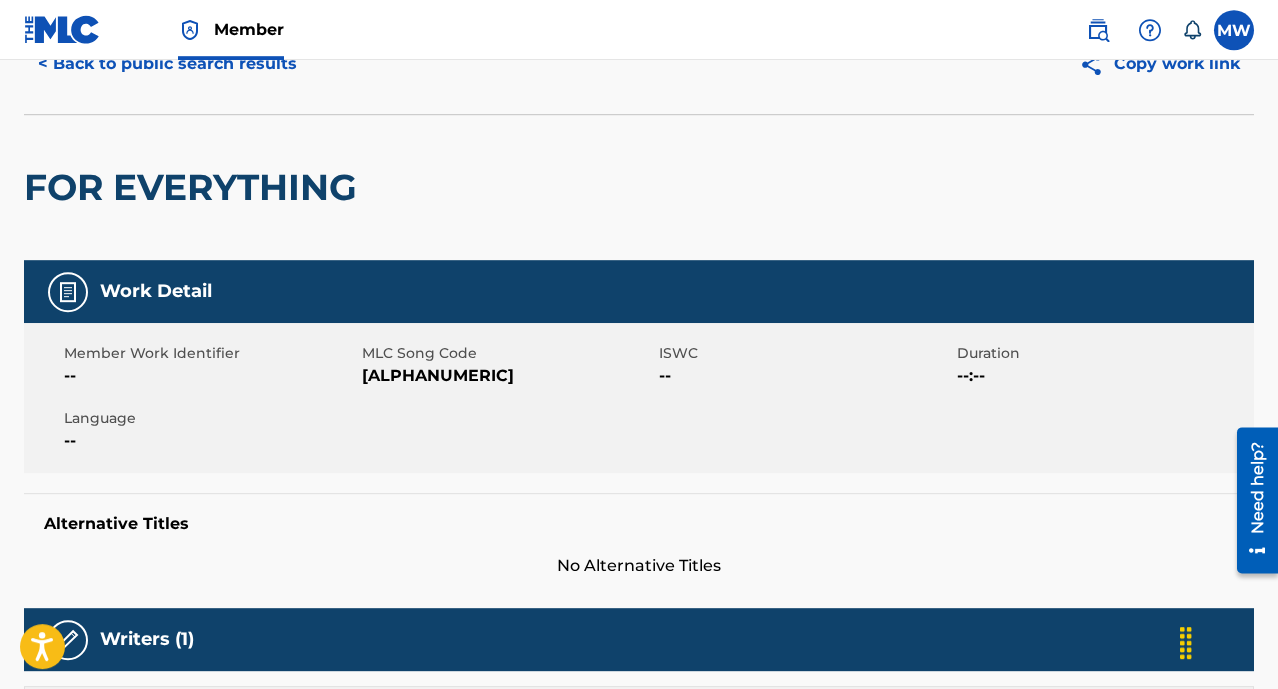 scroll, scrollTop: 0, scrollLeft: 0, axis: both 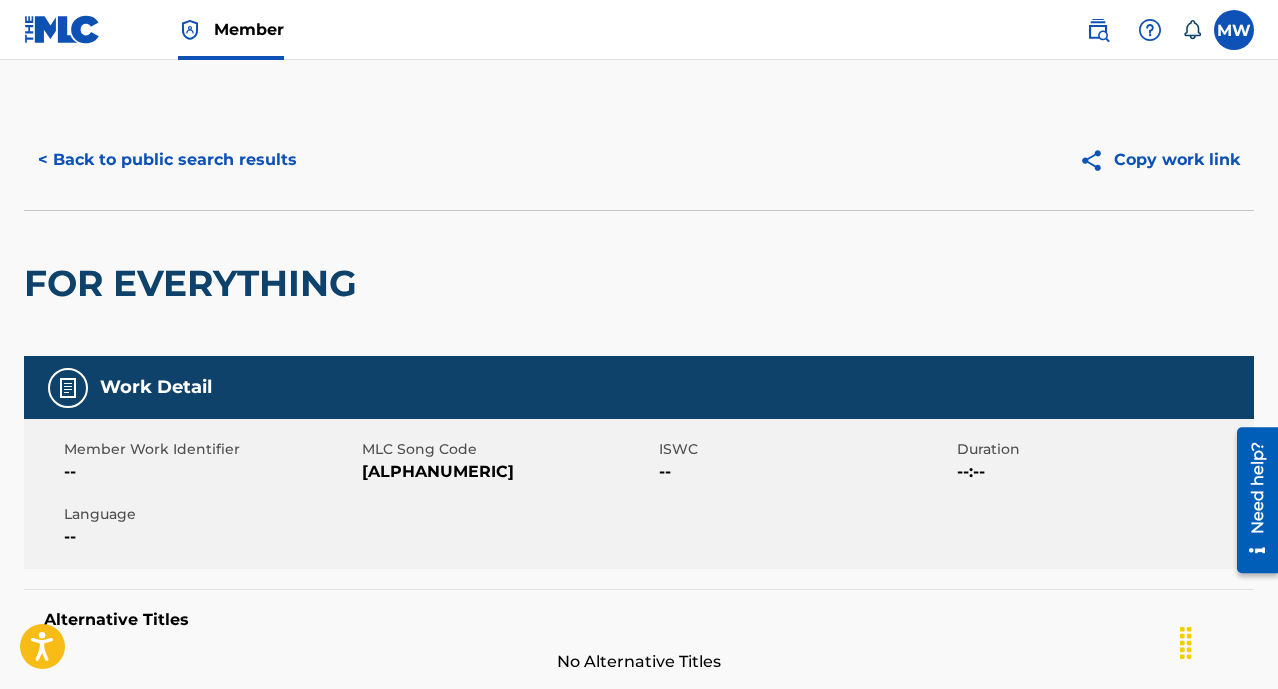 click on "< Back to public search results" at bounding box center (167, 160) 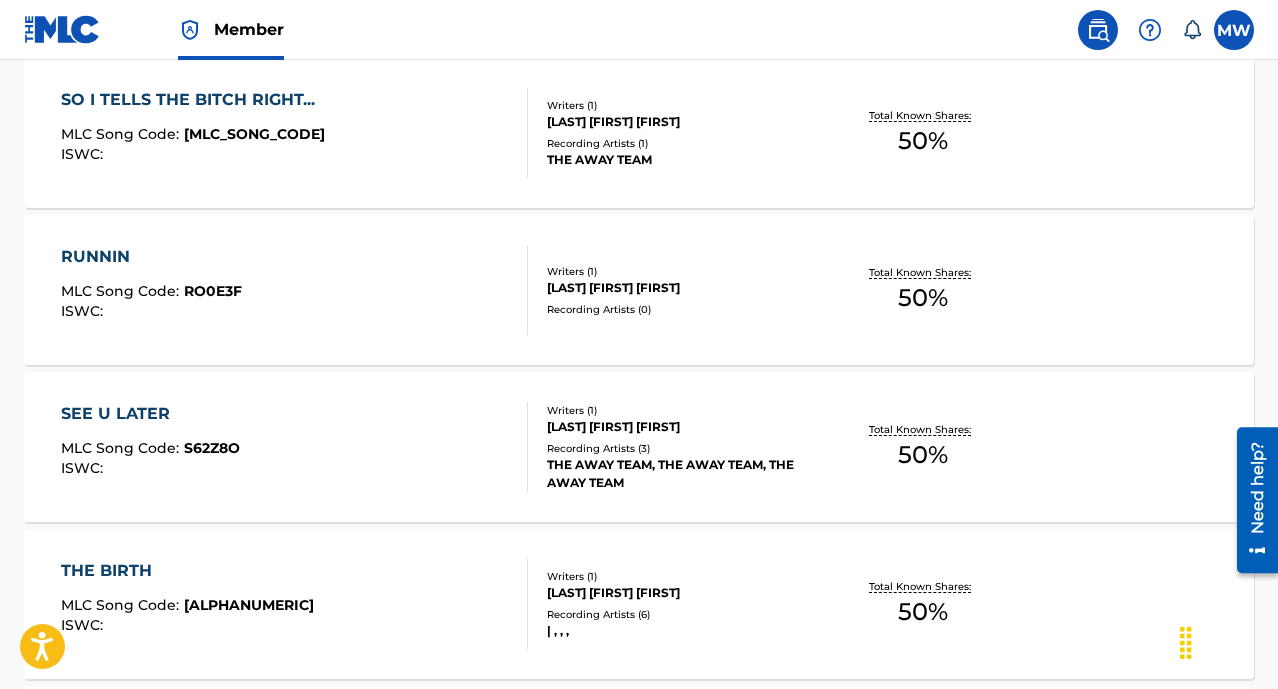 scroll, scrollTop: 1393, scrollLeft: 0, axis: vertical 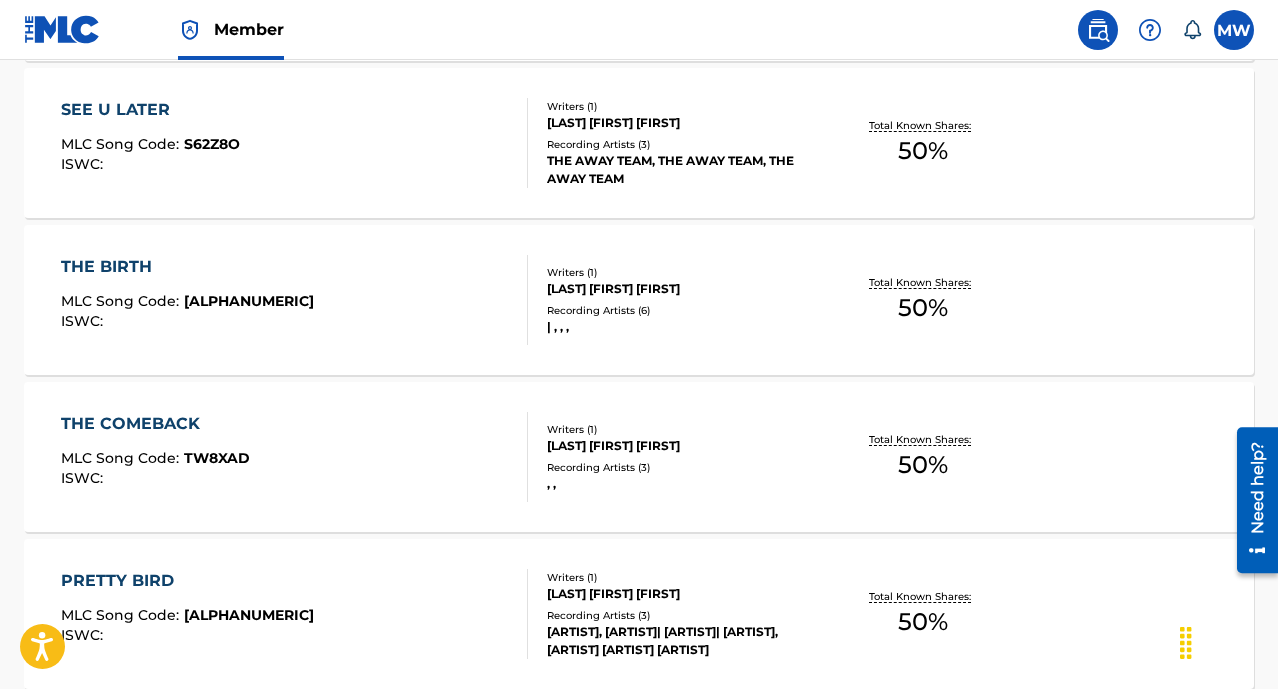click on "THE COMEBACK" at bounding box center (155, 424) 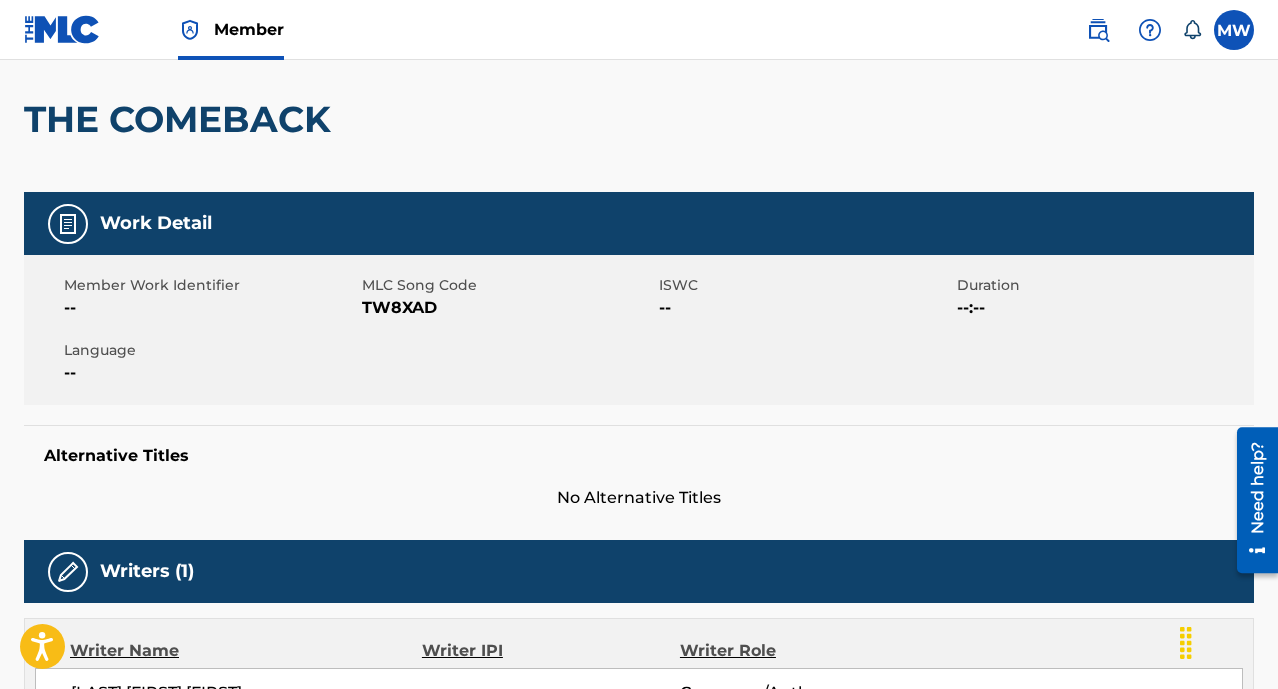 scroll, scrollTop: 0, scrollLeft: 0, axis: both 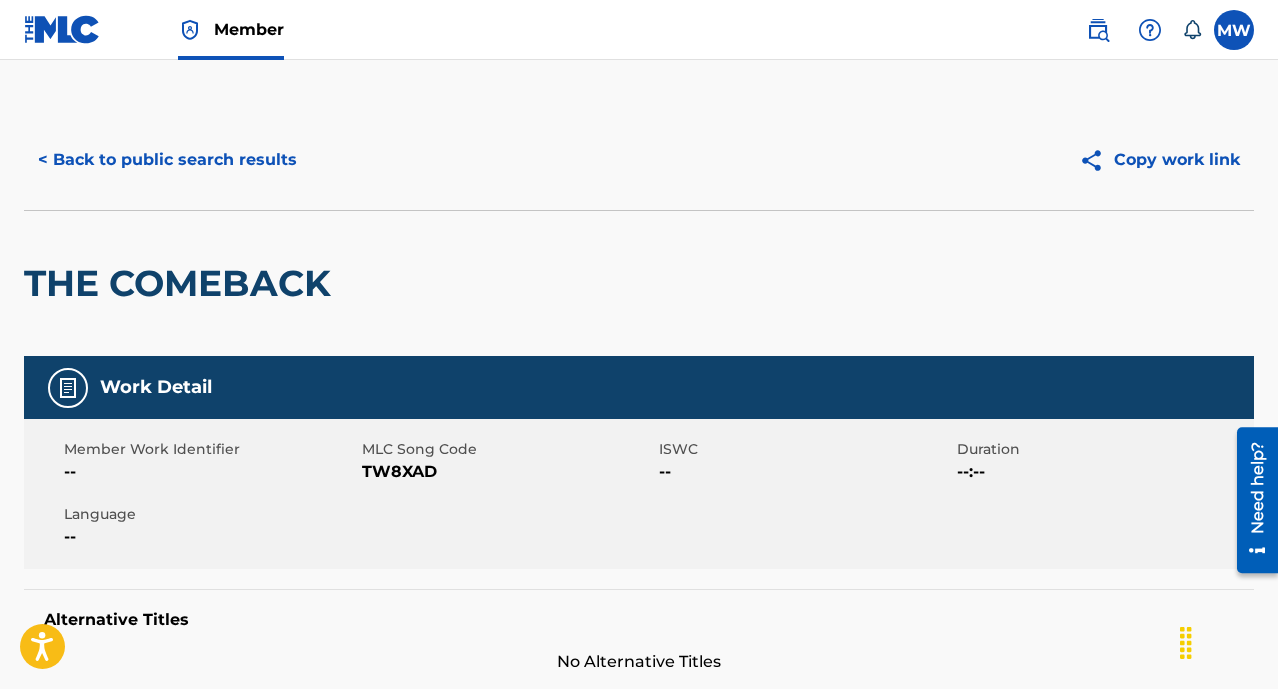 click on "< Back to public search results" at bounding box center (167, 160) 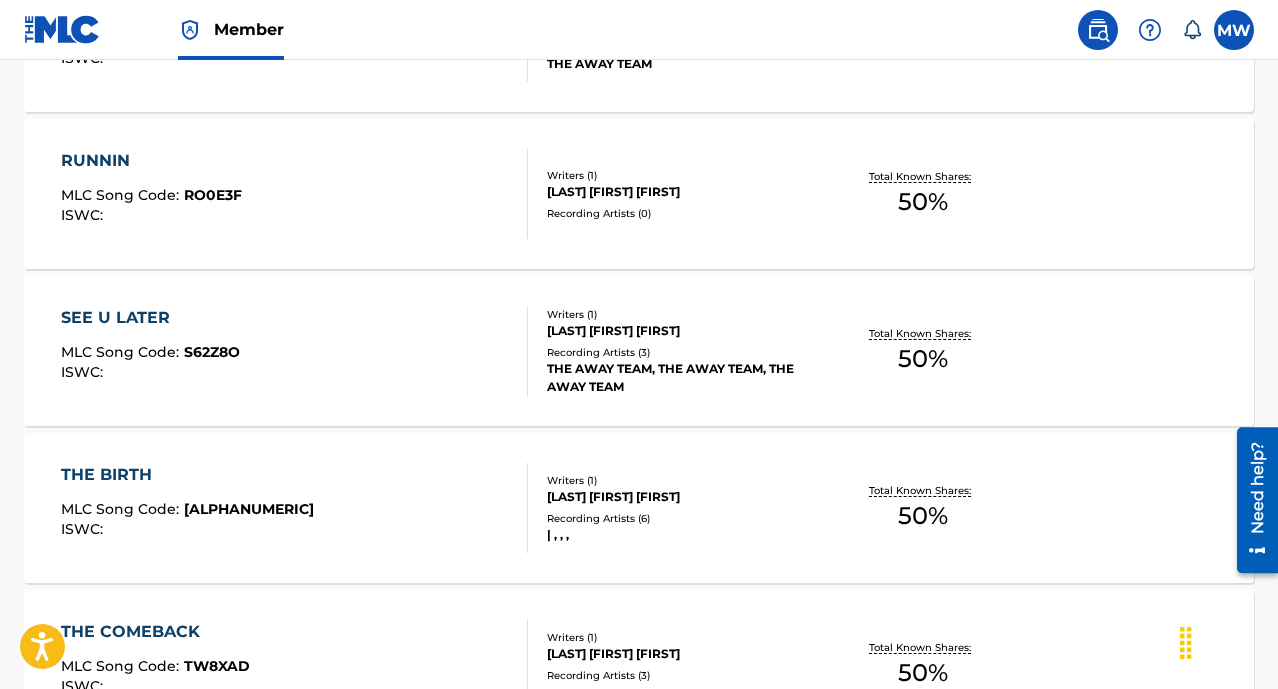 scroll, scrollTop: 1201, scrollLeft: 0, axis: vertical 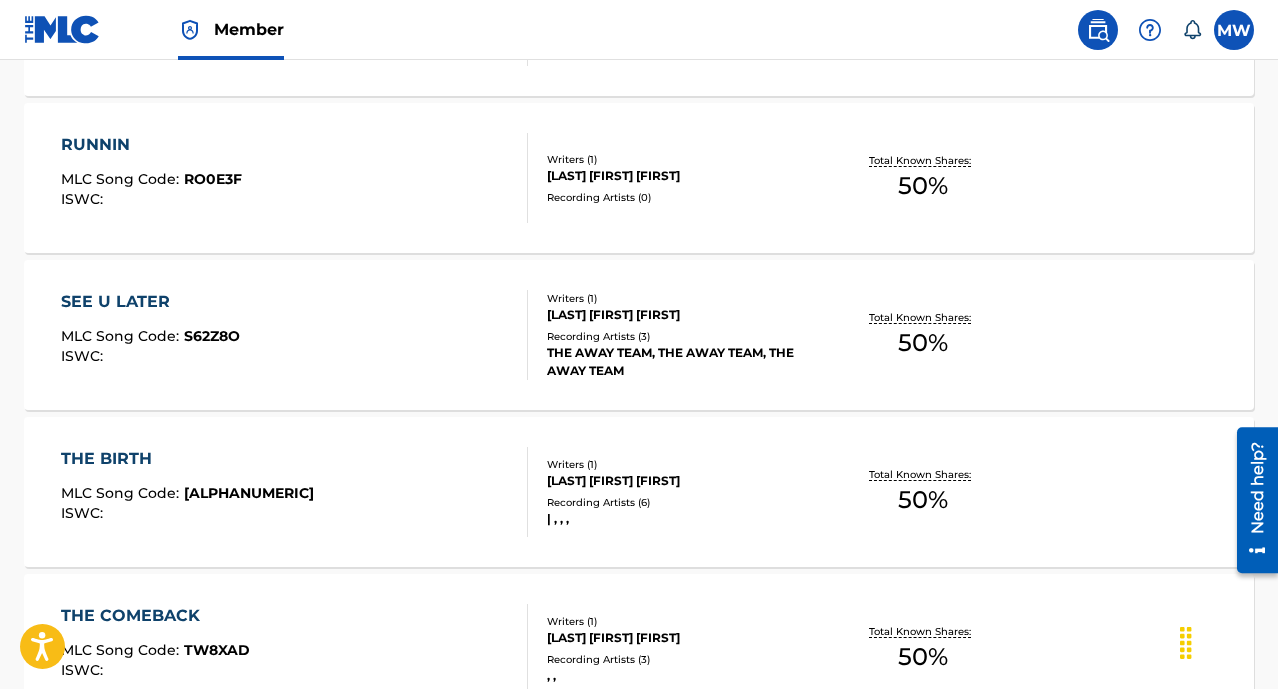 click on "SEE U LATER" at bounding box center [150, 302] 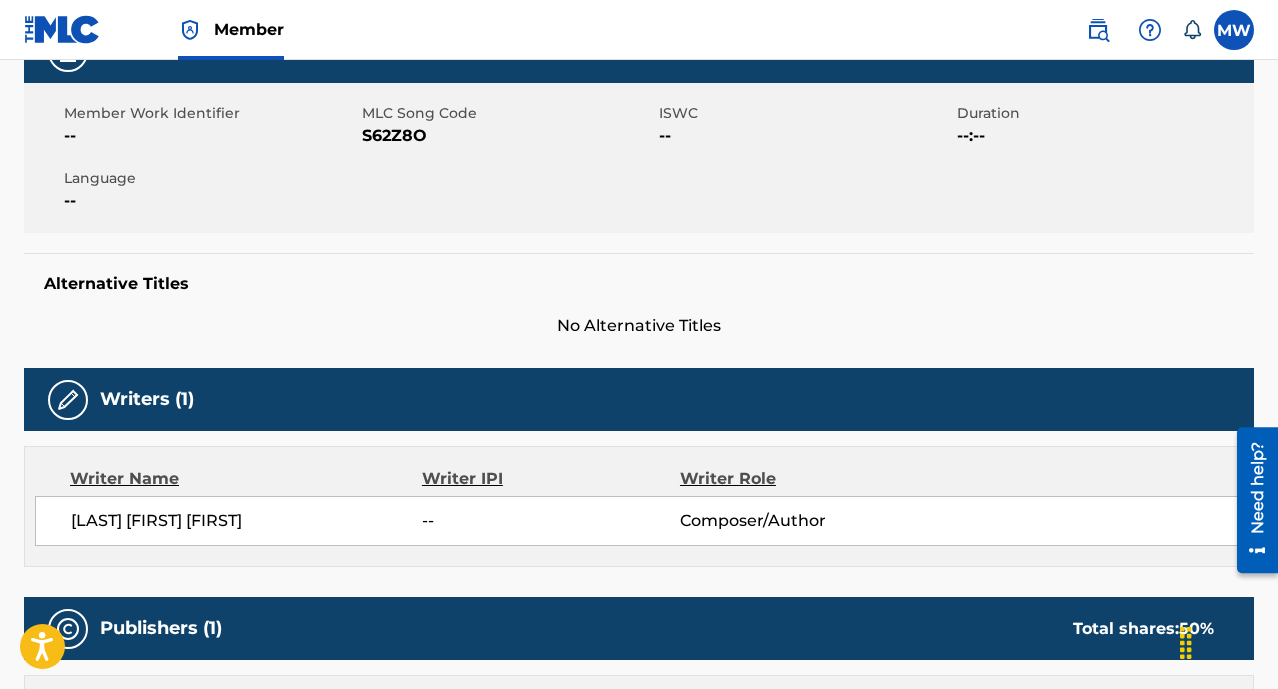 scroll, scrollTop: 0, scrollLeft: 0, axis: both 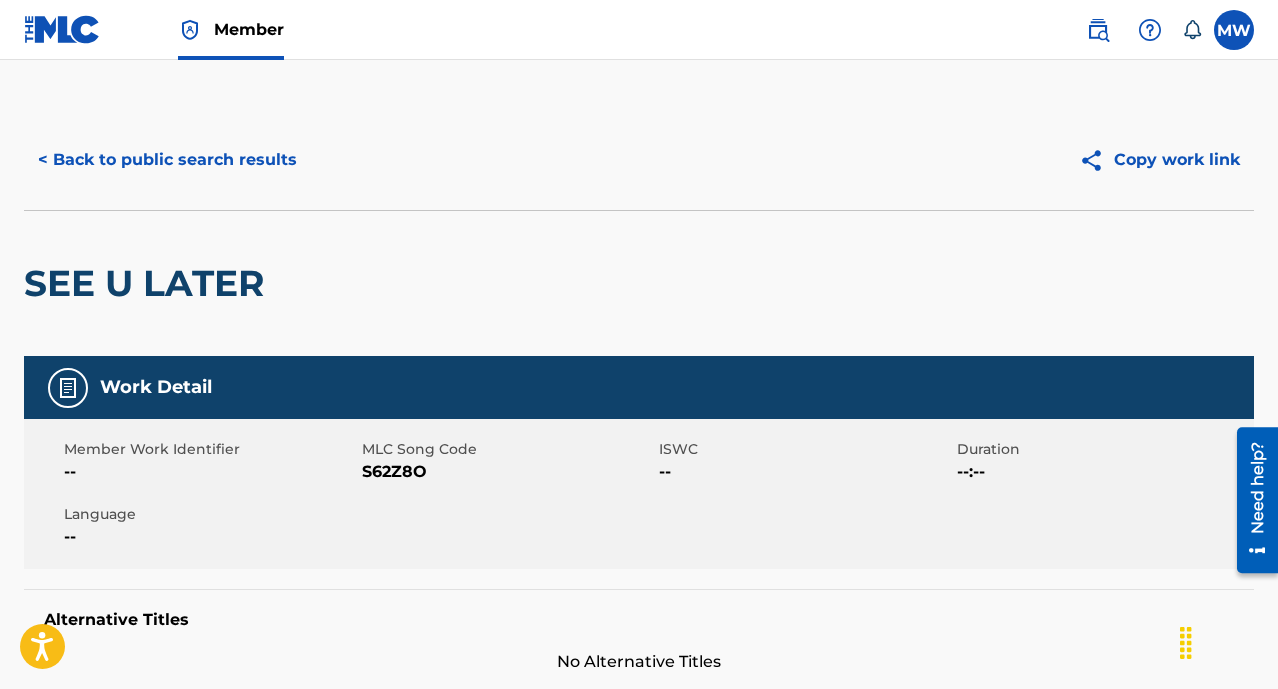 click on "< Back to public search results" at bounding box center (167, 160) 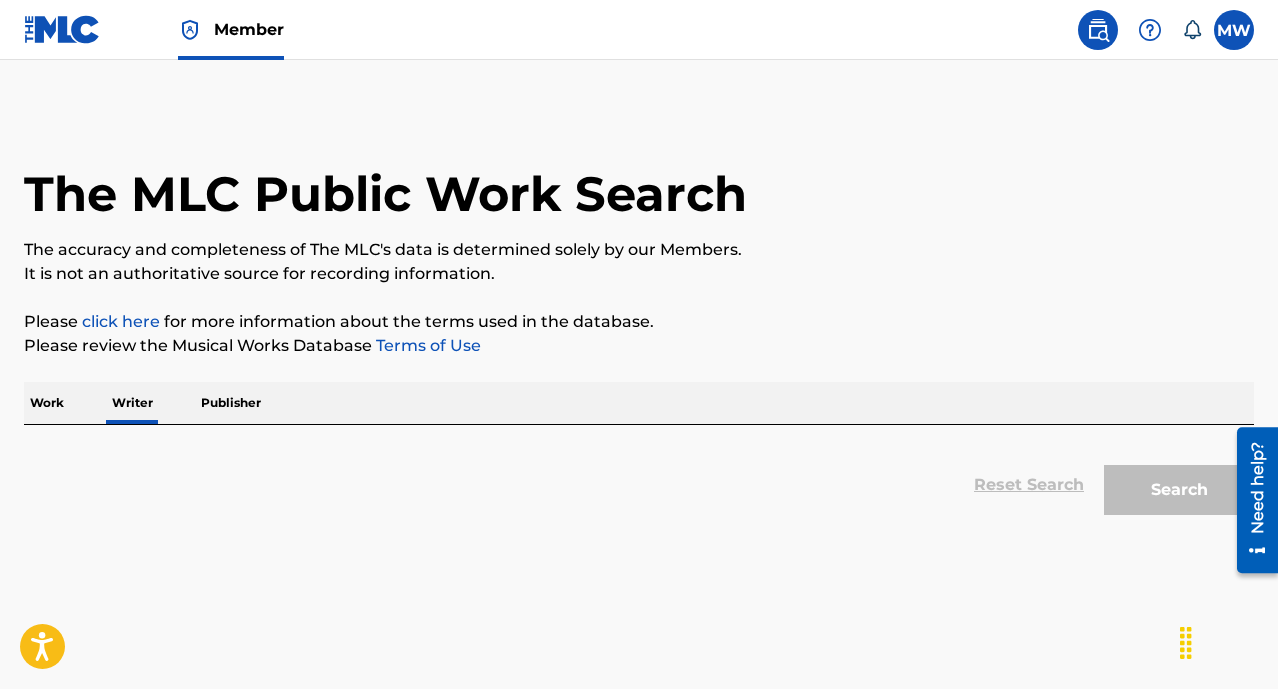 scroll, scrollTop: 65, scrollLeft: 0, axis: vertical 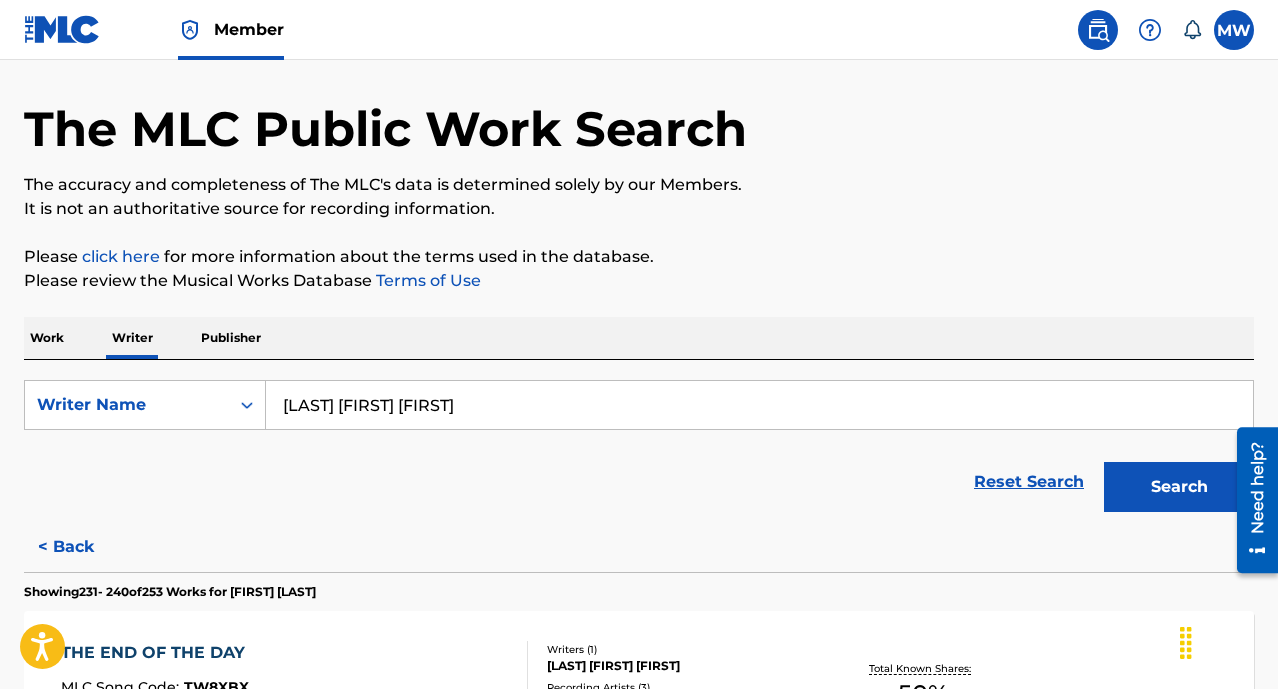 click on "[LAST] [FIRST] [FIRST]" at bounding box center [759, 405] 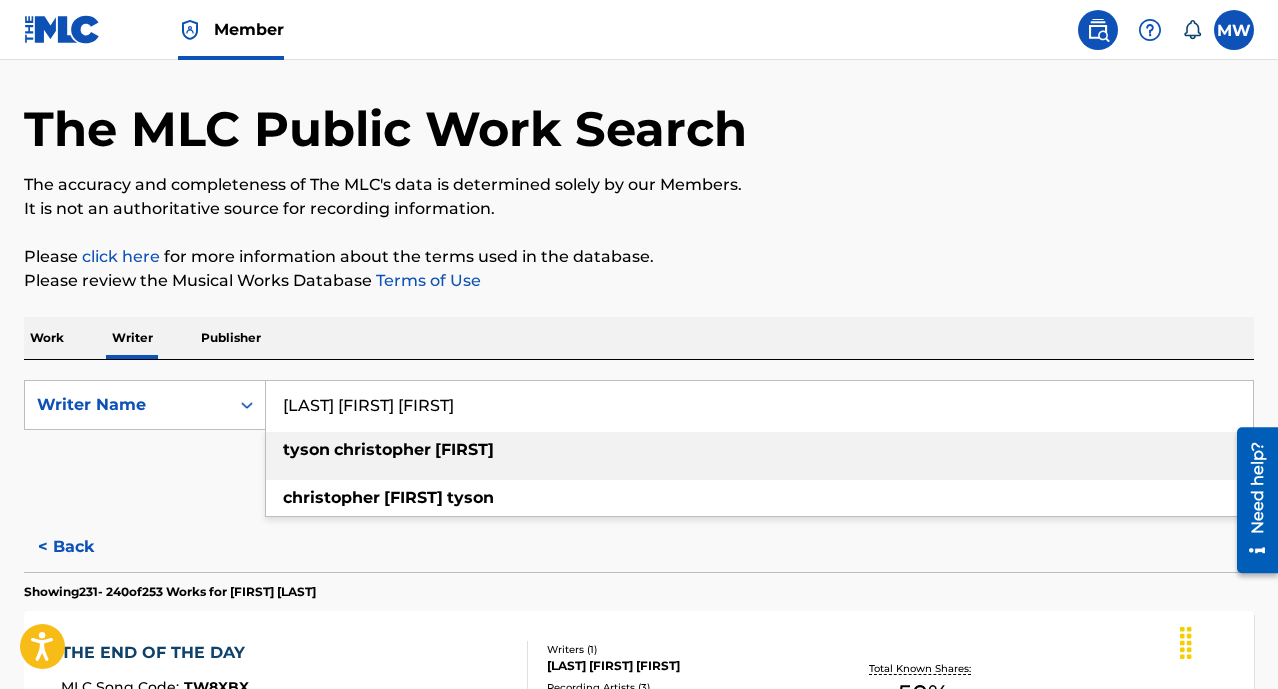 click on "Publisher" at bounding box center [231, 338] 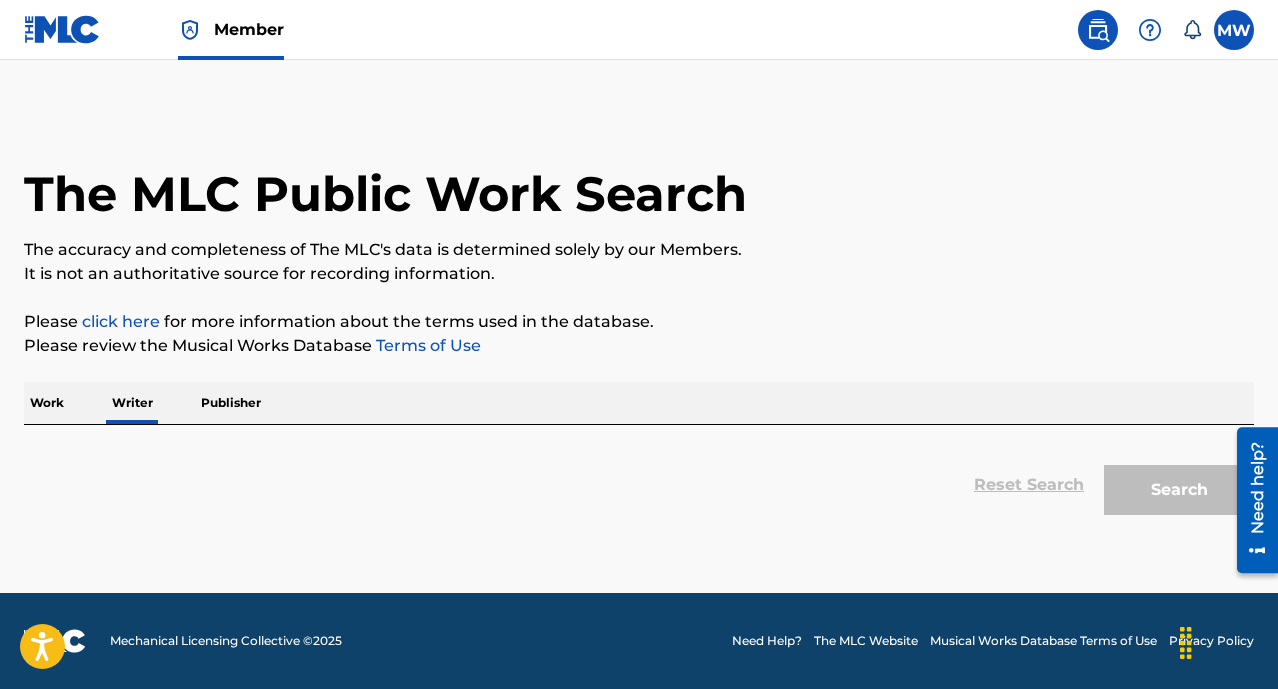 scroll, scrollTop: 0, scrollLeft: 0, axis: both 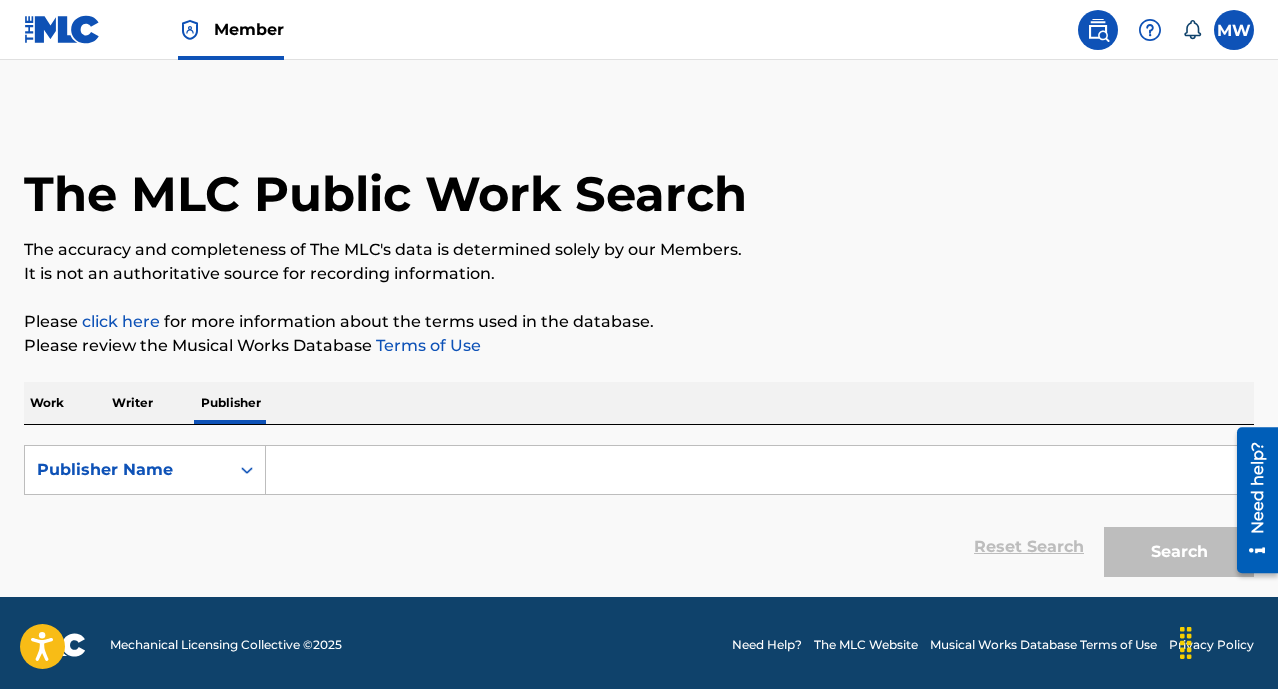 click at bounding box center [759, 470] 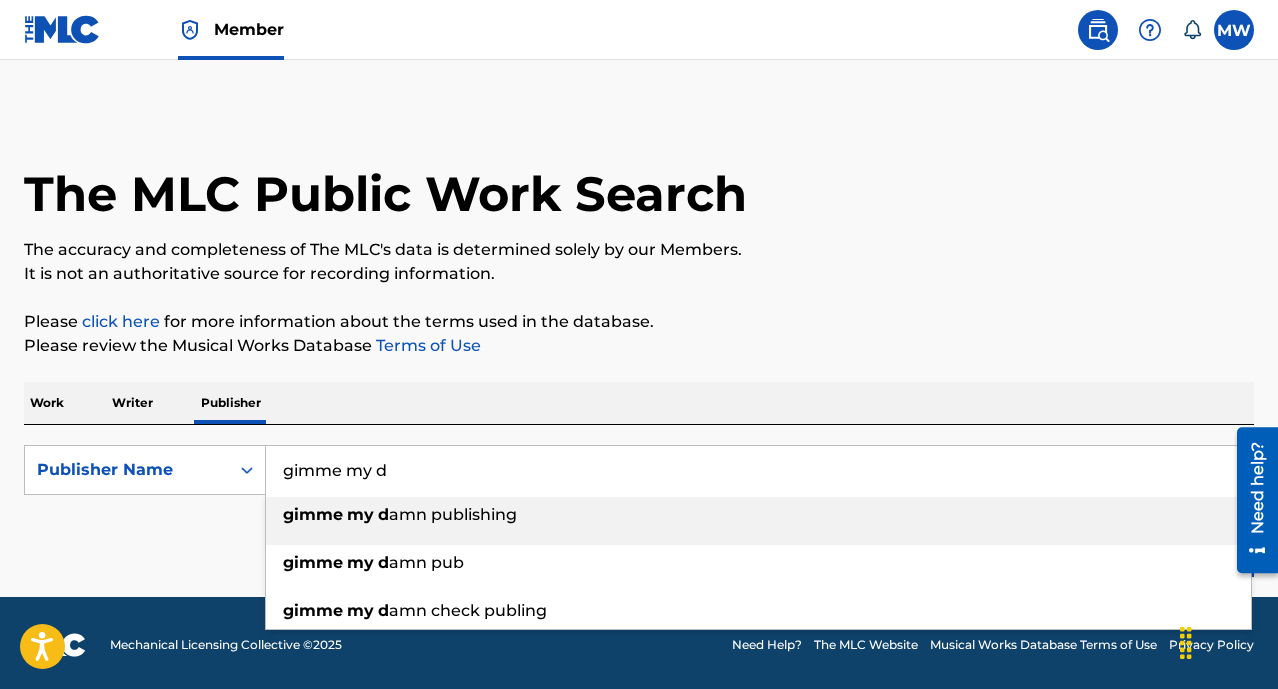 click on "my" at bounding box center (360, 514) 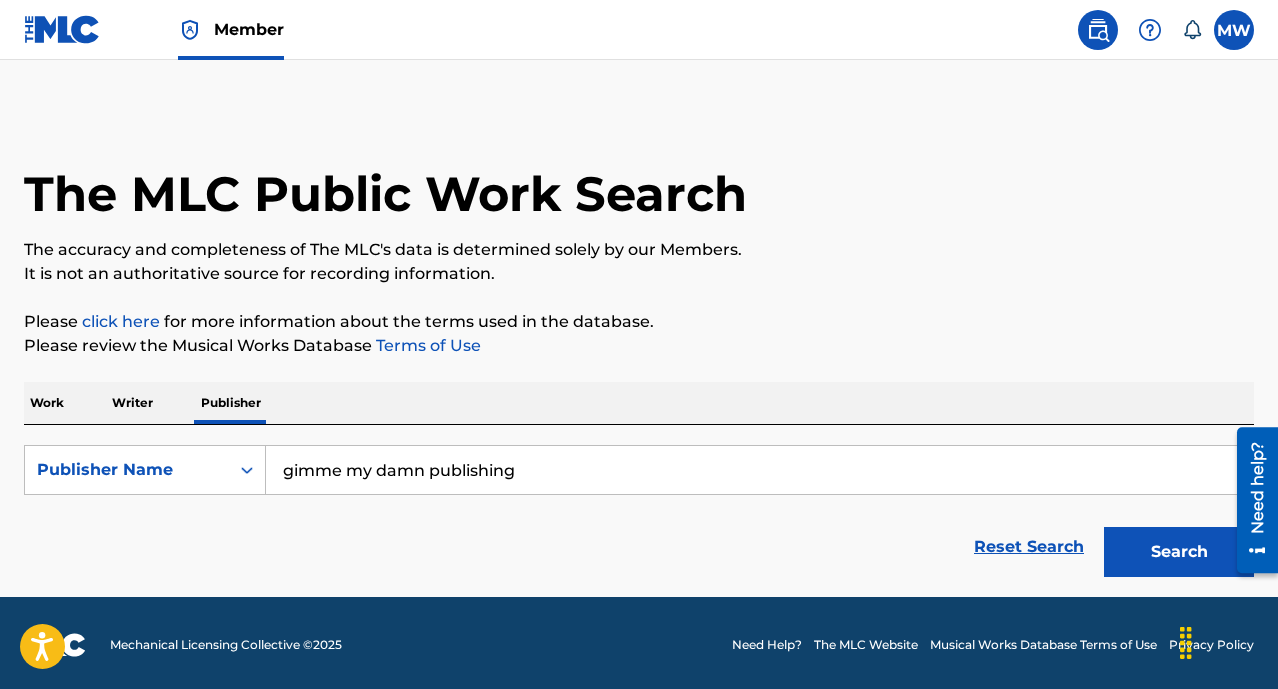 click on "Search" at bounding box center [1179, 552] 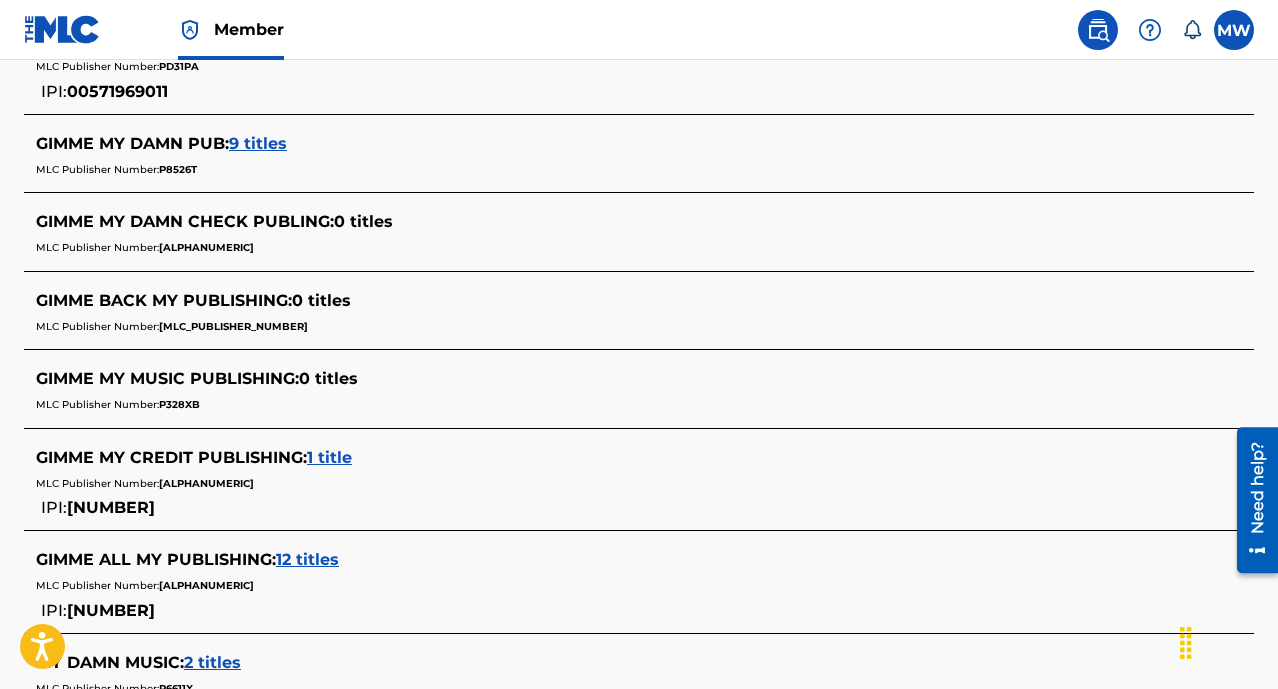 scroll, scrollTop: 352, scrollLeft: 0, axis: vertical 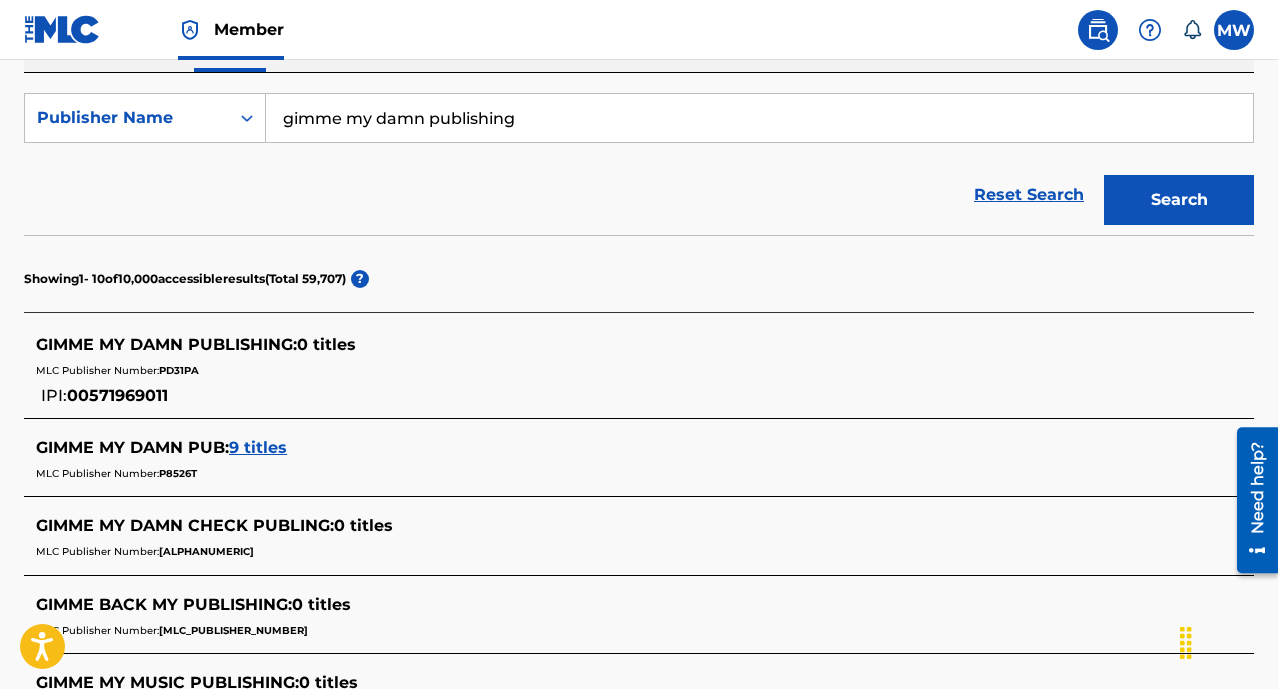 click on "GIMMIE MY DAMN PUBLISHING :" at bounding box center (166, 344) 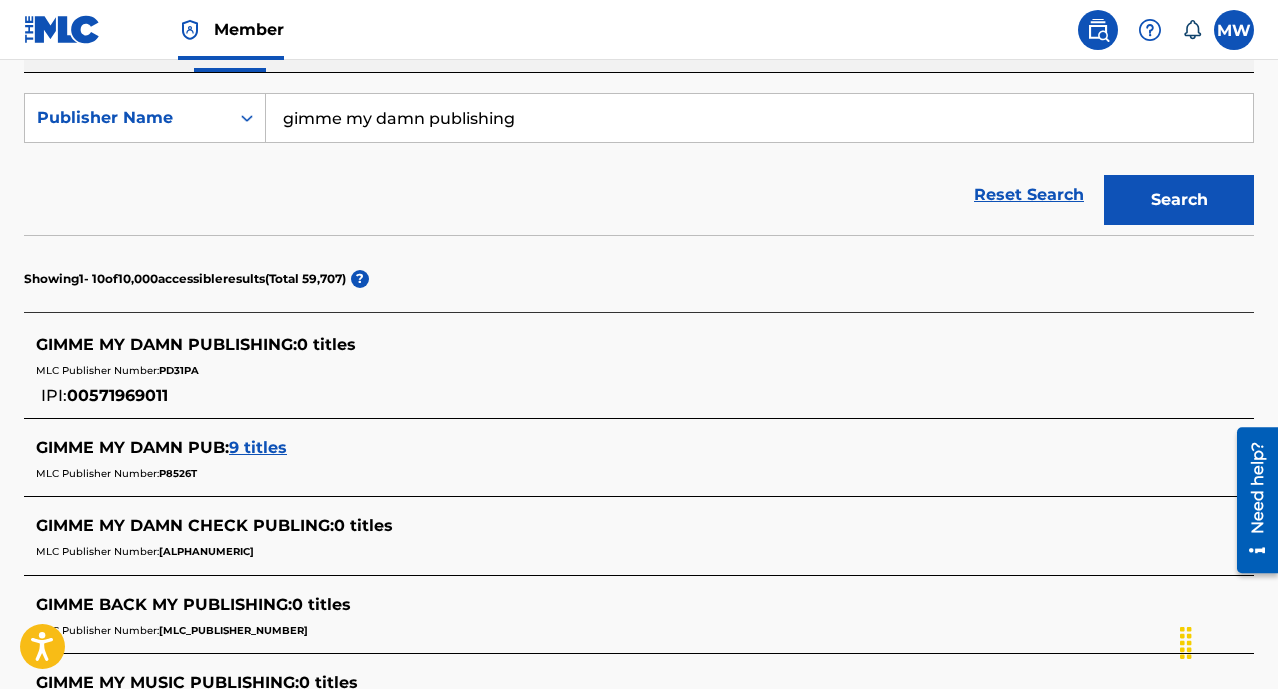 click on "GIMMIE MY DAMN PUBLISHING :" at bounding box center [166, 344] 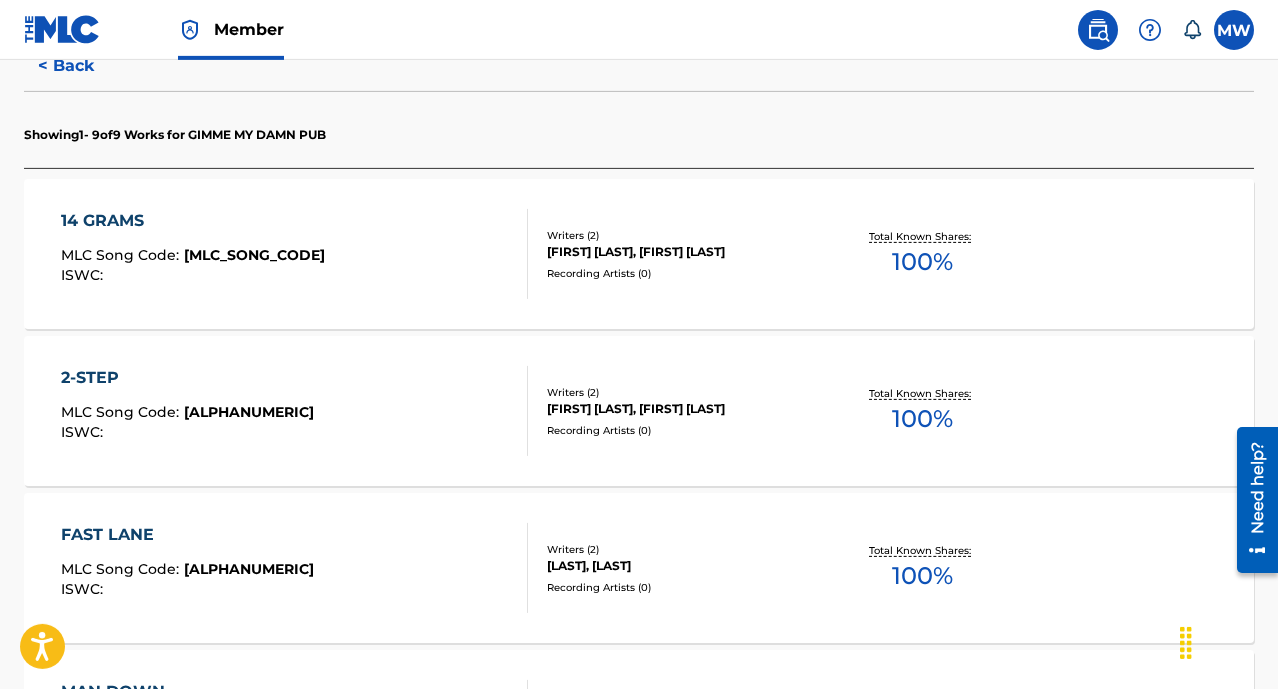 scroll, scrollTop: 528, scrollLeft: 0, axis: vertical 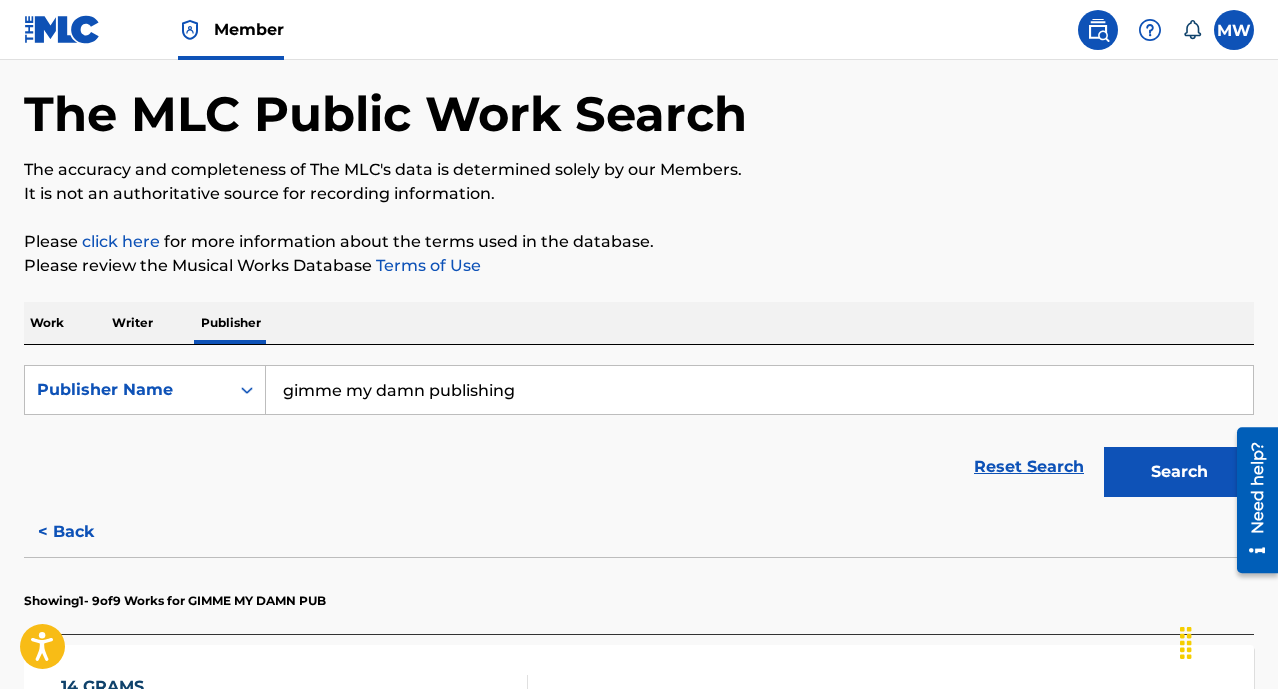 click on "Search" at bounding box center (1179, 472) 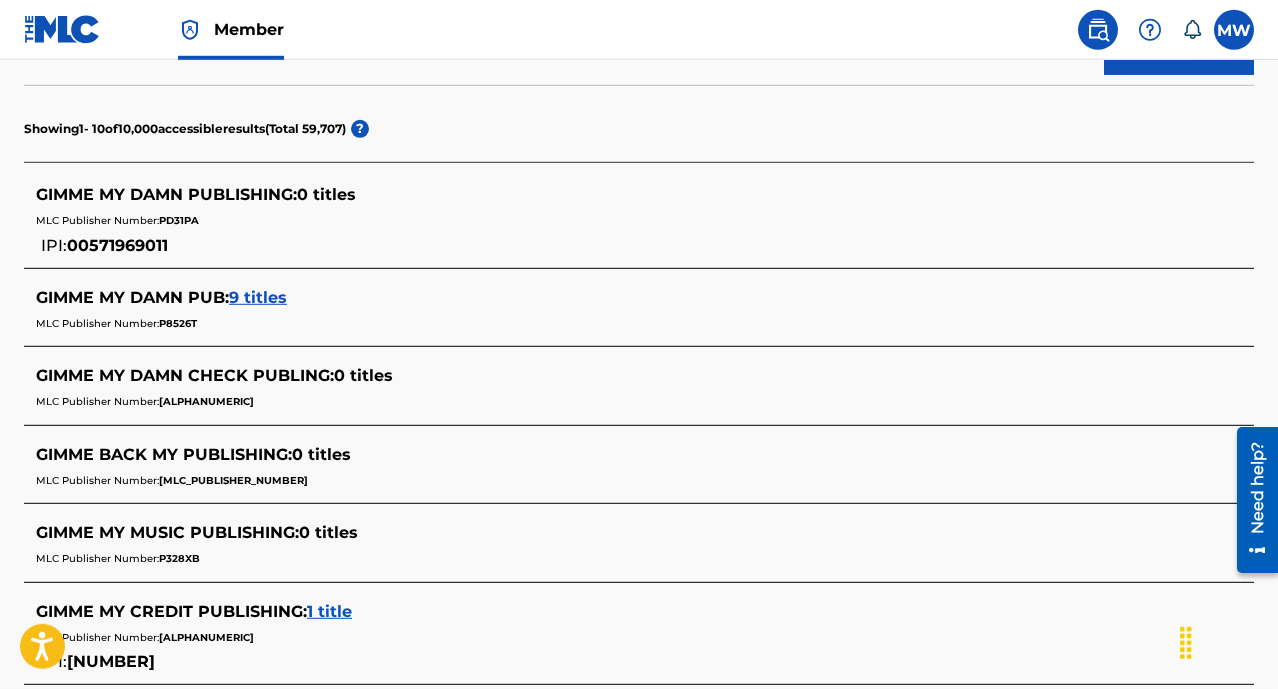 scroll, scrollTop: 349, scrollLeft: 0, axis: vertical 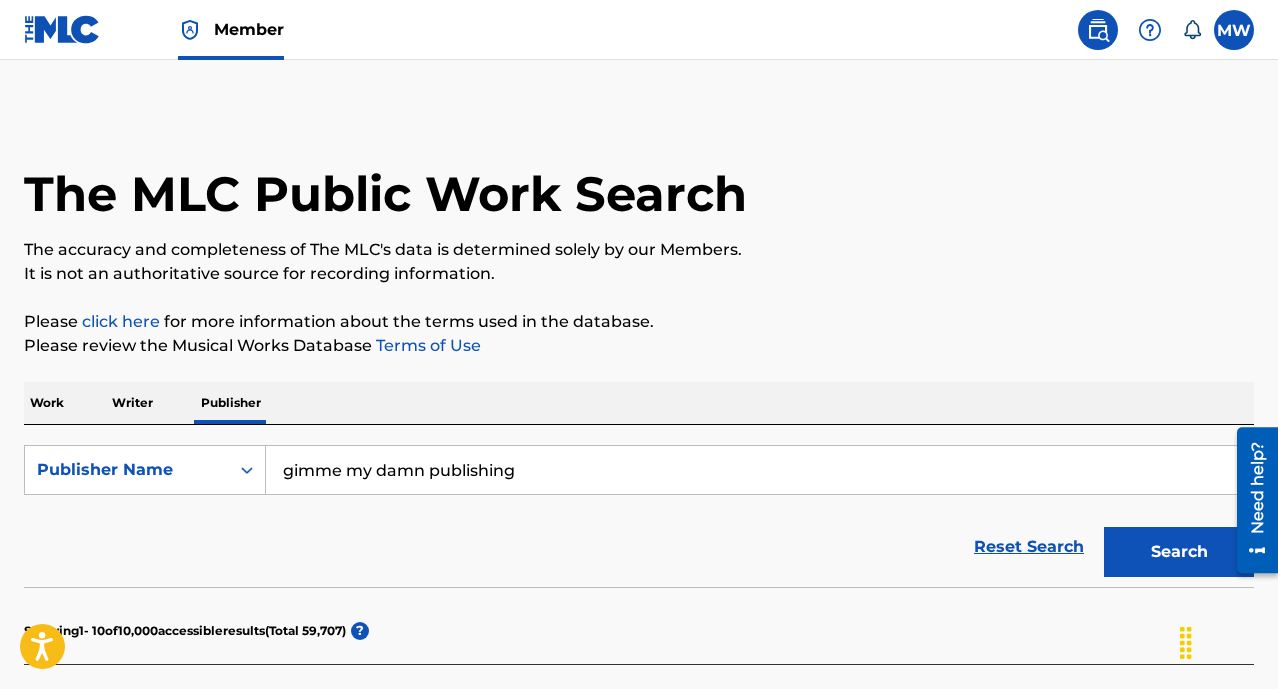 click on "Writer" at bounding box center (132, 403) 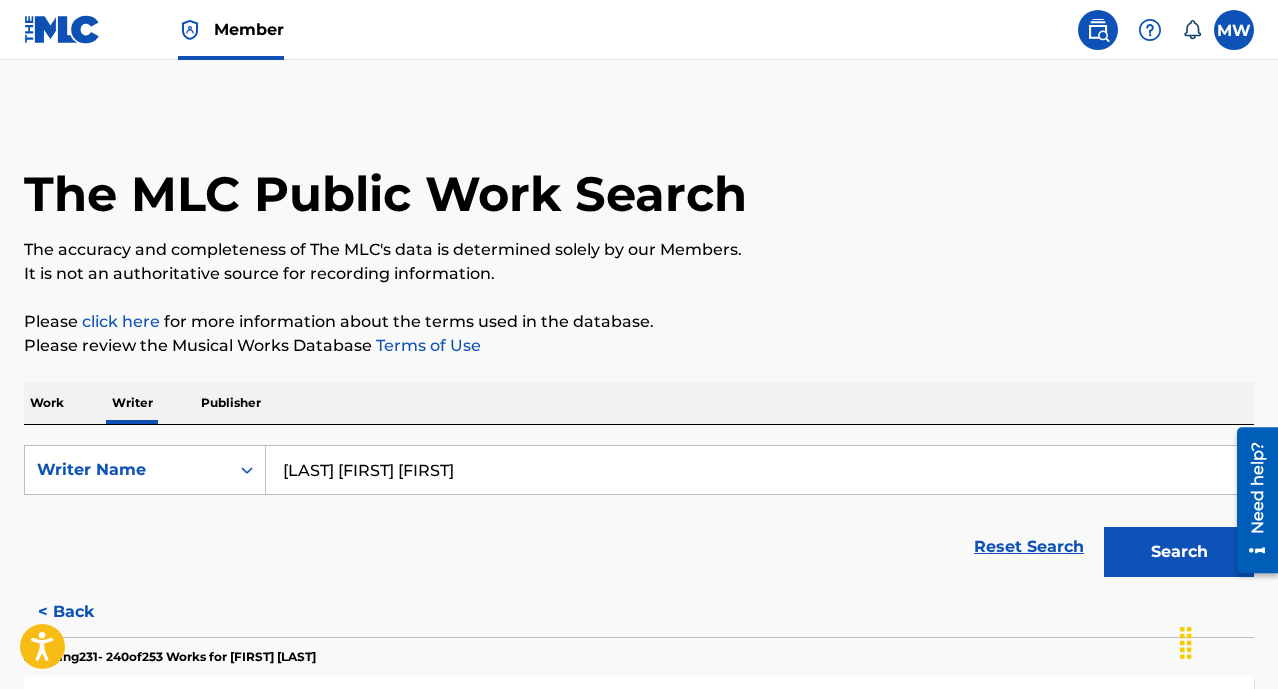 click on "Search" at bounding box center (1179, 552) 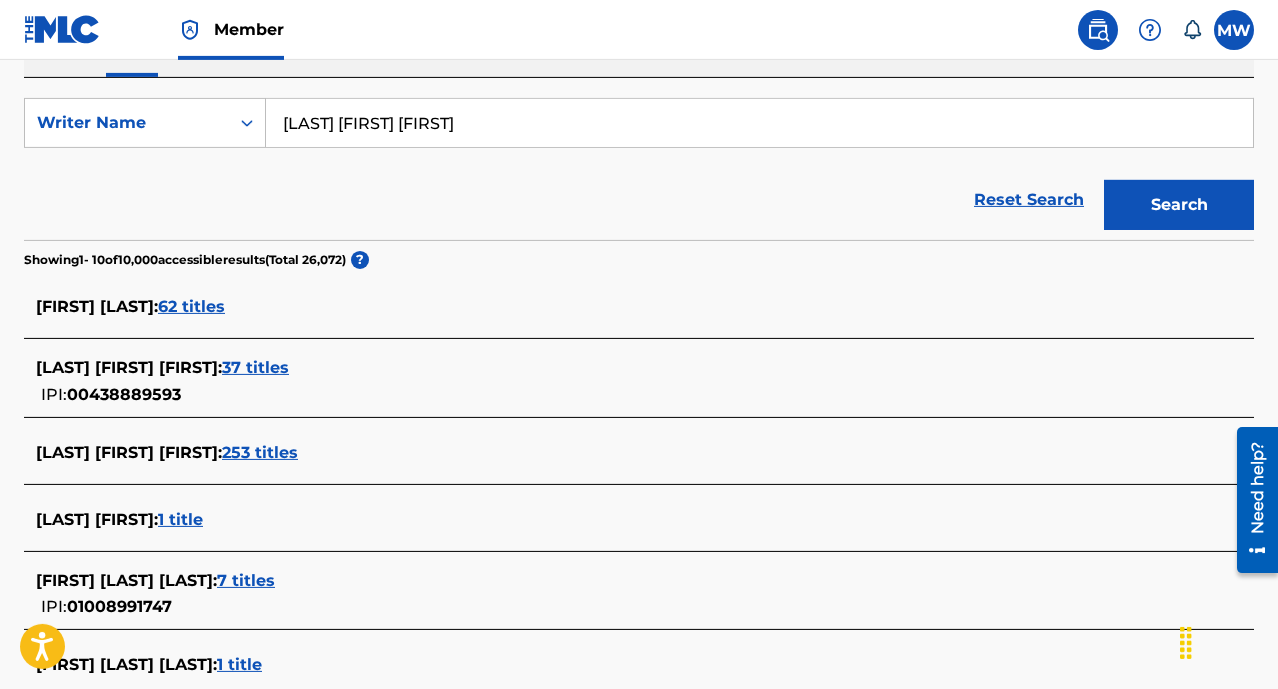 scroll, scrollTop: 400, scrollLeft: 0, axis: vertical 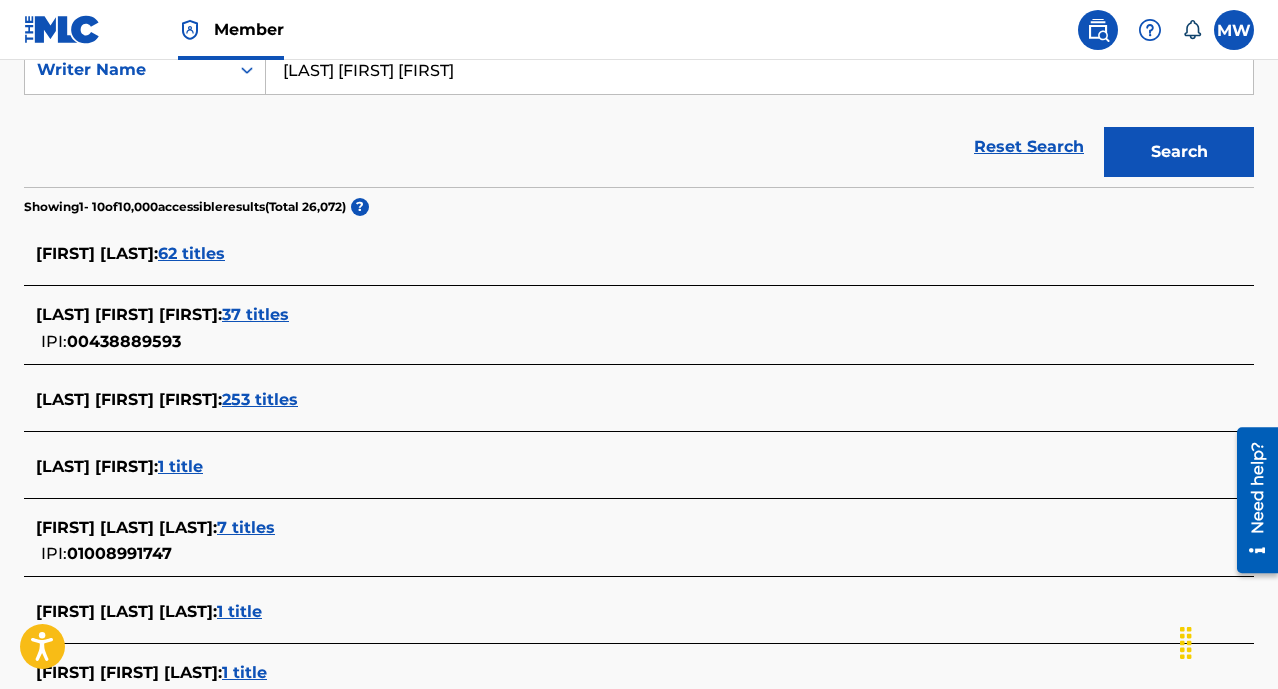 click on "37 titles" at bounding box center [255, 314] 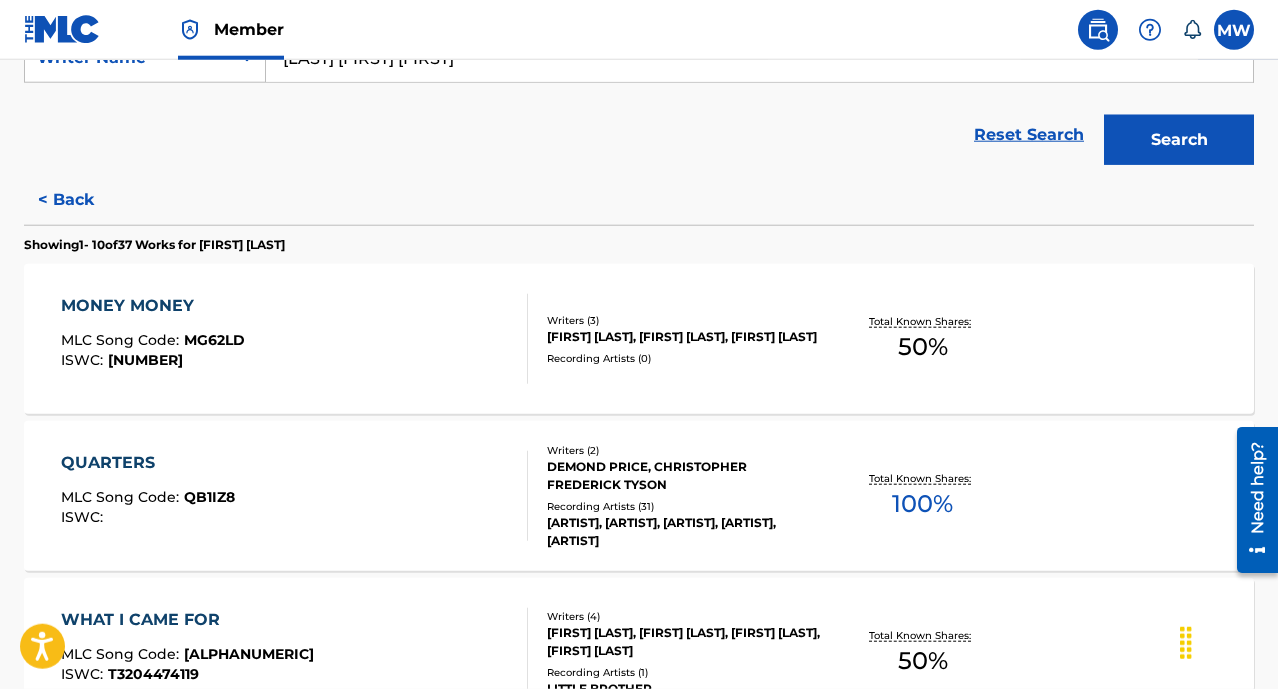 scroll, scrollTop: 416, scrollLeft: 0, axis: vertical 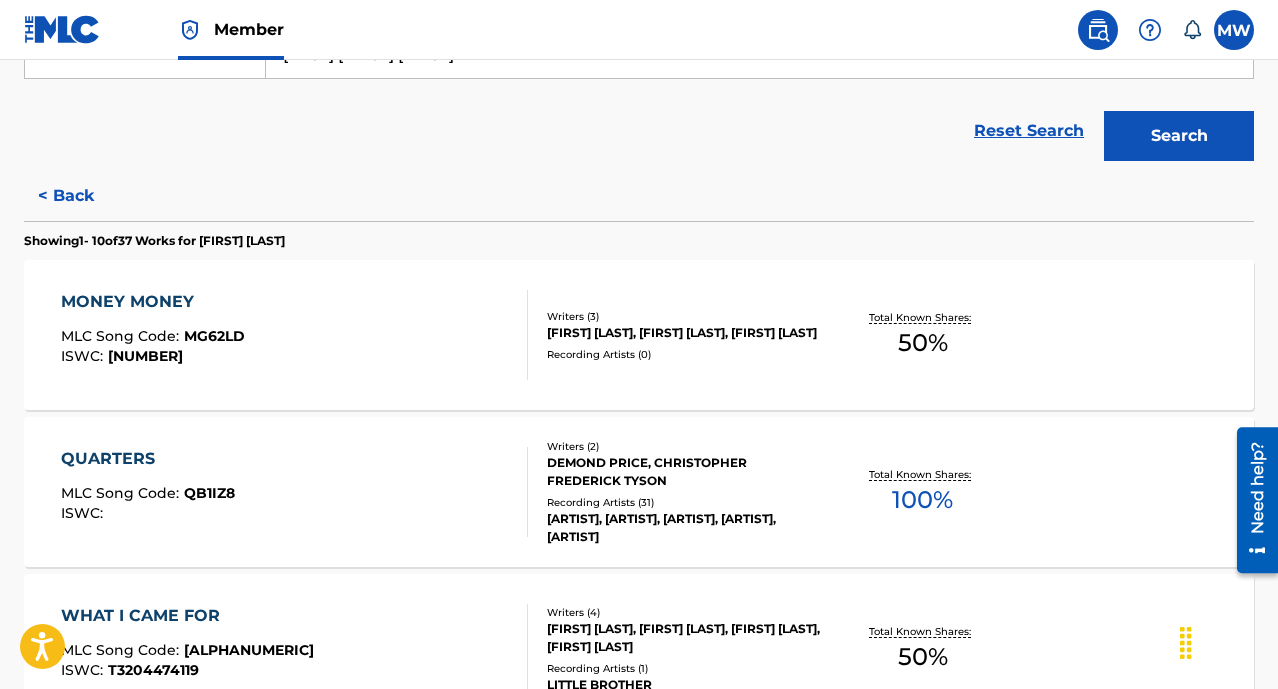 click on "MONEY MONEY MLC Song Code : MG62LD ISWC : T3143052948" at bounding box center [294, 335] 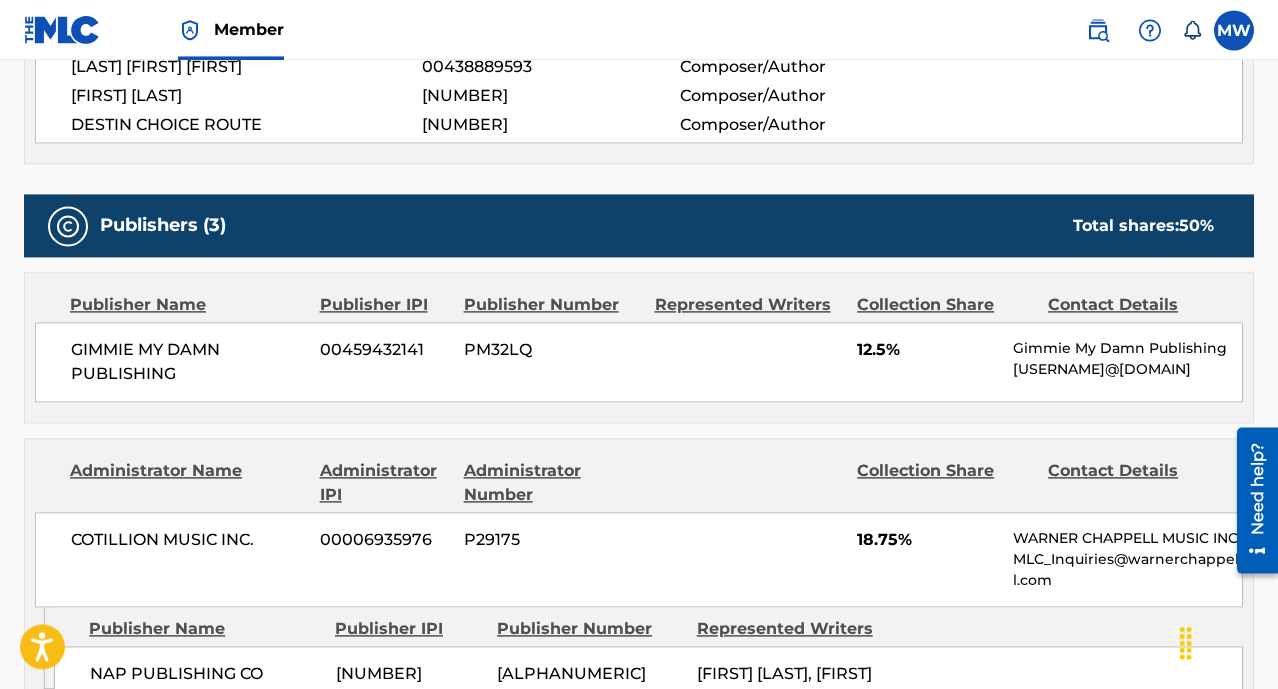 scroll, scrollTop: 744, scrollLeft: 0, axis: vertical 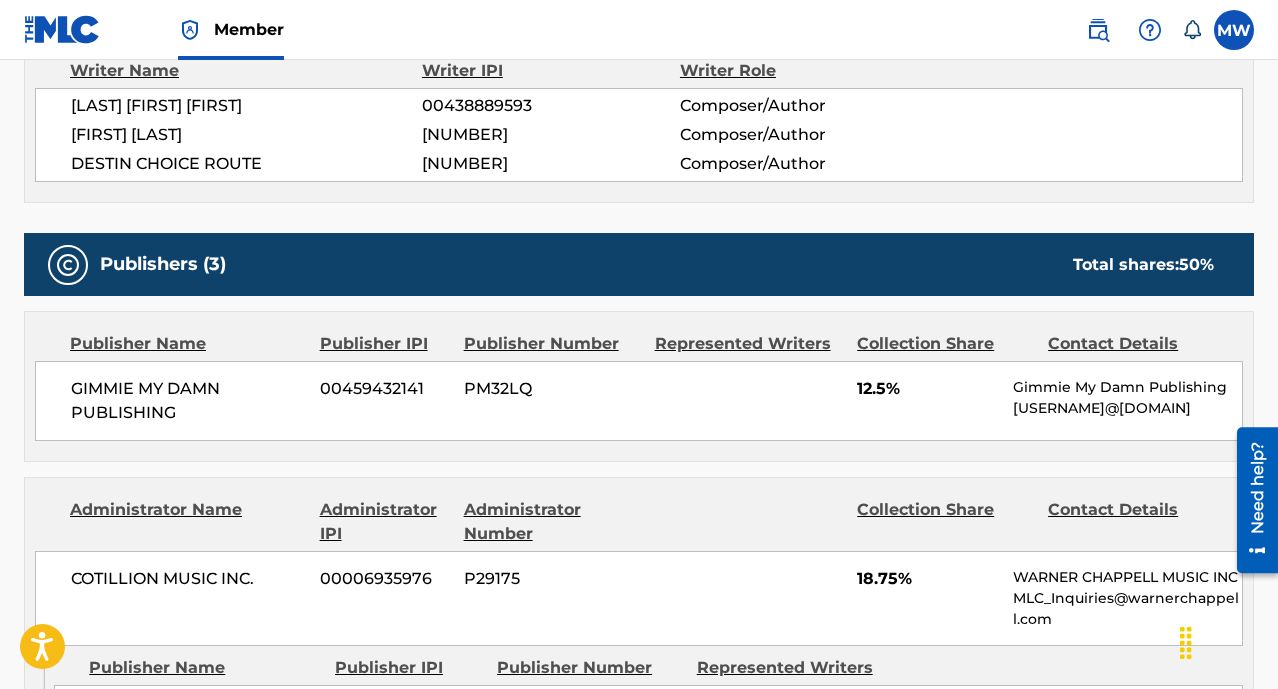 click on "00459432141" at bounding box center (384, 389) 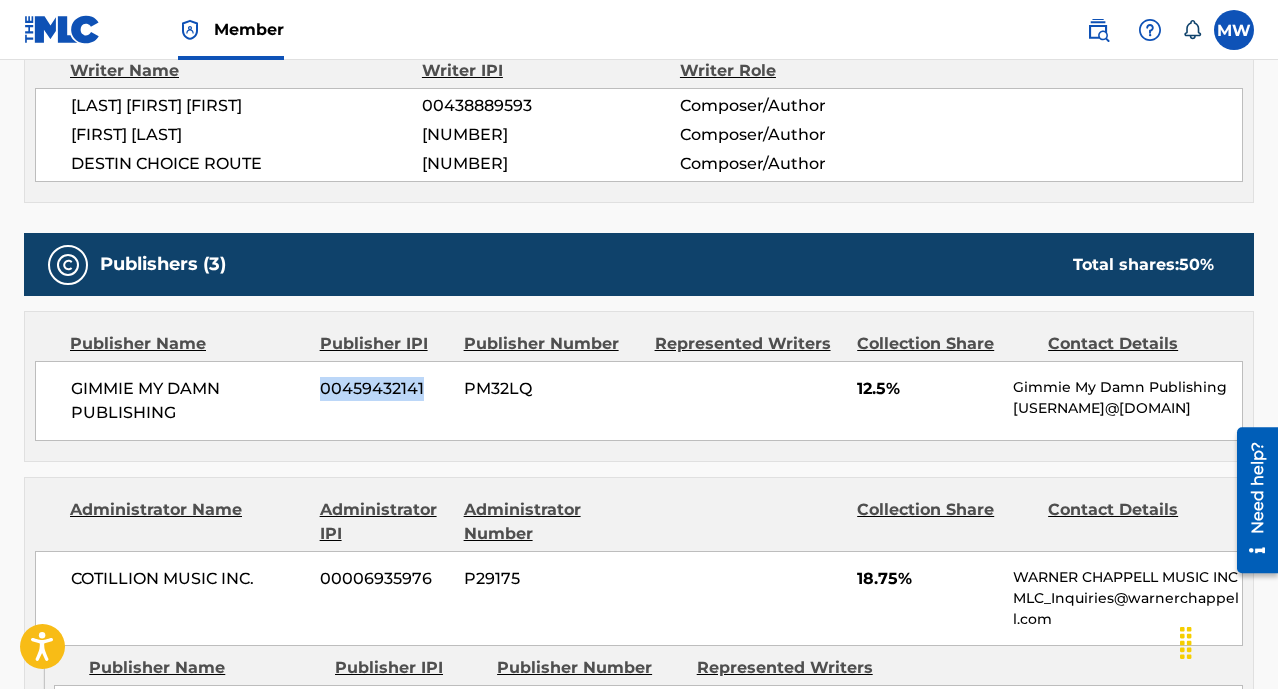 click on "00459432141" at bounding box center [384, 389] 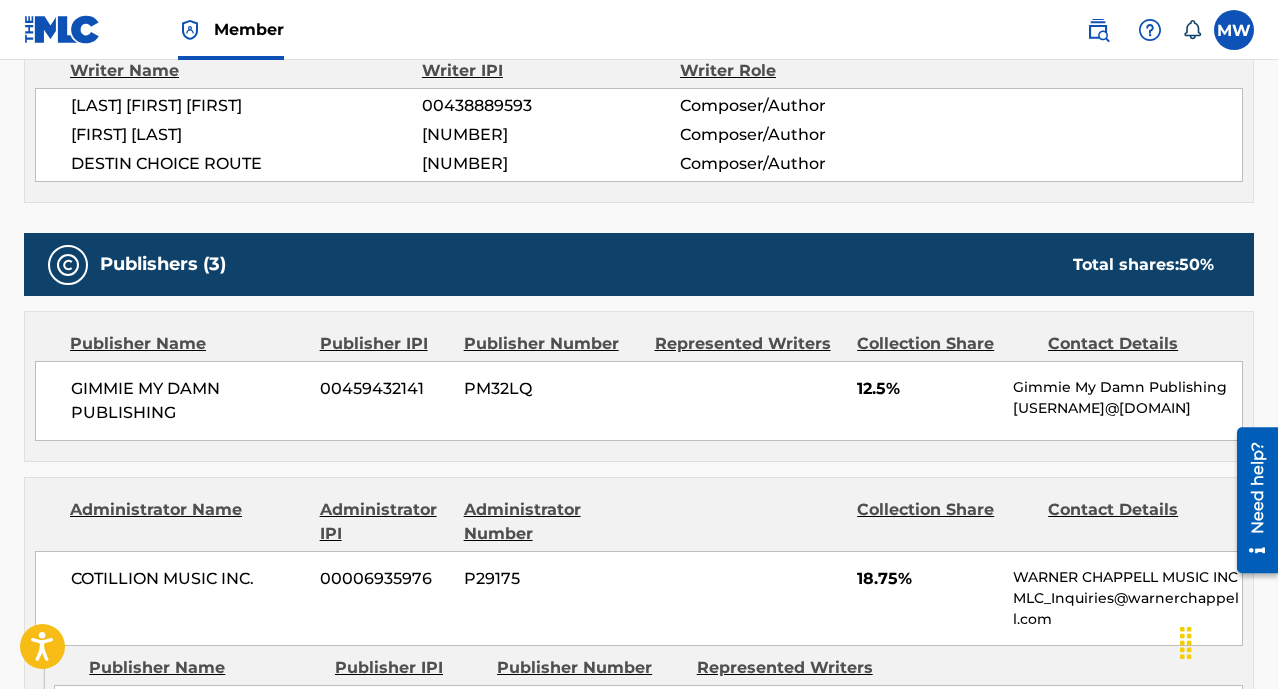 click on "GIMMIE MY DAMN PUBLISHING" at bounding box center [188, 401] 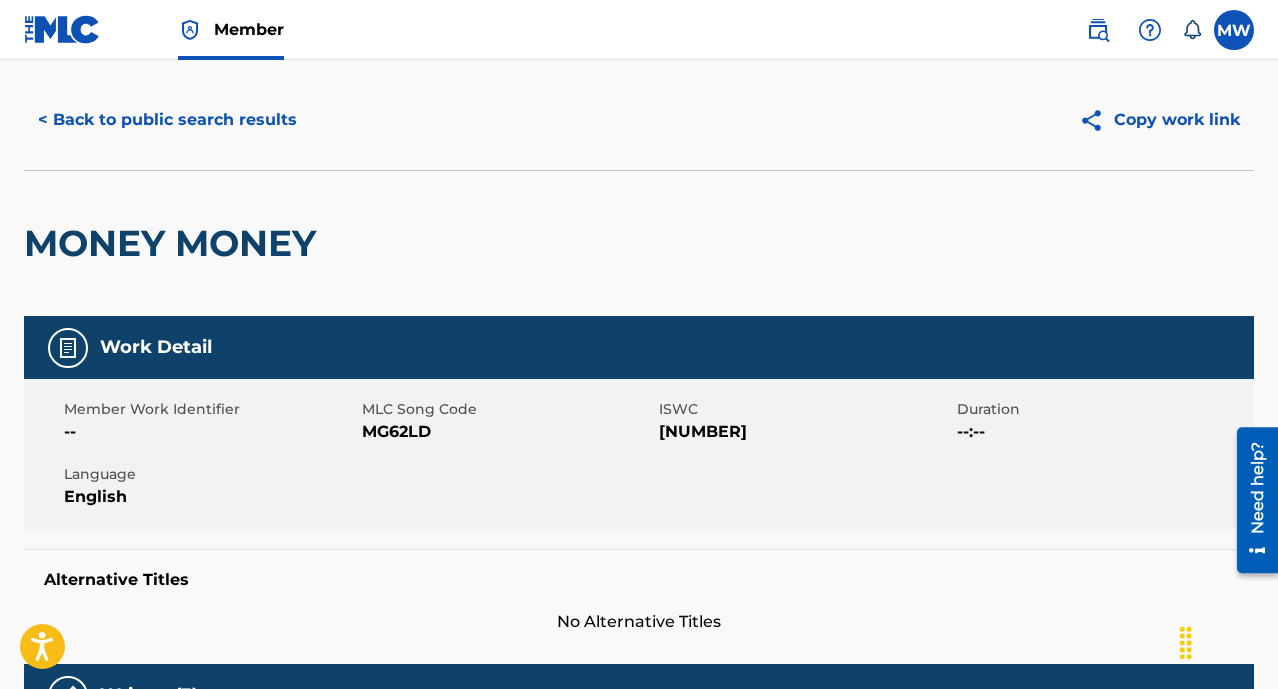 scroll, scrollTop: 0, scrollLeft: 0, axis: both 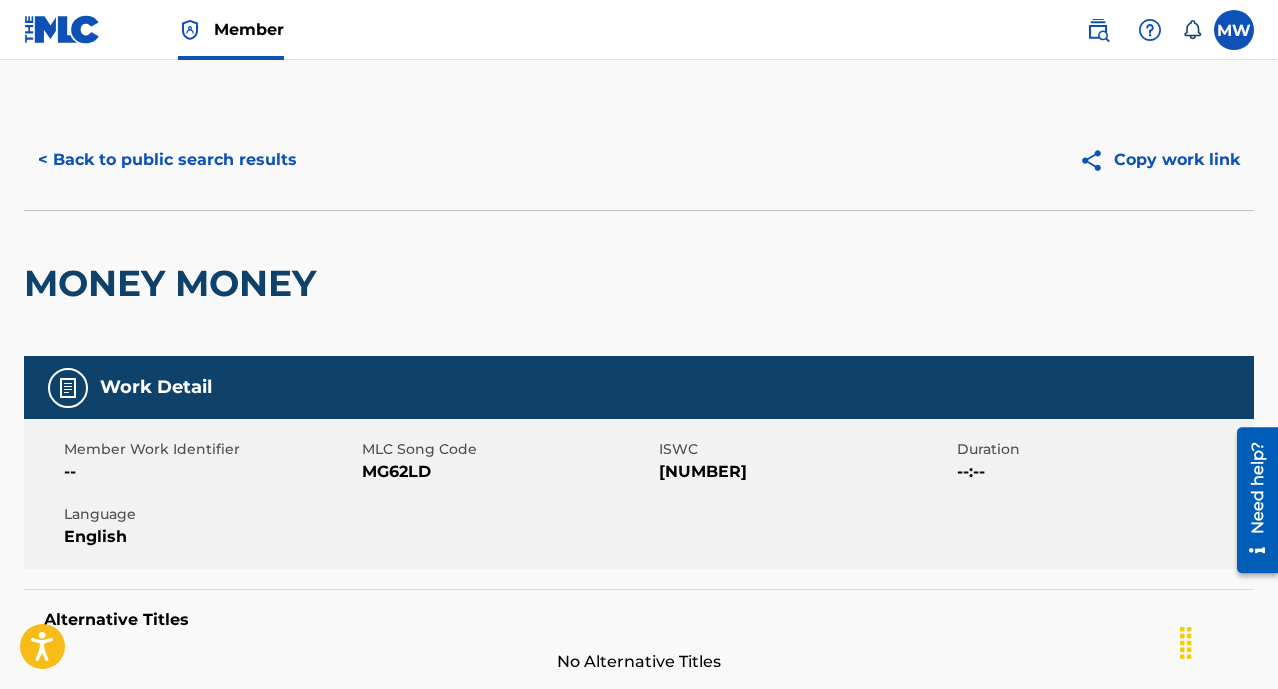 click on "< Back to public search results" at bounding box center [167, 160] 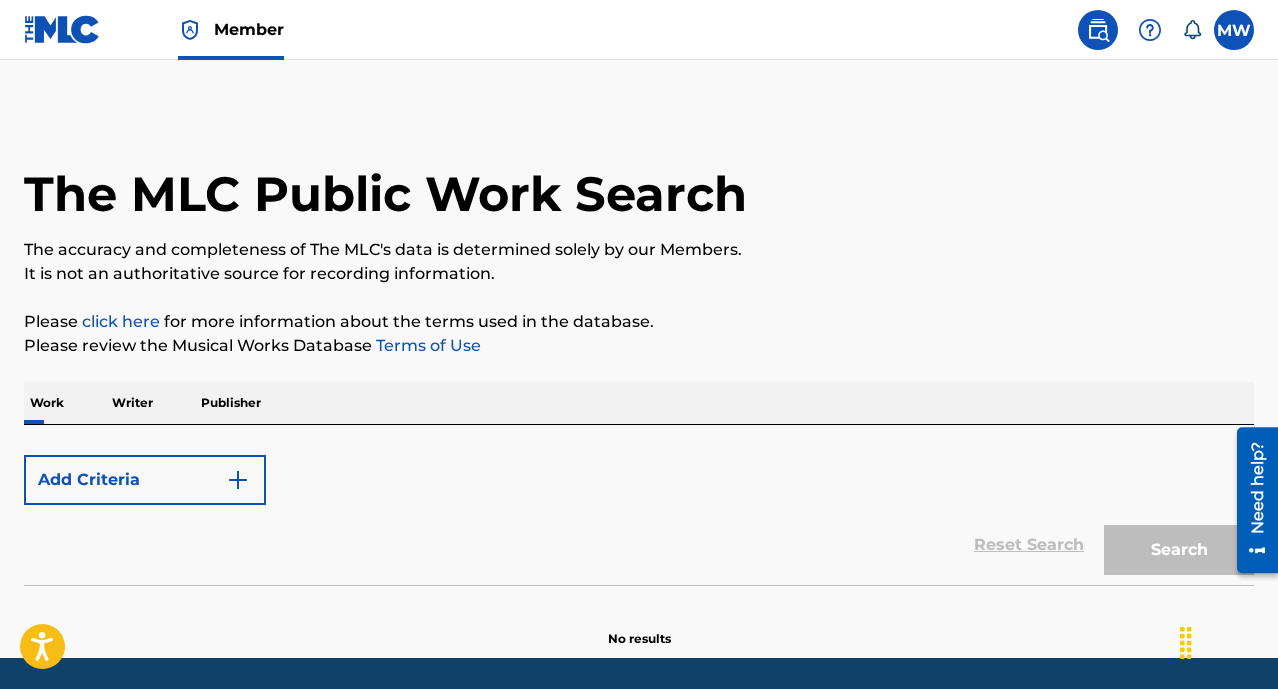 scroll, scrollTop: 65, scrollLeft: 0, axis: vertical 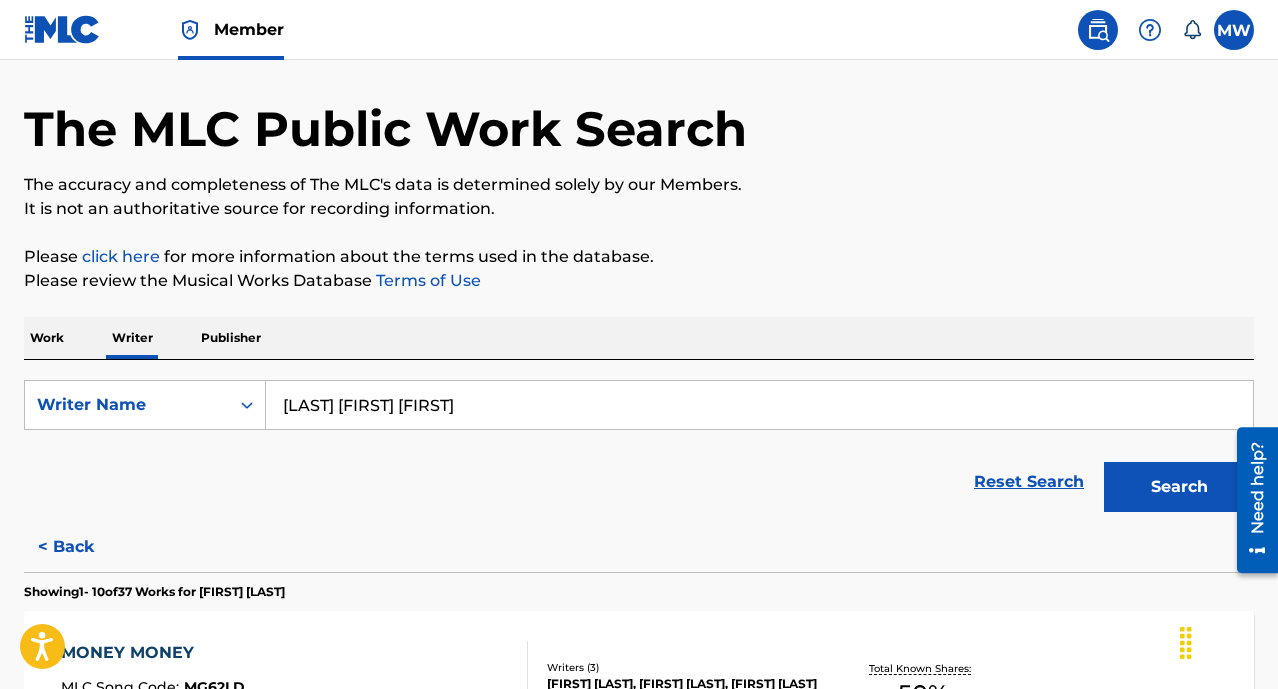 click on "Publisher" at bounding box center (231, 338) 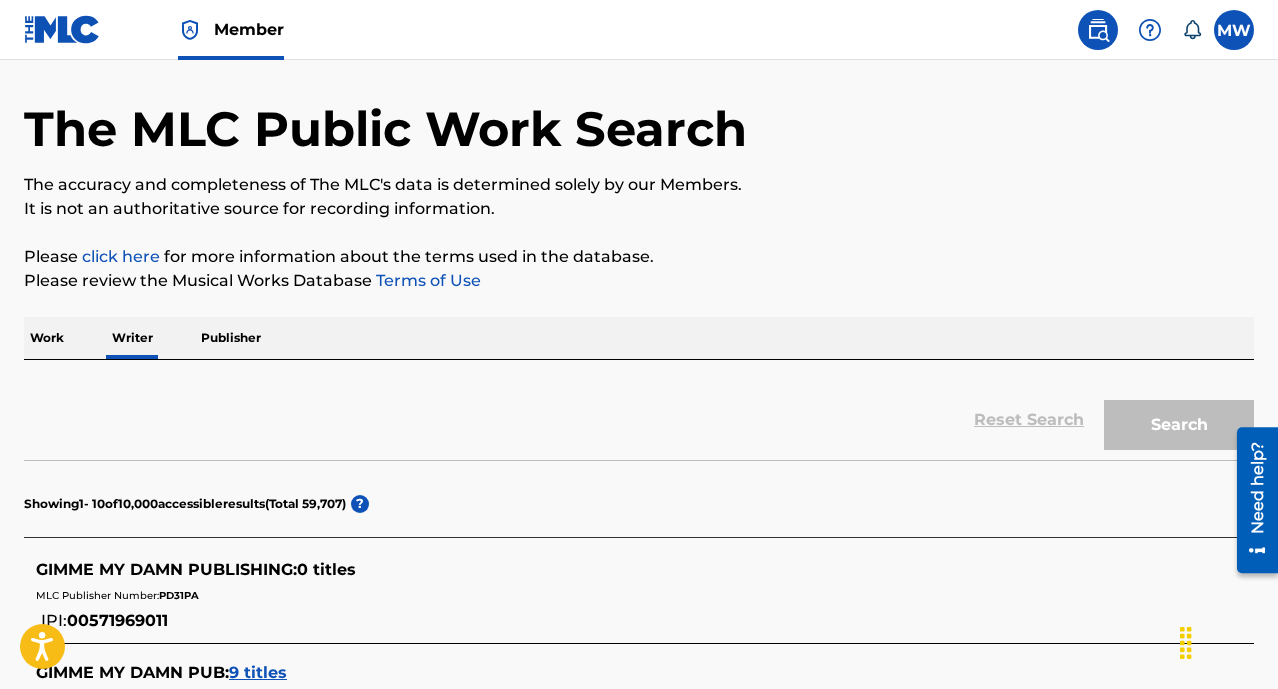 scroll, scrollTop: 0, scrollLeft: 0, axis: both 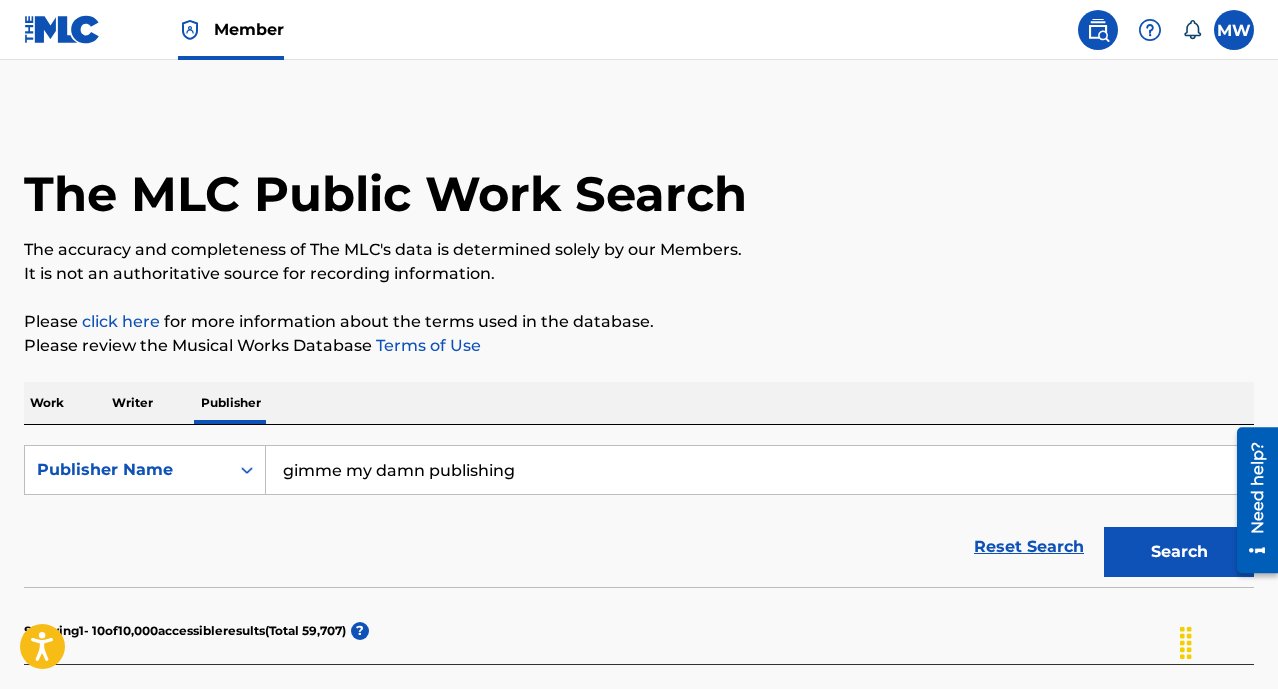 click on "Search" at bounding box center (1179, 552) 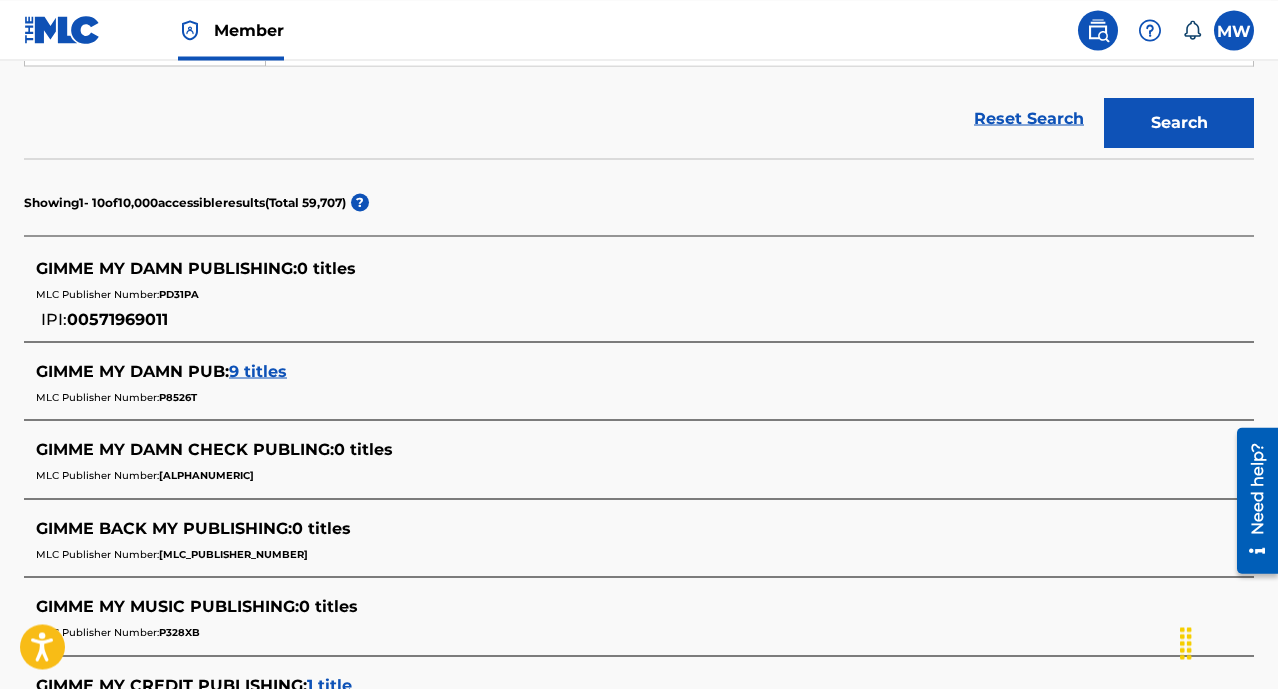 scroll, scrollTop: 432, scrollLeft: 0, axis: vertical 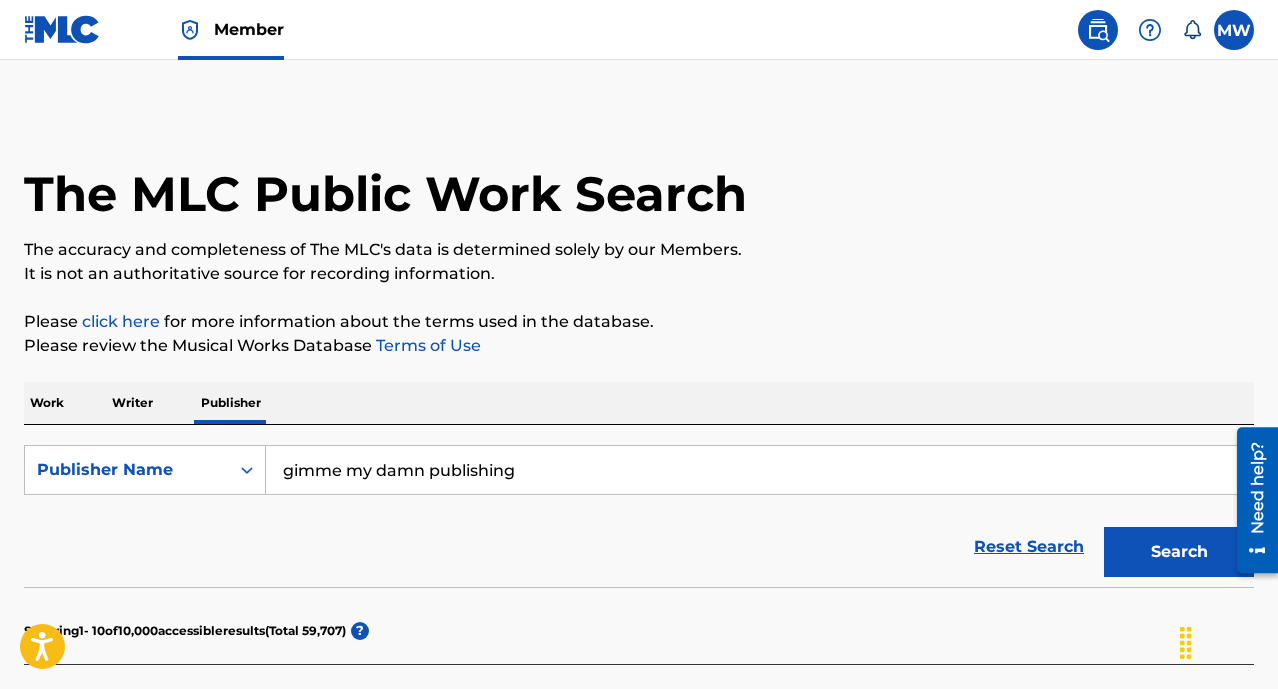 click on "gimme my damn publishing" at bounding box center (759, 470) 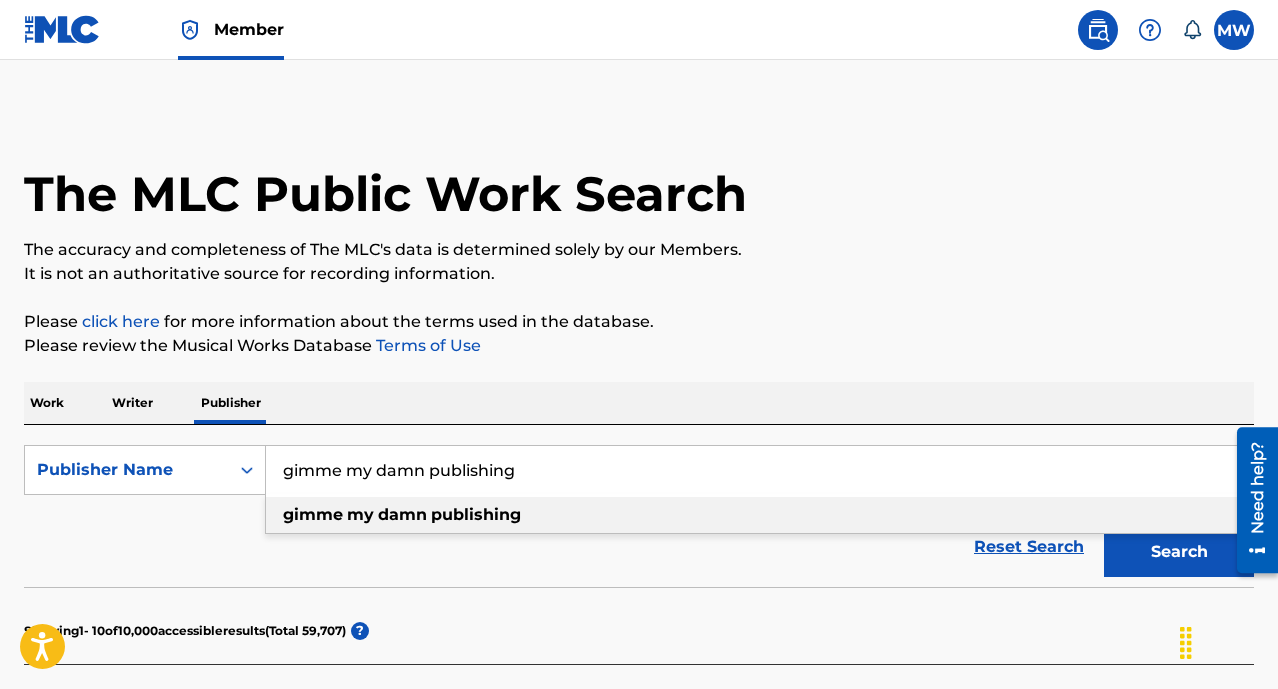 click on "gimme my damn publishing" at bounding box center (759, 470) 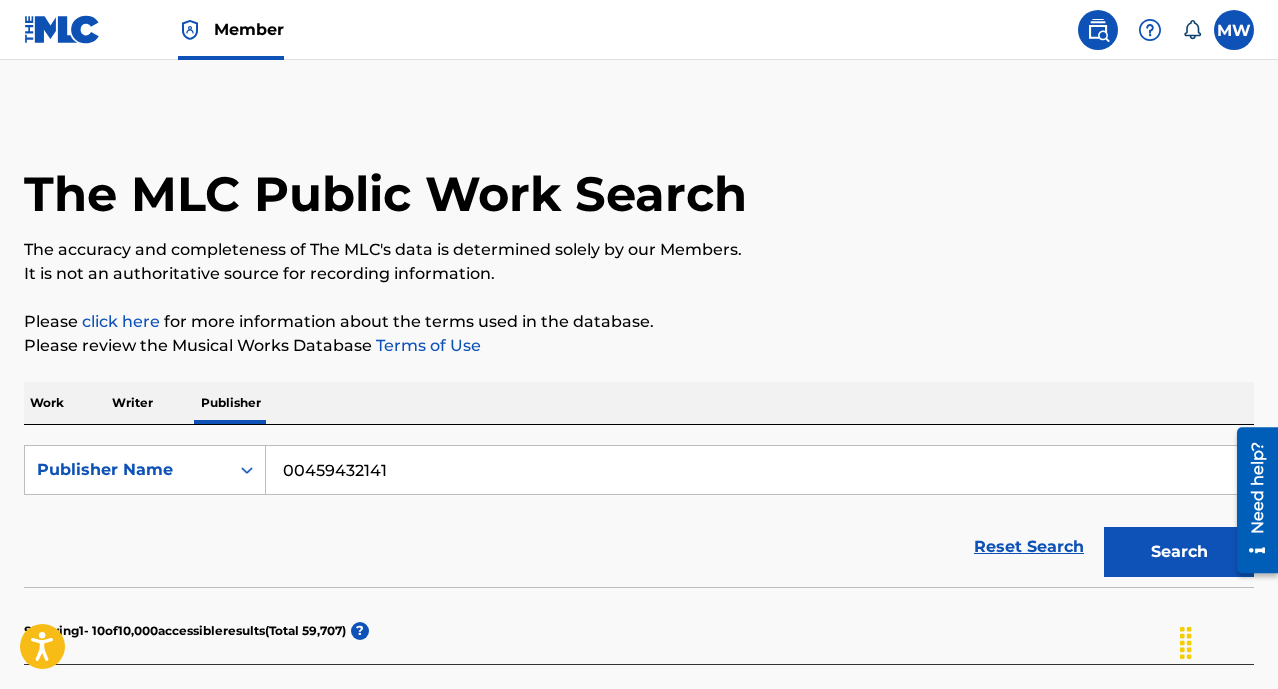 type on "00459432141" 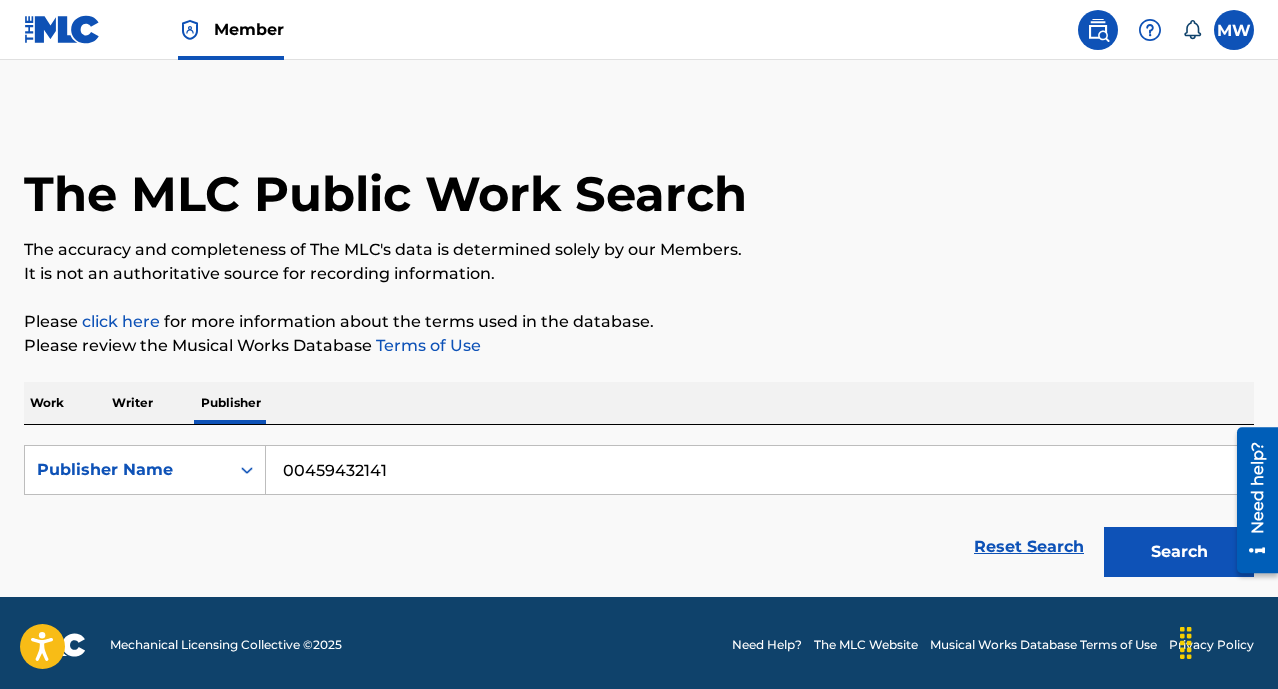 scroll, scrollTop: 4, scrollLeft: 0, axis: vertical 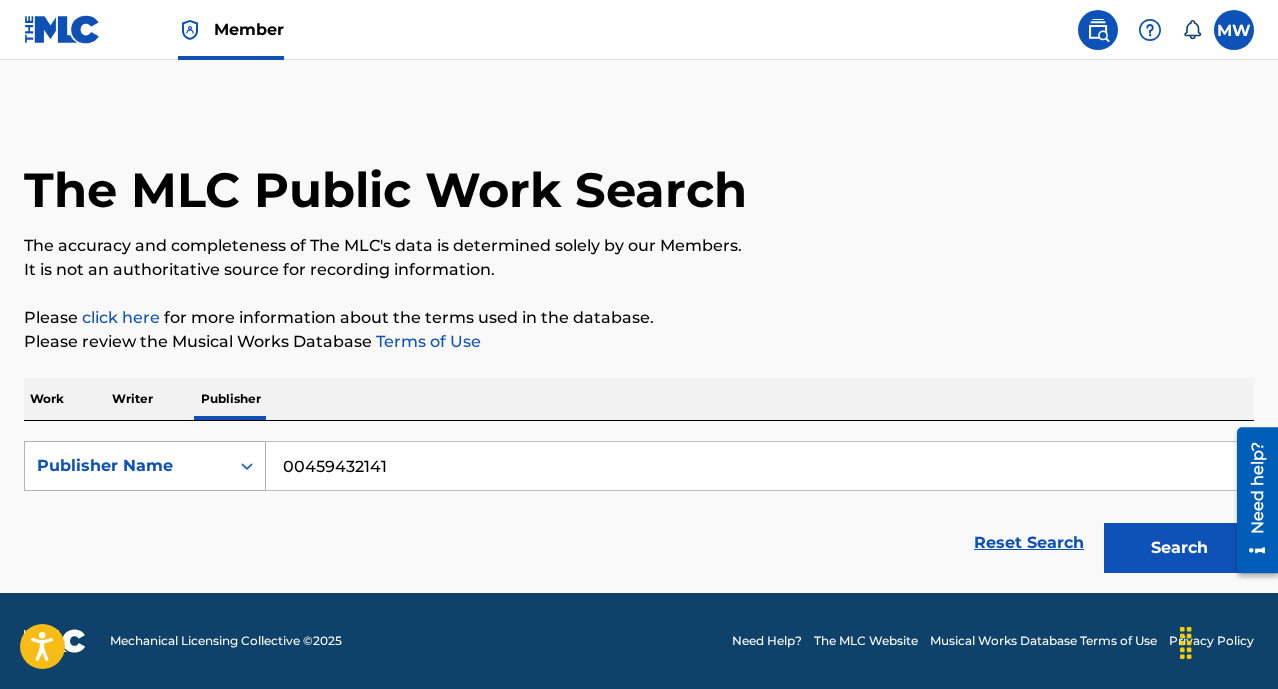 click on "Publisher Name" at bounding box center (127, 466) 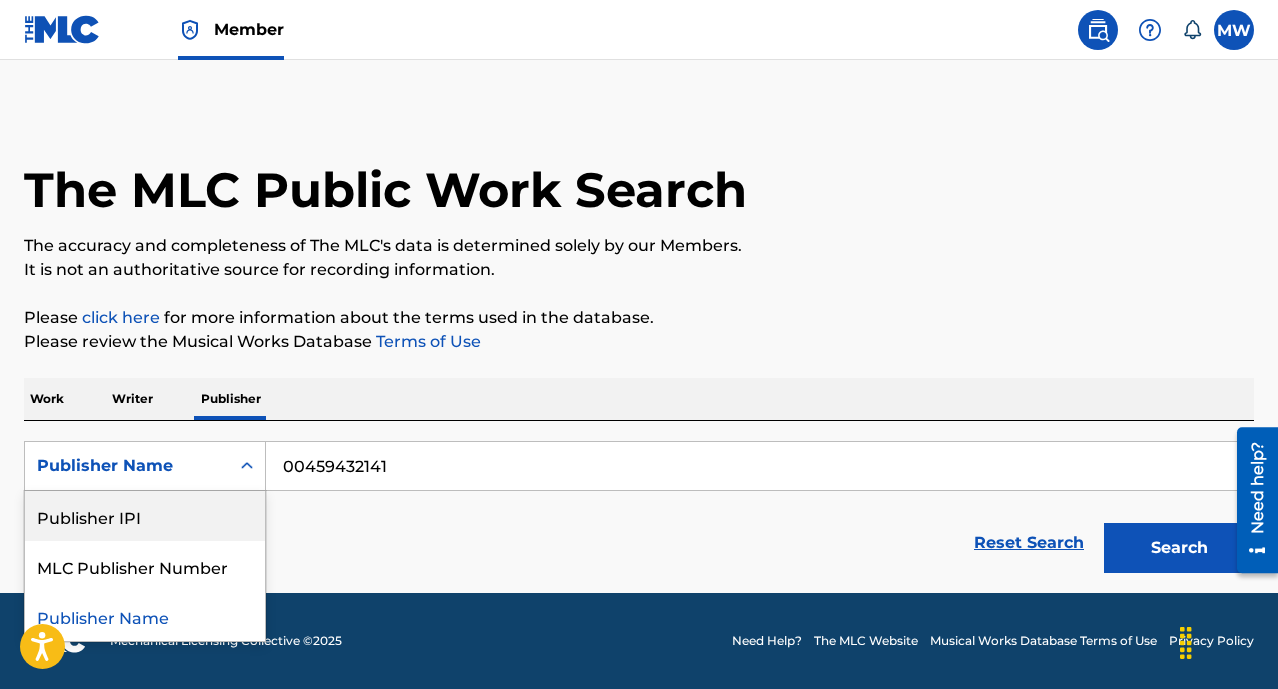 click on "Publisher IPI" at bounding box center [145, 516] 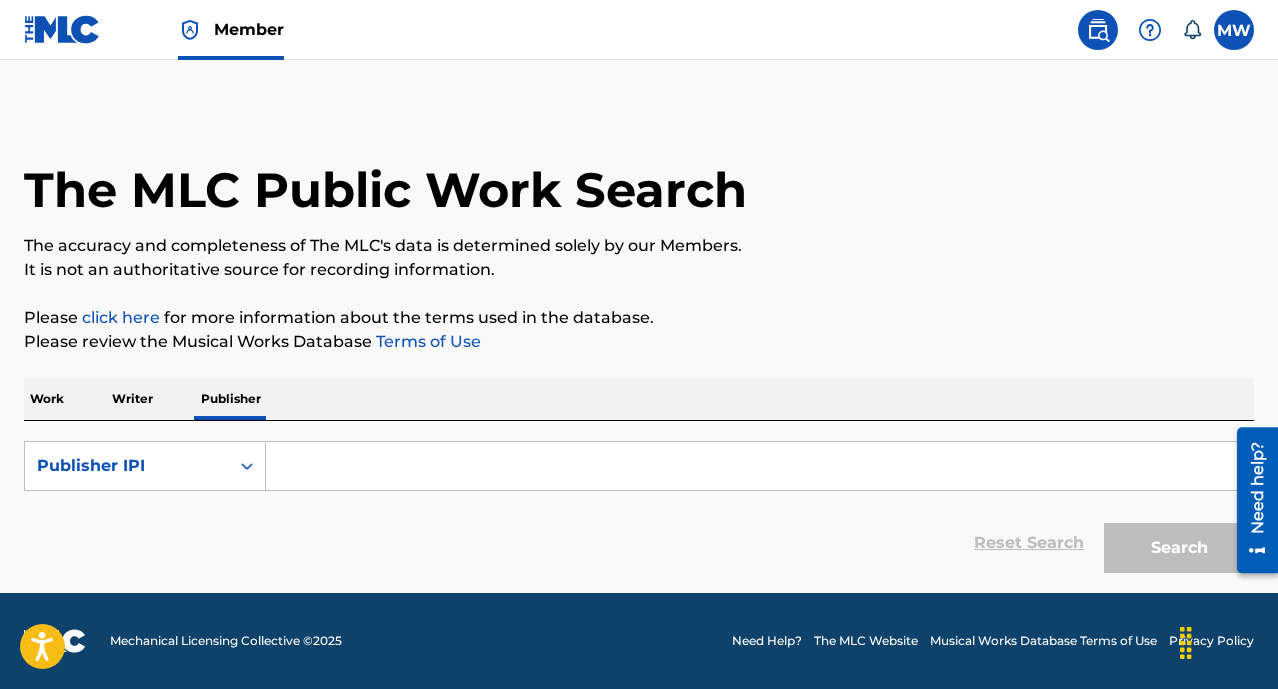 click at bounding box center (759, 466) 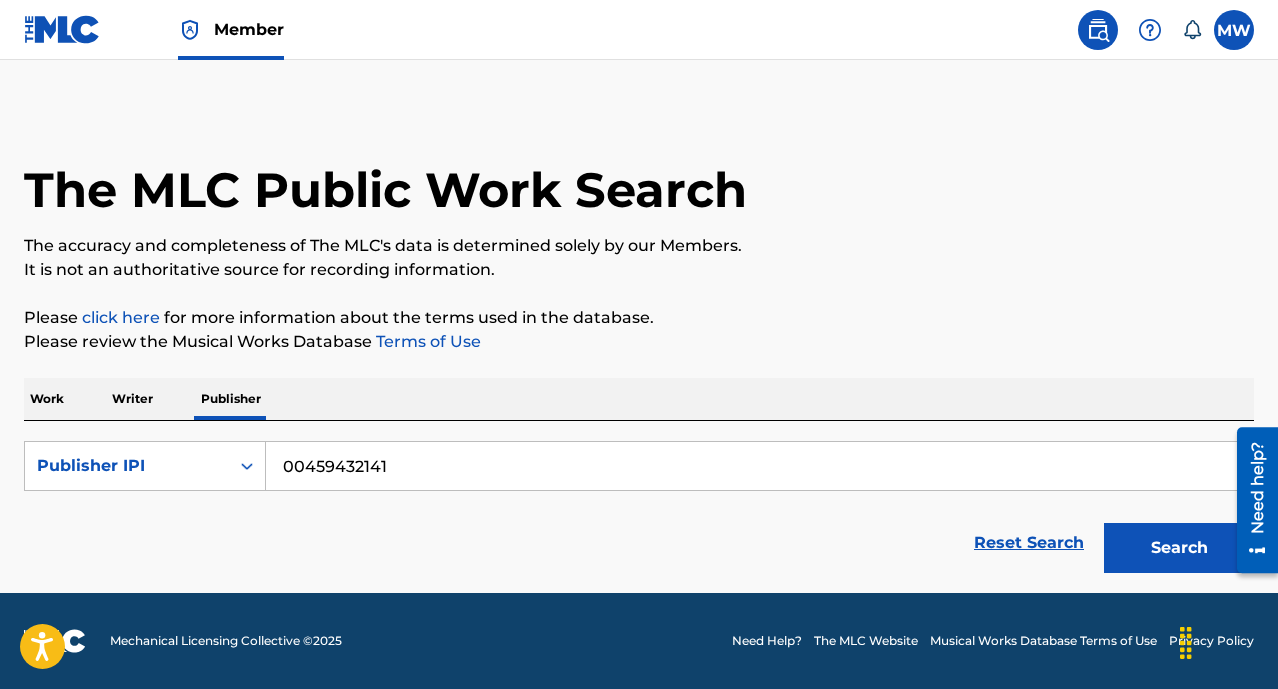 type on "00459432141" 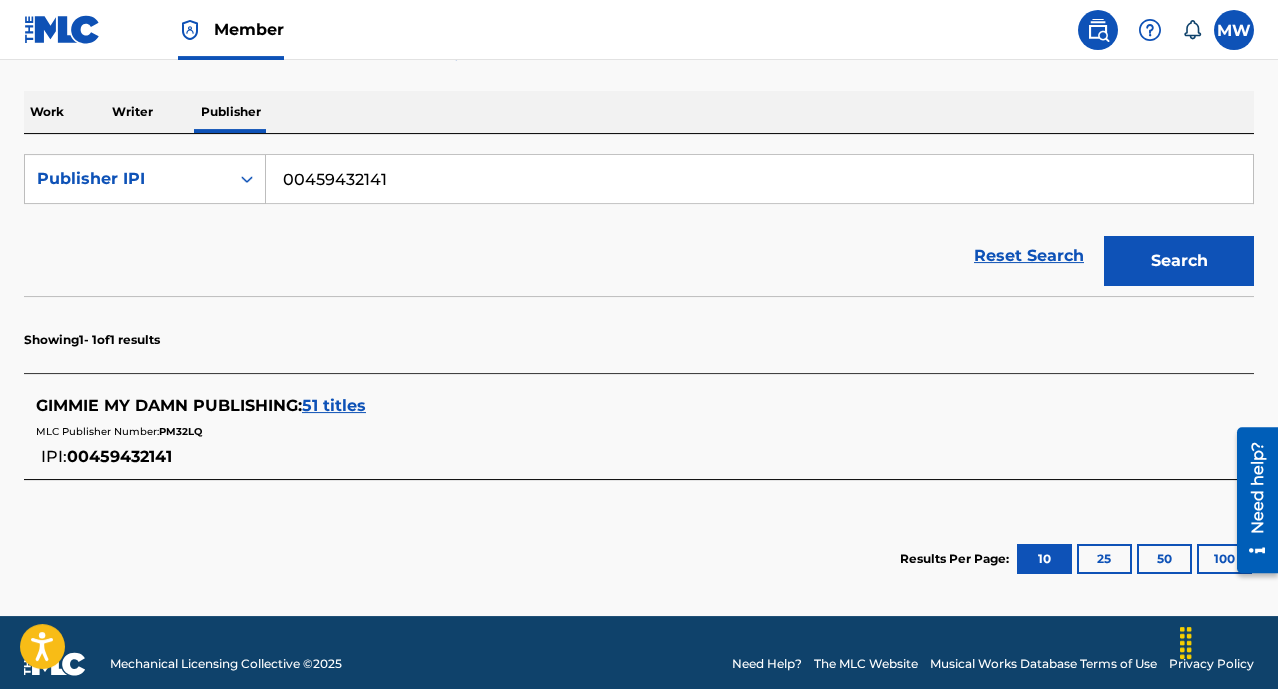scroll, scrollTop: 292, scrollLeft: 0, axis: vertical 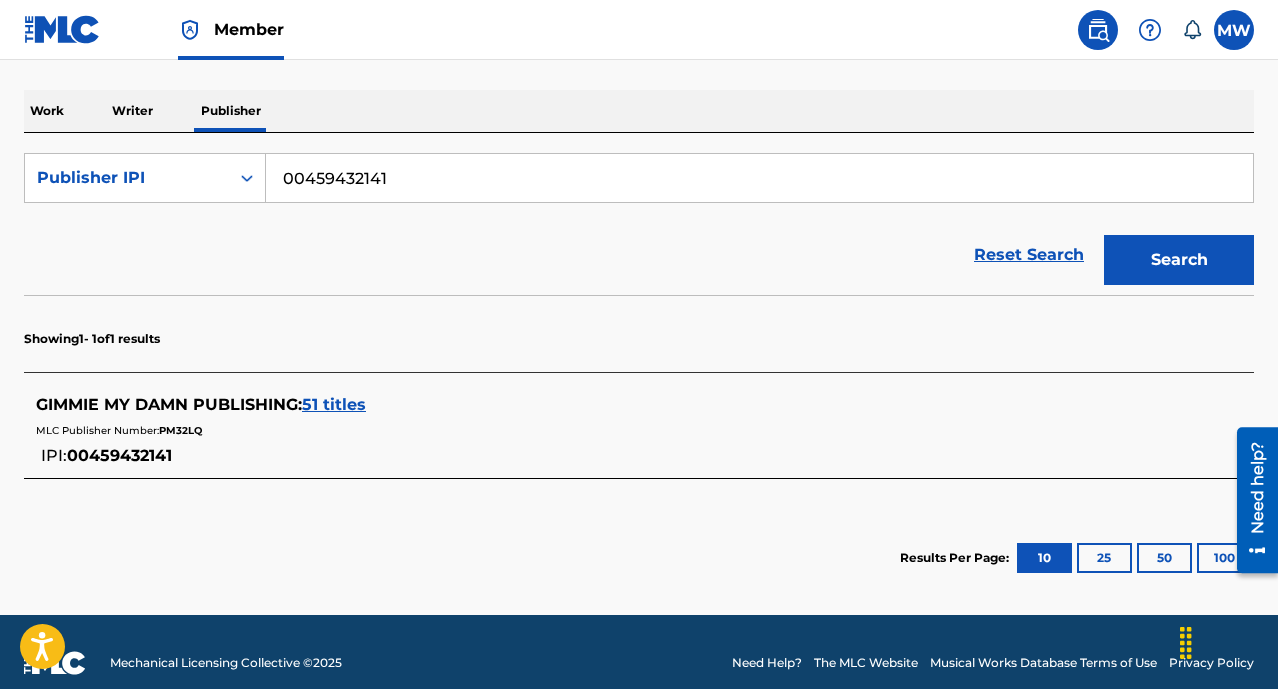 click on "51 titles" at bounding box center [334, 404] 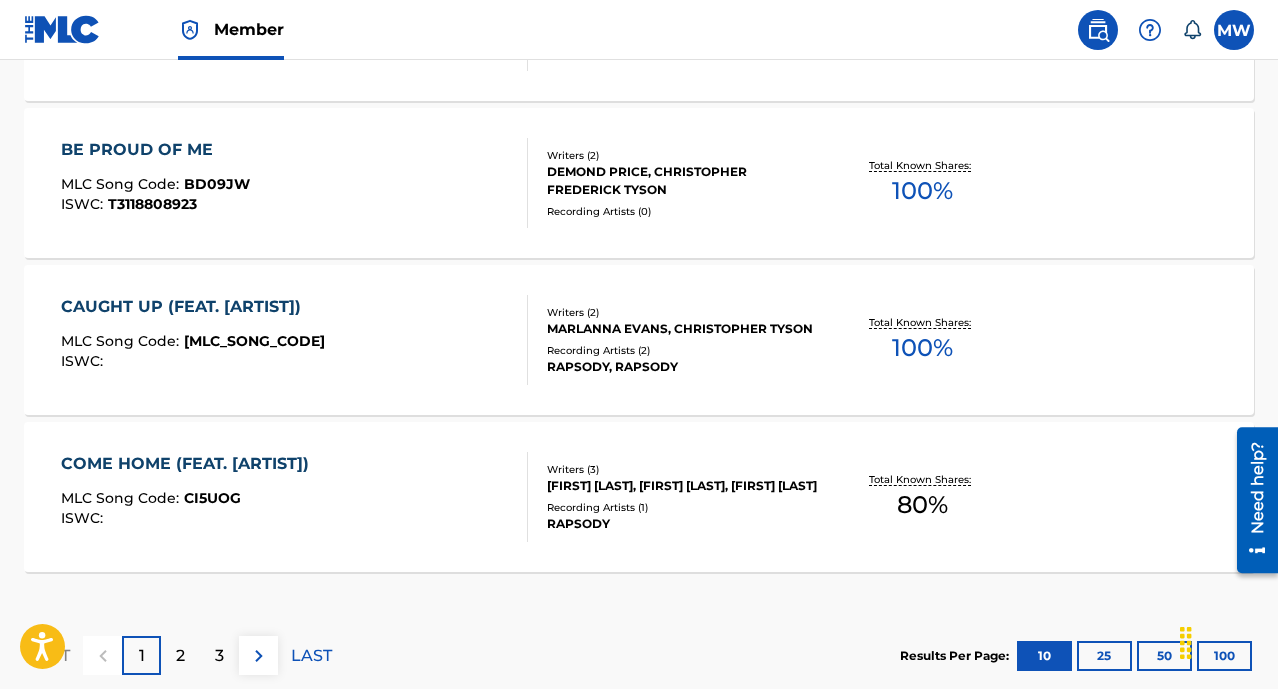 scroll, scrollTop: 1840, scrollLeft: 0, axis: vertical 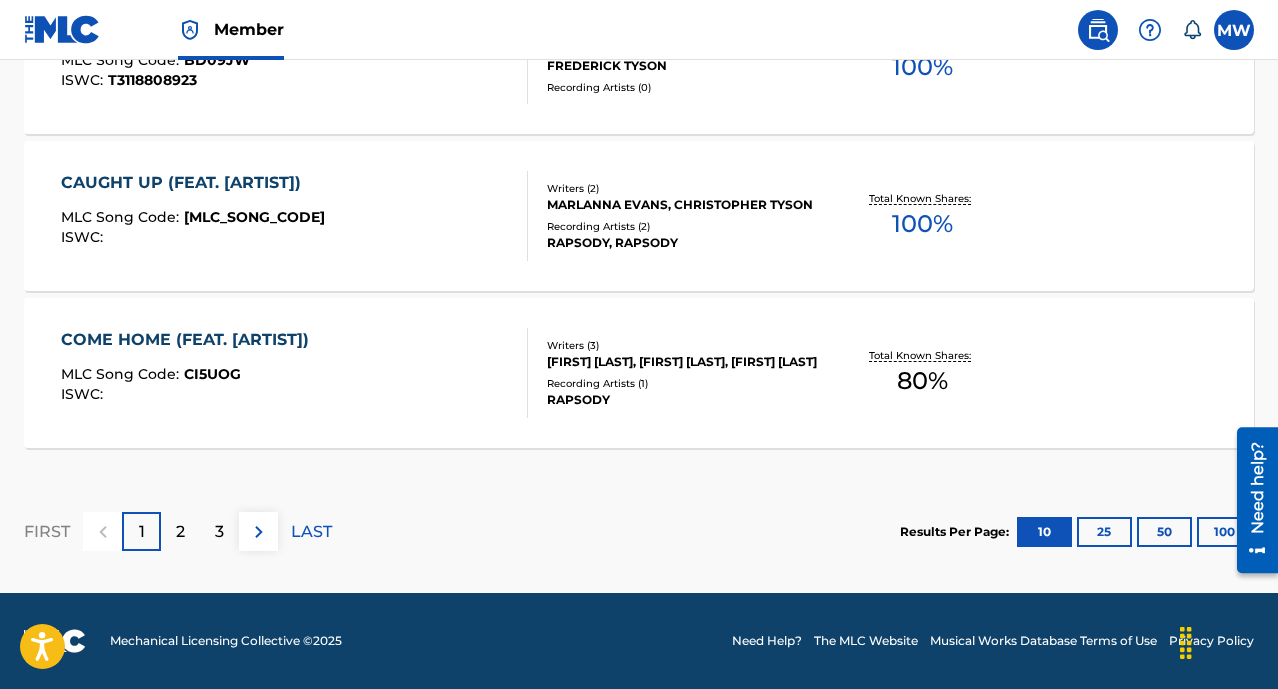 click on "2" at bounding box center (180, 531) 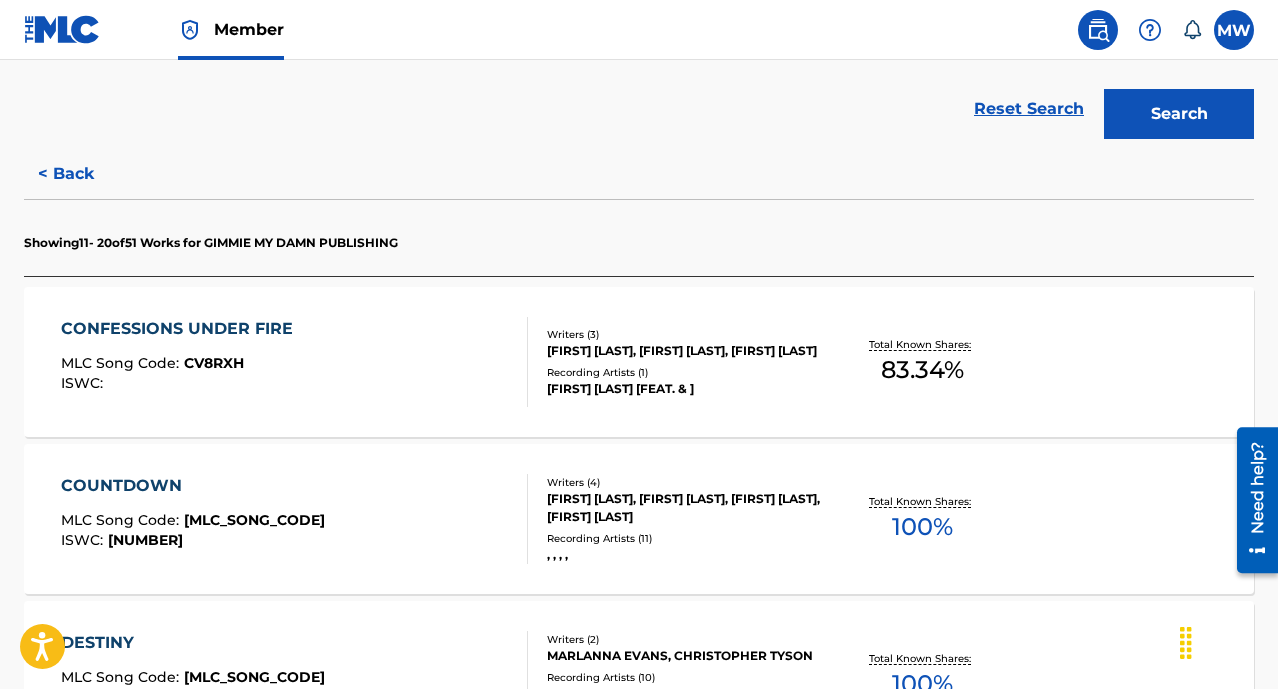 scroll, scrollTop: 102, scrollLeft: 0, axis: vertical 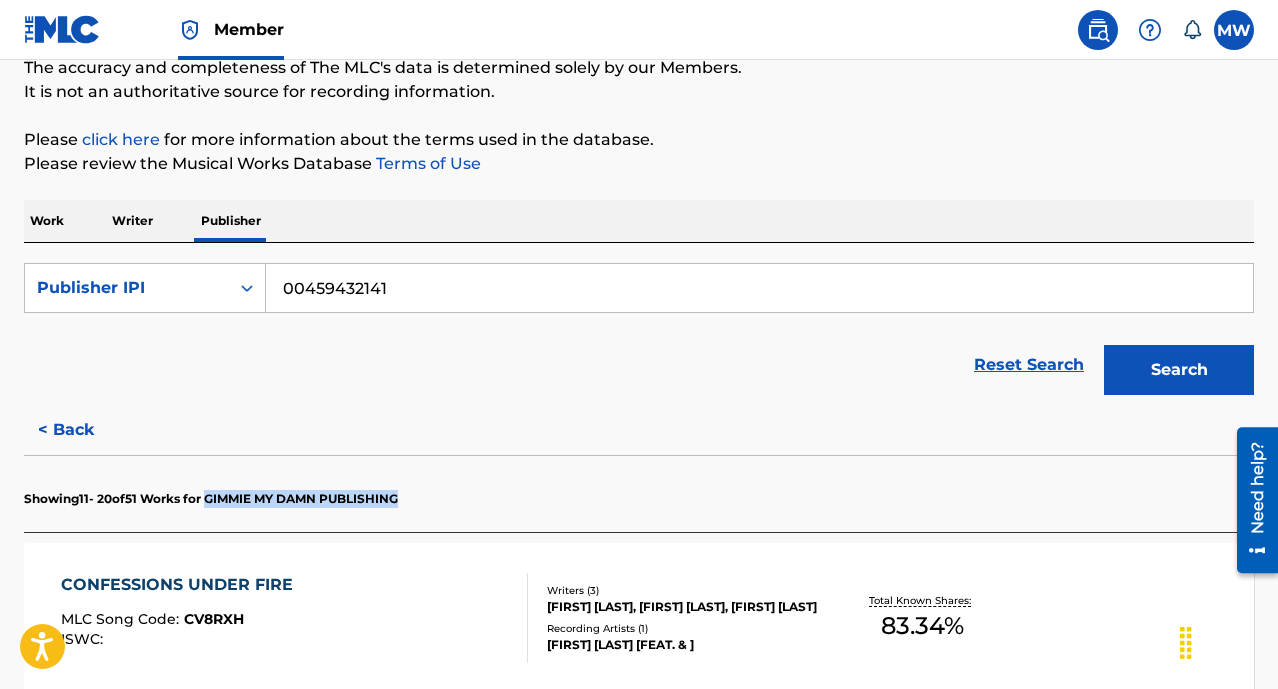 drag, startPoint x: 413, startPoint y: 502, endPoint x: 221, endPoint y: 499, distance: 192.02344 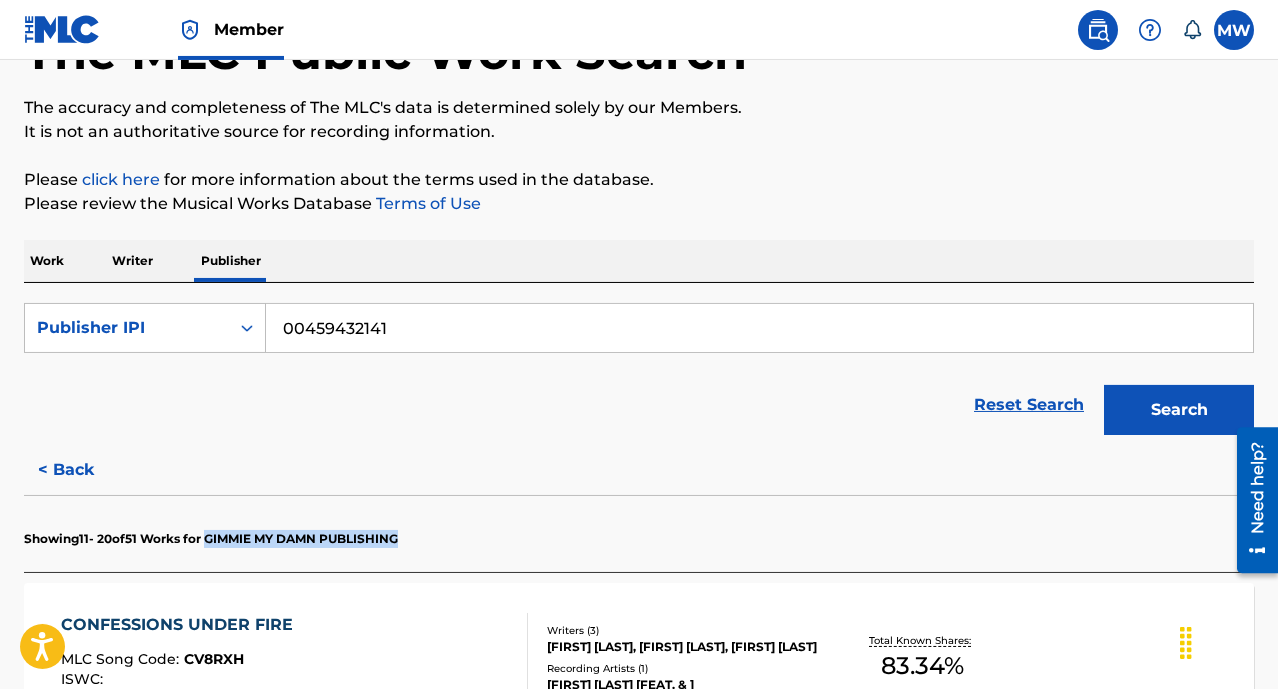 scroll, scrollTop: 416, scrollLeft: 0, axis: vertical 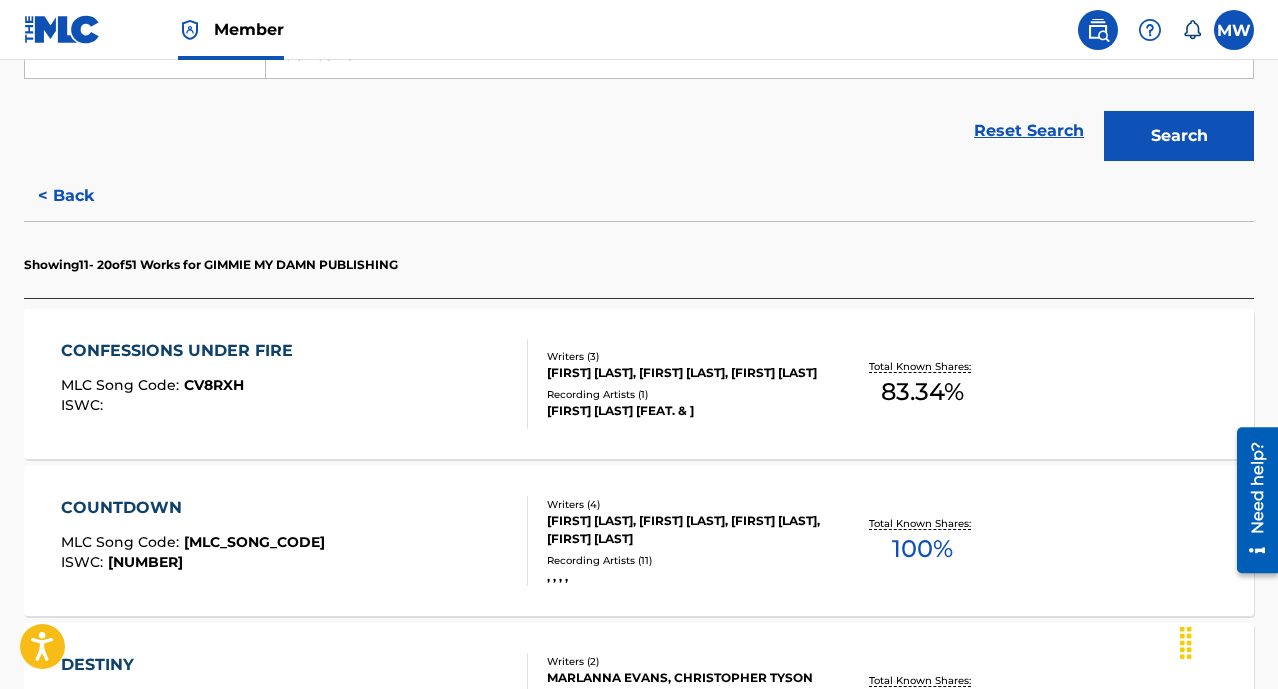 click on "Reset Search Search" at bounding box center [639, 131] 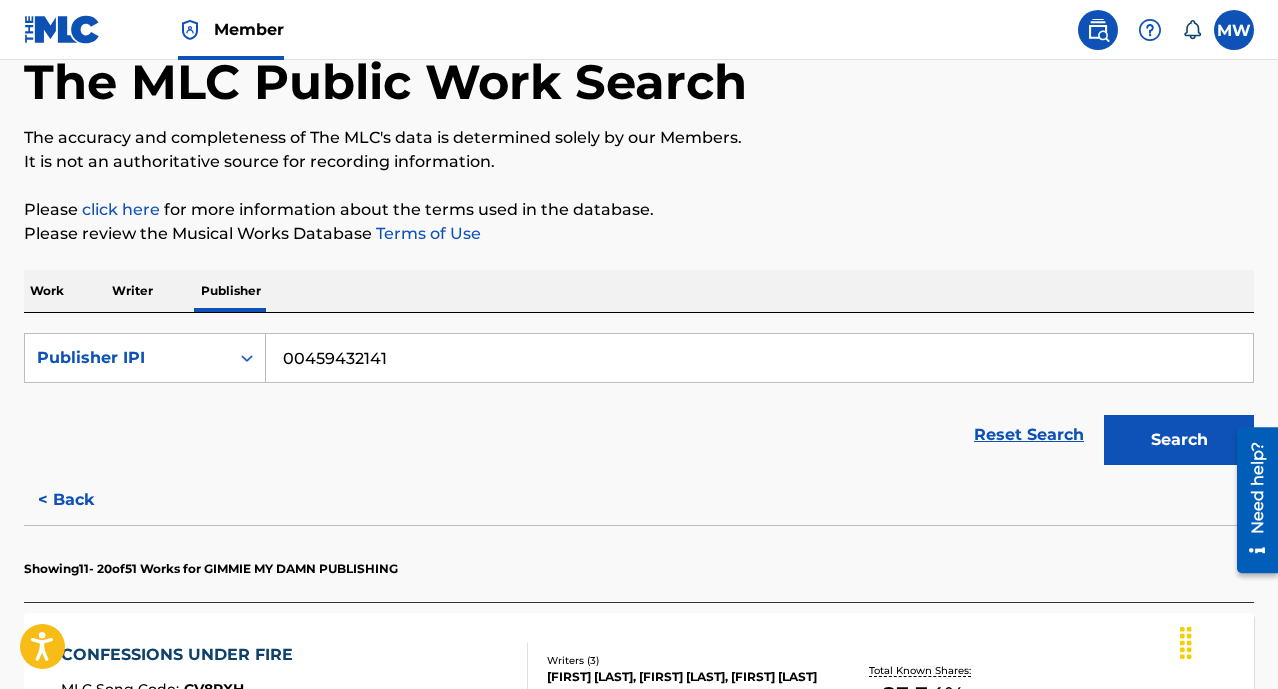 click on "< Back" at bounding box center [84, 500] 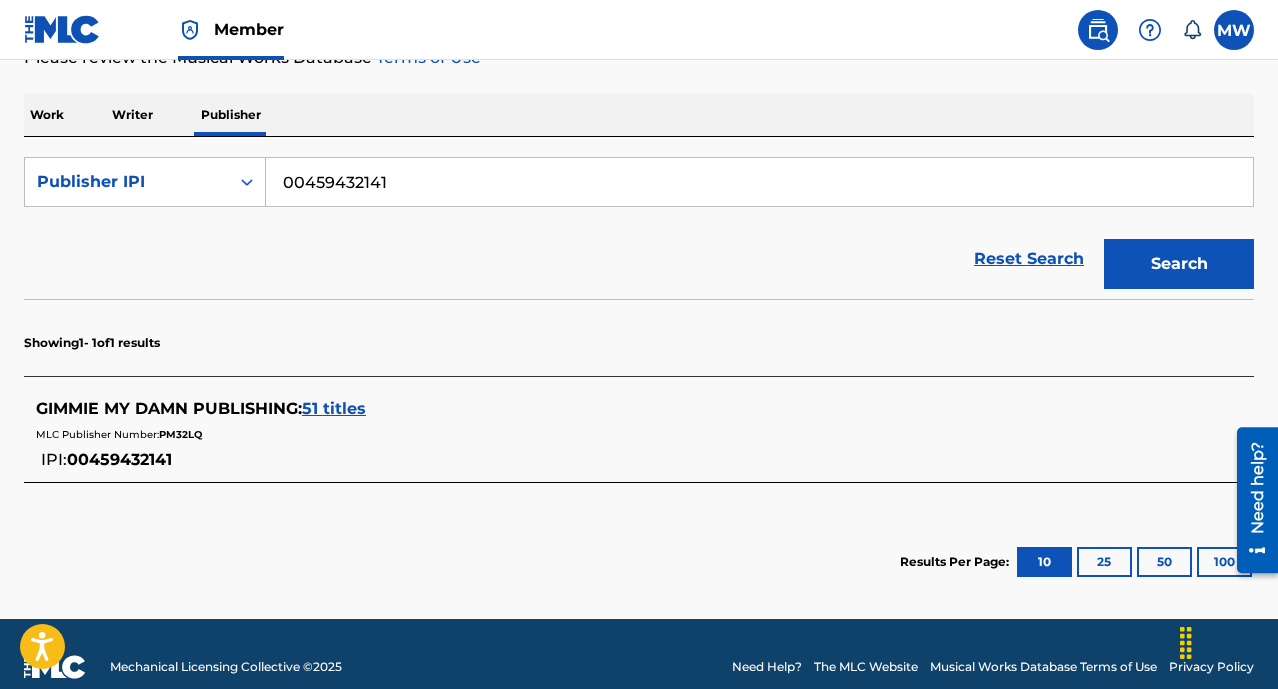 scroll, scrollTop: 96, scrollLeft: 0, axis: vertical 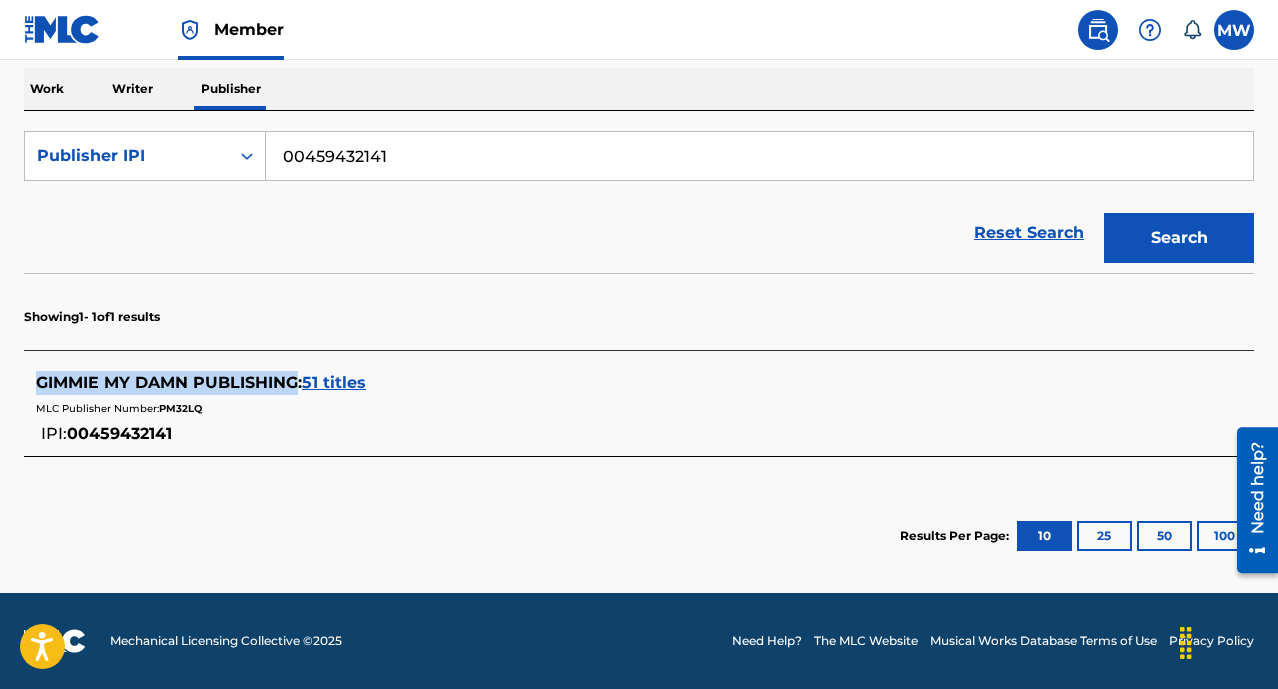drag, startPoint x: 39, startPoint y: 383, endPoint x: 296, endPoint y: 386, distance: 257.01752 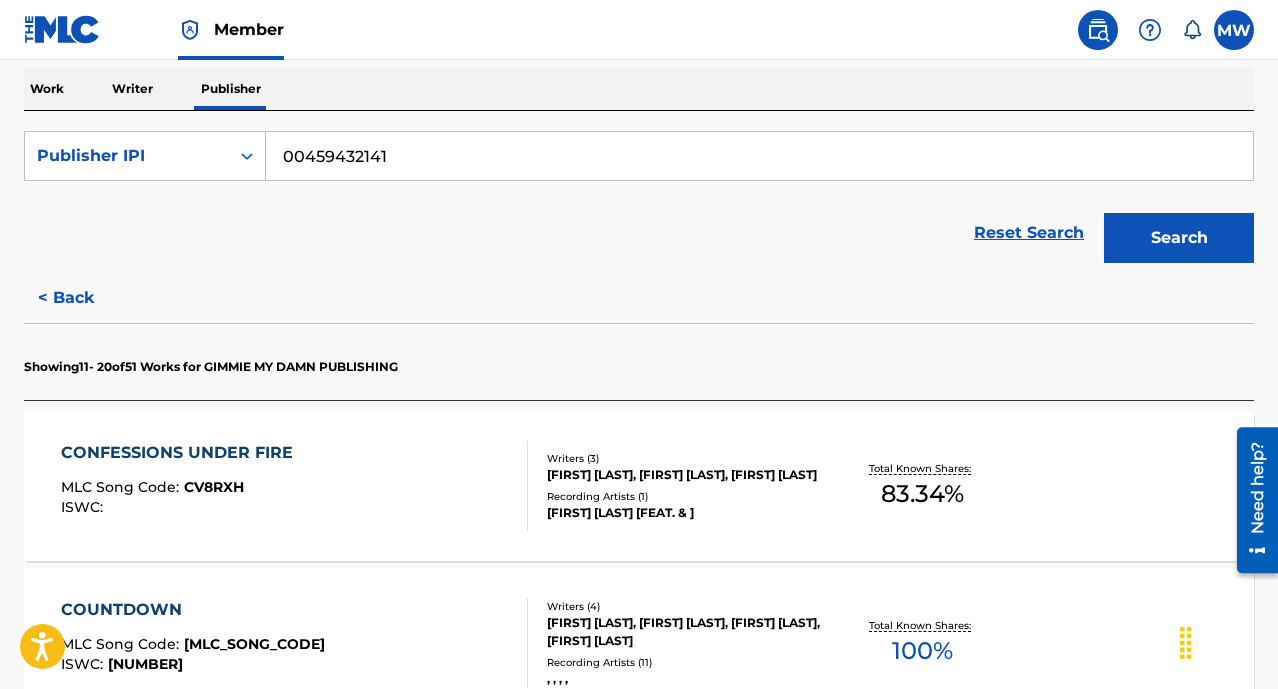 click on "< Back" at bounding box center (84, 298) 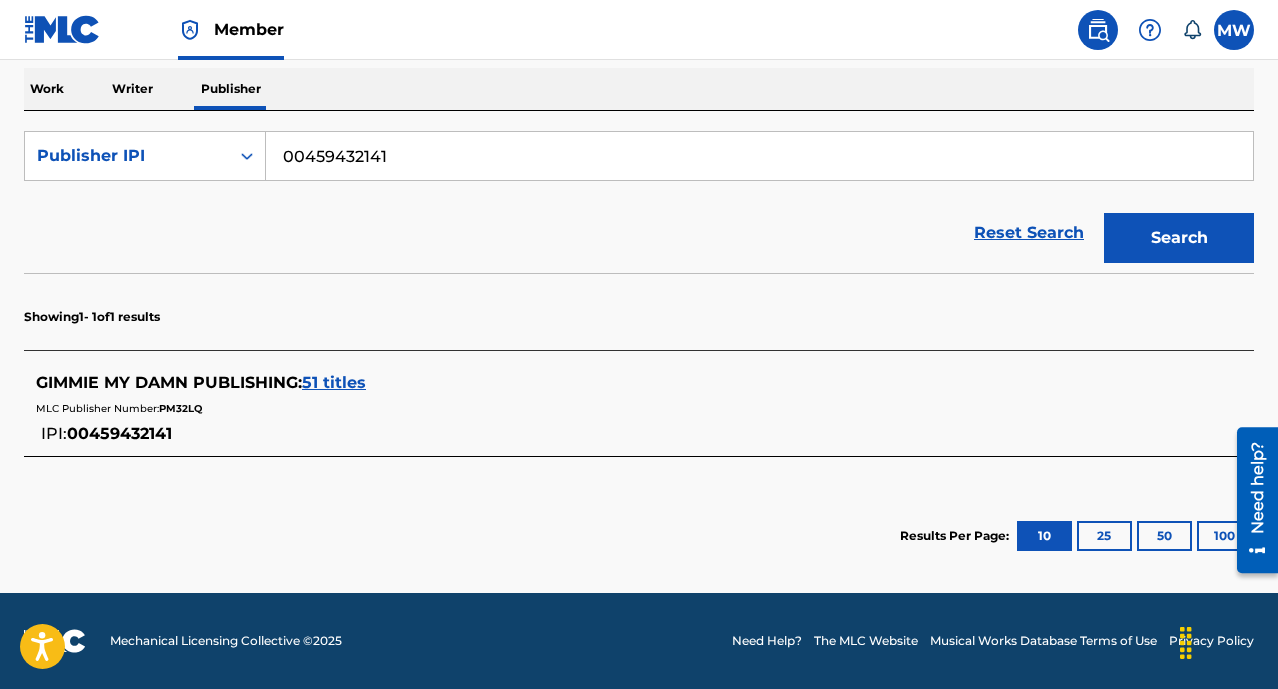 click on "GIMMIE MY DAMN PUBLISHING :  51 titles MLC Publisher Number:  PM32LQ IPI:  00459432141" at bounding box center (639, 408) 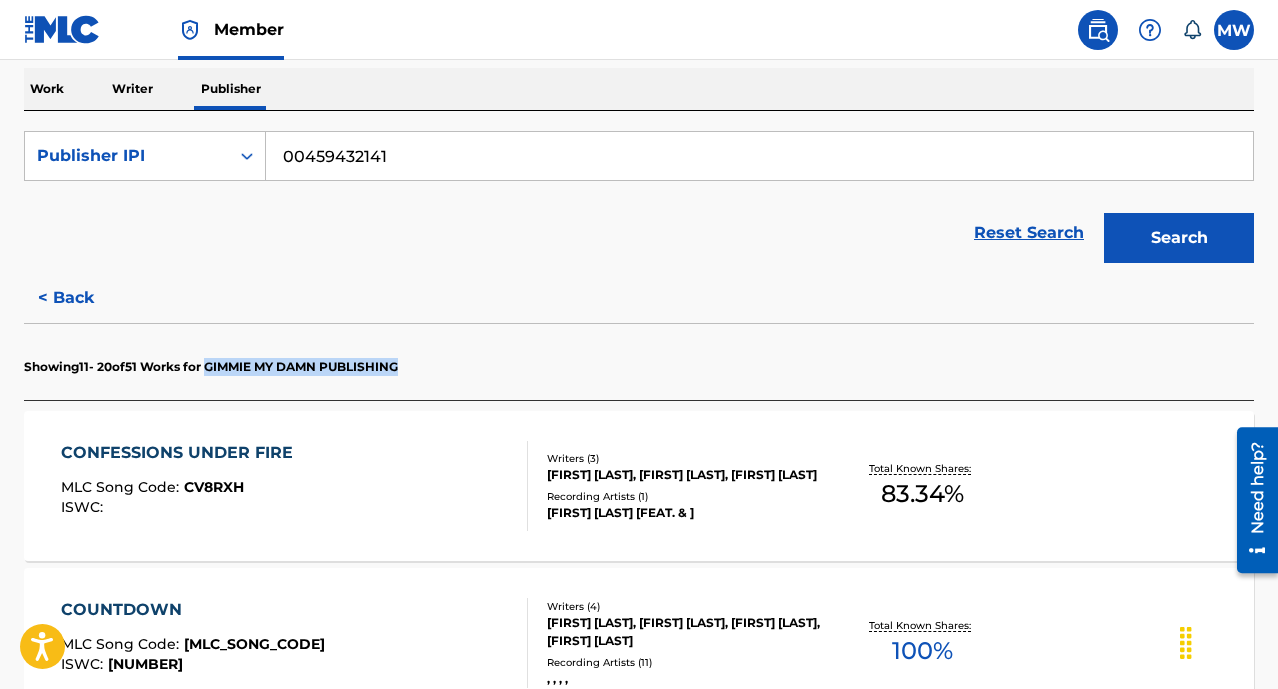 drag, startPoint x: 332, startPoint y: 369, endPoint x: 220, endPoint y: 362, distance: 112.21854 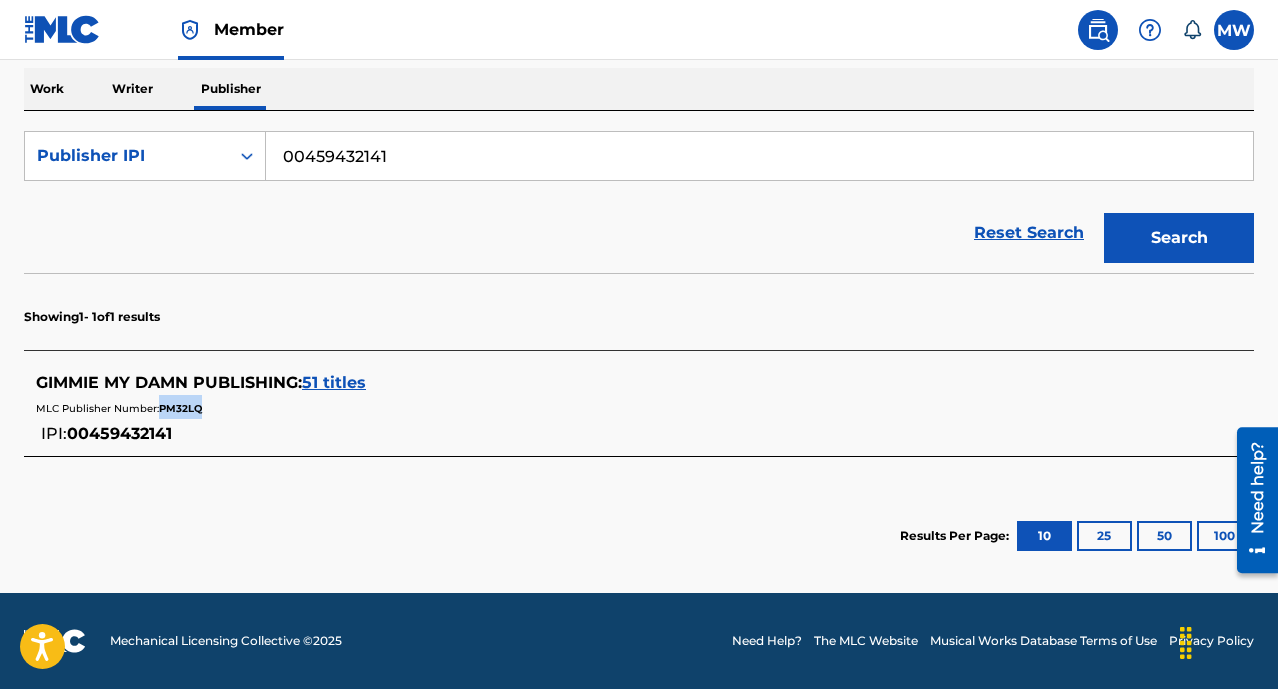 drag, startPoint x: 222, startPoint y: 410, endPoint x: 162, endPoint y: 408, distance: 60.033325 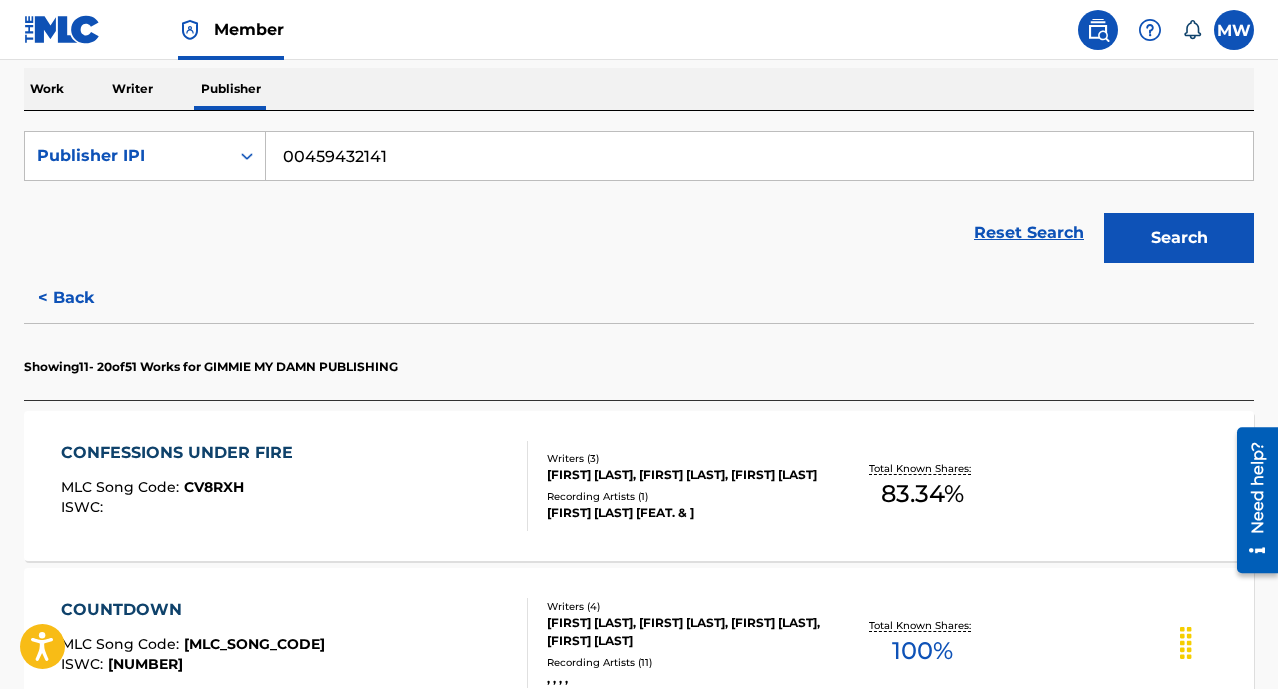 click on "< Back" at bounding box center [84, 298] 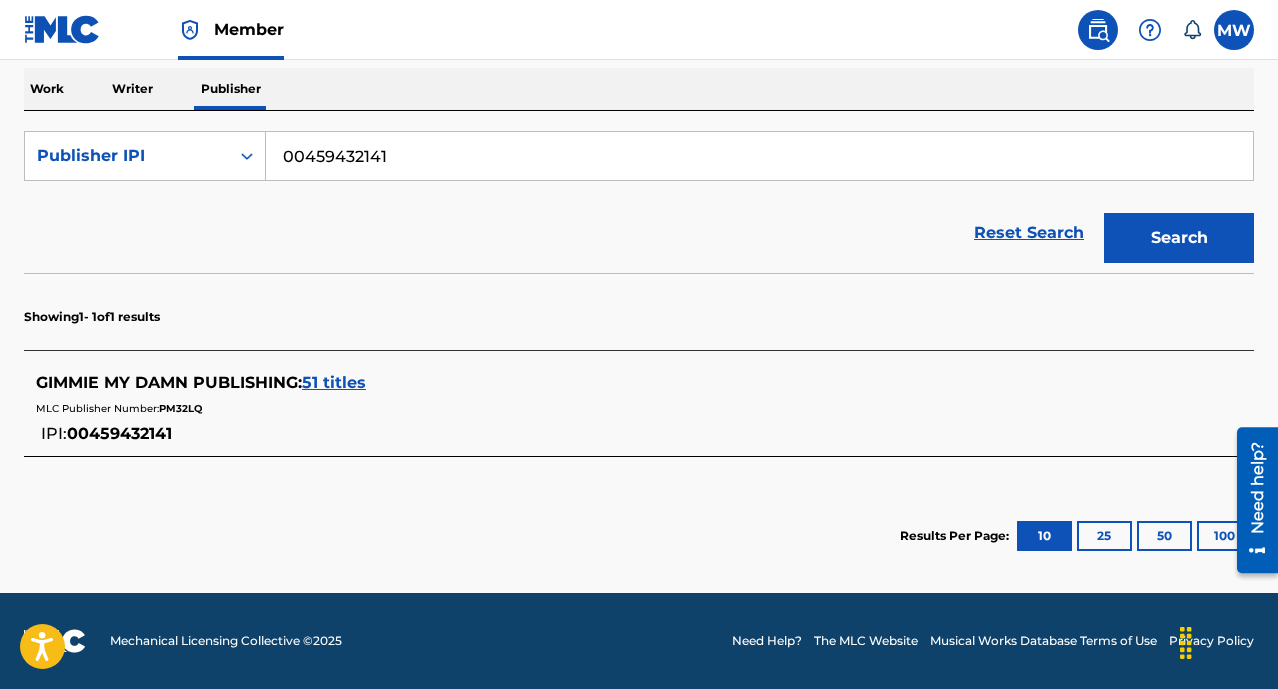 click on "PM32LQ" at bounding box center [180, 408] 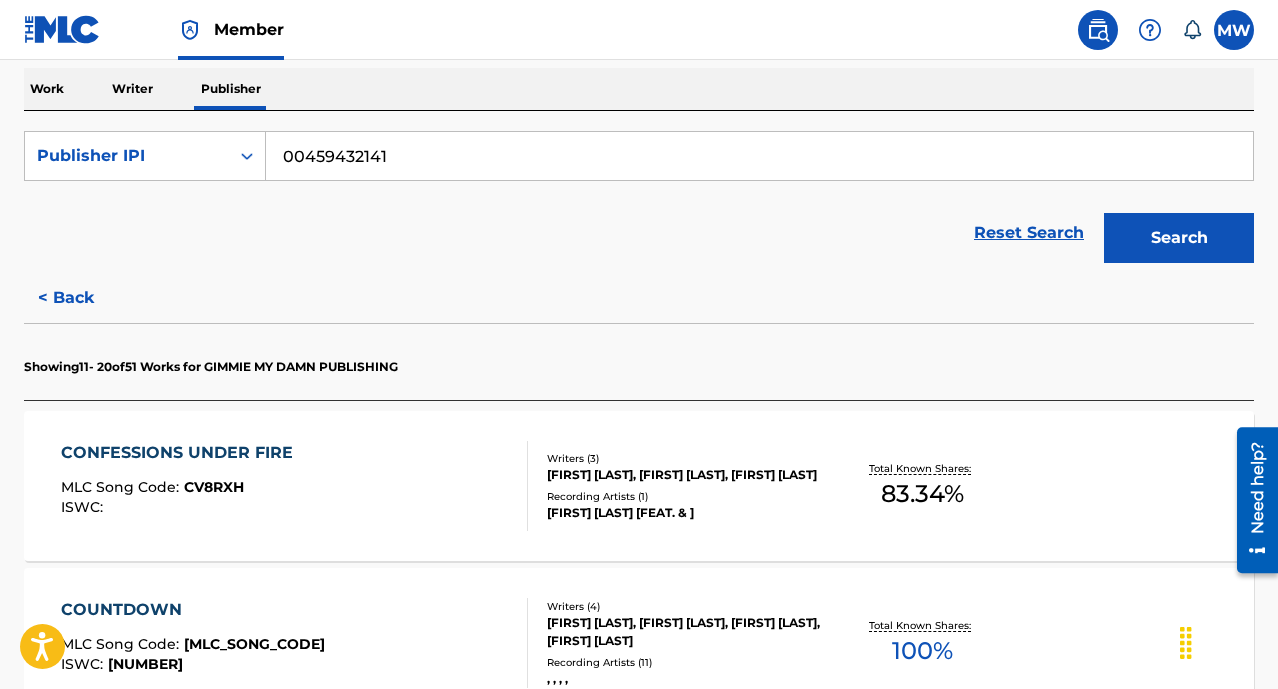 click on "MLC Song Code : CV8RXH" at bounding box center [182, 490] 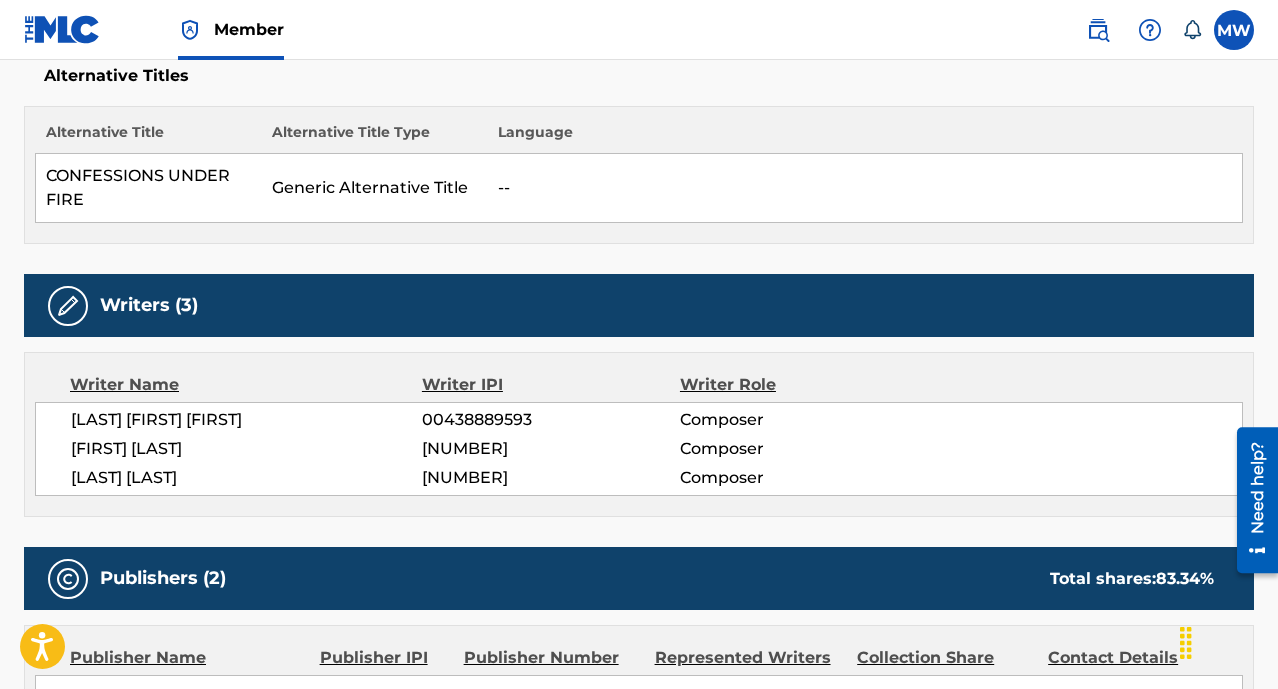 scroll, scrollTop: 752, scrollLeft: 0, axis: vertical 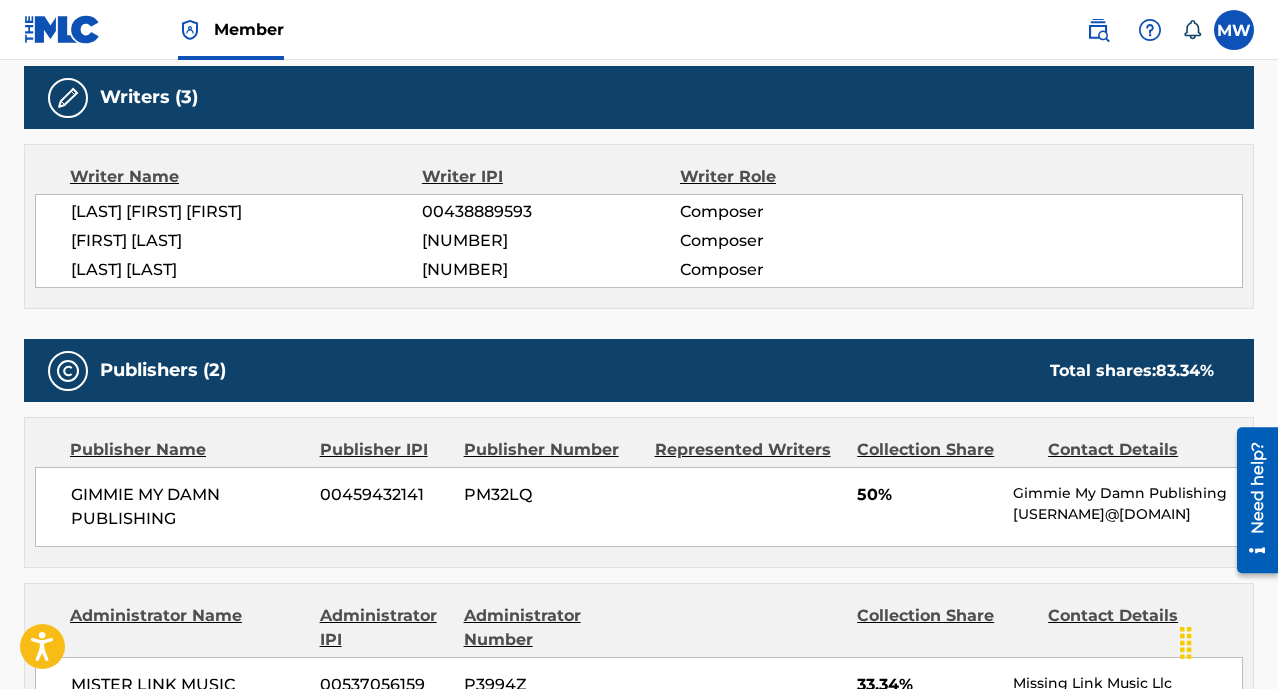 click on "PM32LQ" at bounding box center (552, 495) 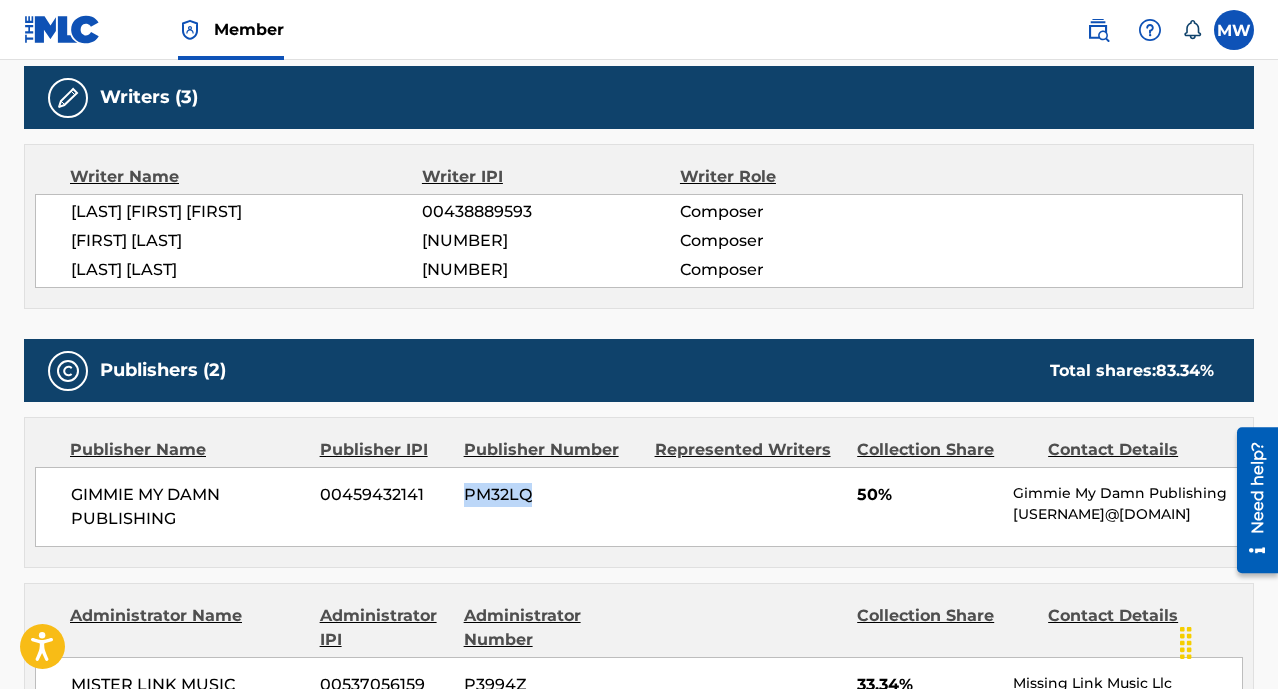 click on "PM32LQ" at bounding box center [552, 495] 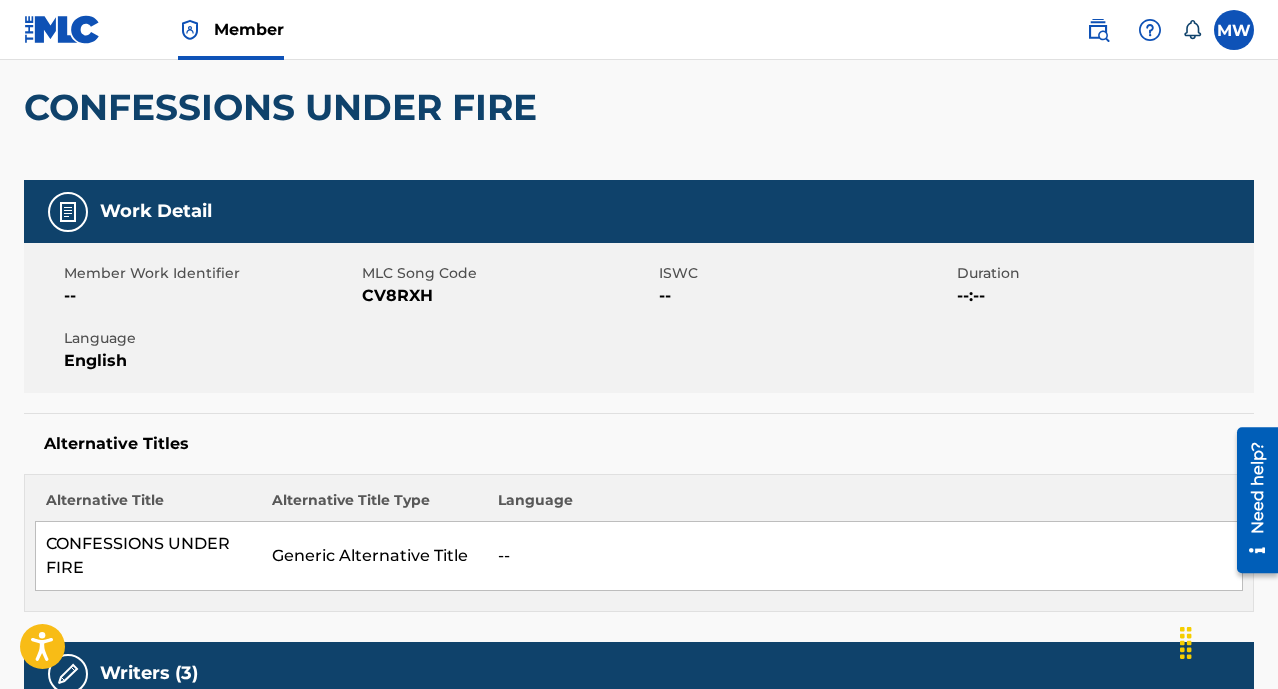 scroll, scrollTop: 0, scrollLeft: 0, axis: both 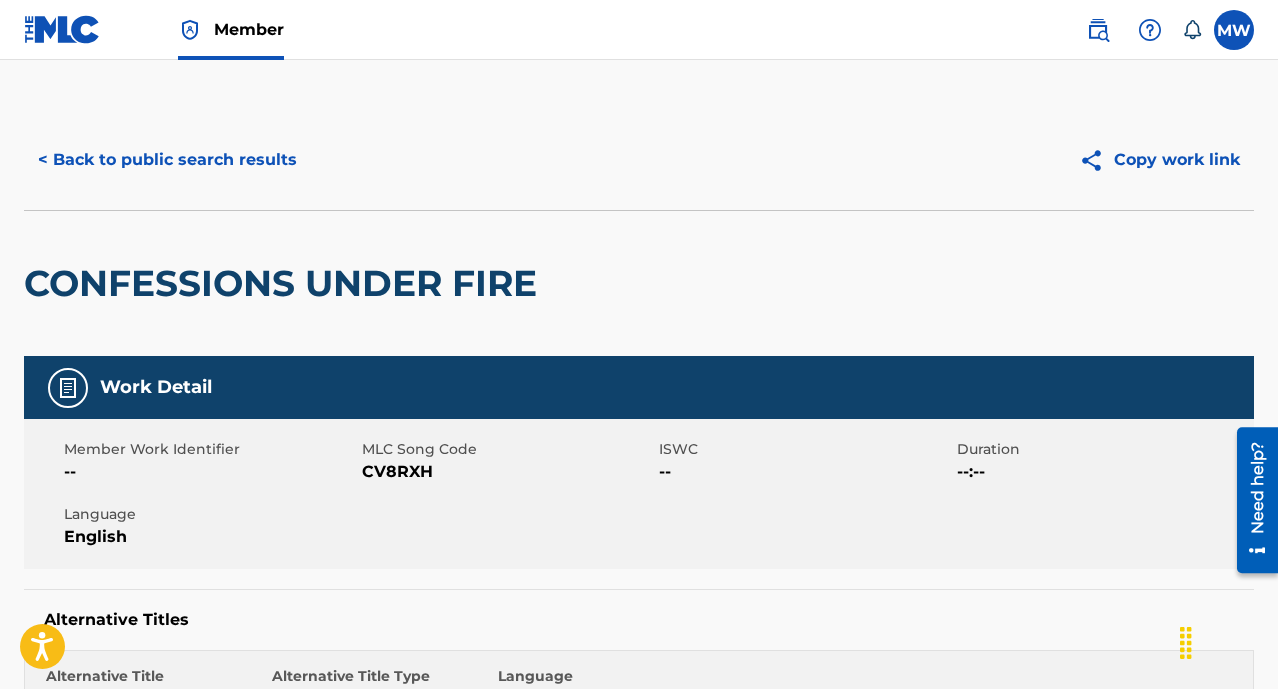 click on "< Back to public search results" at bounding box center [167, 160] 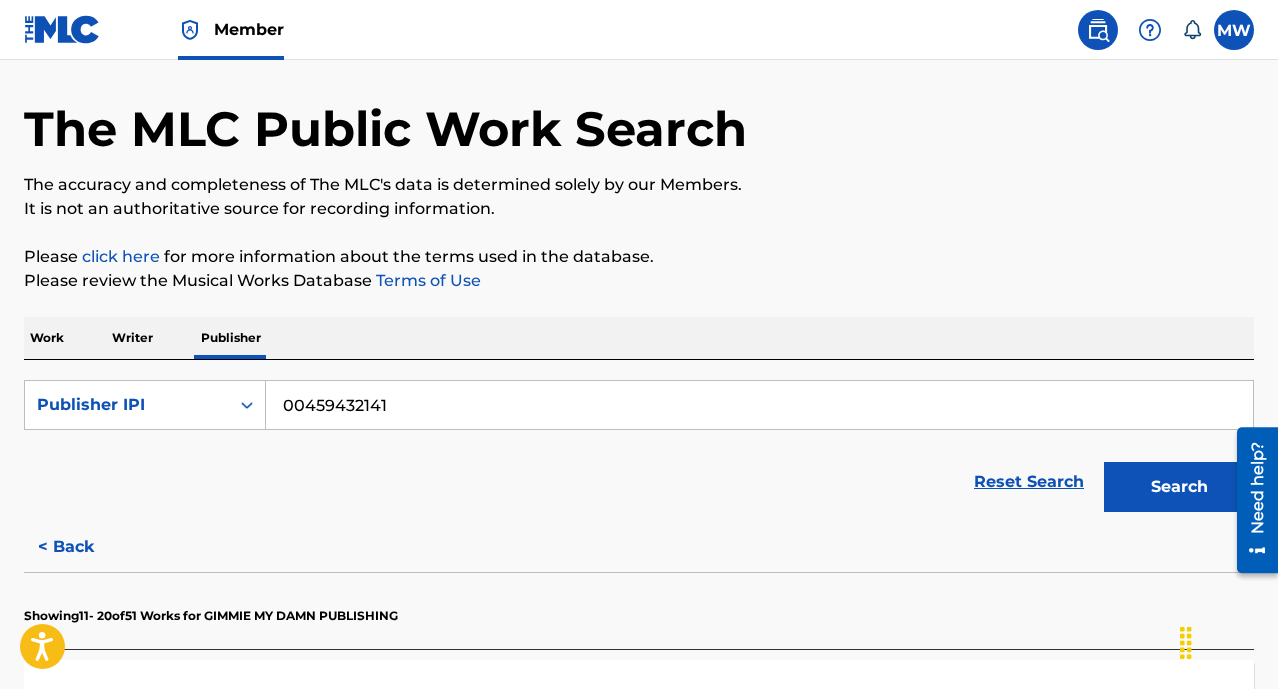 scroll, scrollTop: 369, scrollLeft: 0, axis: vertical 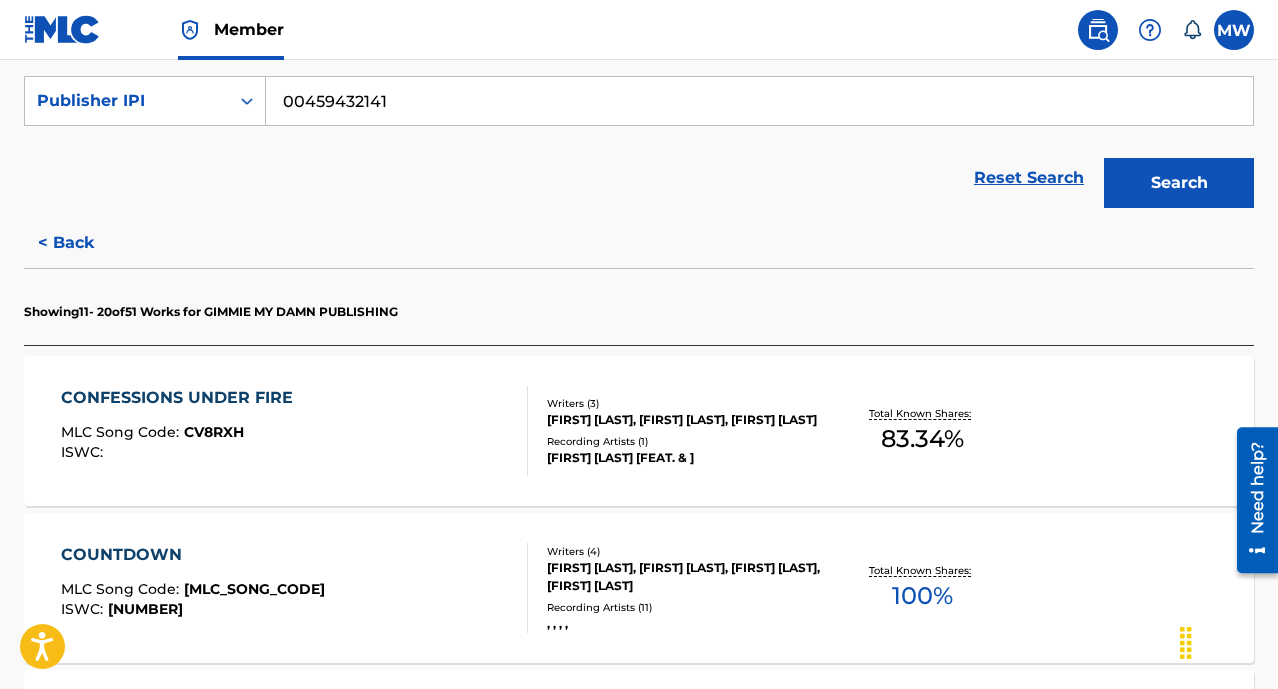 click on "< Back" at bounding box center (84, 243) 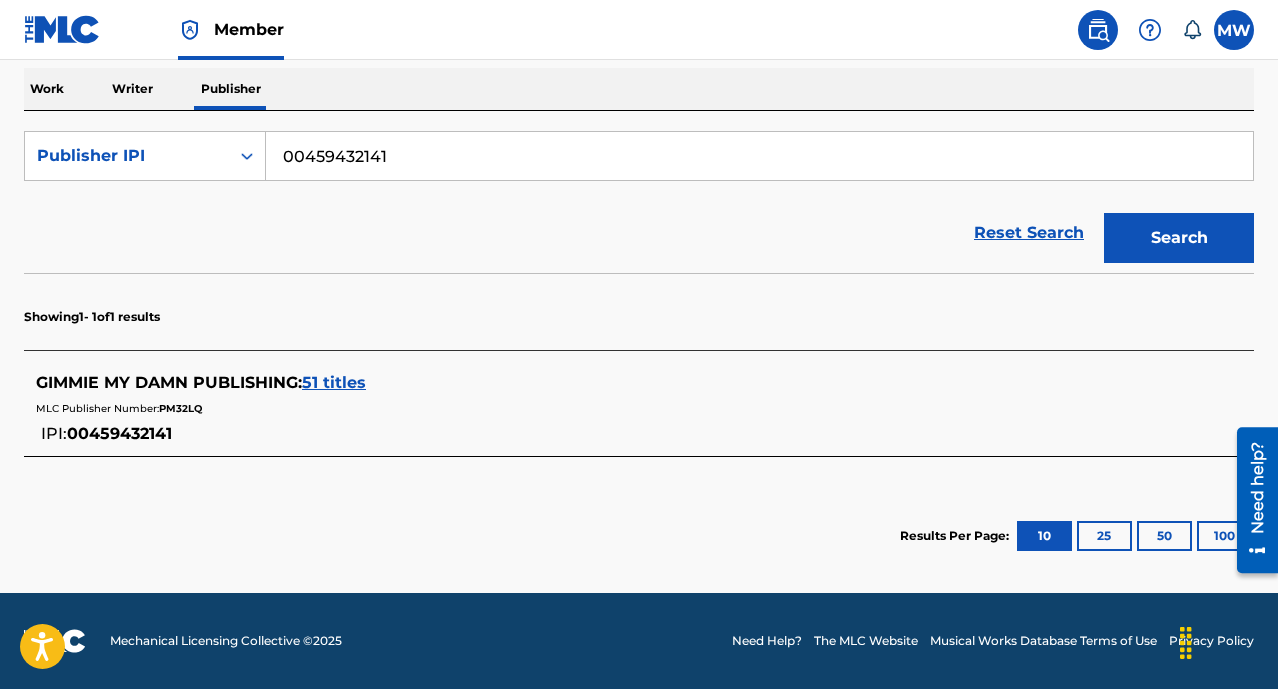scroll, scrollTop: 314, scrollLeft: 0, axis: vertical 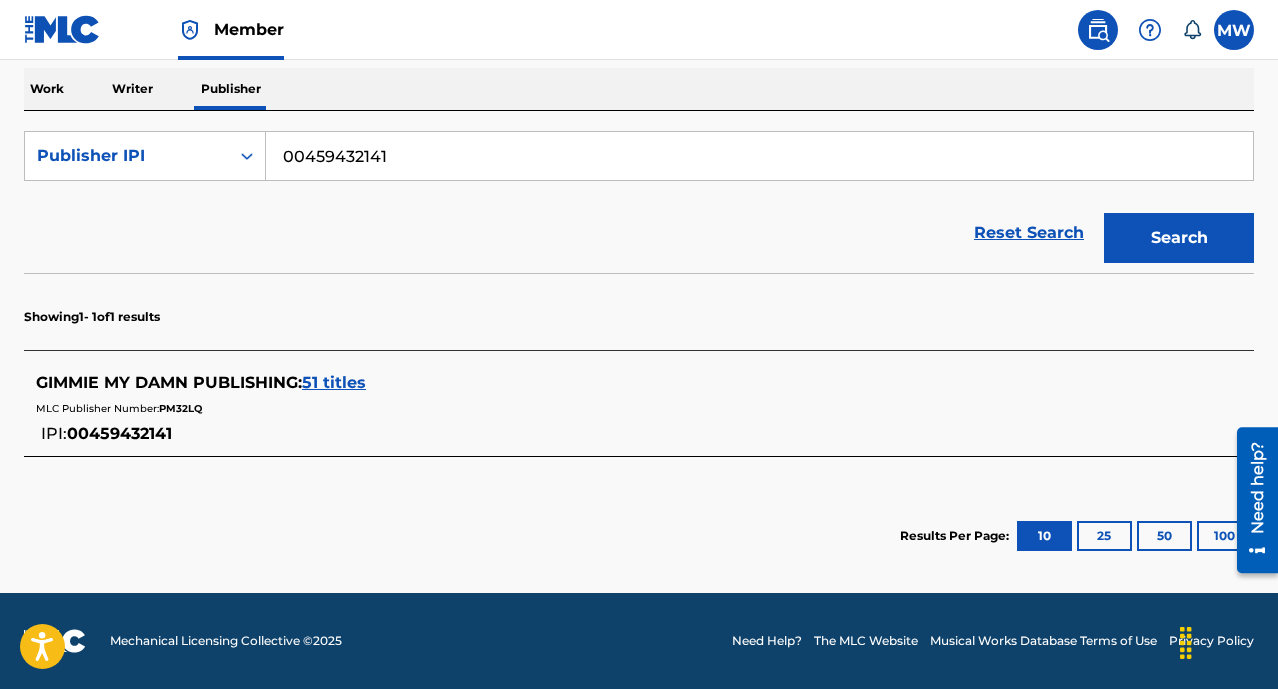 click on "00459432141" at bounding box center (119, 433) 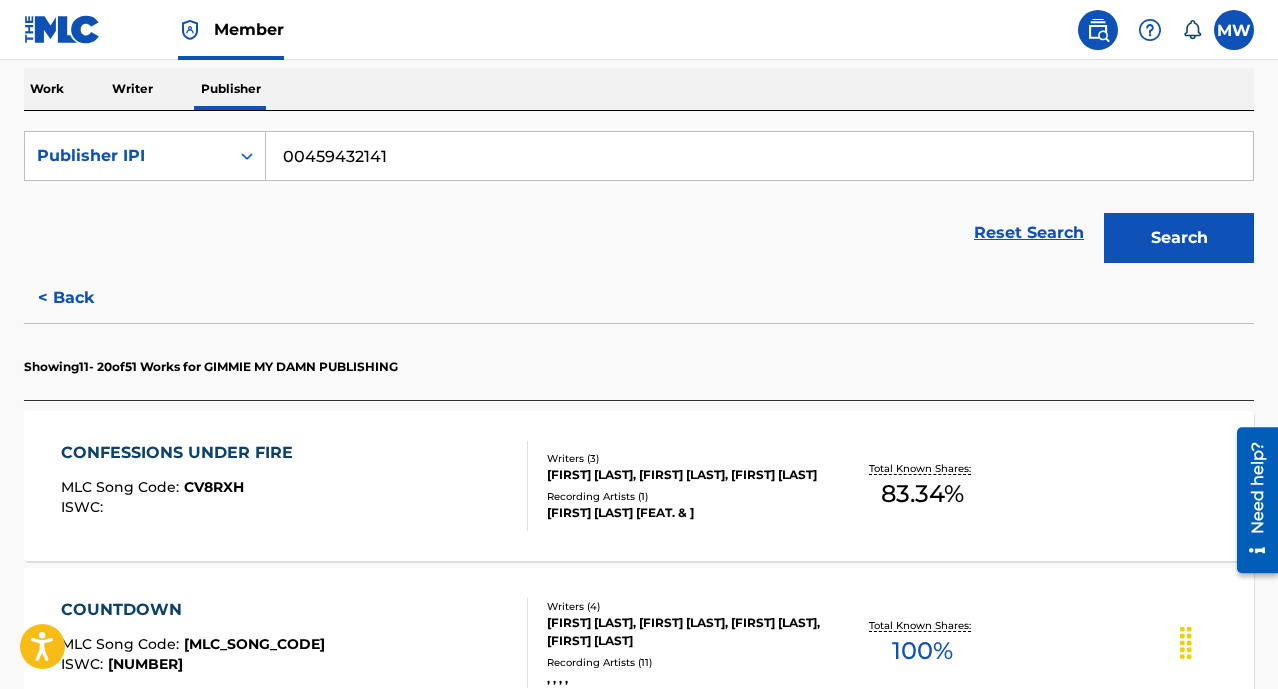 click on "CONFESSIONS UNDER FIRE MLC Song Code : CV8RXH ISWC : Writers ( 3 ) CHRISTOPHER FREDERICK TYSON, DARYL JAY SAMS, KELLY JAMAL ANDREWS Recording Artists ( 1 ) EDGAR ALLEN FLOE [FEAT. MAL DEMOLISH & CAZMERE] Total Known Shares: 83.34 %" at bounding box center (639, 486) 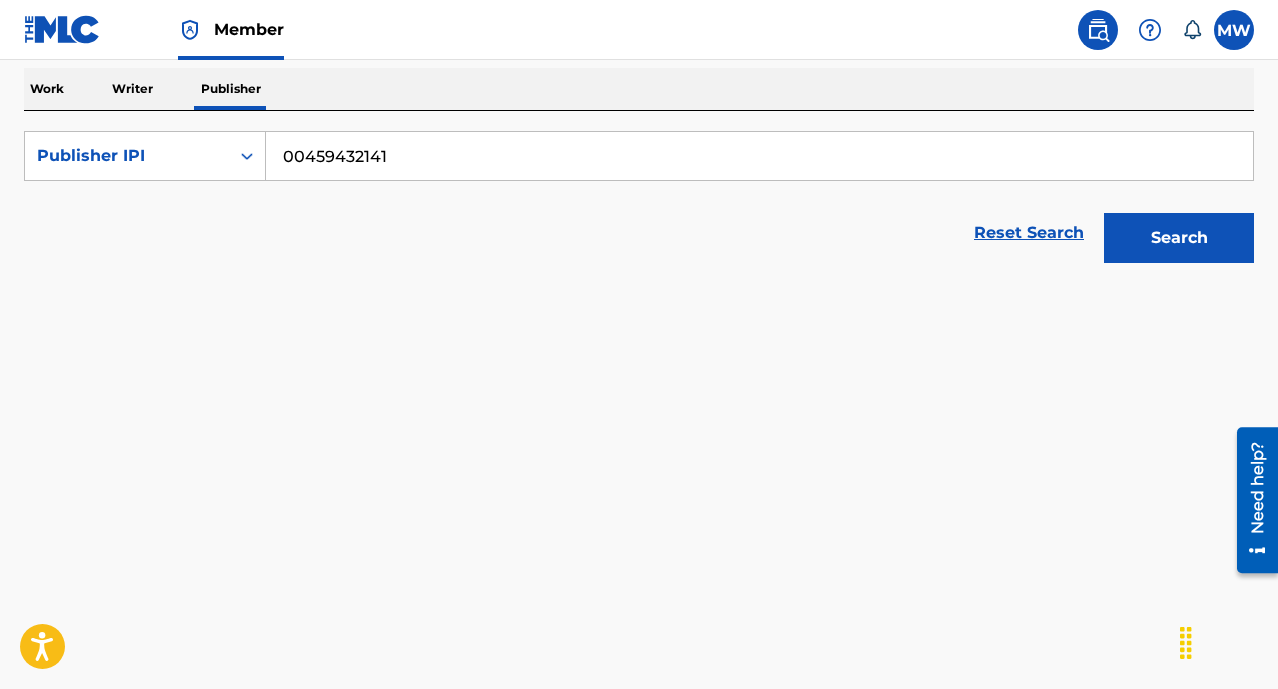 scroll, scrollTop: 0, scrollLeft: 0, axis: both 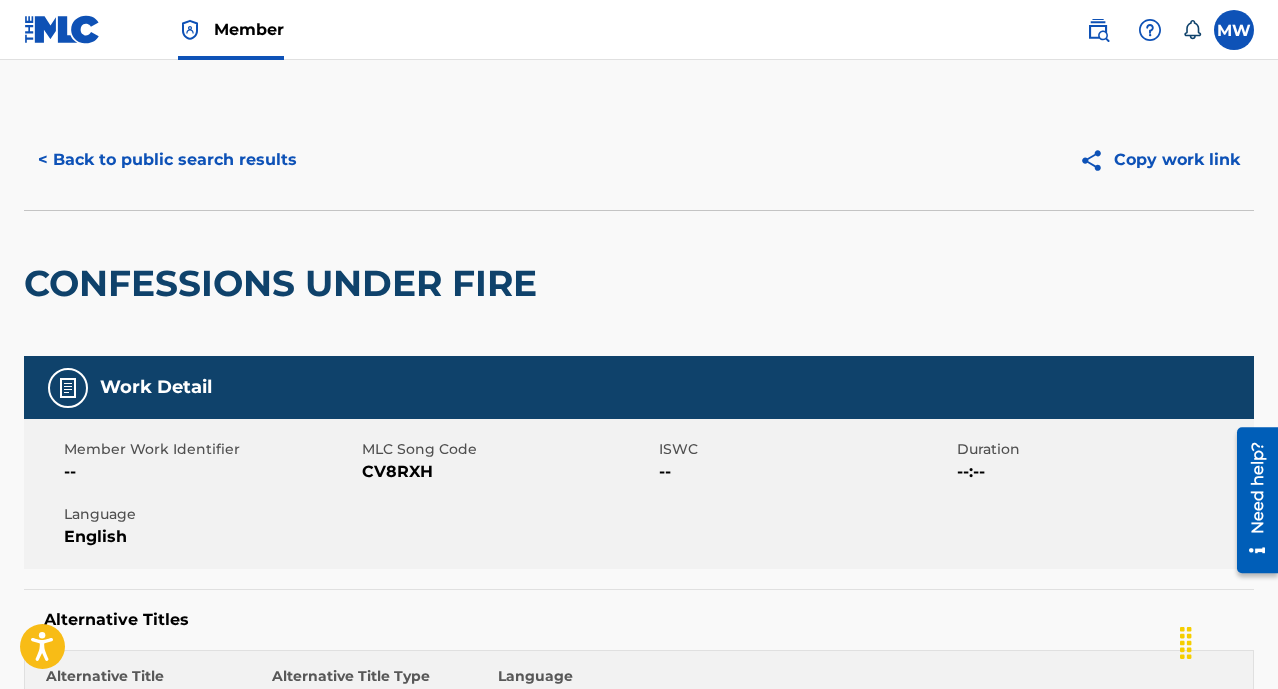 click on "< Back to public search results" at bounding box center [167, 160] 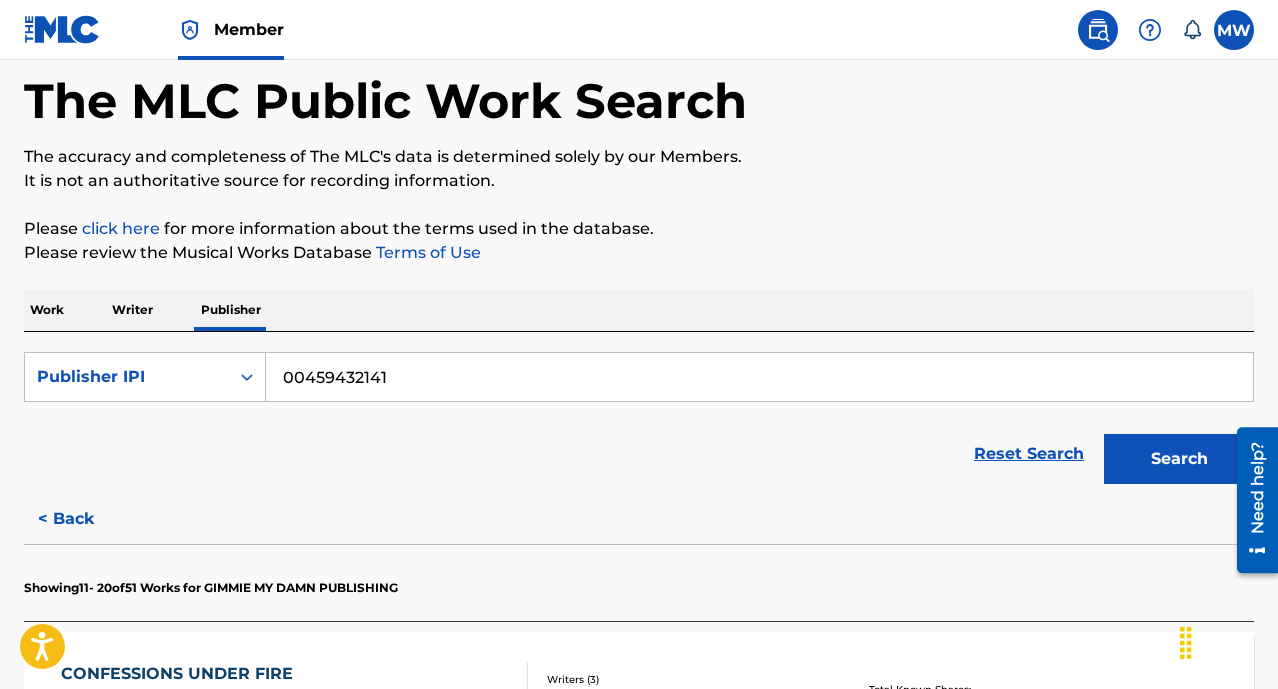scroll, scrollTop: 0, scrollLeft: 0, axis: both 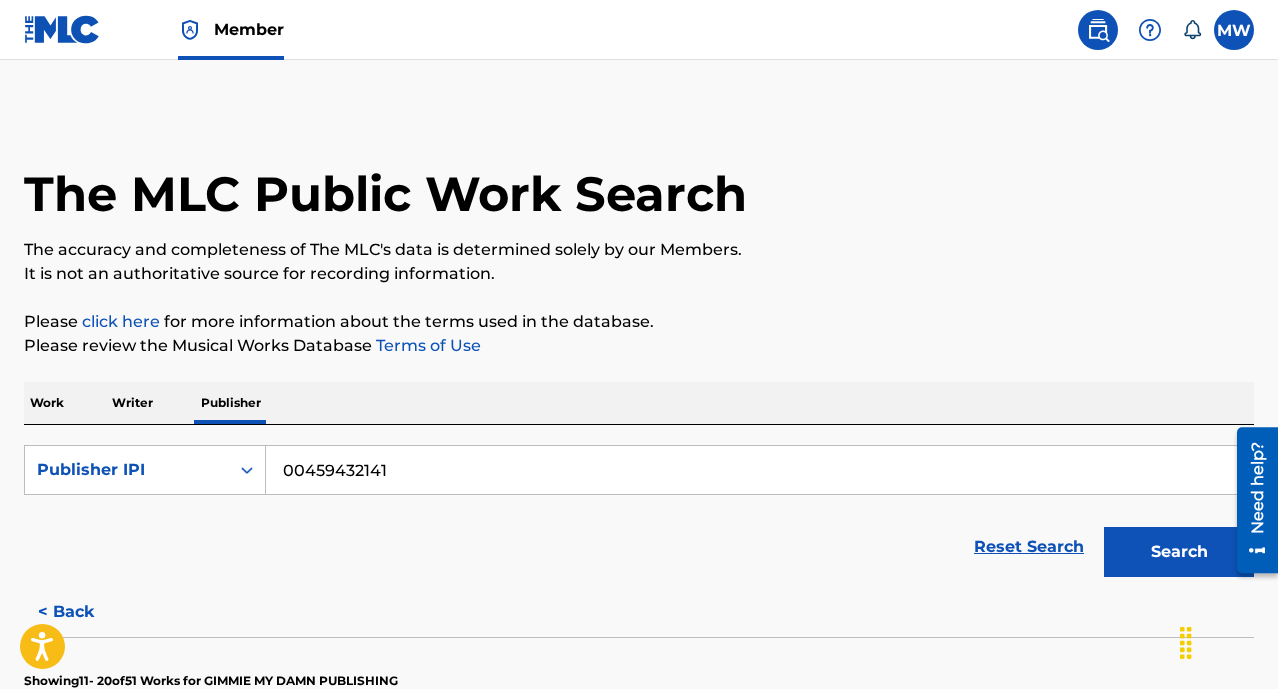 click on "< Back" at bounding box center (84, 612) 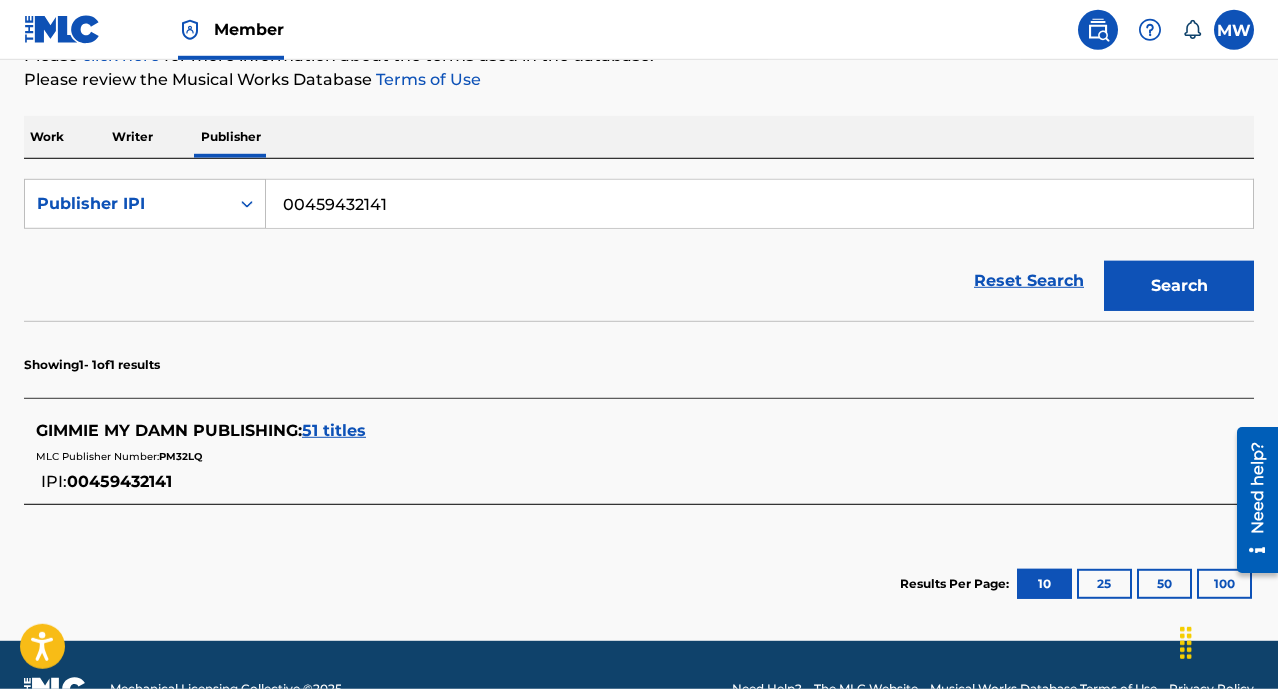 scroll, scrollTop: 304, scrollLeft: 0, axis: vertical 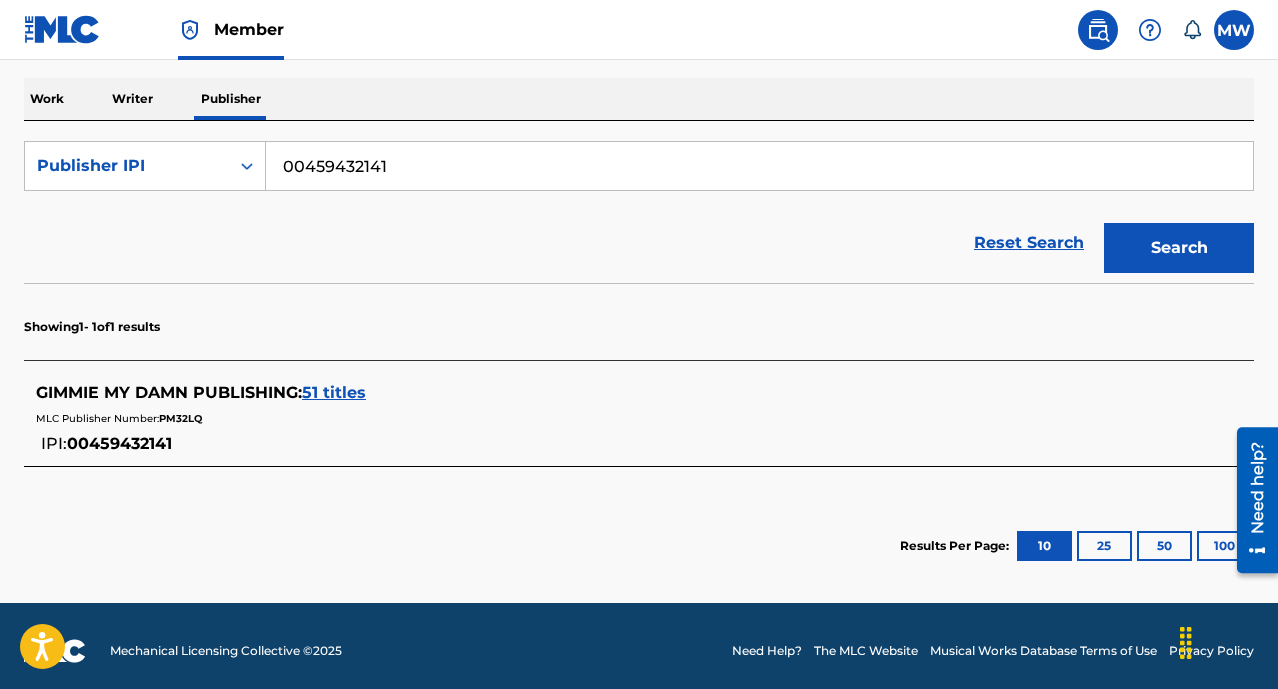 click on "GIMMIE MY DAMN PUBLISHING :  51 titles MLC Publisher Number:  PM32LQ IPI:  00459432141" at bounding box center [613, 418] 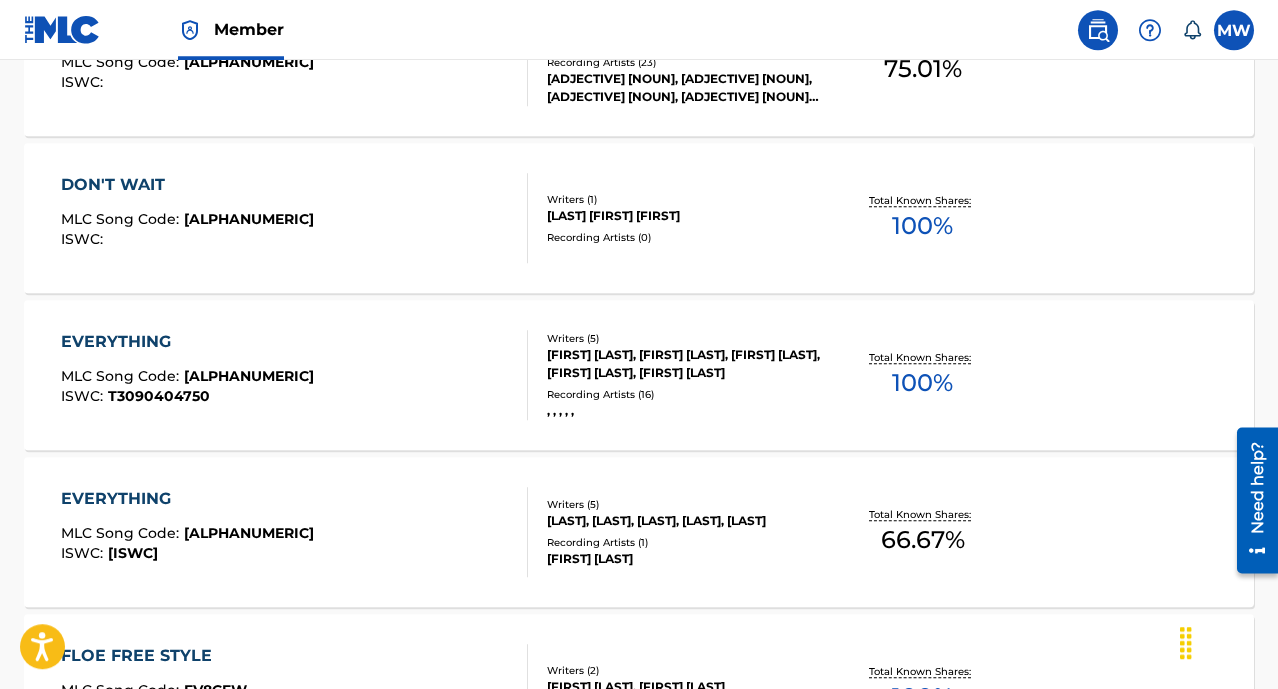 scroll, scrollTop: 1472, scrollLeft: 0, axis: vertical 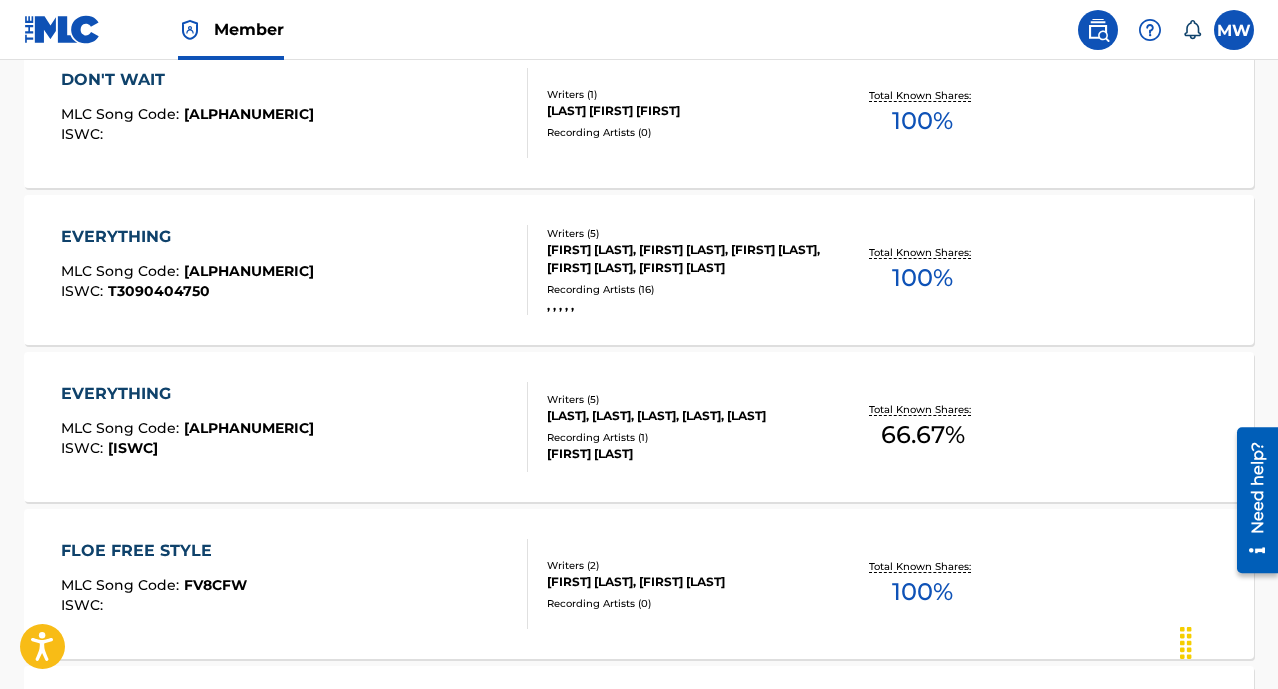 click on "EVERYTHING MLC Song Code : EA71G0 ISWC : T3130859911" at bounding box center [294, 427] 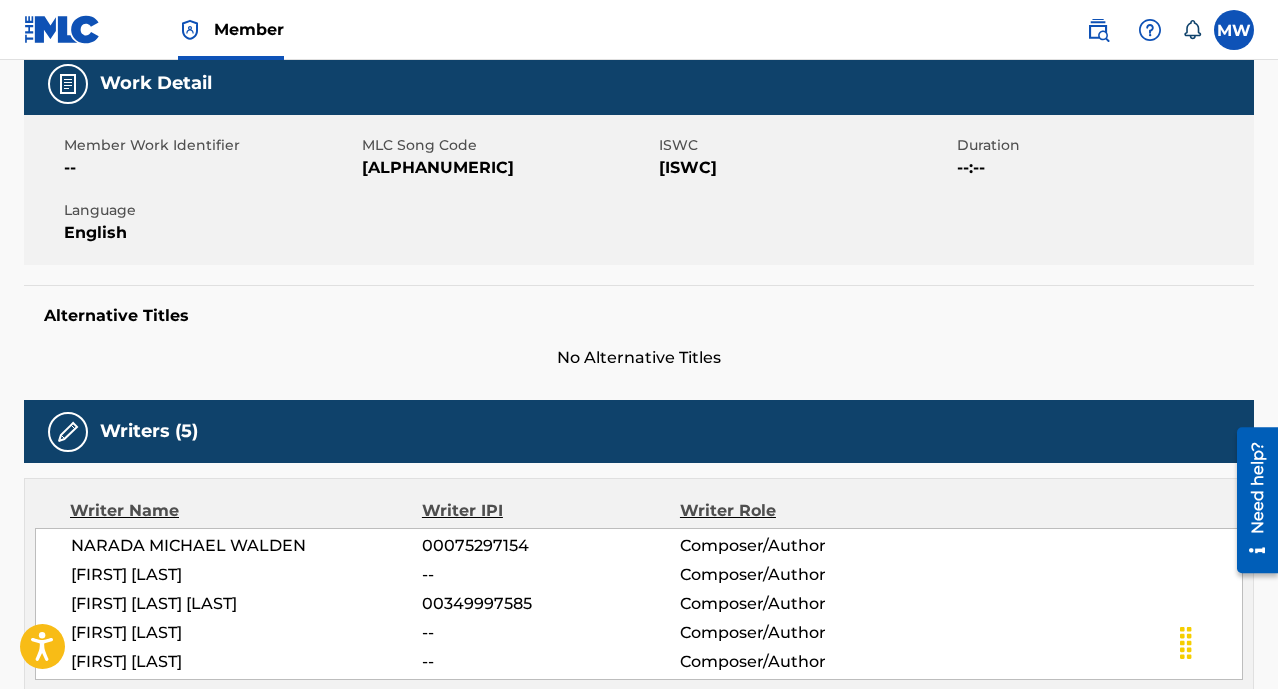 scroll, scrollTop: 592, scrollLeft: 0, axis: vertical 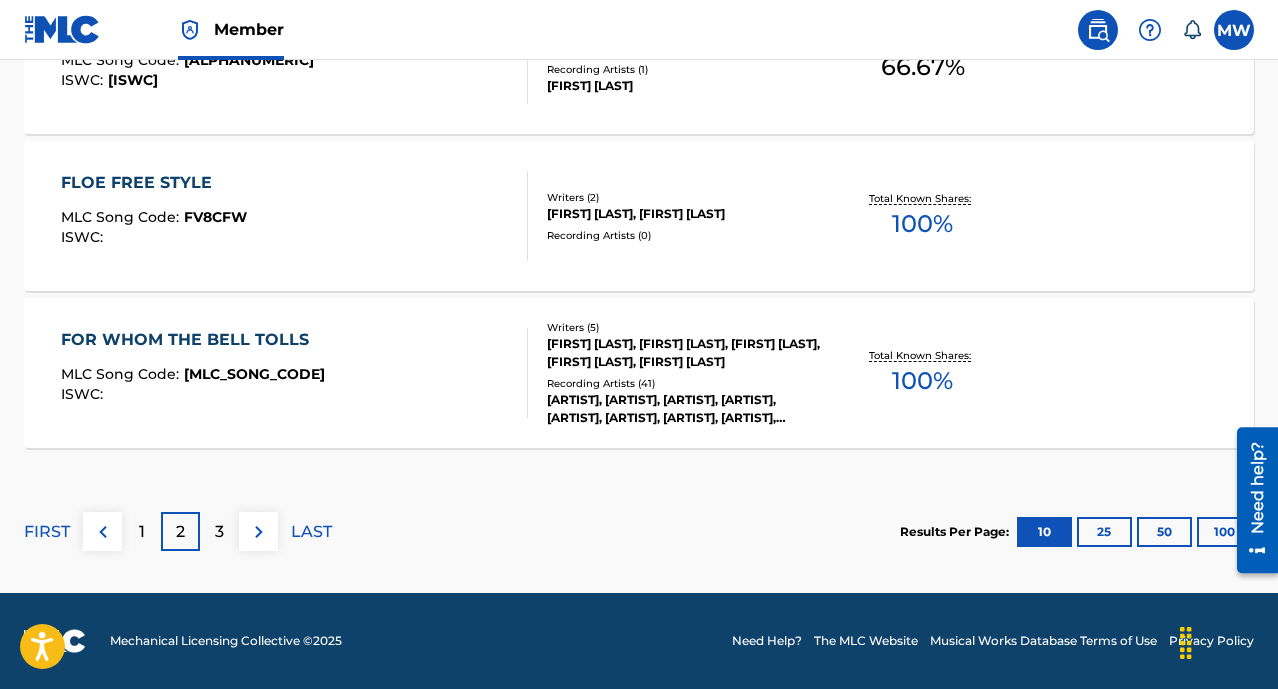 click on "3" at bounding box center [219, 532] 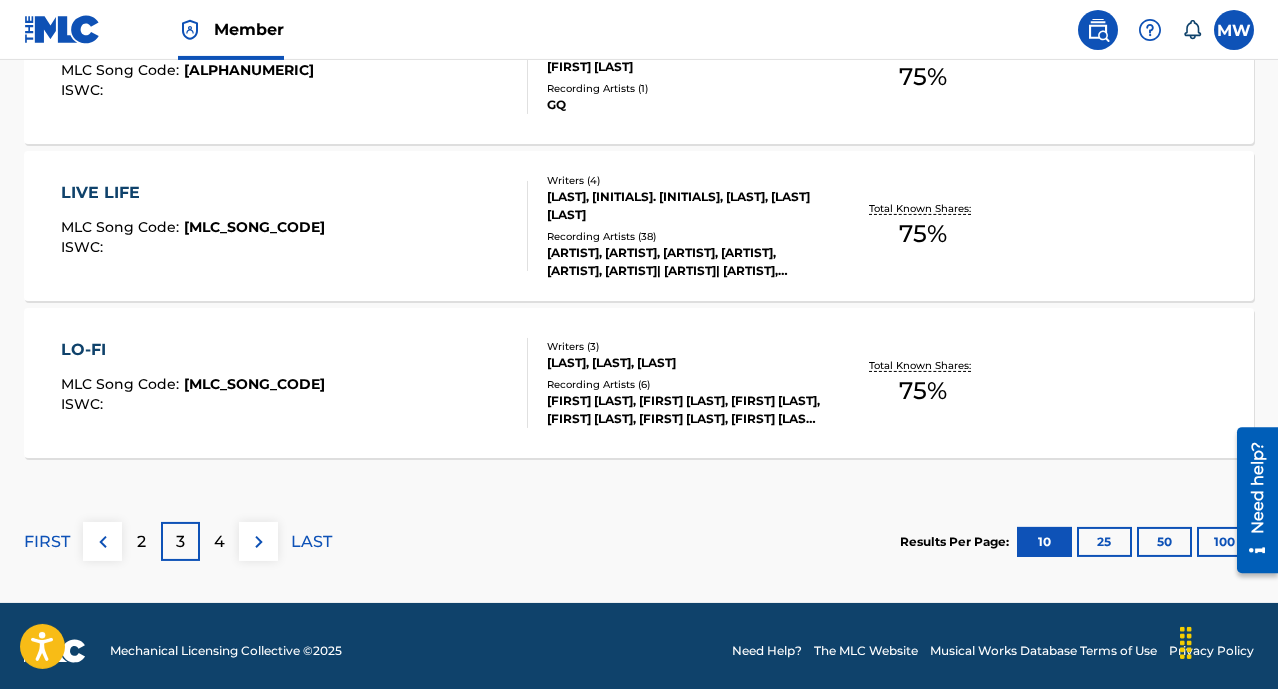 scroll, scrollTop: 1840, scrollLeft: 0, axis: vertical 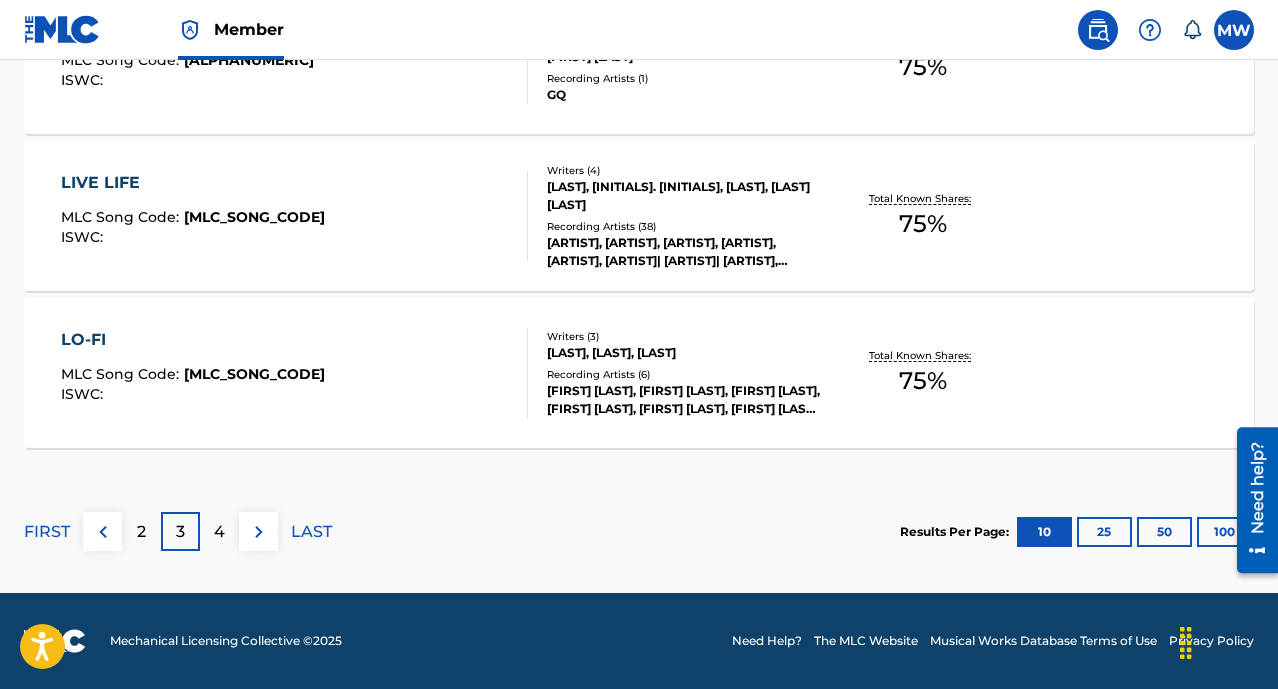click on "4" at bounding box center (219, 532) 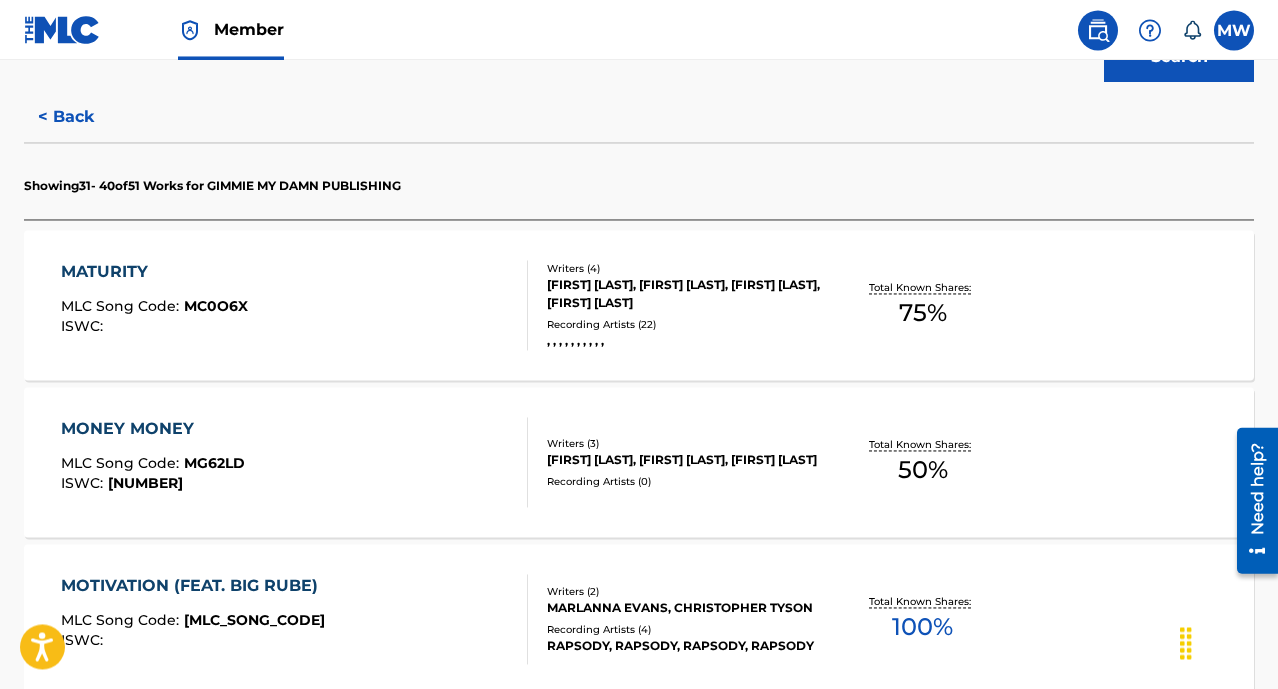 scroll, scrollTop: 630, scrollLeft: 0, axis: vertical 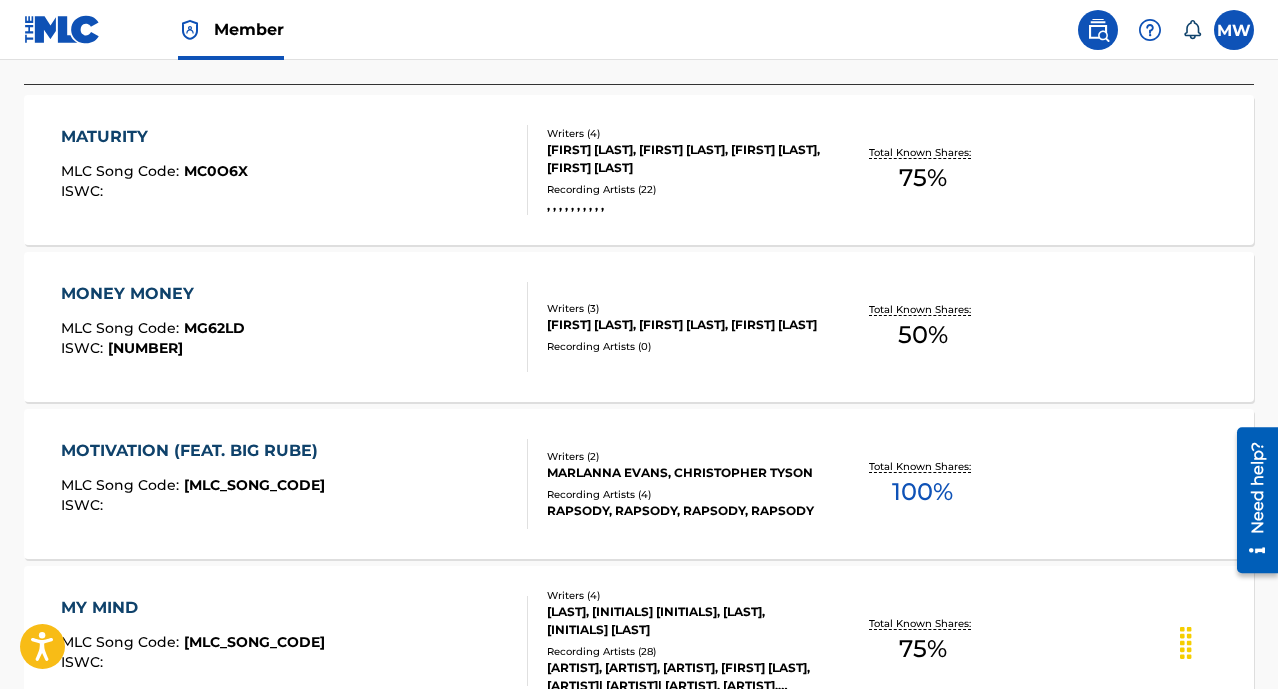 click on "MONEY MONEY MLC Song Code : MG62LD ISWC : T3143052948 Writers ( 3 ) CHRISTOPHER FREDERICK TYSON, PAUL COLEMAN, DESTIN CHOICE ROUTE Recording Artists ( 0 ) Total Known Shares: 50 %" at bounding box center (639, 327) 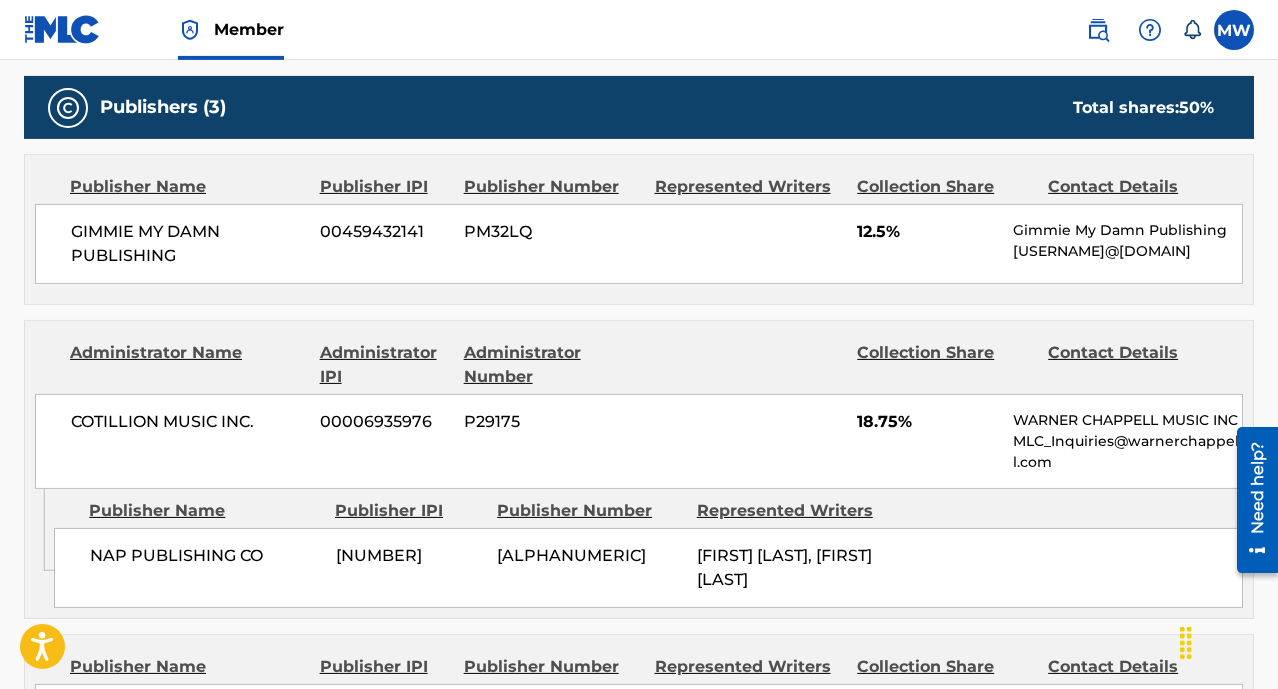 scroll, scrollTop: 824, scrollLeft: 0, axis: vertical 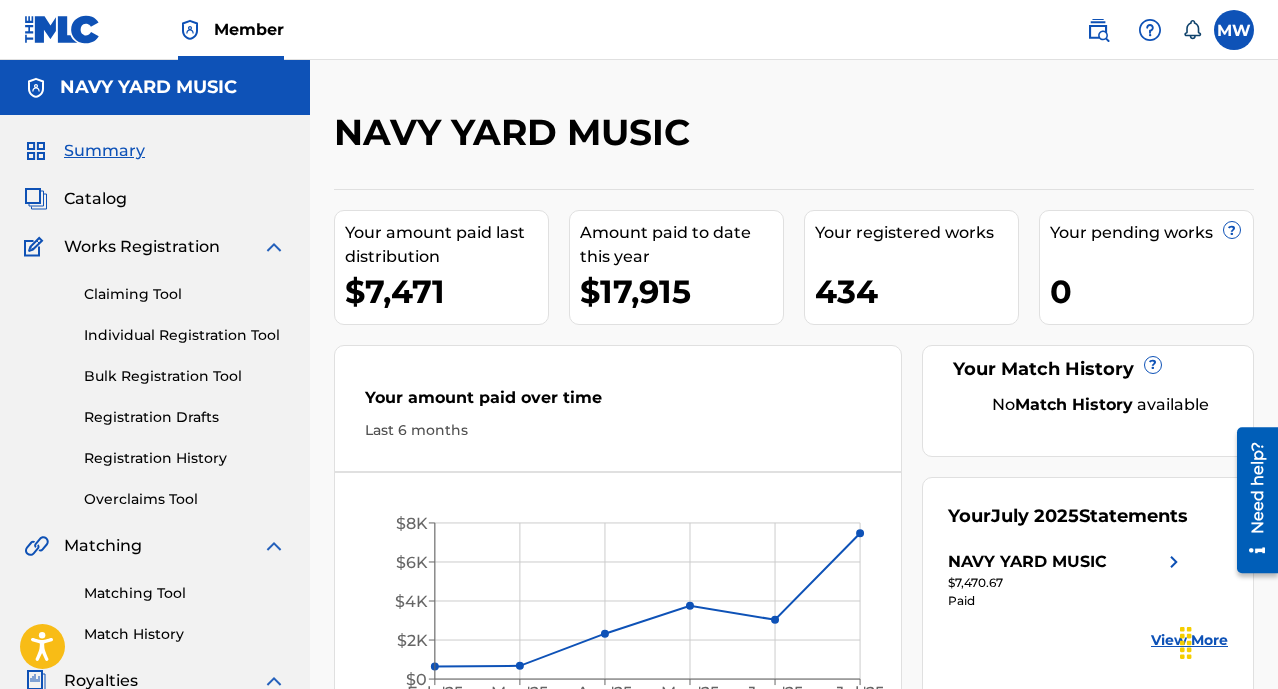 click on "Catalog" at bounding box center [95, 199] 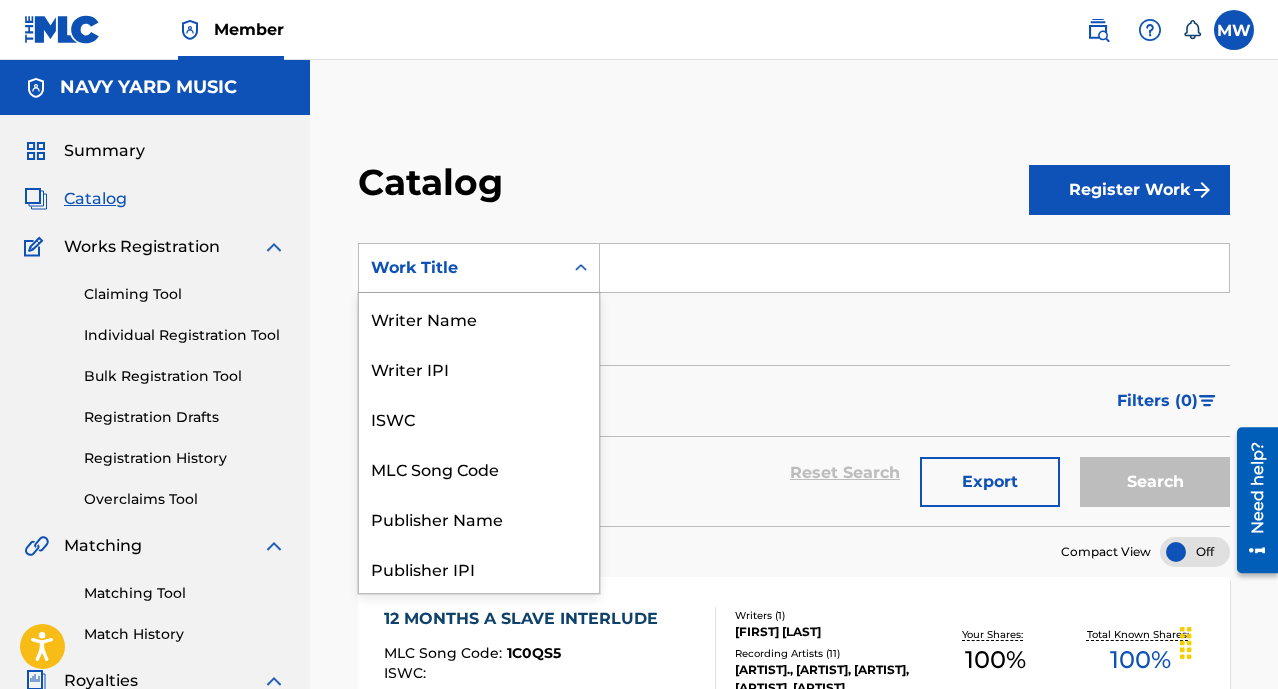 click on "Work Title" at bounding box center [461, 268] 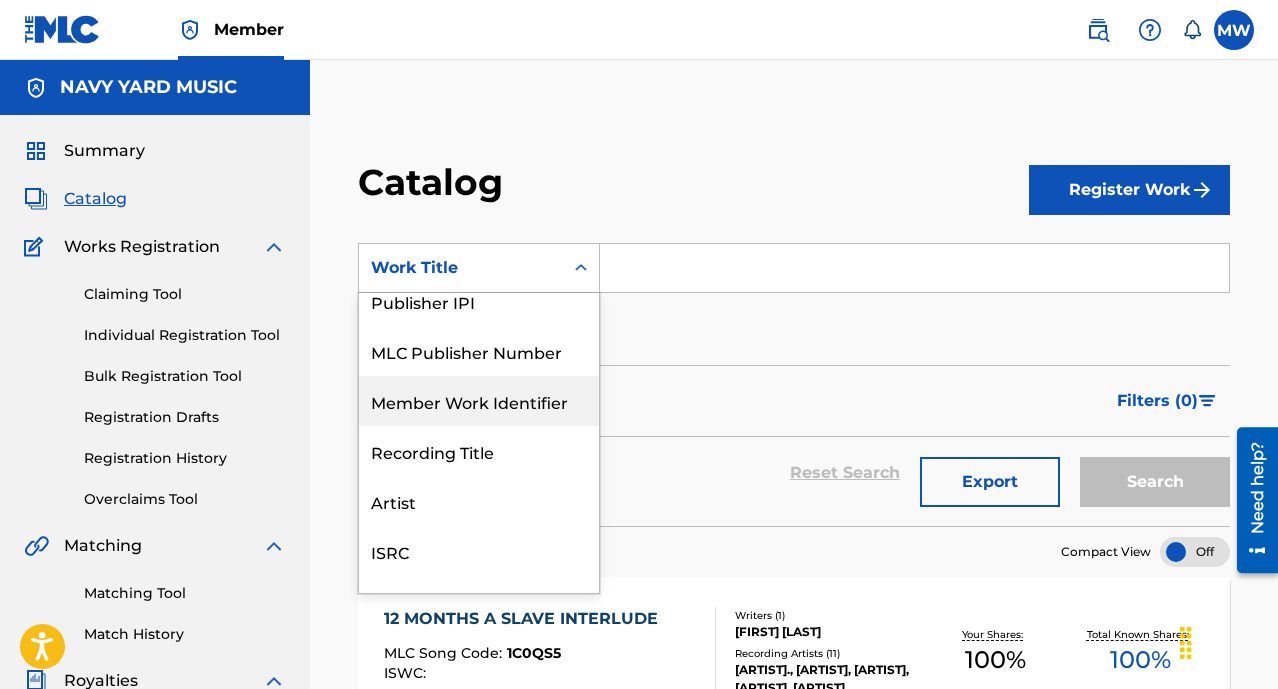 scroll, scrollTop: 6, scrollLeft: 0, axis: vertical 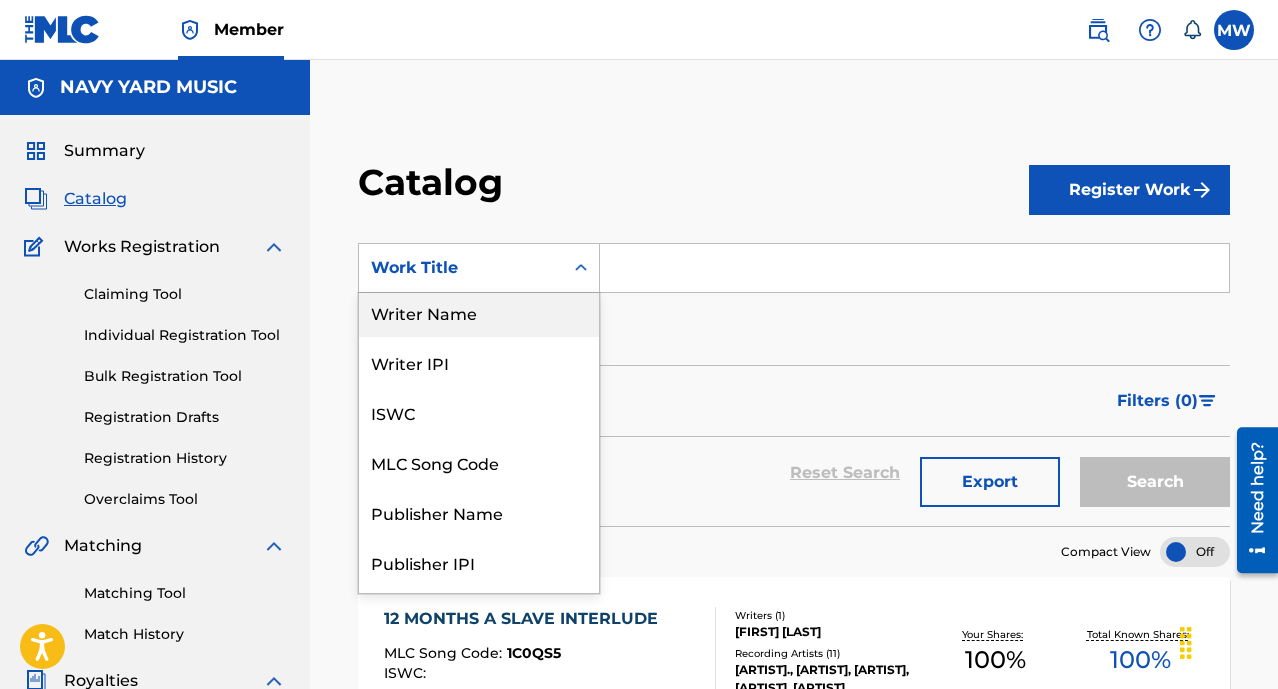 click on "Writer Name" at bounding box center [479, 312] 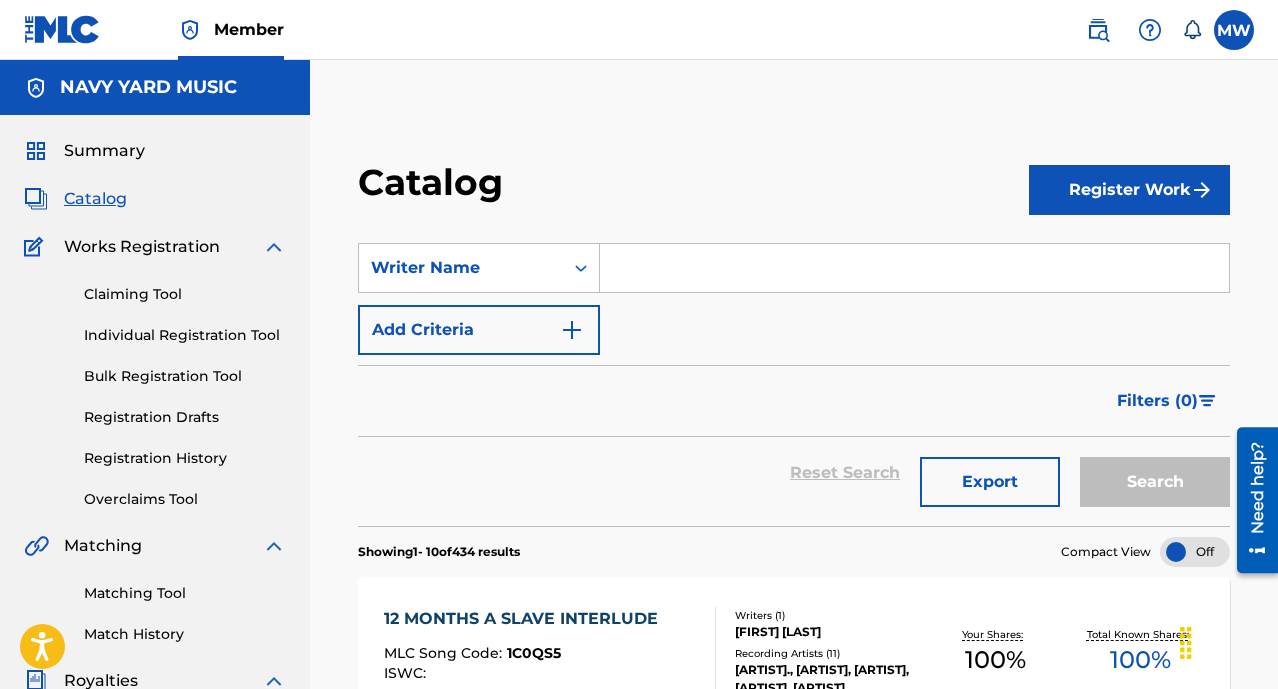 click at bounding box center (914, 268) 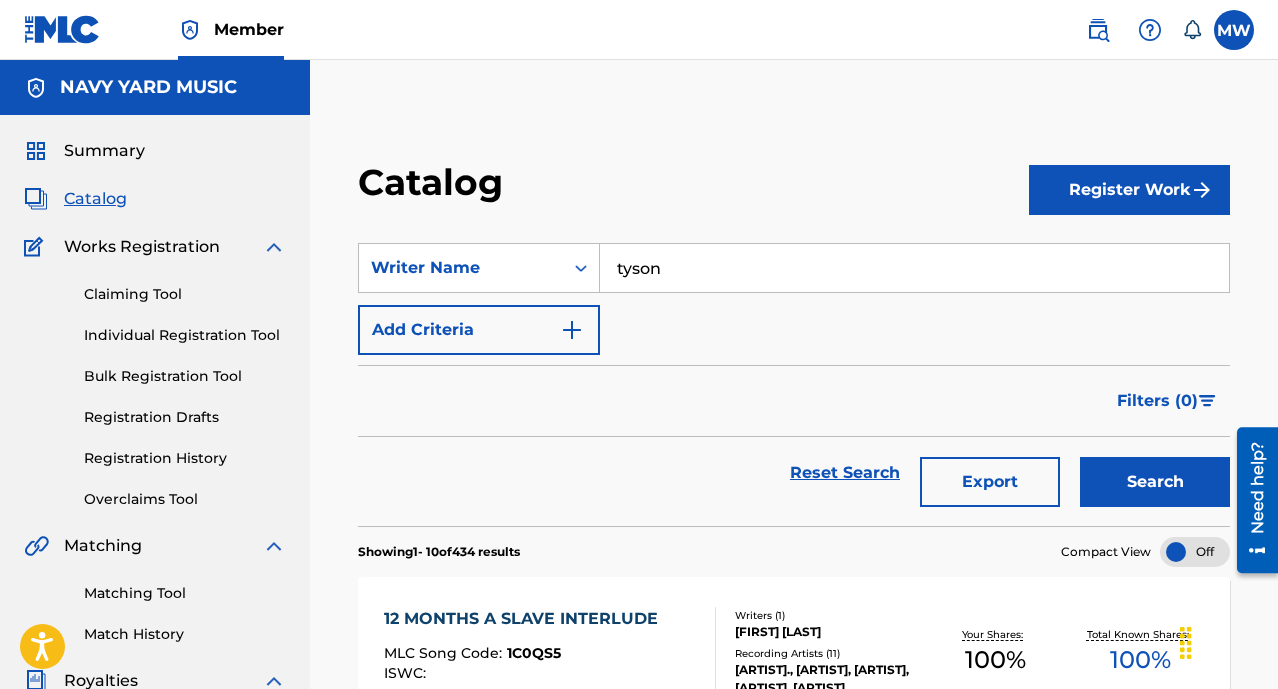 type on "tyson" 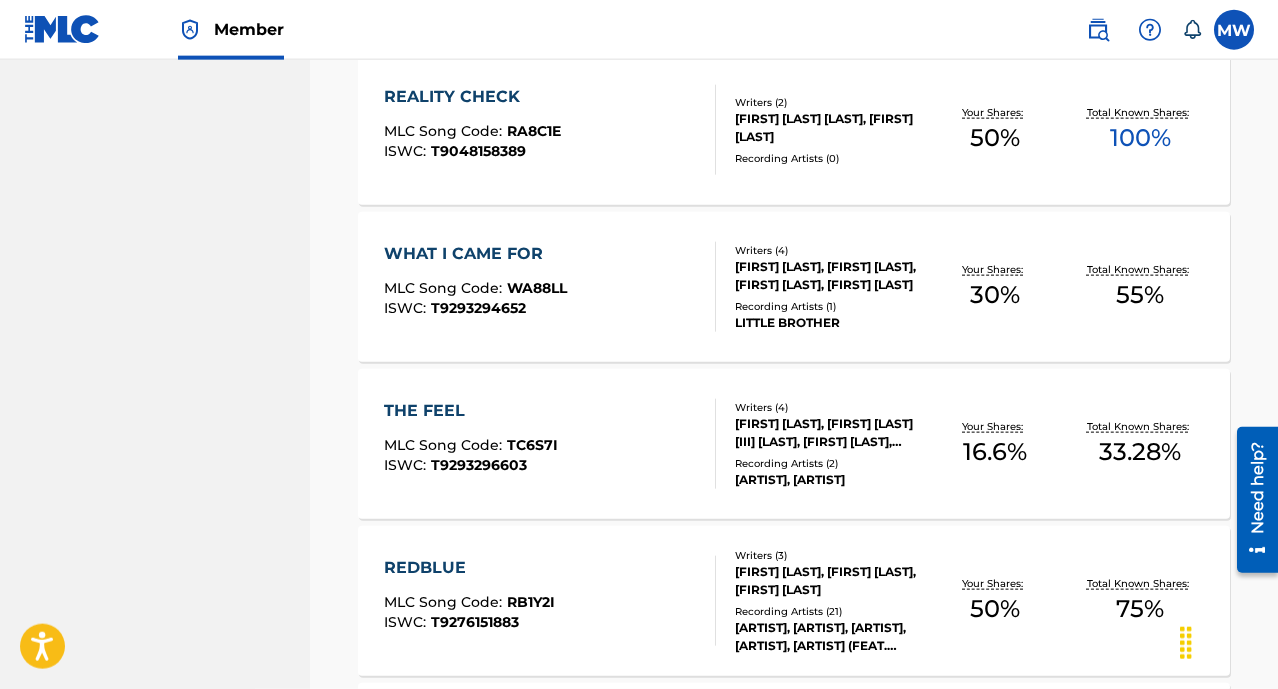 scroll, scrollTop: 1362, scrollLeft: 0, axis: vertical 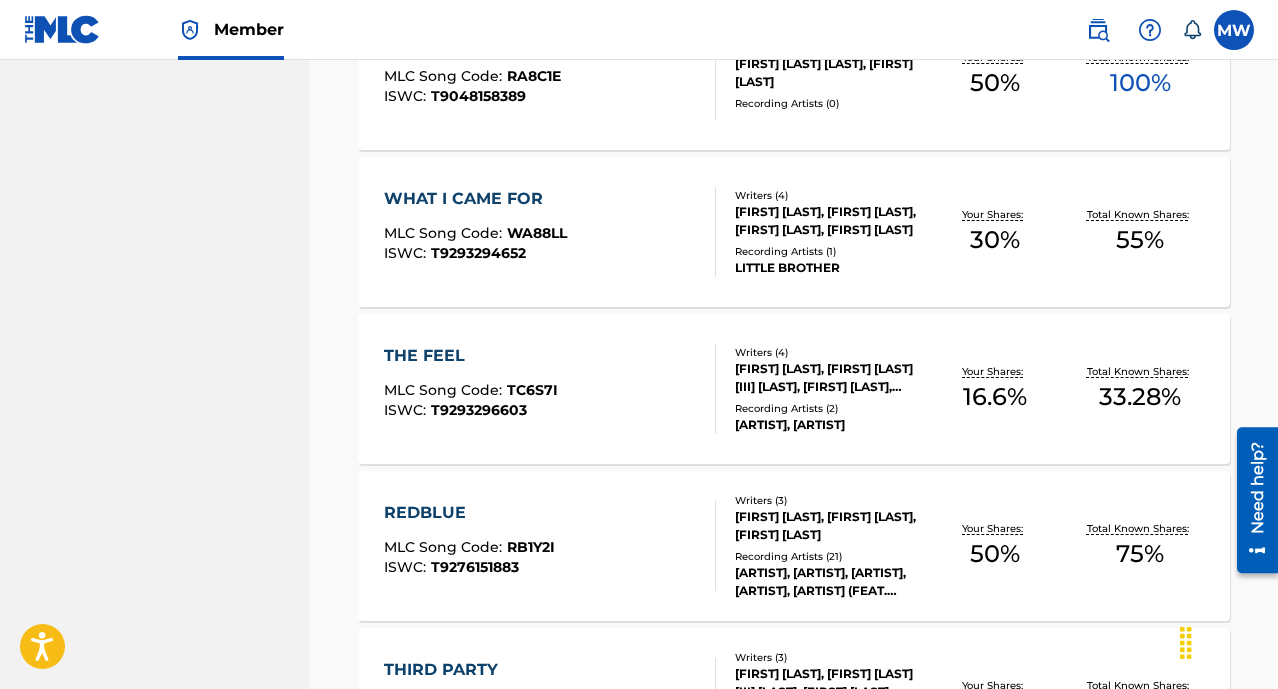 click on "THE FEEL MLC Song Code : TC6S7I ISWC : T9293296603" at bounding box center [549, 389] 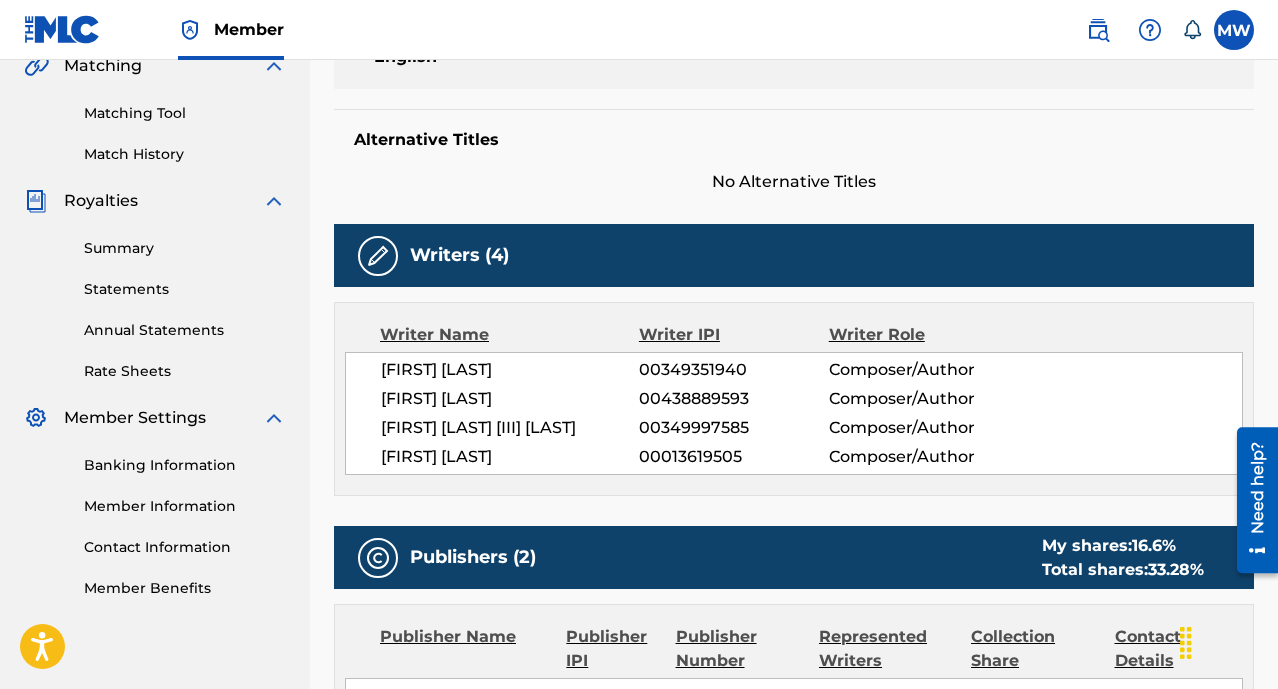 scroll, scrollTop: 0, scrollLeft: 0, axis: both 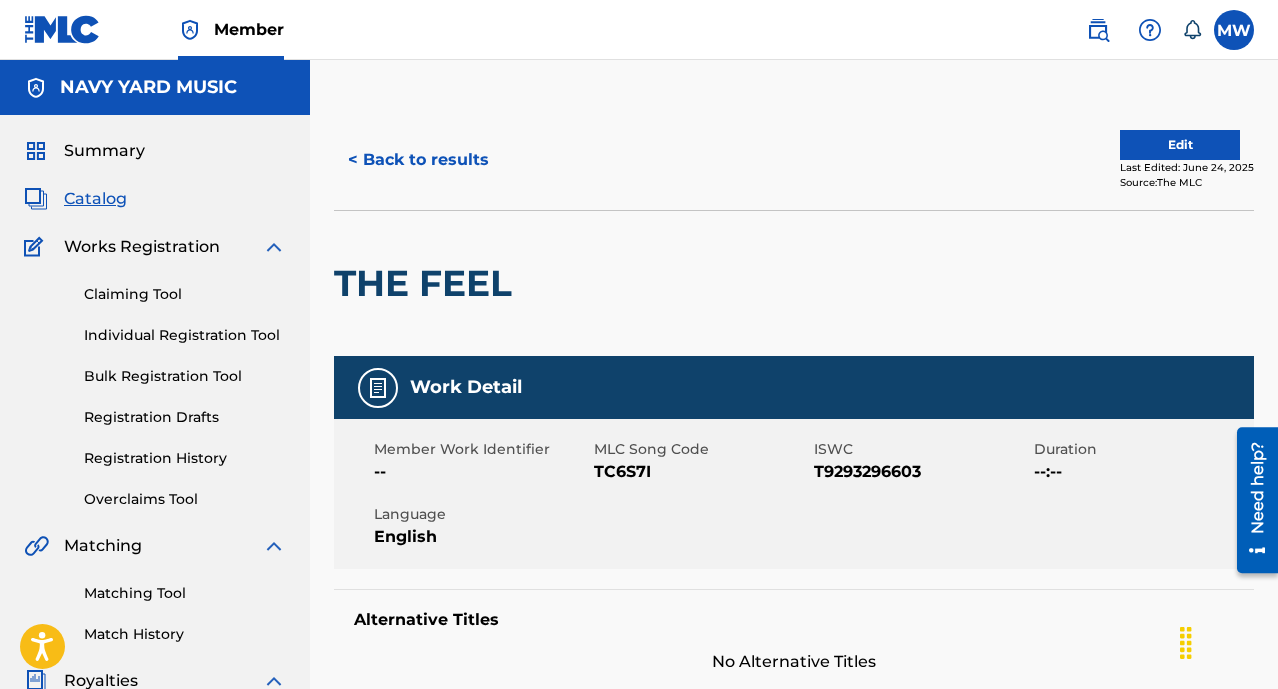 click on "< Back to results" at bounding box center [418, 160] 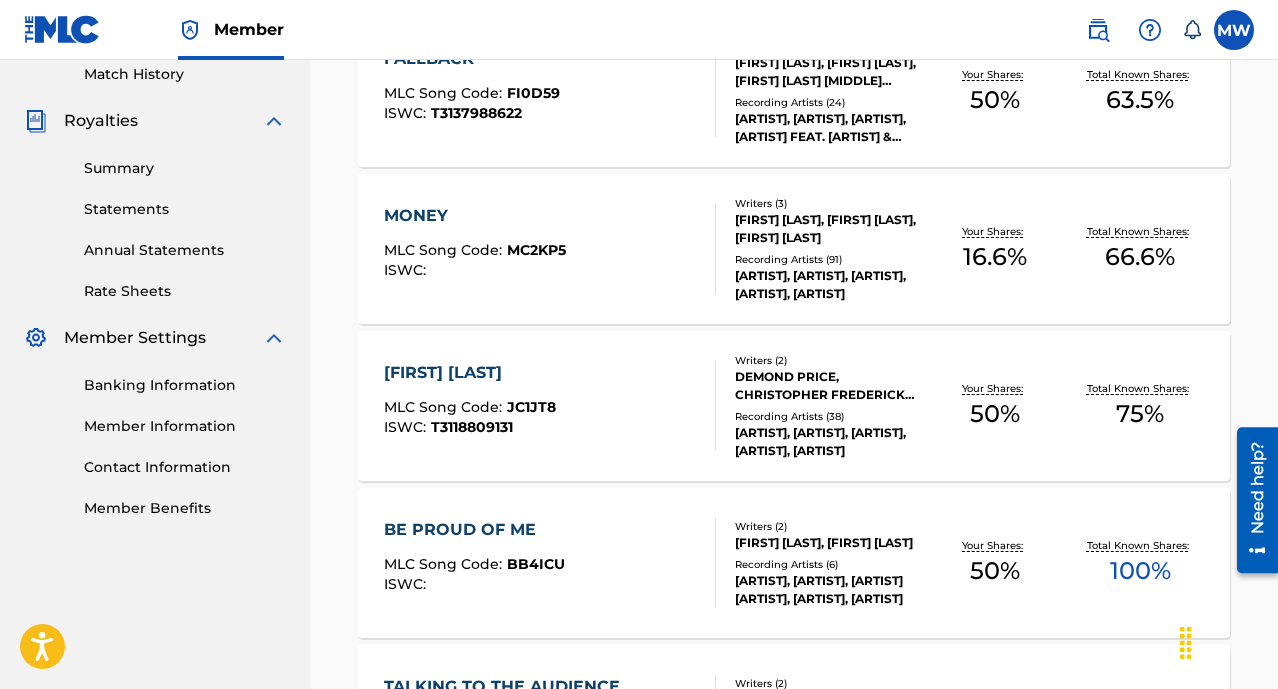 scroll, scrollTop: 0, scrollLeft: 0, axis: both 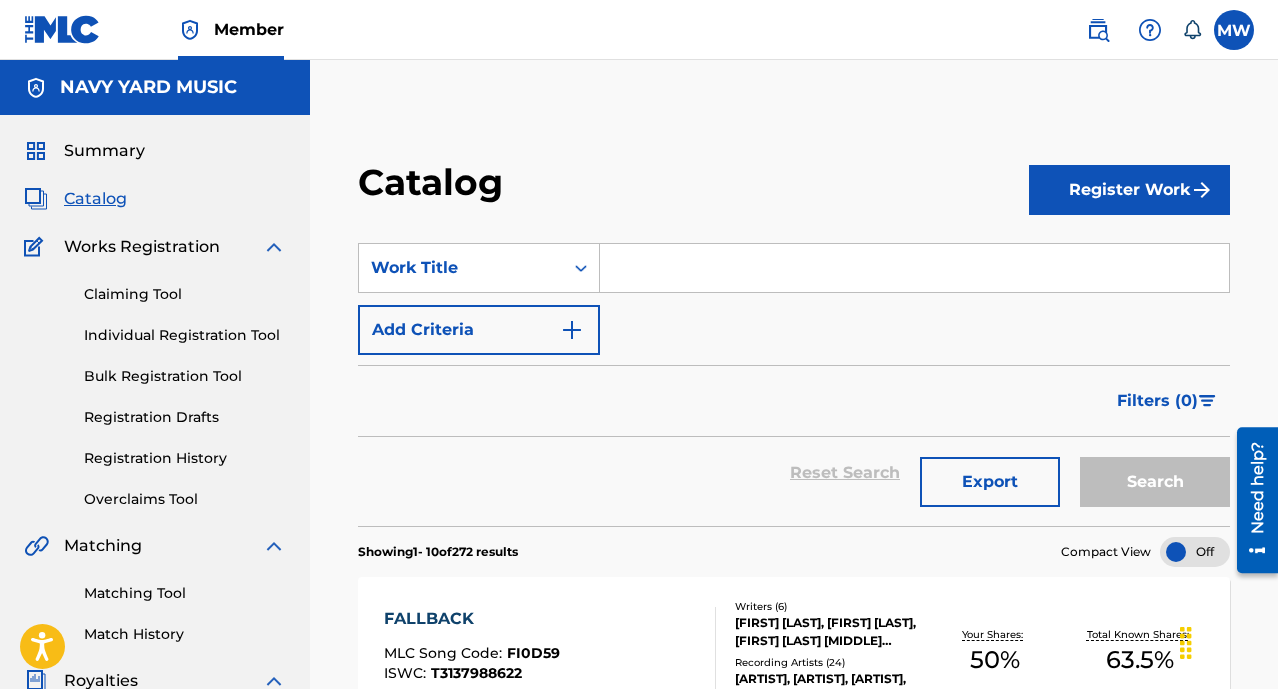 click at bounding box center [914, 268] 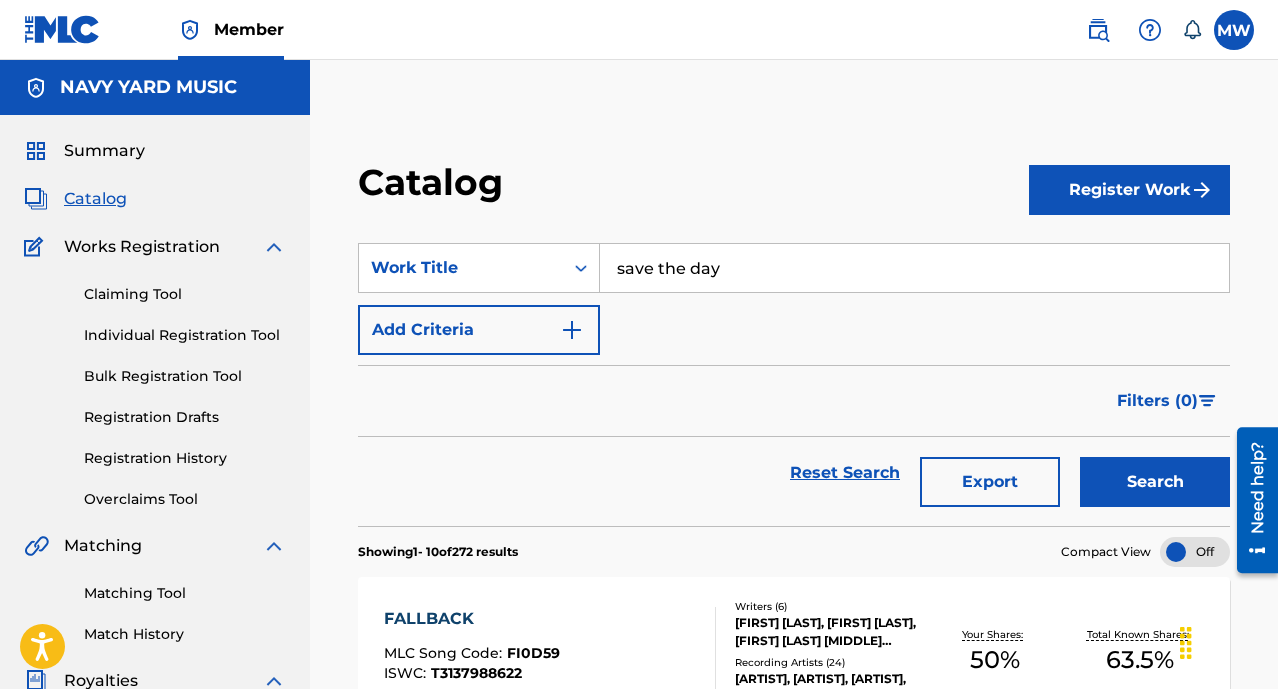 type on "save the day" 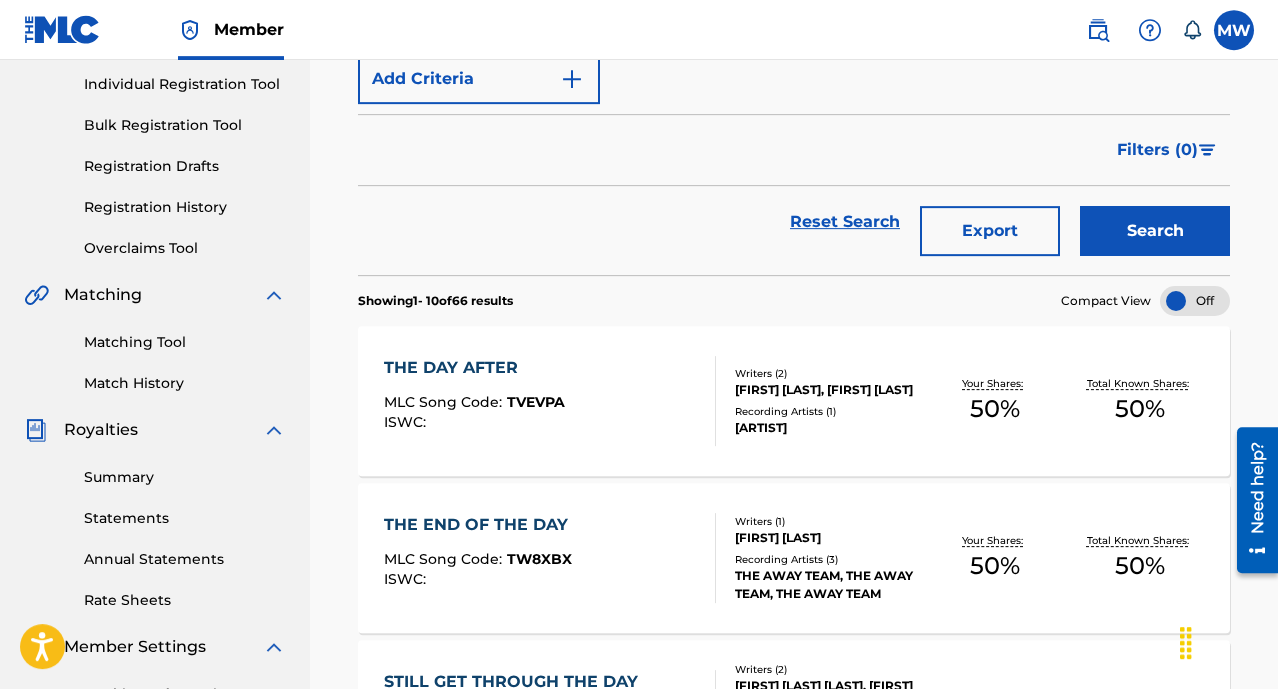 scroll, scrollTop: 0, scrollLeft: 0, axis: both 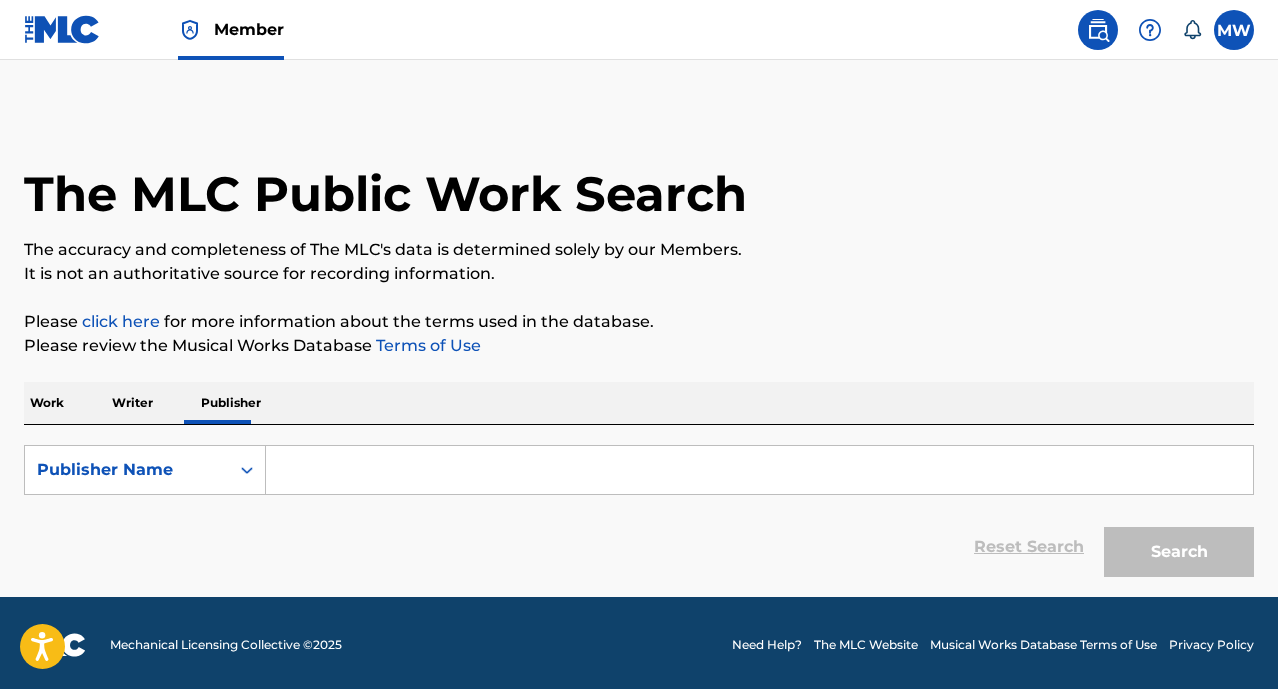 click at bounding box center (759, 470) 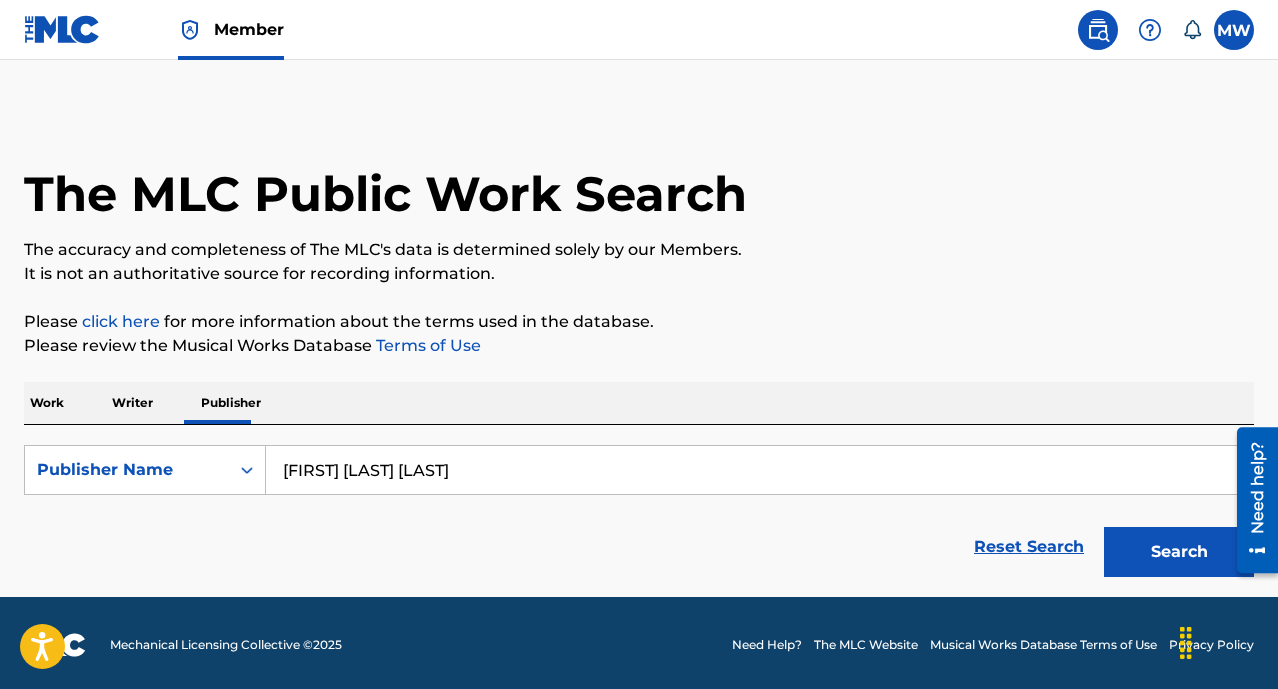 type on "[LAST] [FIRST] [FIRST]" 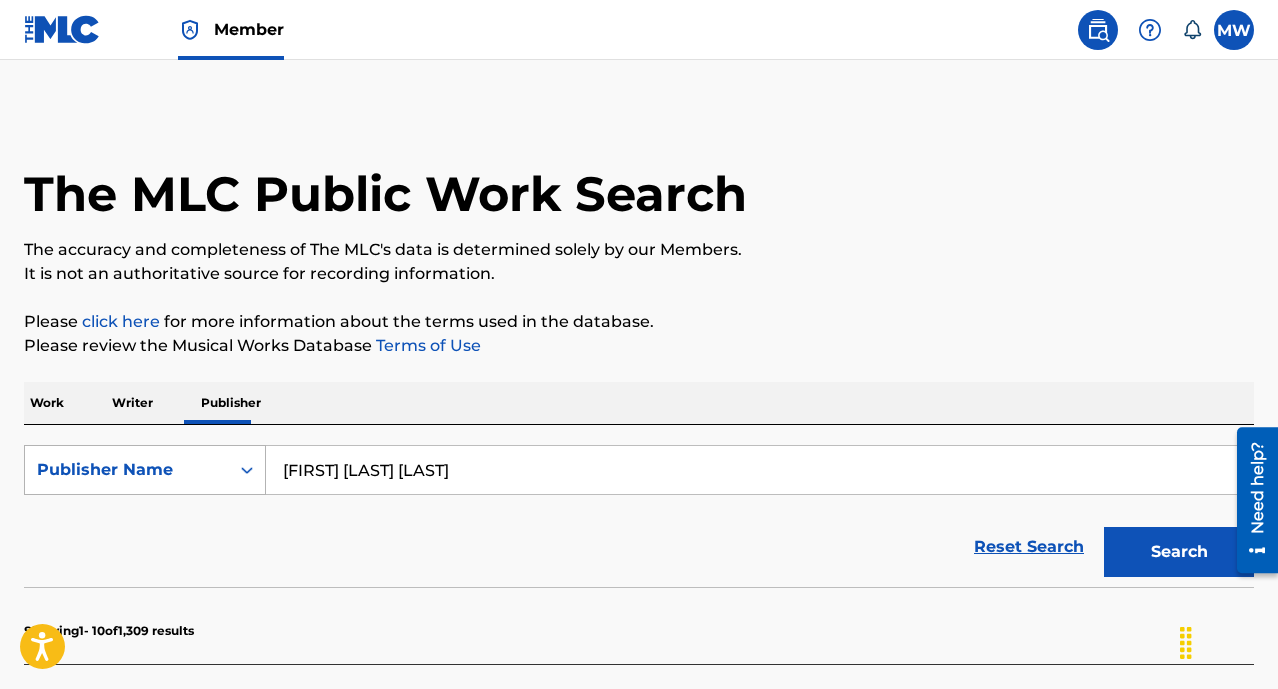 click on "Publisher Name" at bounding box center [127, 470] 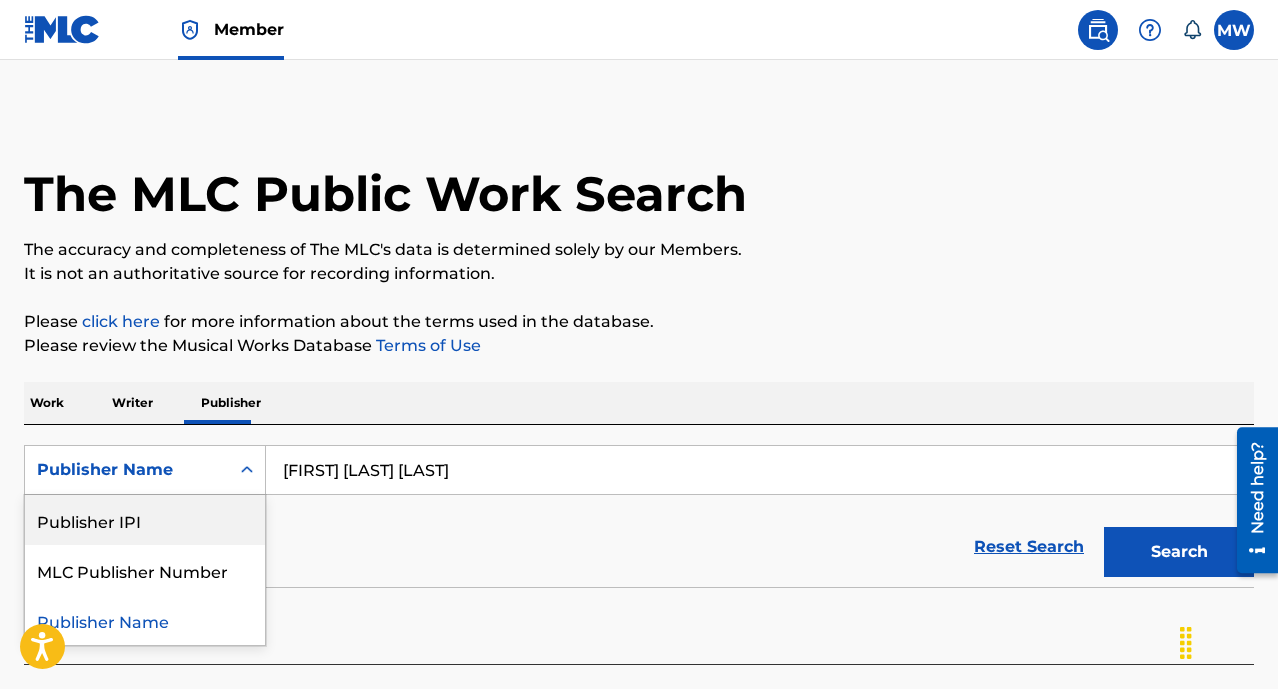 drag, startPoint x: 158, startPoint y: 375, endPoint x: 149, endPoint y: 386, distance: 14.21267 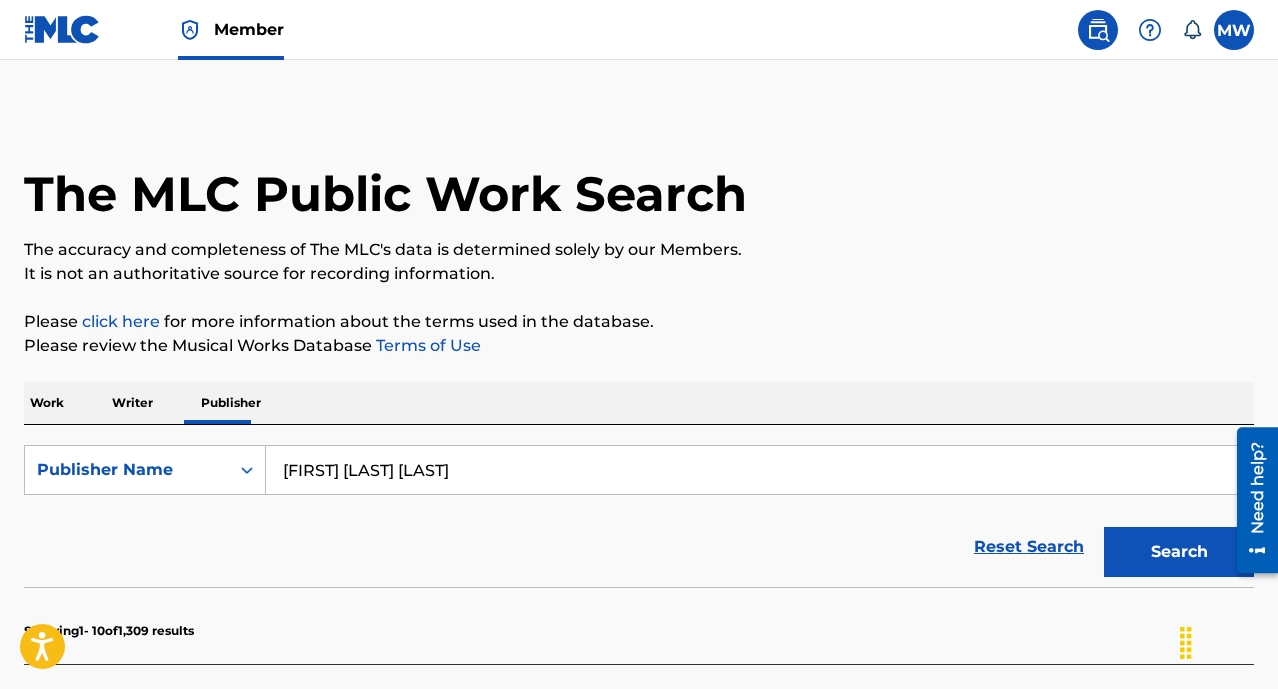click on "Writer" at bounding box center (132, 403) 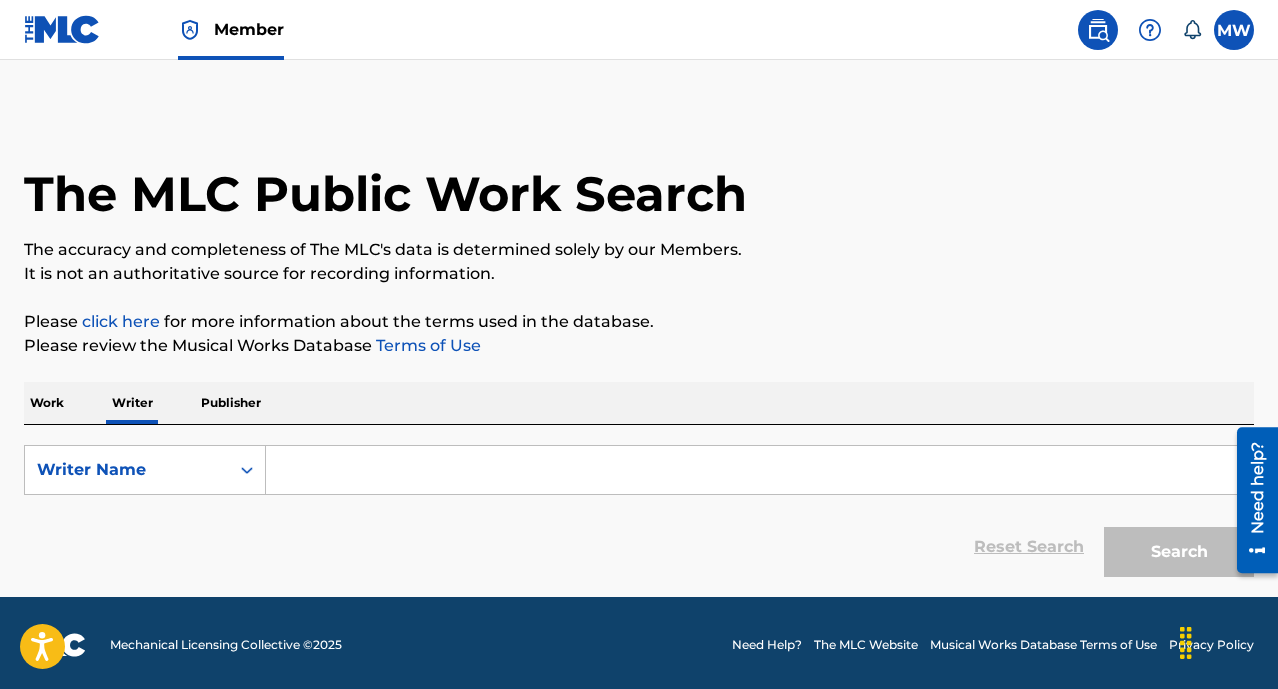click at bounding box center (759, 470) 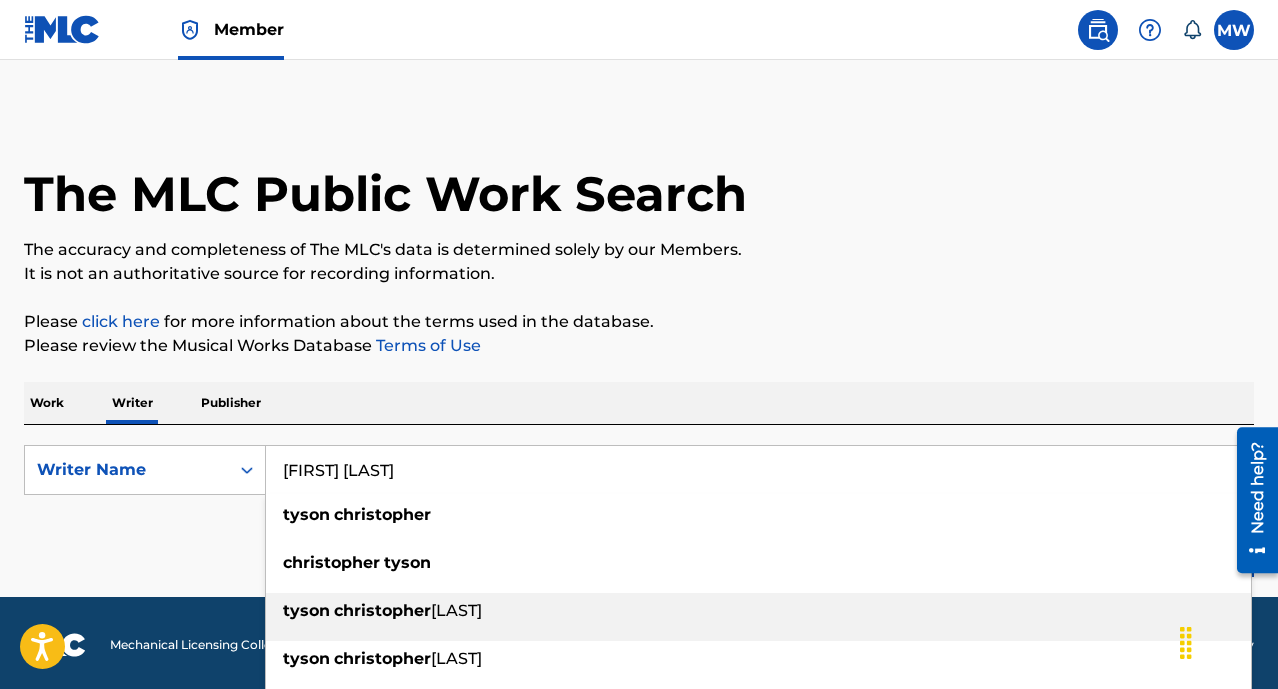 click on "christopher" at bounding box center [382, 610] 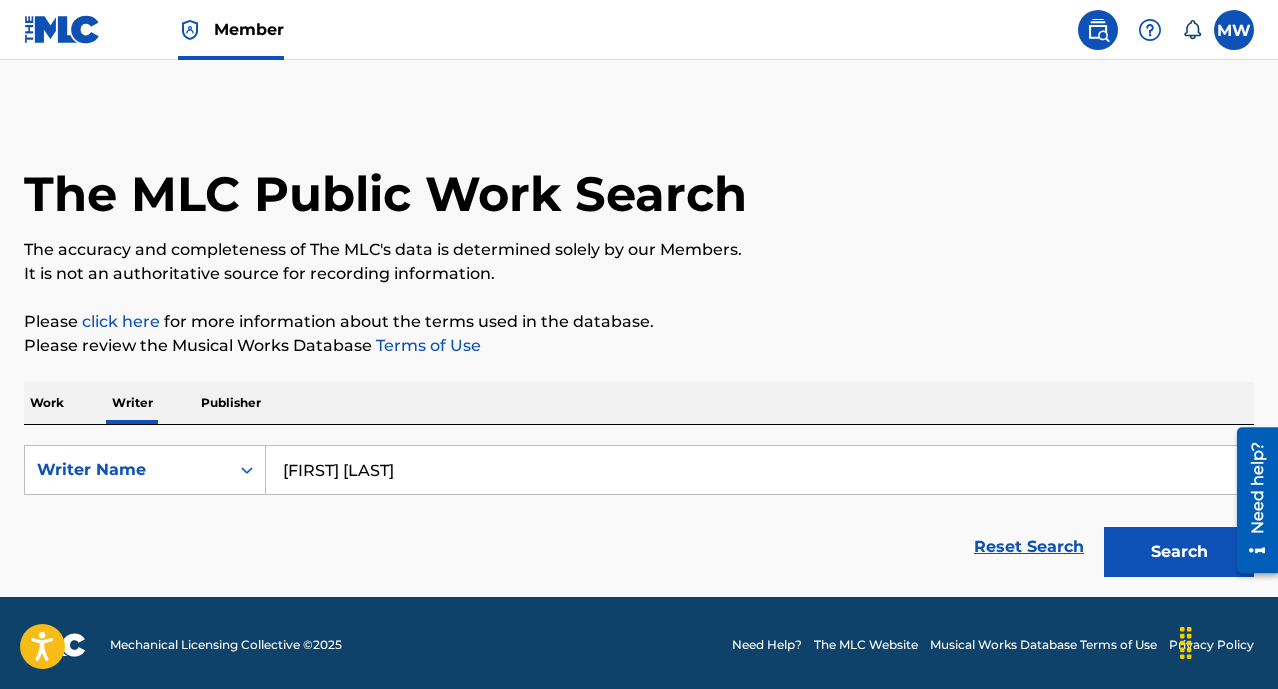 type on "[LAST] [FIRST] [FIRST]" 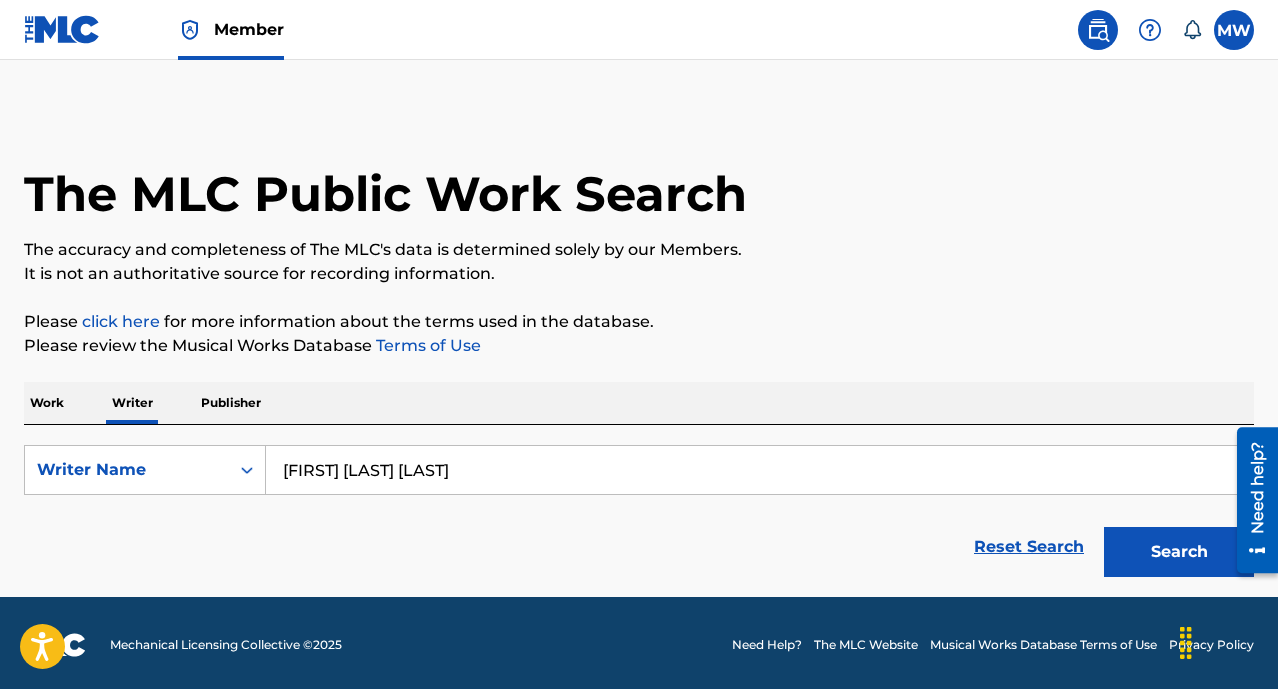 click on "Search" at bounding box center [1179, 552] 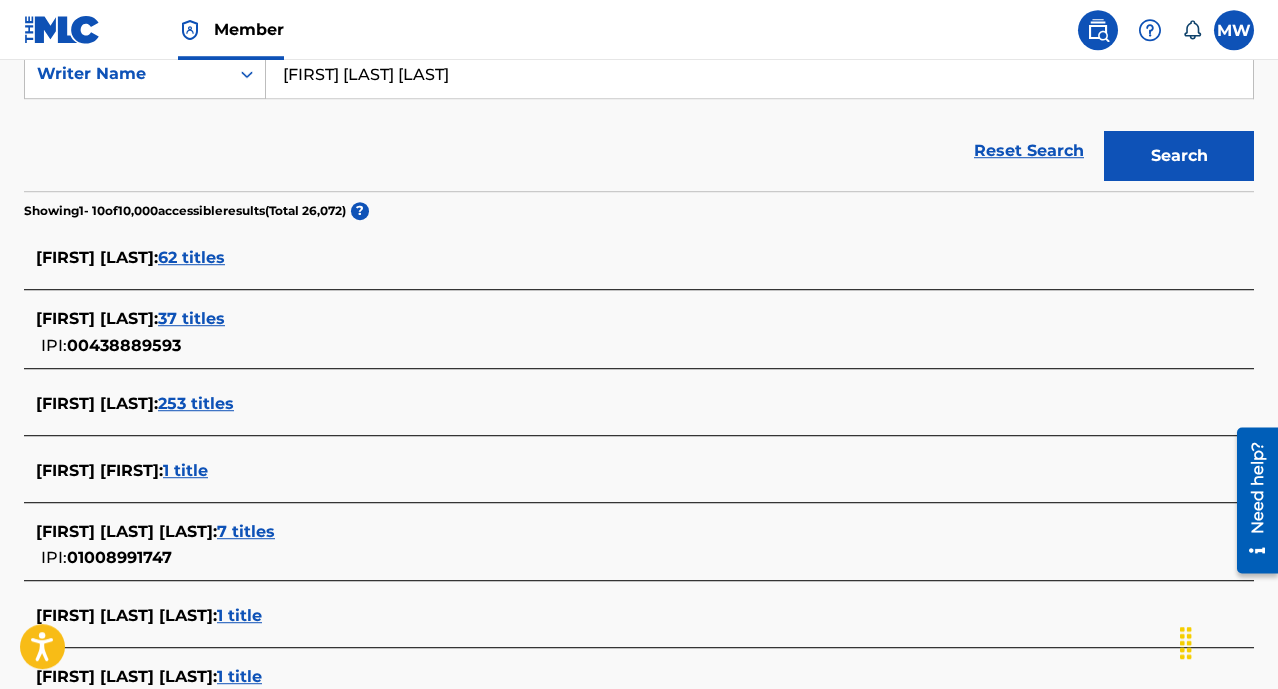 scroll, scrollTop: 416, scrollLeft: 0, axis: vertical 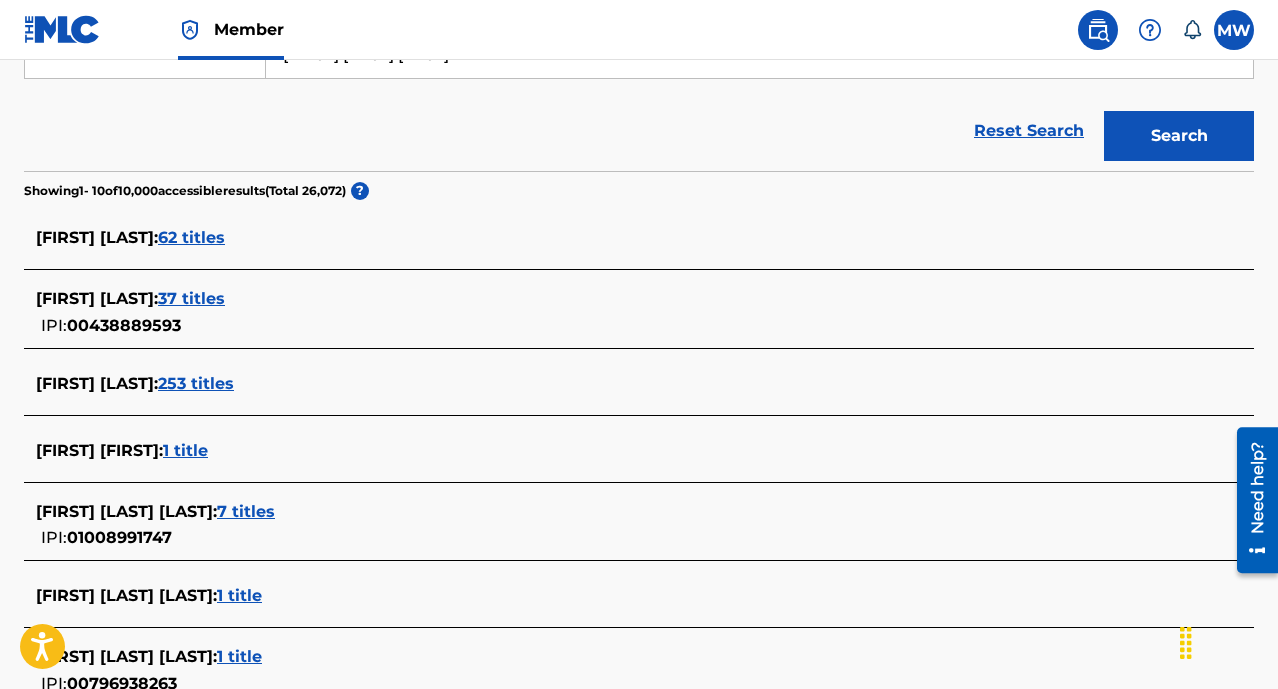 click on "62 titles" at bounding box center [191, 237] 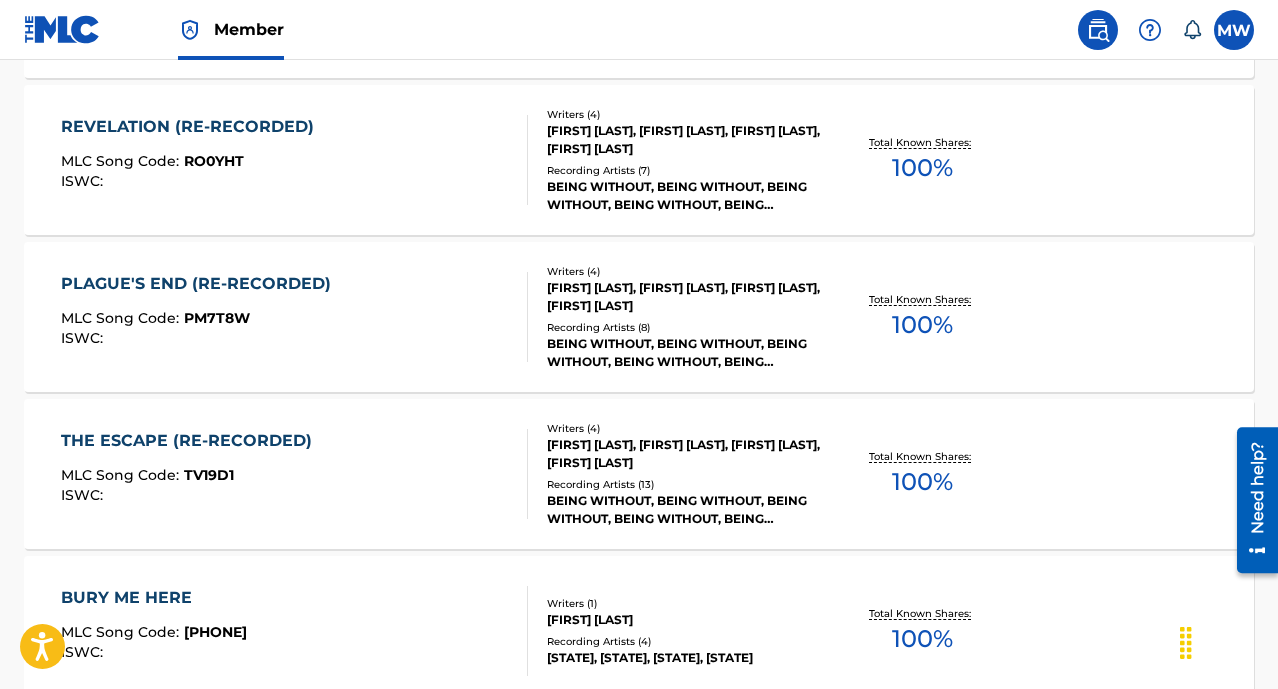 scroll, scrollTop: 1759, scrollLeft: 0, axis: vertical 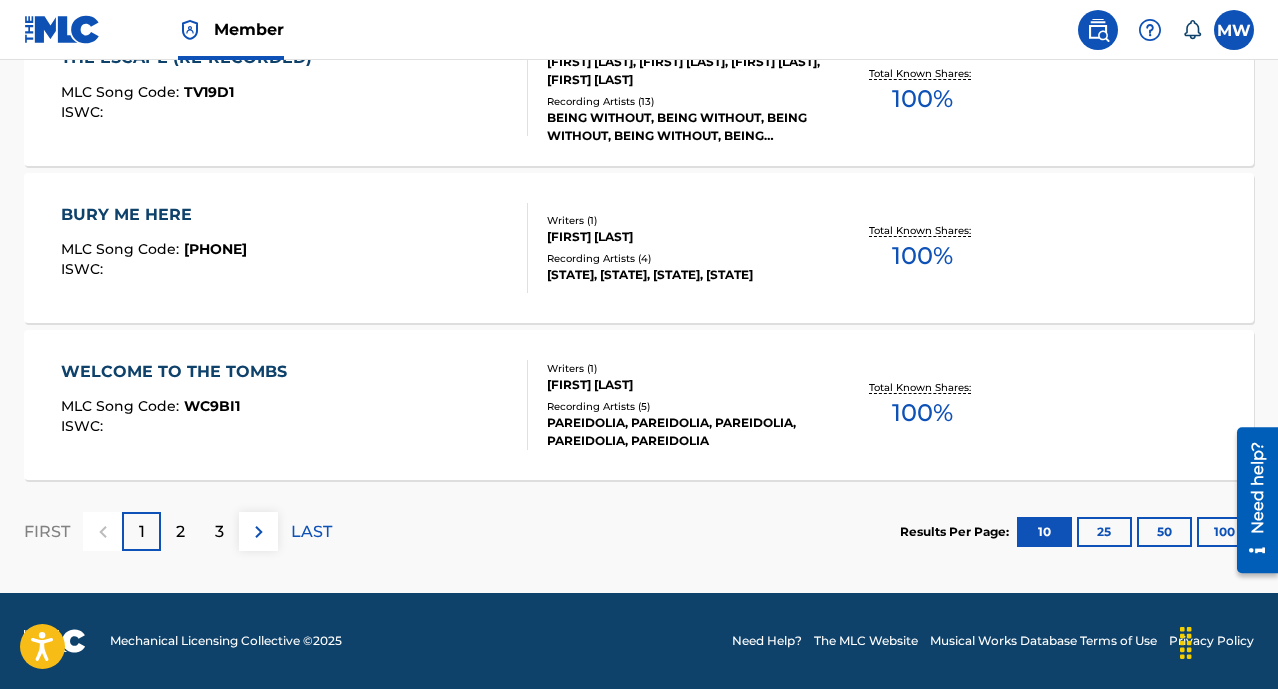 click on "WELCOME TO THE TOMBS MLC Song Code : WC9BI1 ISWC :" at bounding box center [294, 405] 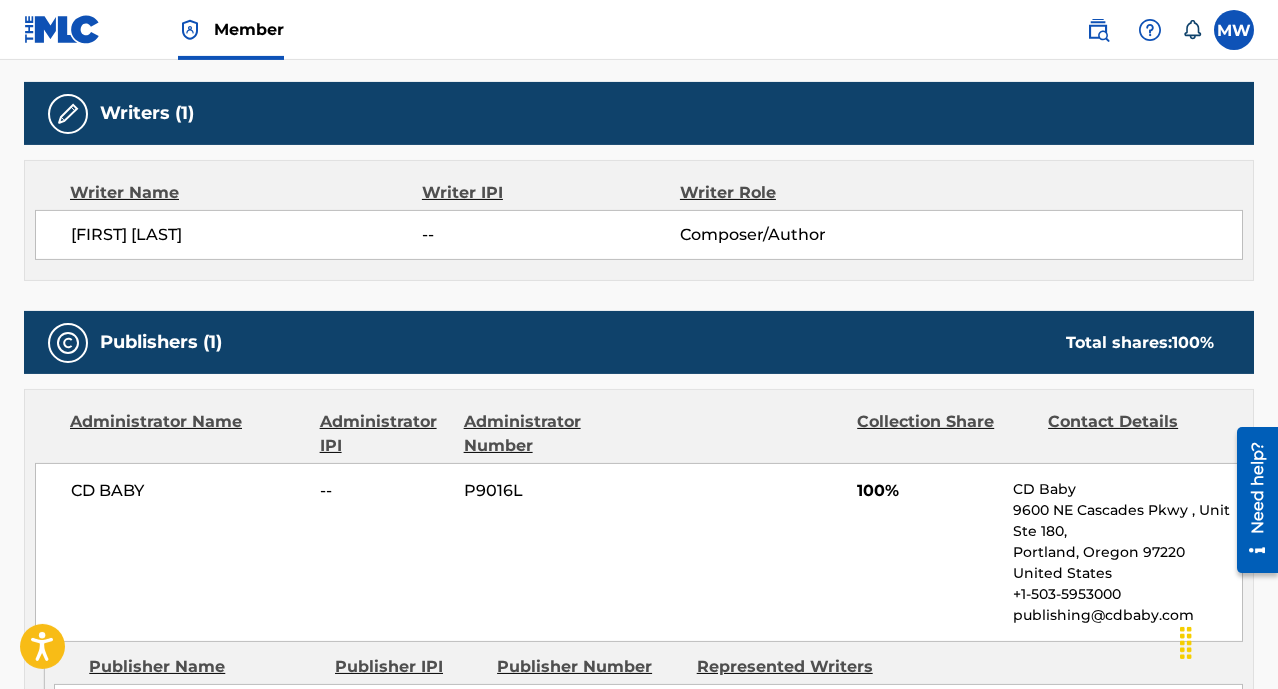 scroll, scrollTop: 976, scrollLeft: 0, axis: vertical 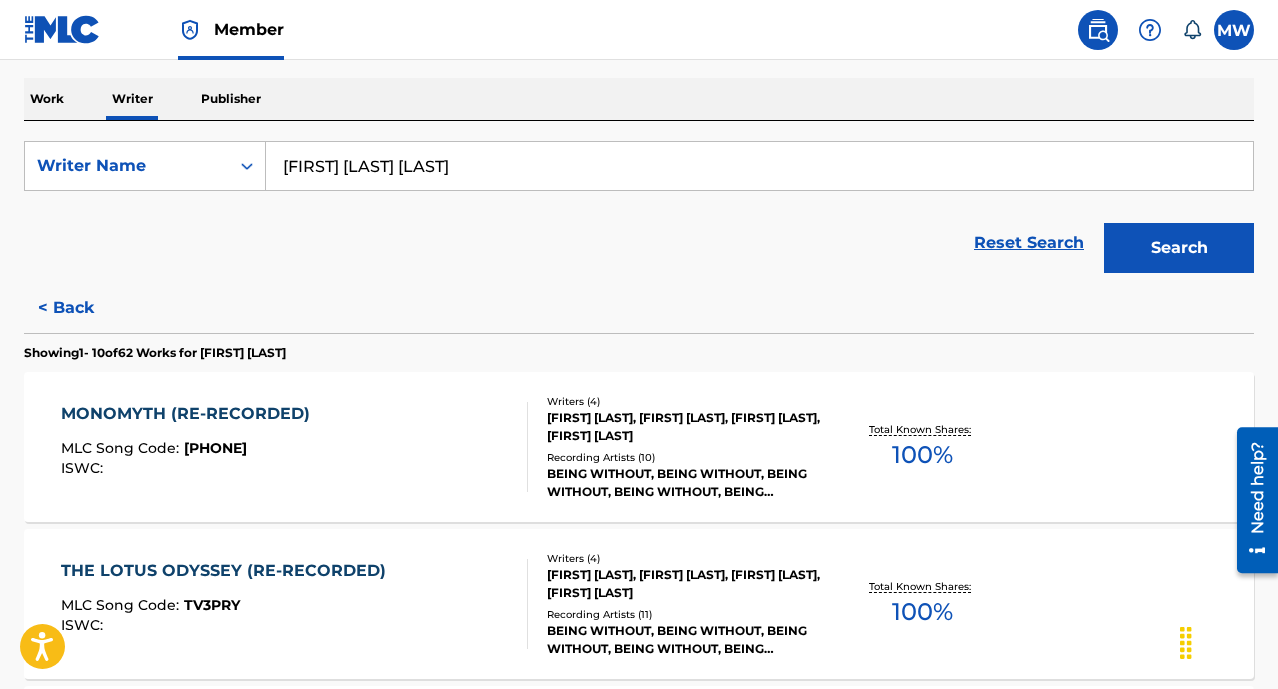 click on "Search" at bounding box center [1179, 248] 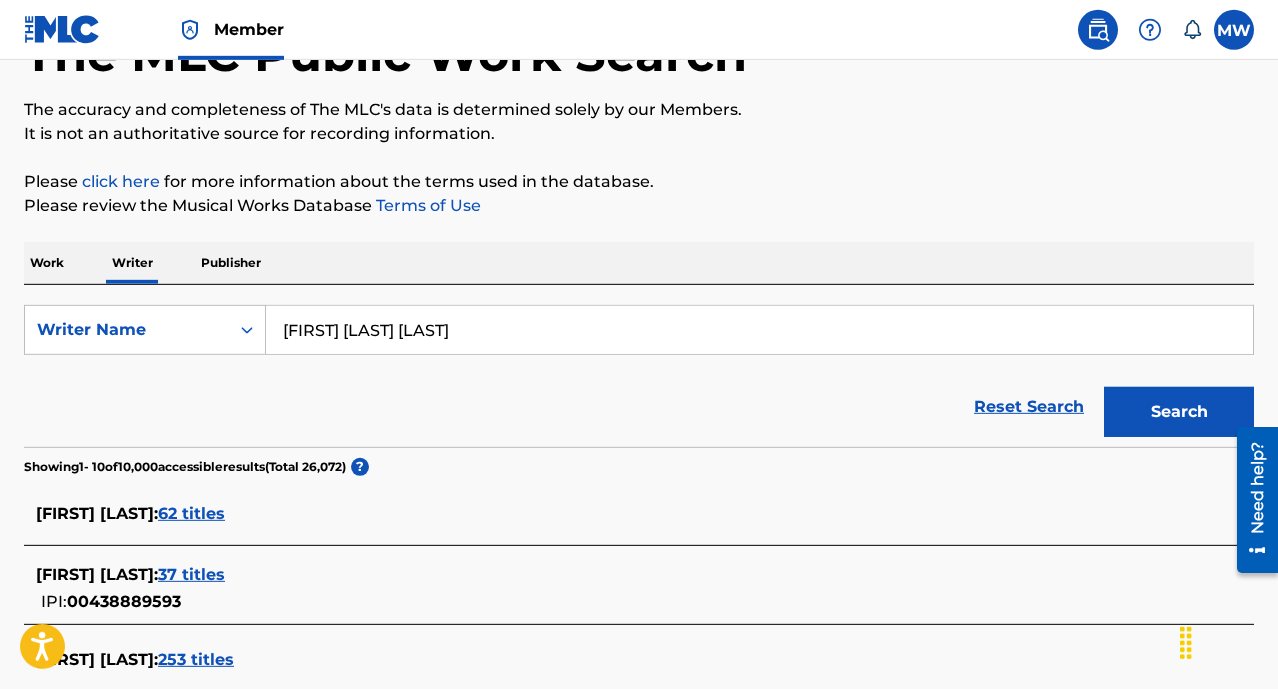 scroll, scrollTop: 452, scrollLeft: 0, axis: vertical 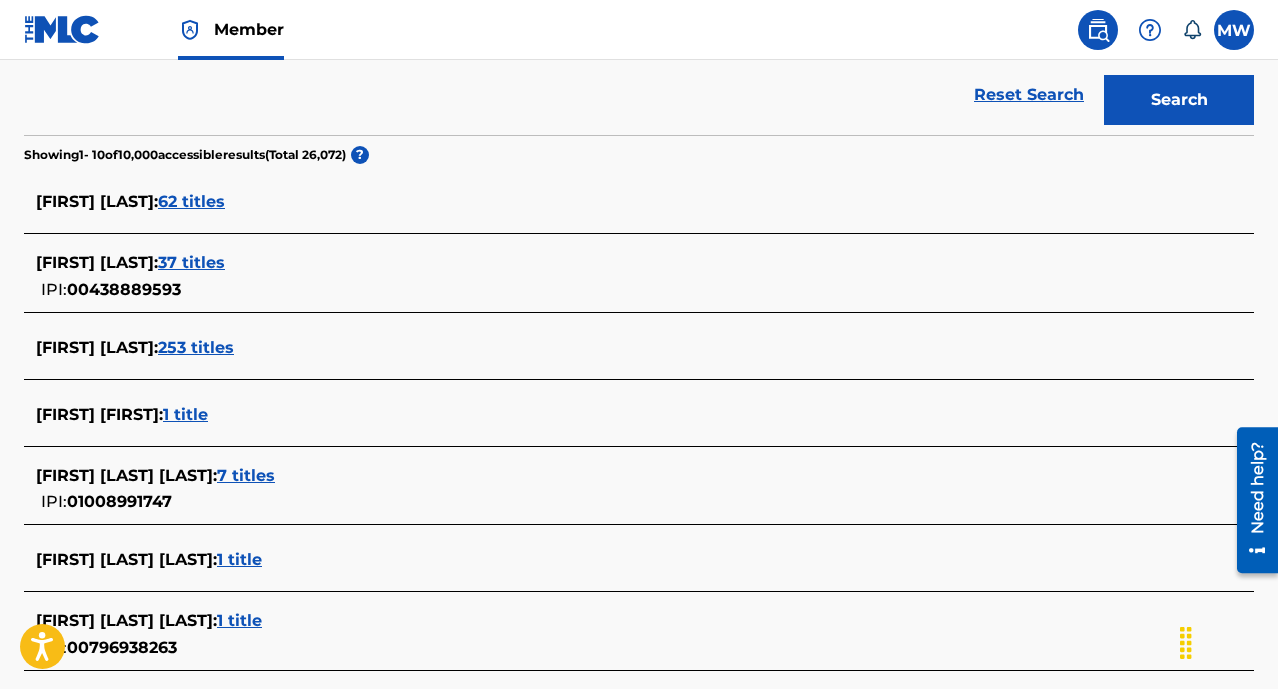 click on "37 titles" at bounding box center [191, 262] 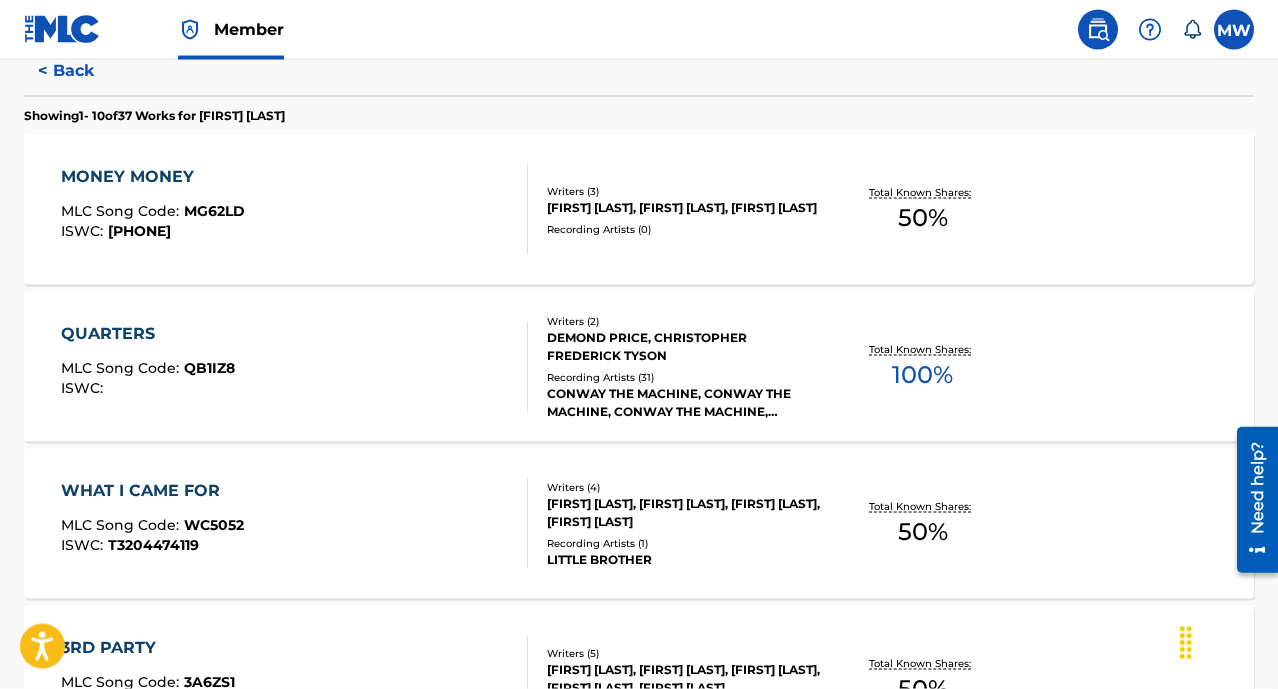 scroll, scrollTop: 580, scrollLeft: 0, axis: vertical 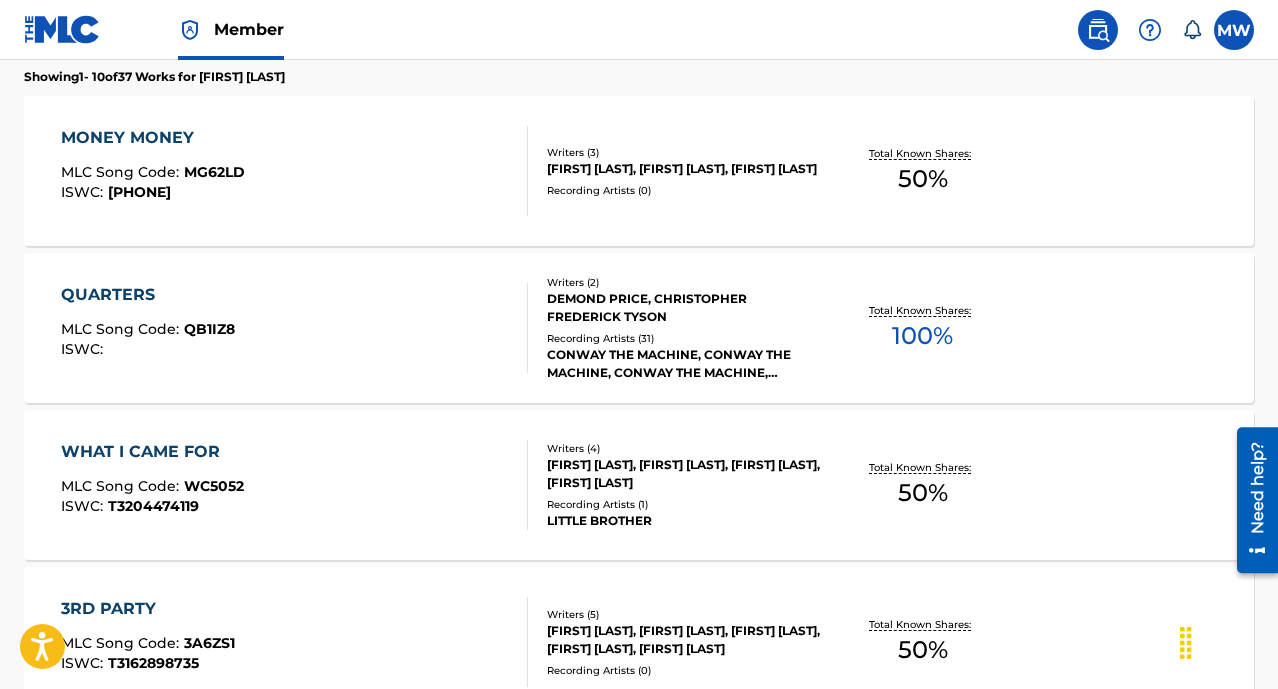 click on "MONEY MONEY MLC Song Code : MG62LD ISWC : T3143052948" at bounding box center [294, 171] 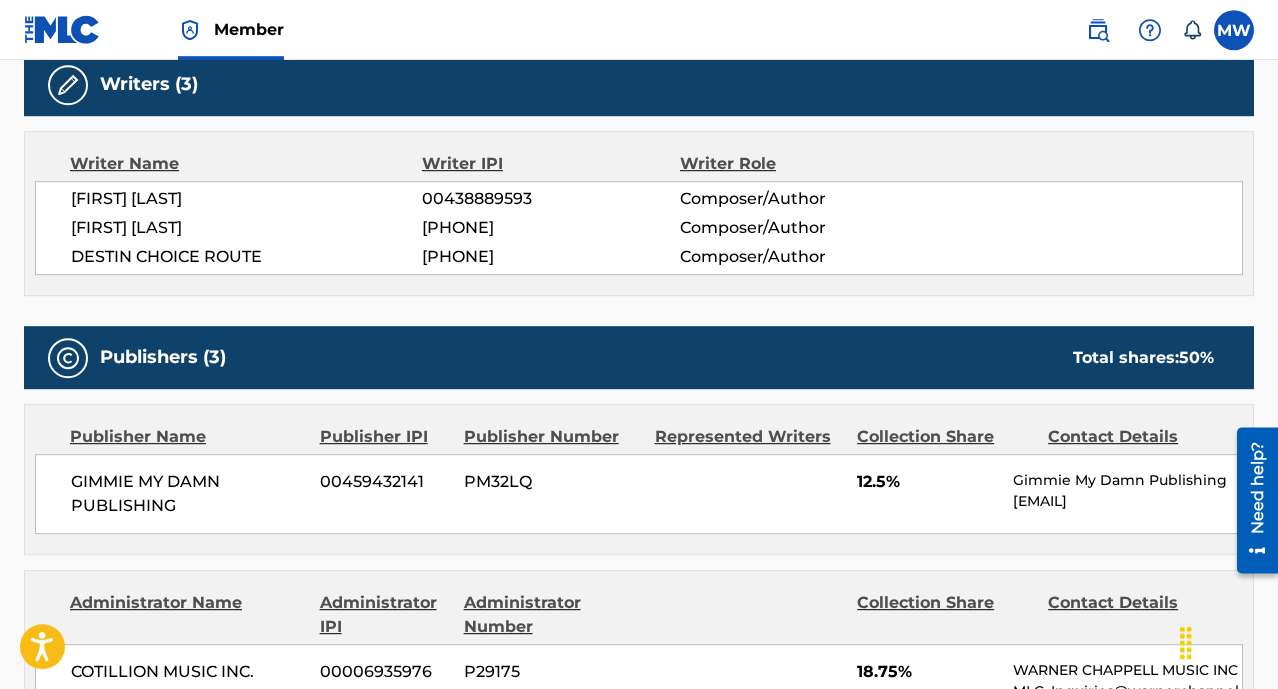 scroll, scrollTop: 656, scrollLeft: 0, axis: vertical 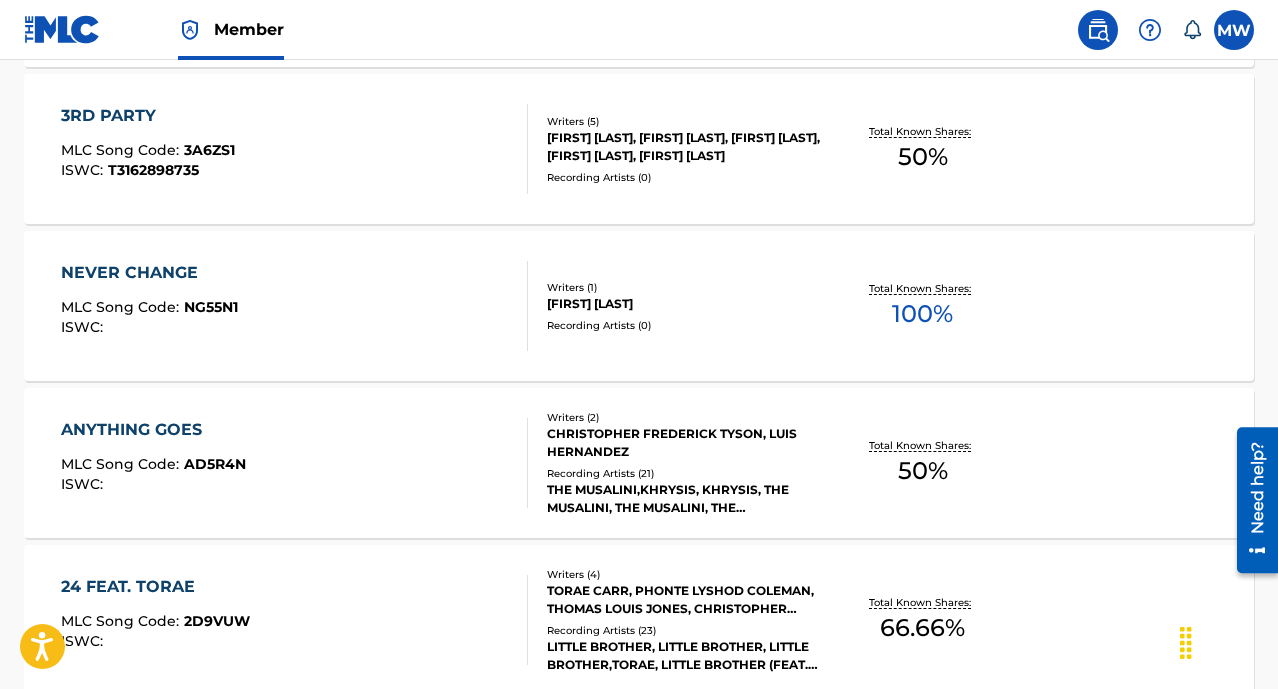 click on "ANYTHING GOES MLC Song Code : AD5R4N ISWC :" at bounding box center (294, 463) 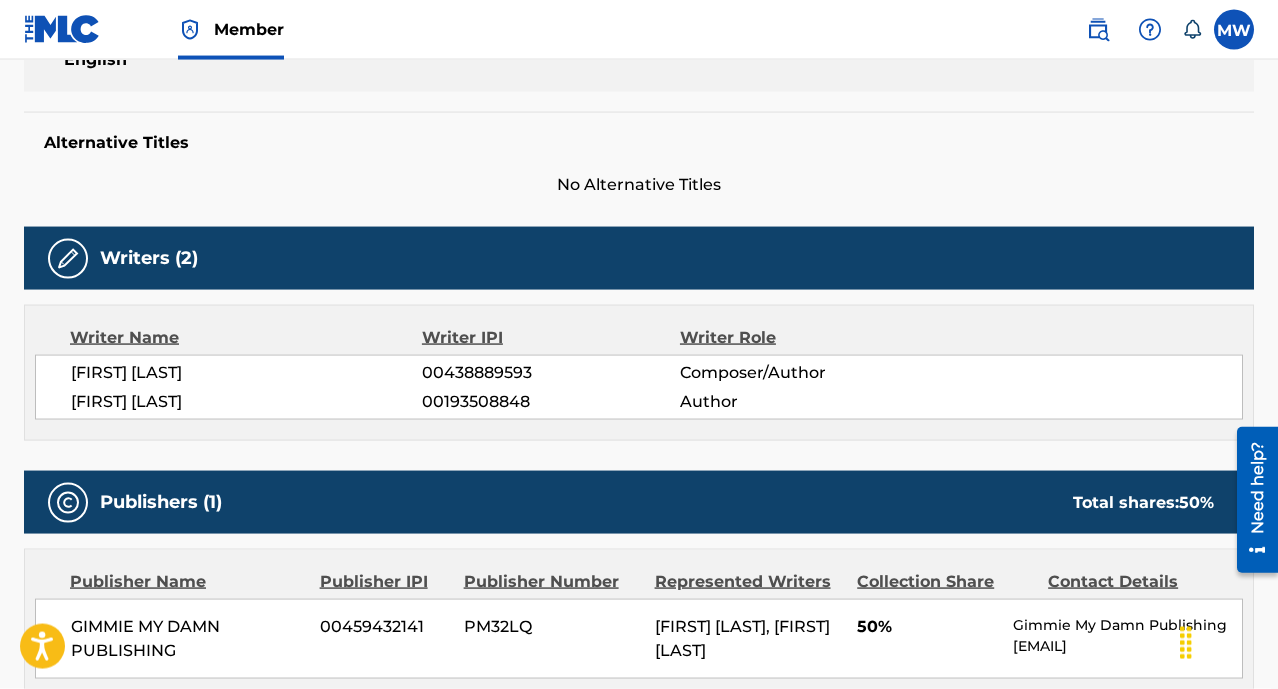 scroll, scrollTop: 656, scrollLeft: 0, axis: vertical 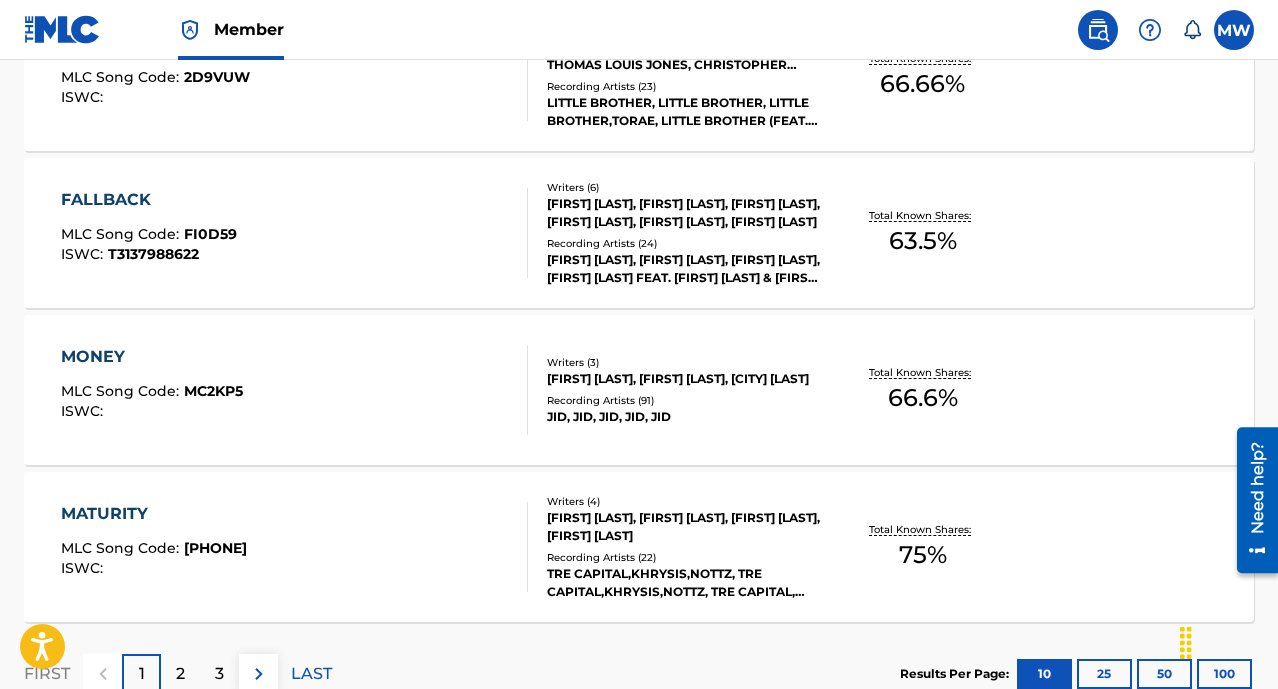click on "MATURITY" at bounding box center (154, 514) 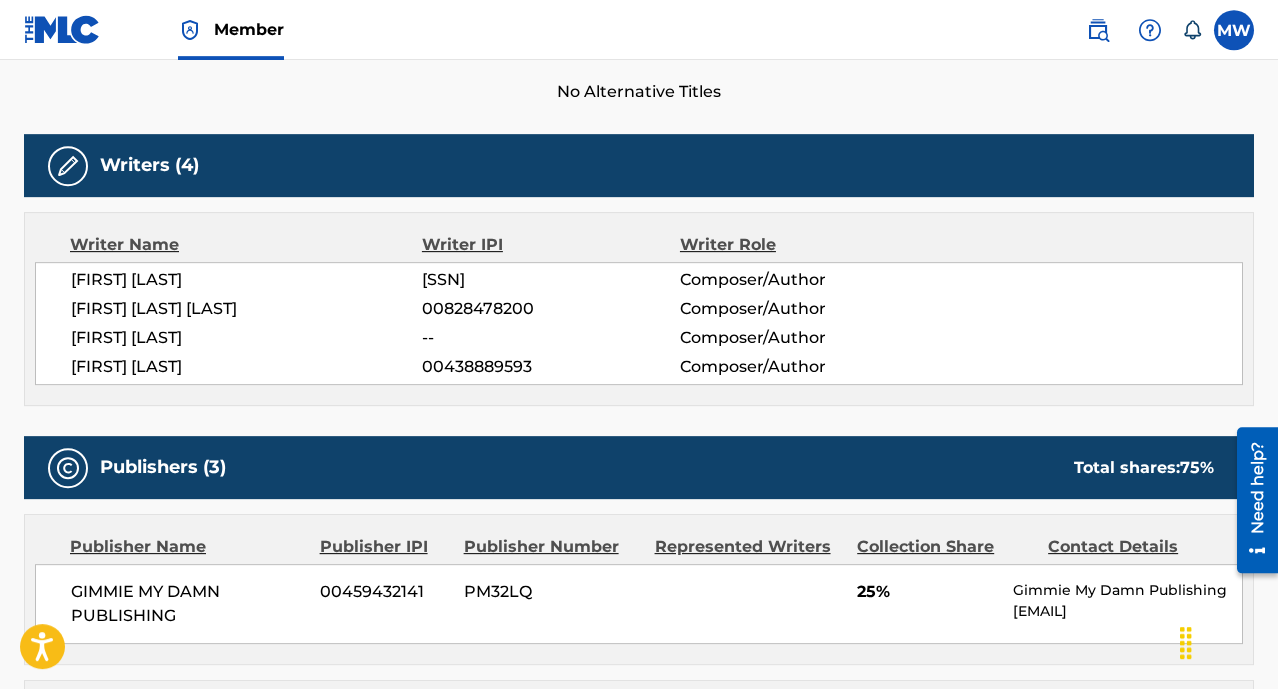 scroll, scrollTop: 608, scrollLeft: 0, axis: vertical 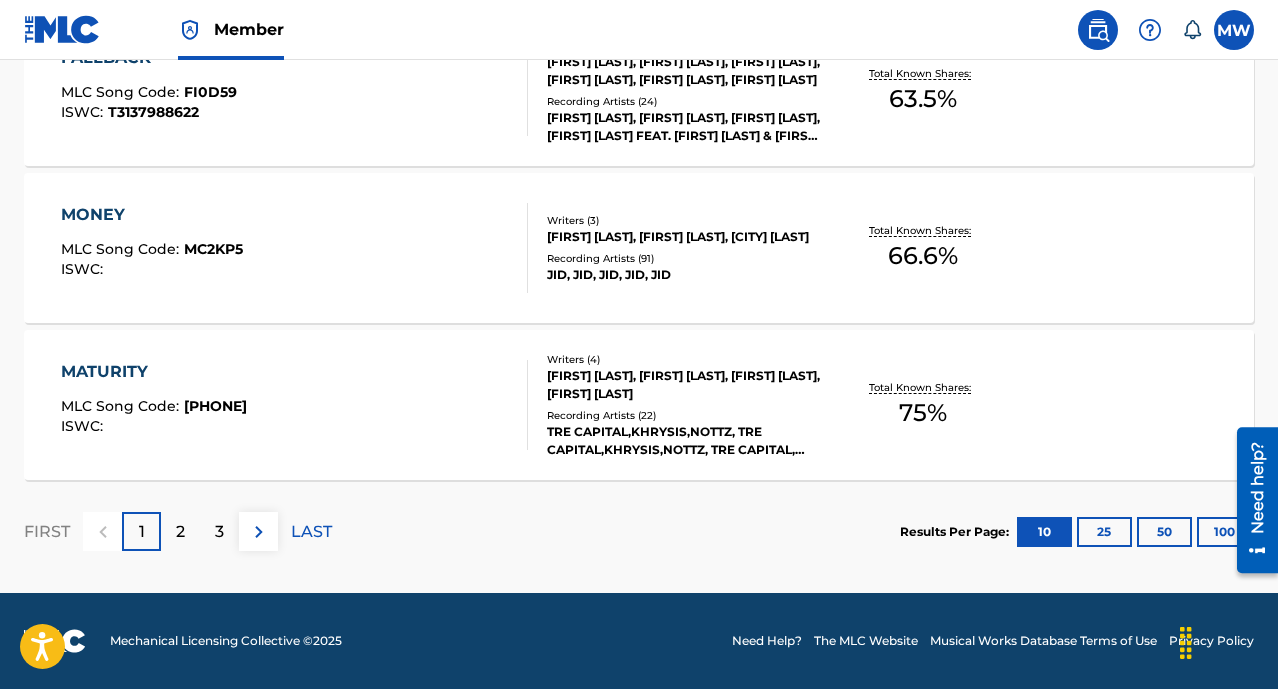 click on "2" at bounding box center (180, 532) 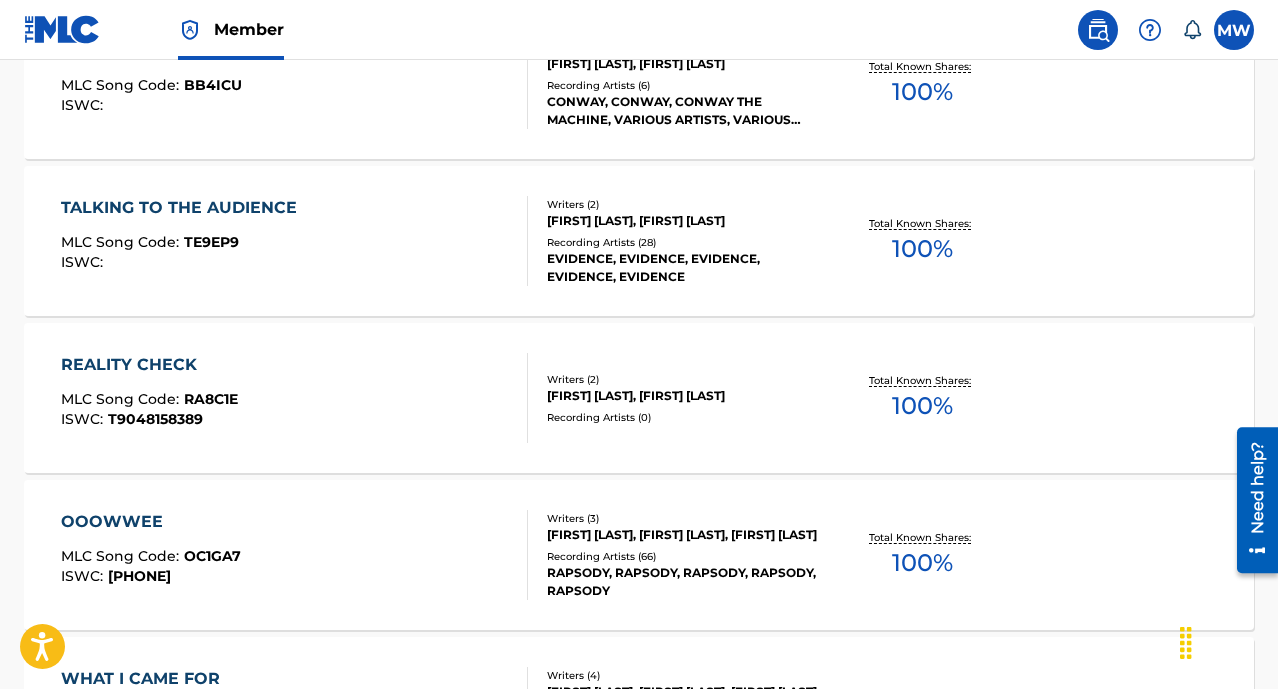 scroll, scrollTop: 1759, scrollLeft: 0, axis: vertical 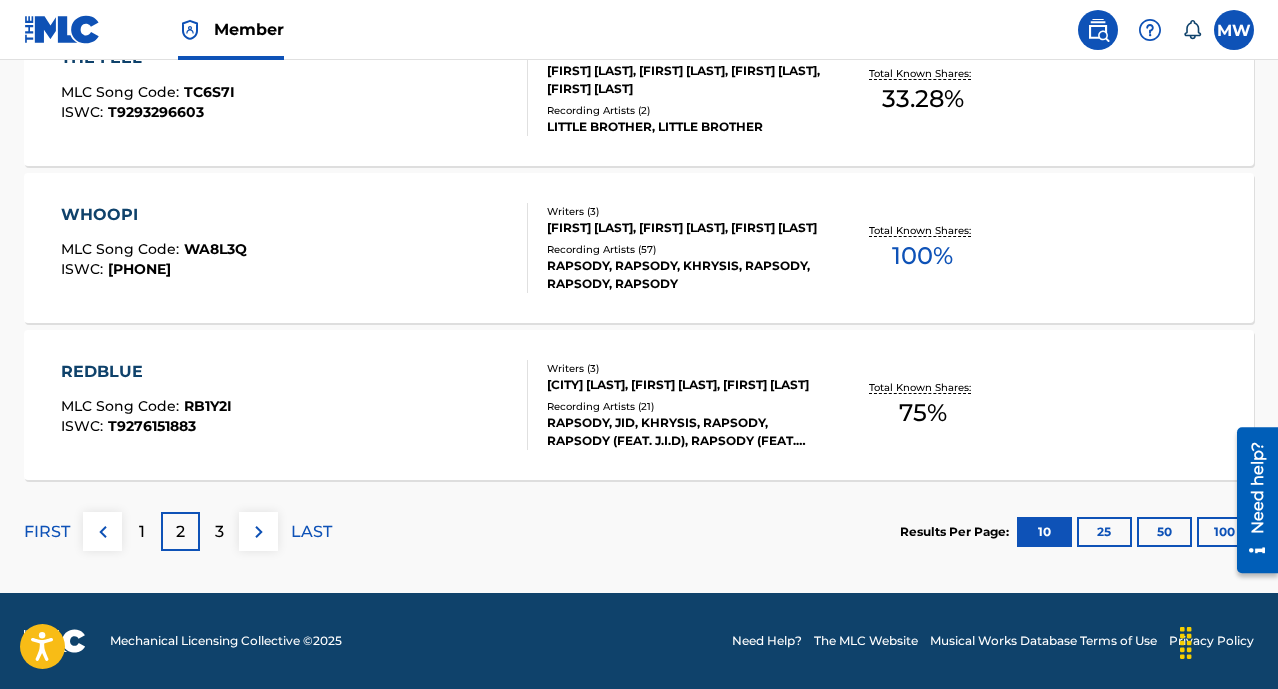 click on "REDBLUE MLC Song Code : RB1Y2I ISWC : T9276151883" at bounding box center (294, 405) 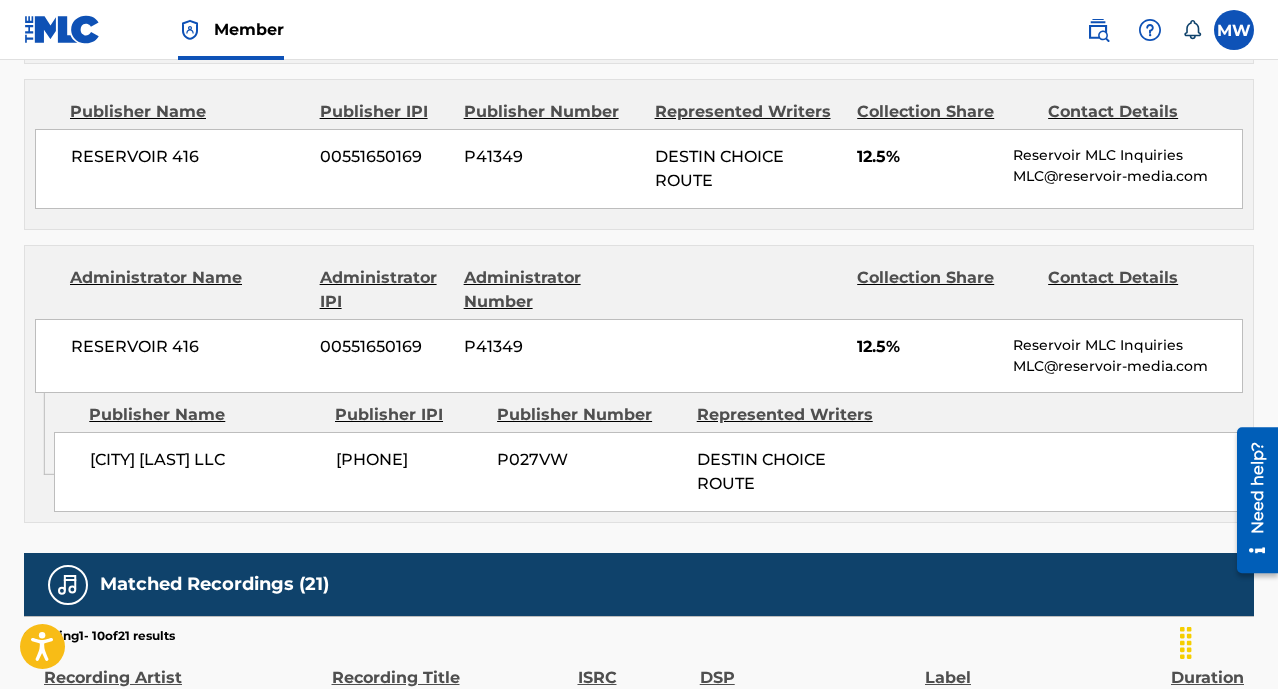 scroll, scrollTop: 672, scrollLeft: 0, axis: vertical 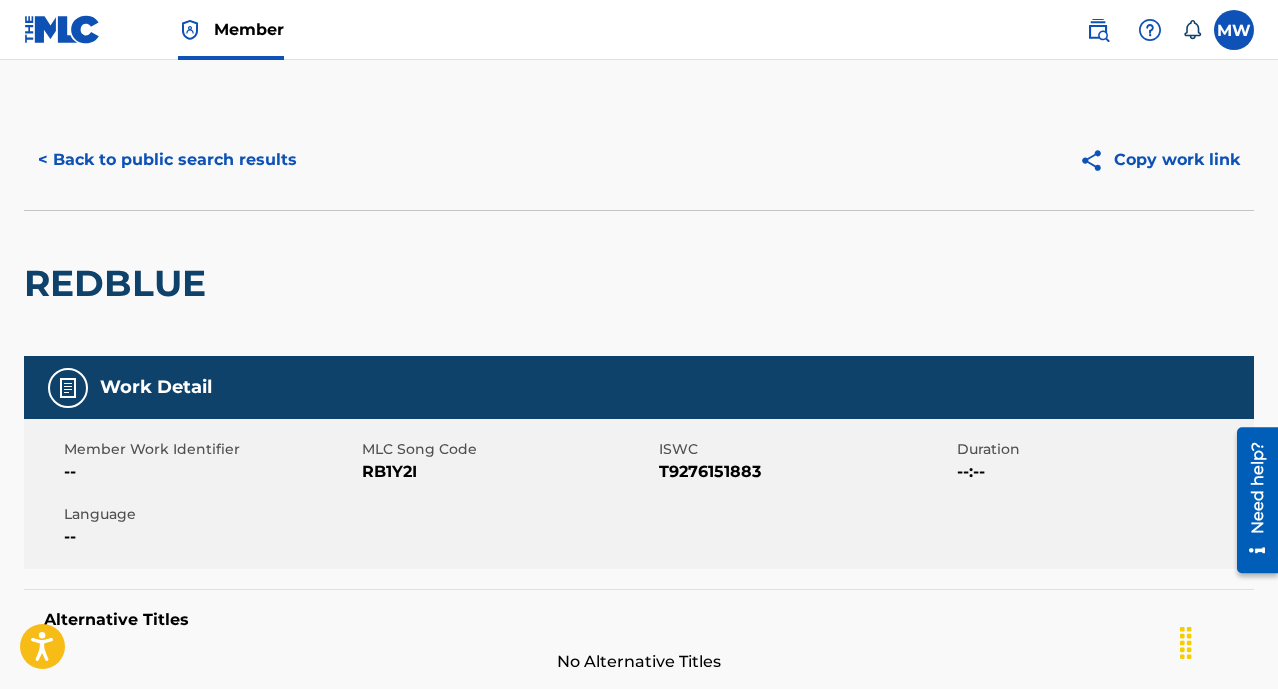 click on "< Back to public search results" at bounding box center [167, 160] 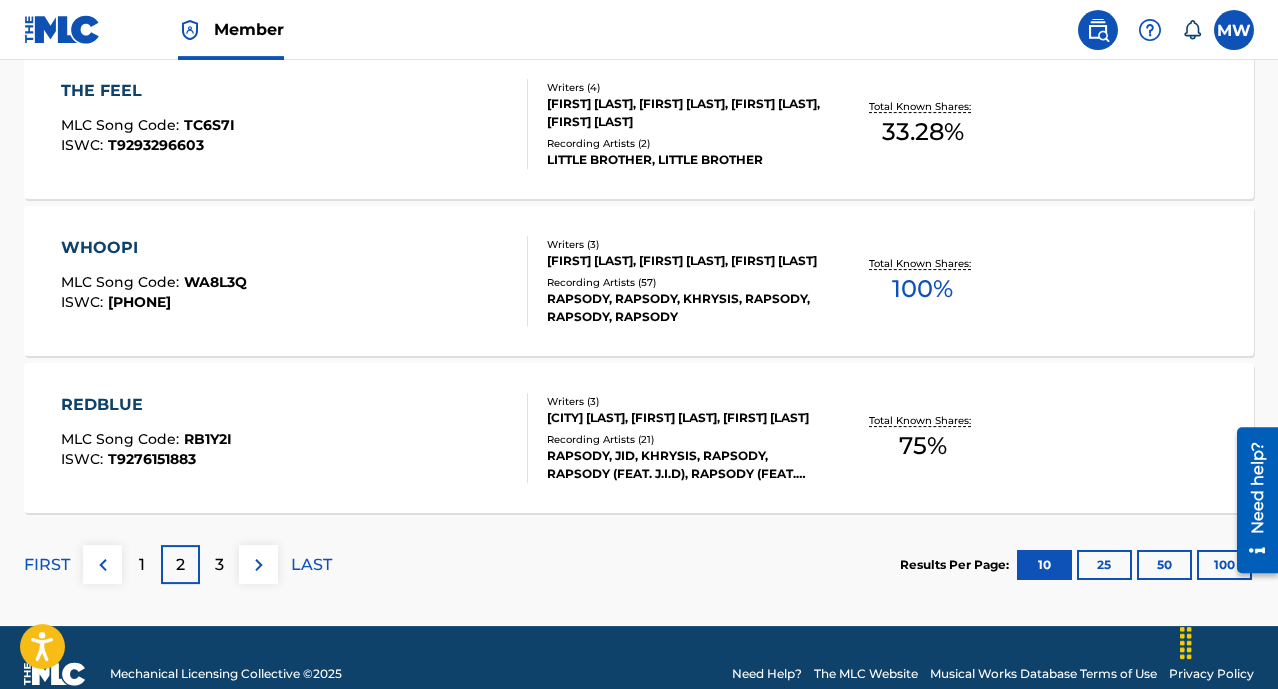scroll, scrollTop: 1759, scrollLeft: 0, axis: vertical 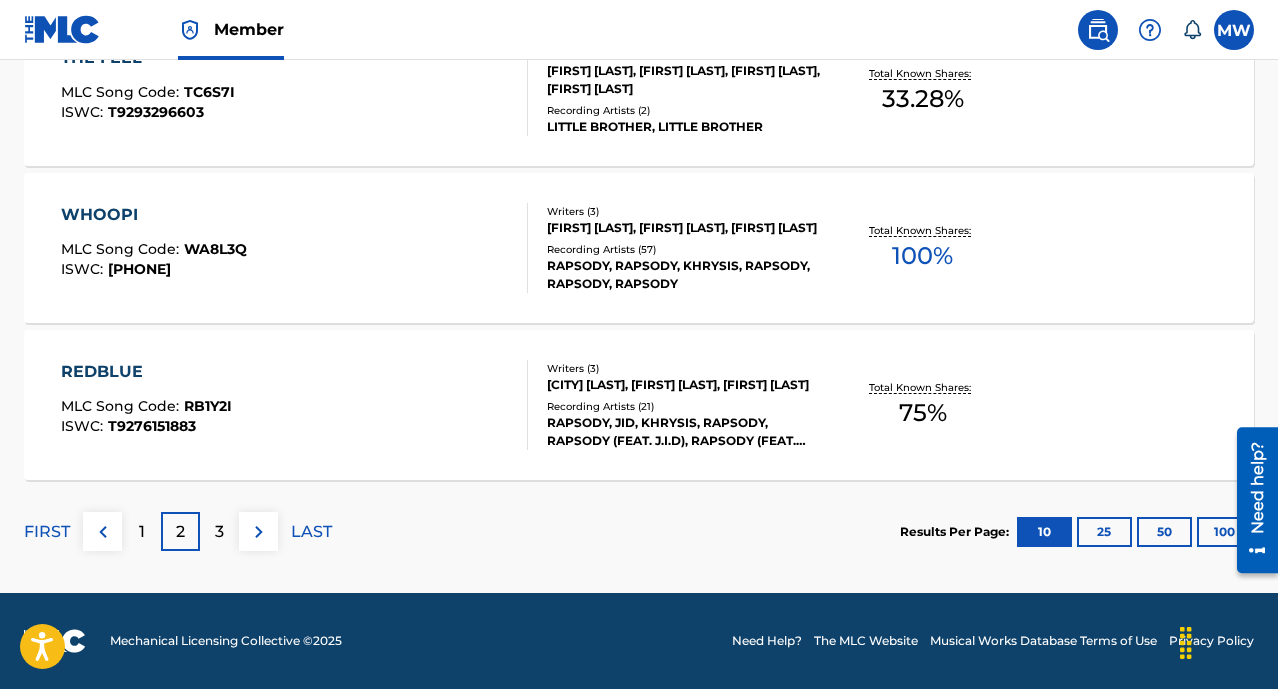 click on "3" at bounding box center [219, 532] 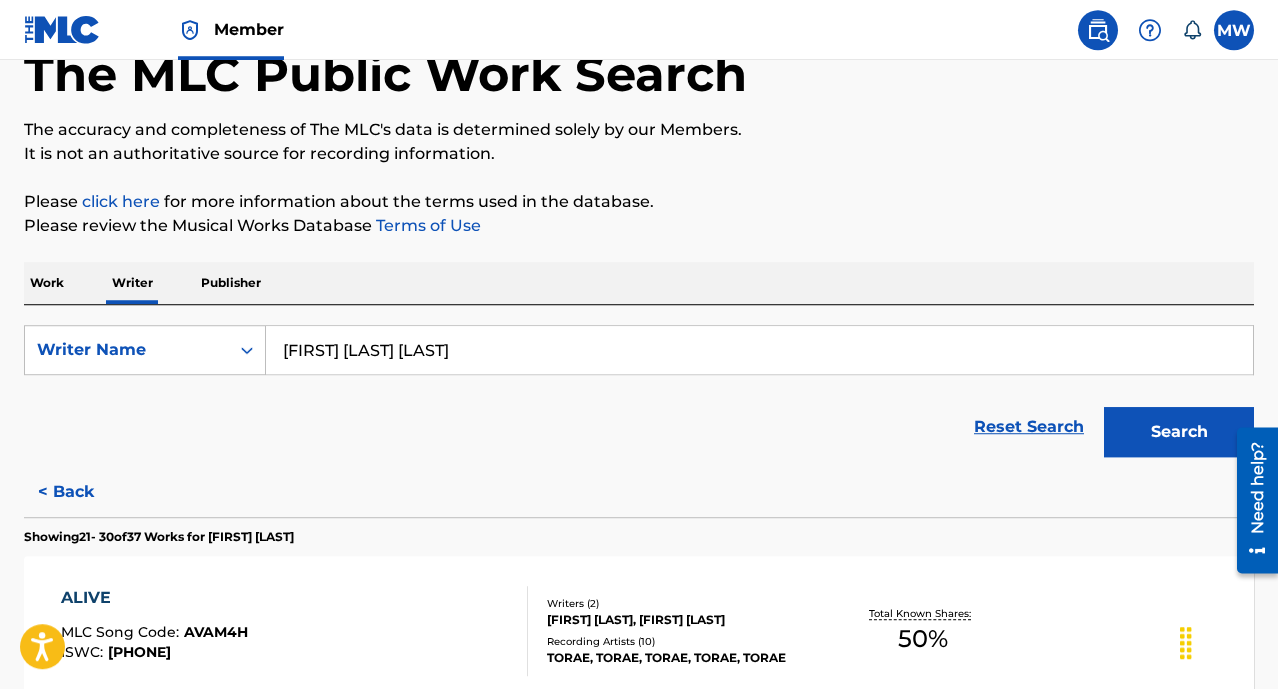 scroll, scrollTop: 0, scrollLeft: 0, axis: both 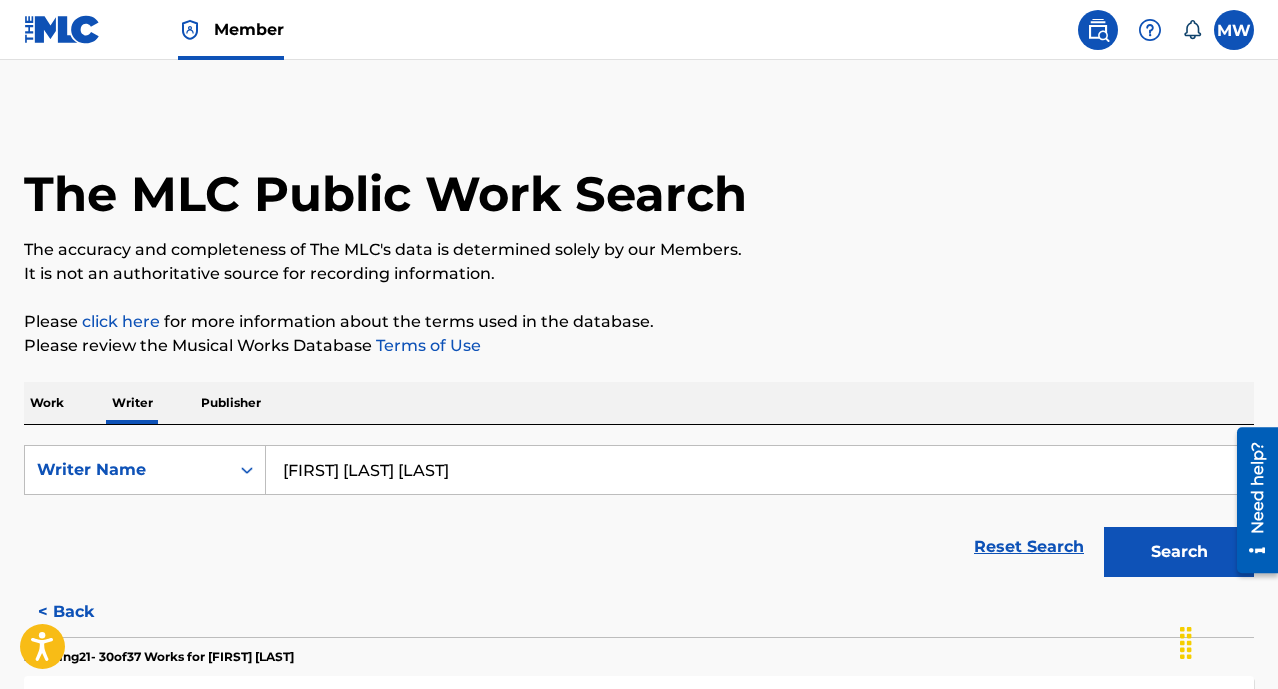 click on "[LAST] [FIRST] [FIRST]" at bounding box center [759, 470] 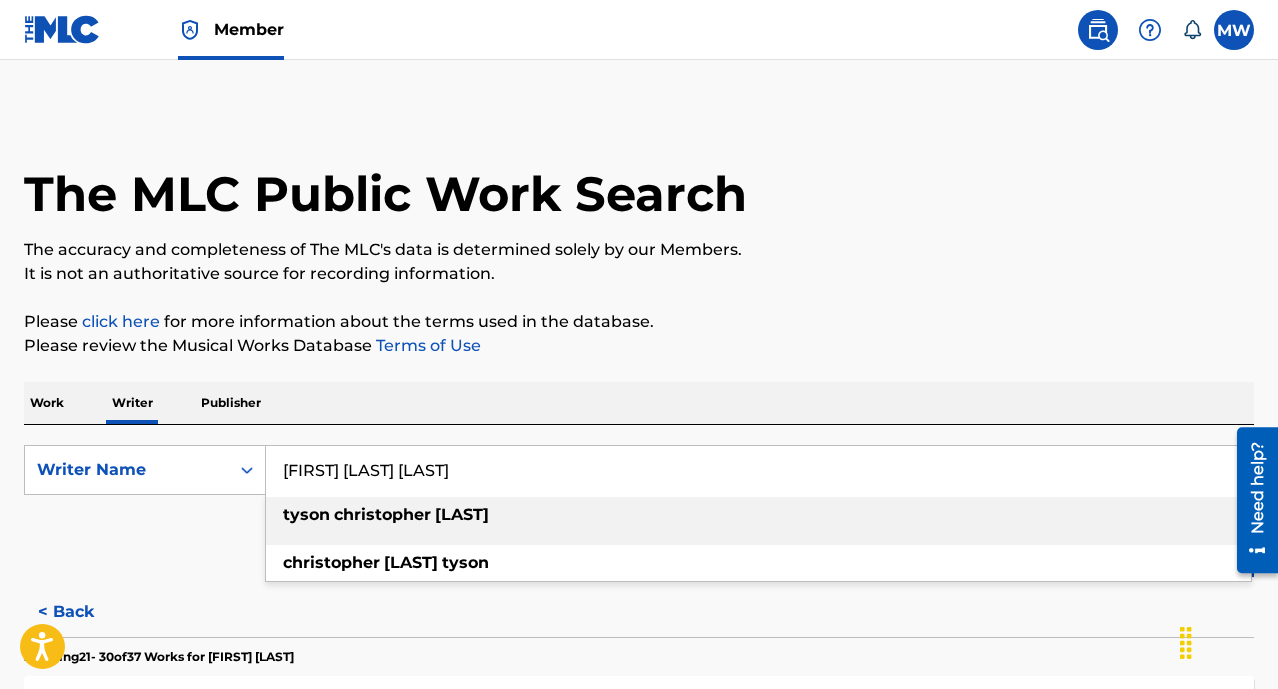 click on "[LAST] [FIRST] [FIRST]" at bounding box center (759, 470) 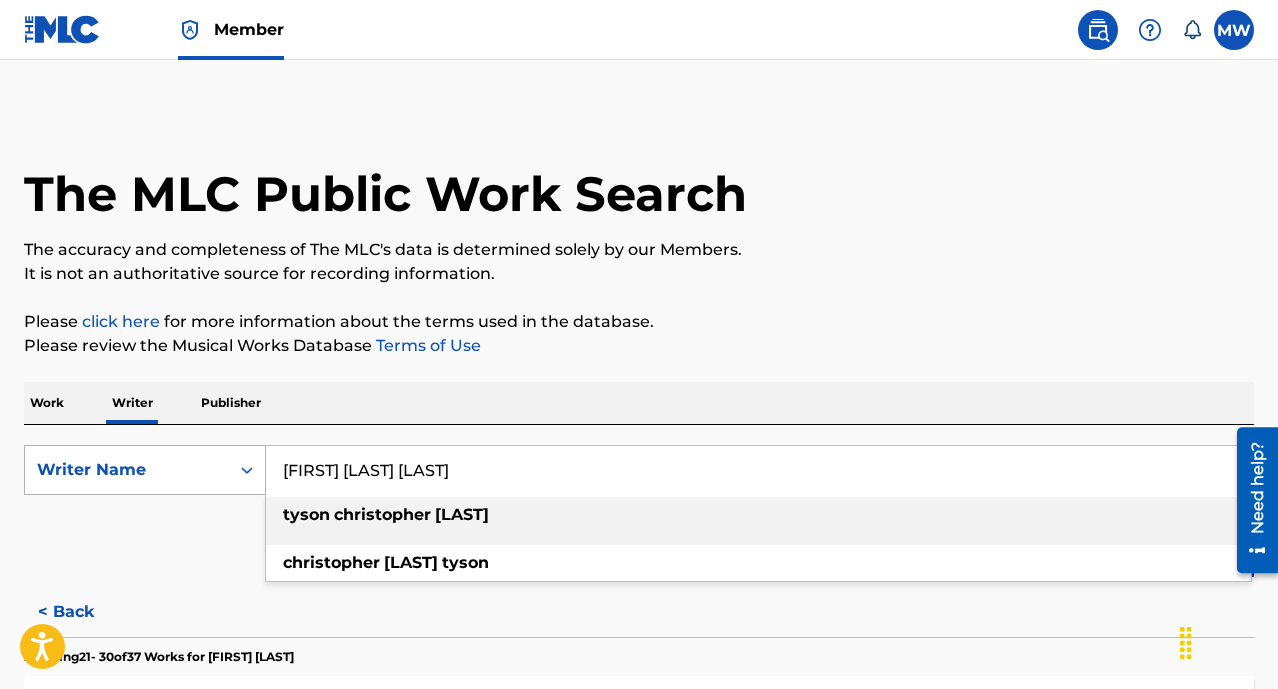click on "Writer Name" at bounding box center [127, 470] 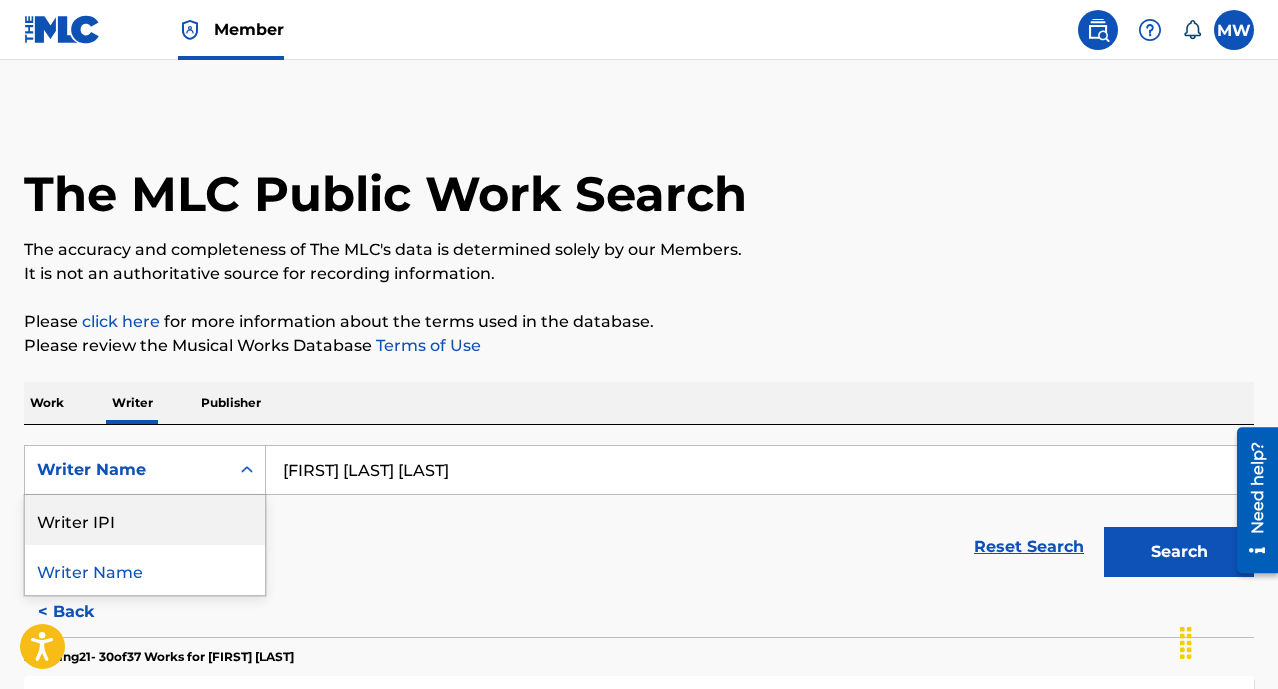 click on "The MLC Public Work Search The accuracy and completeness of The MLC's data is determined solely by our Members. It is not an authoritative source for recording information. Please   click here   for more information about the terms used in the database. Please review the Musical Works Database   Terms of Use Work Writer Publisher SearchWithCriteriac8711751-196b-445f-9e52-c55a2cc7aabb Writer IPI, 1 of 2. 2 results available. Use Up and Down to choose options, press Enter to select the currently focused option, press Escape to exit the menu, press Tab to select the option and exit the menu. Writer Name Writer IPI Writer Name tyson christopher frederick Reset Search Search < Back Showing  21  -   30  of  37   Works for CHRISTOPHER FREDERICK TYSON   ALIVE MLC Song Code : AVAM4H ISWC : T9068940681 Writers ( 2 ) CHRISTOPHER FREDERICK TYSON, TORAE CARR Recording Artists ( 10 ) TORAE, TORAE, TORAE, TORAE, TORAE Total Known Shares: 50 % THE NIGGUZ IS COMIN' MLC Song Code : TVB9YX ISWC : T9149419078 Writers ( 3 ) 16 )" at bounding box center (639, 1226) 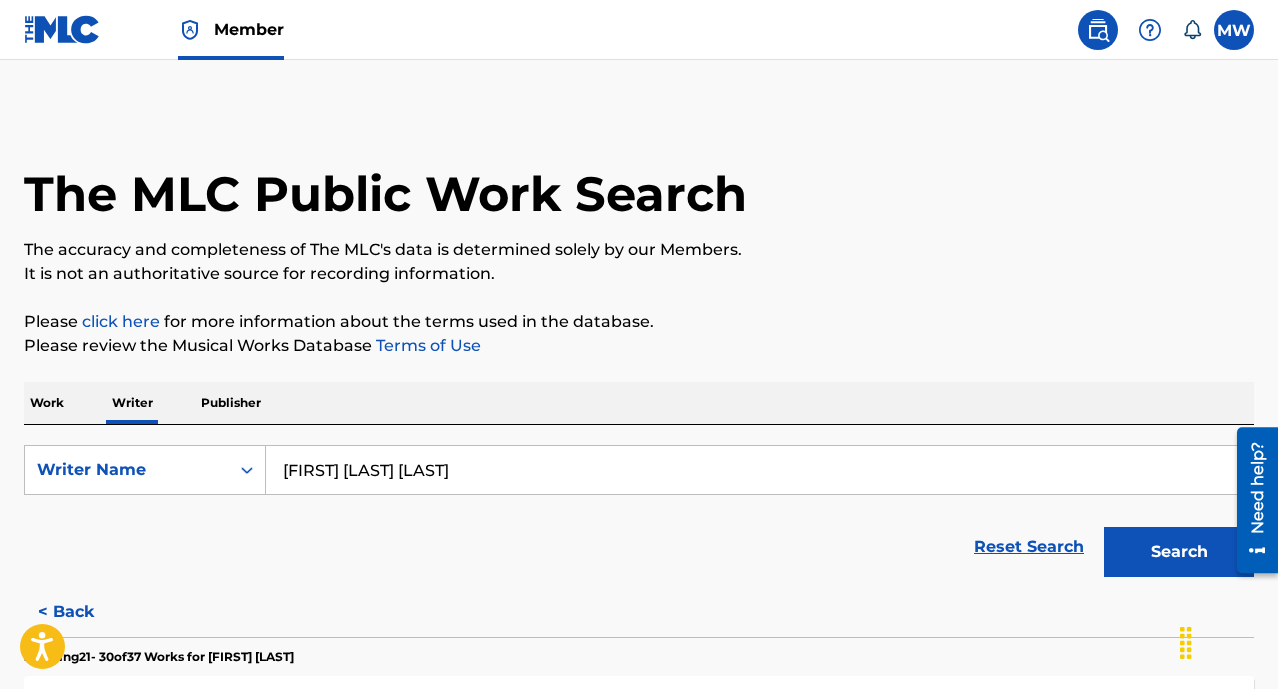 click on "Work" at bounding box center (47, 403) 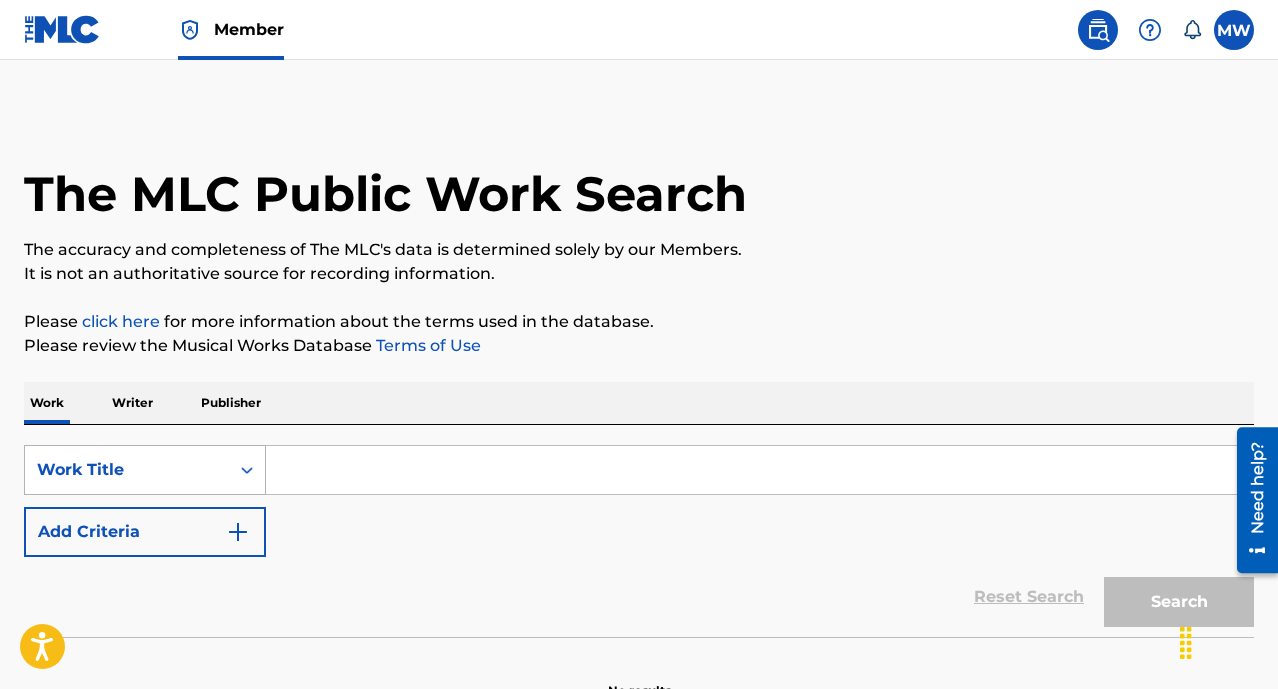 click on "Work Title" at bounding box center (145, 470) 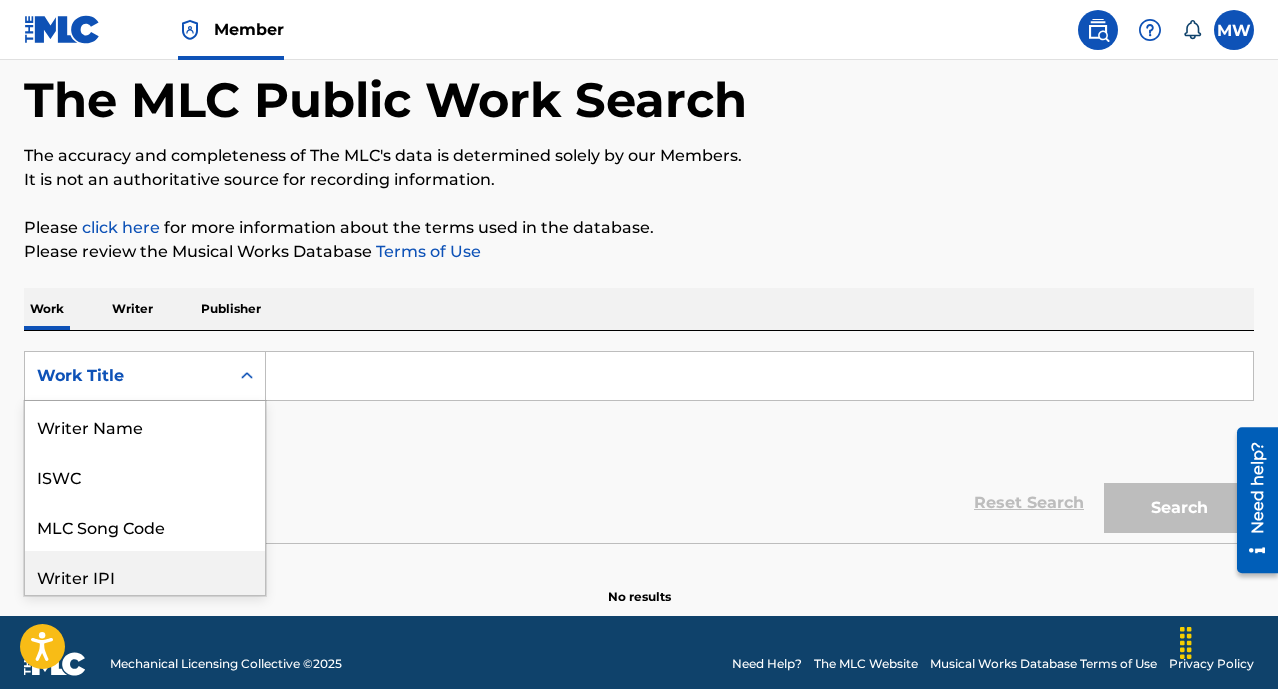 scroll, scrollTop: 106, scrollLeft: 0, axis: vertical 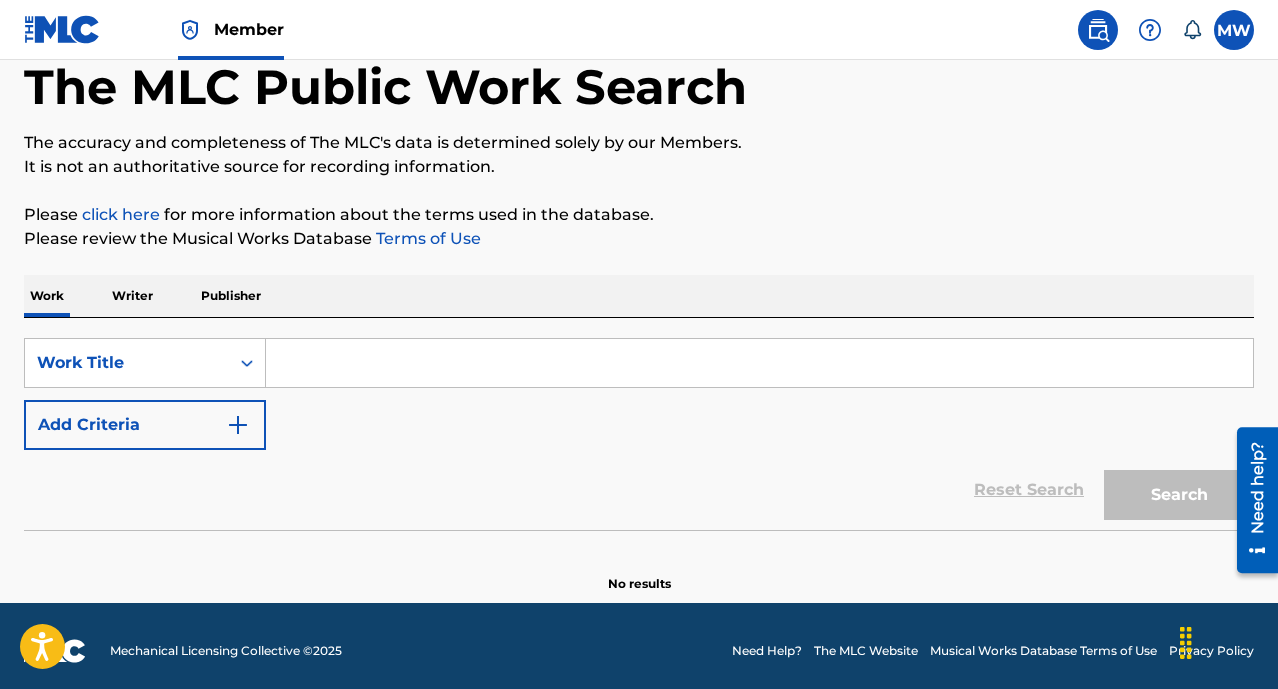 click at bounding box center [759, 363] 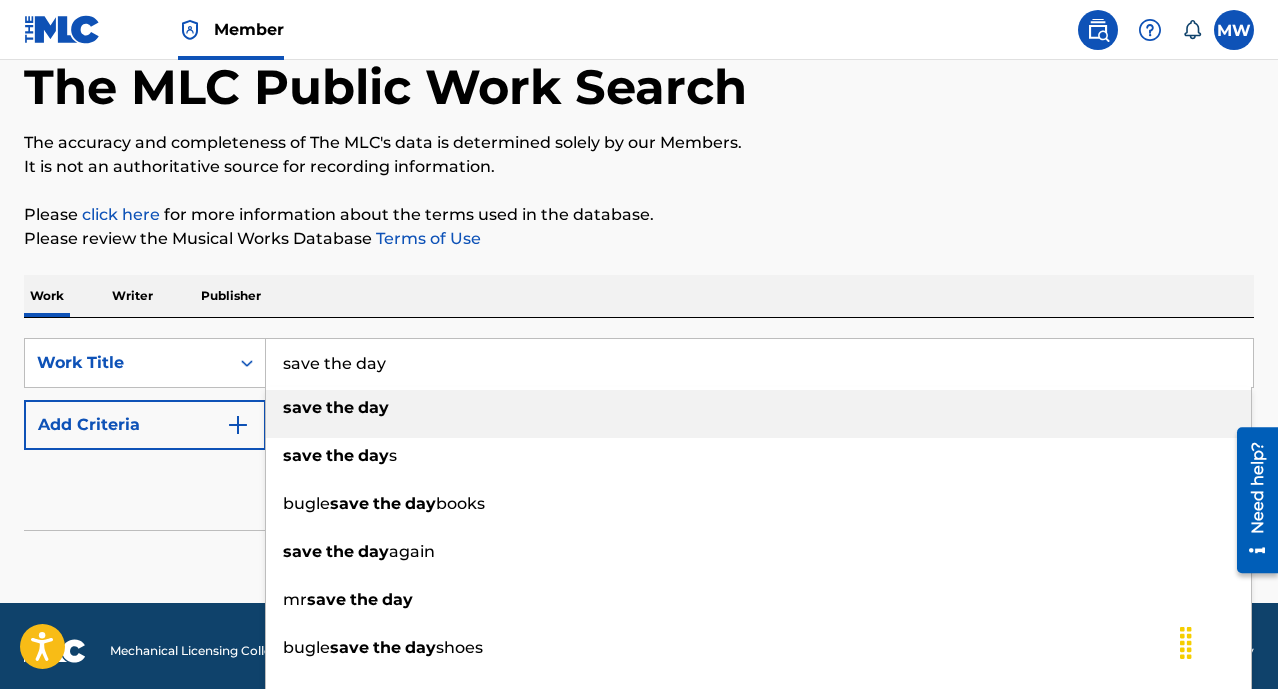 type on "save the day" 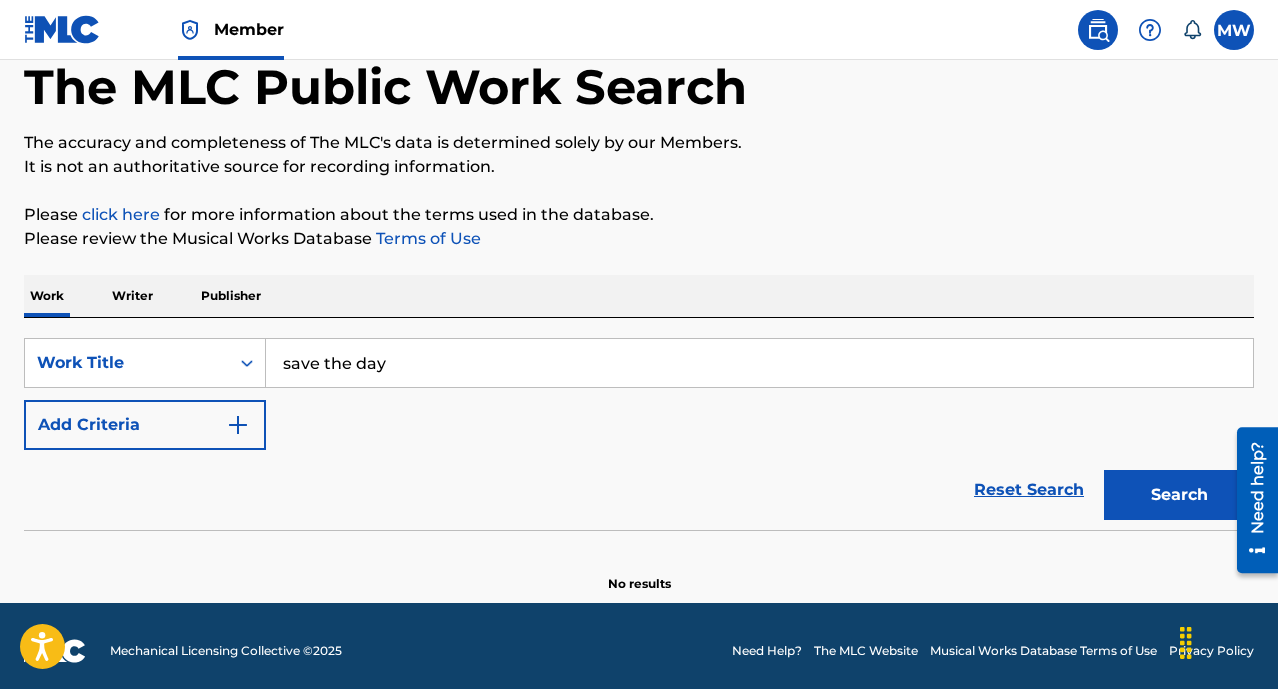 click on "Add Criteria" at bounding box center (145, 425) 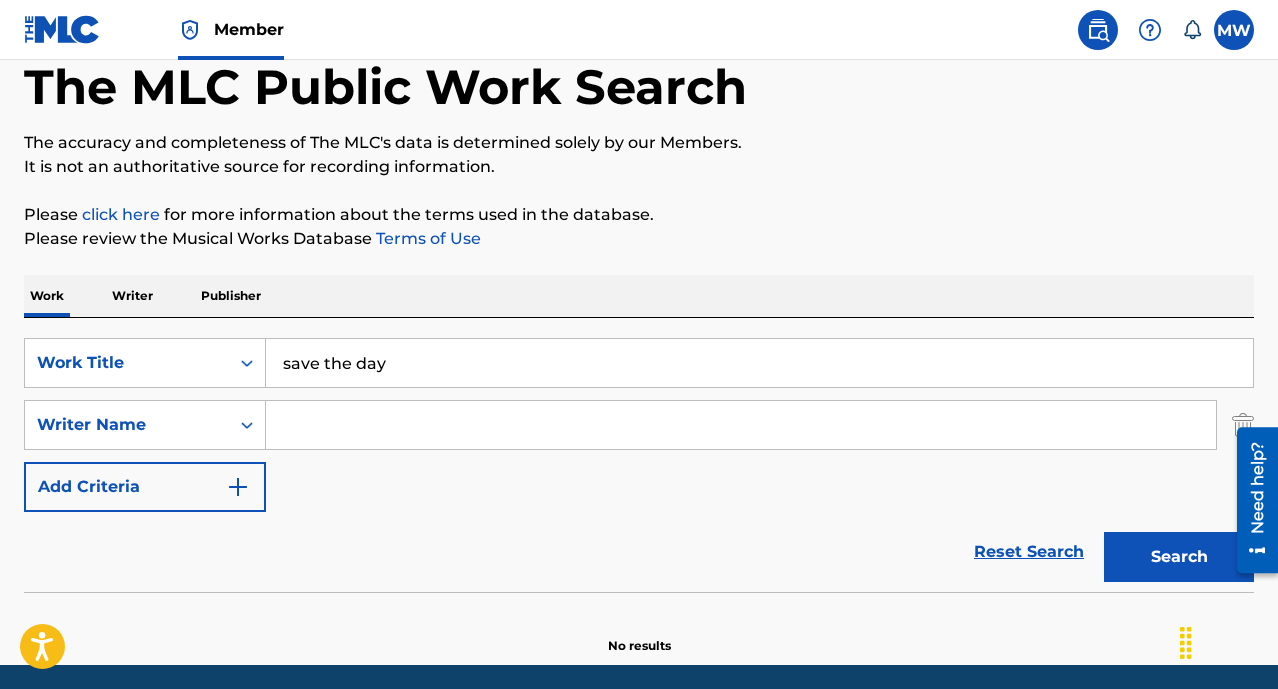 click at bounding box center (741, 425) 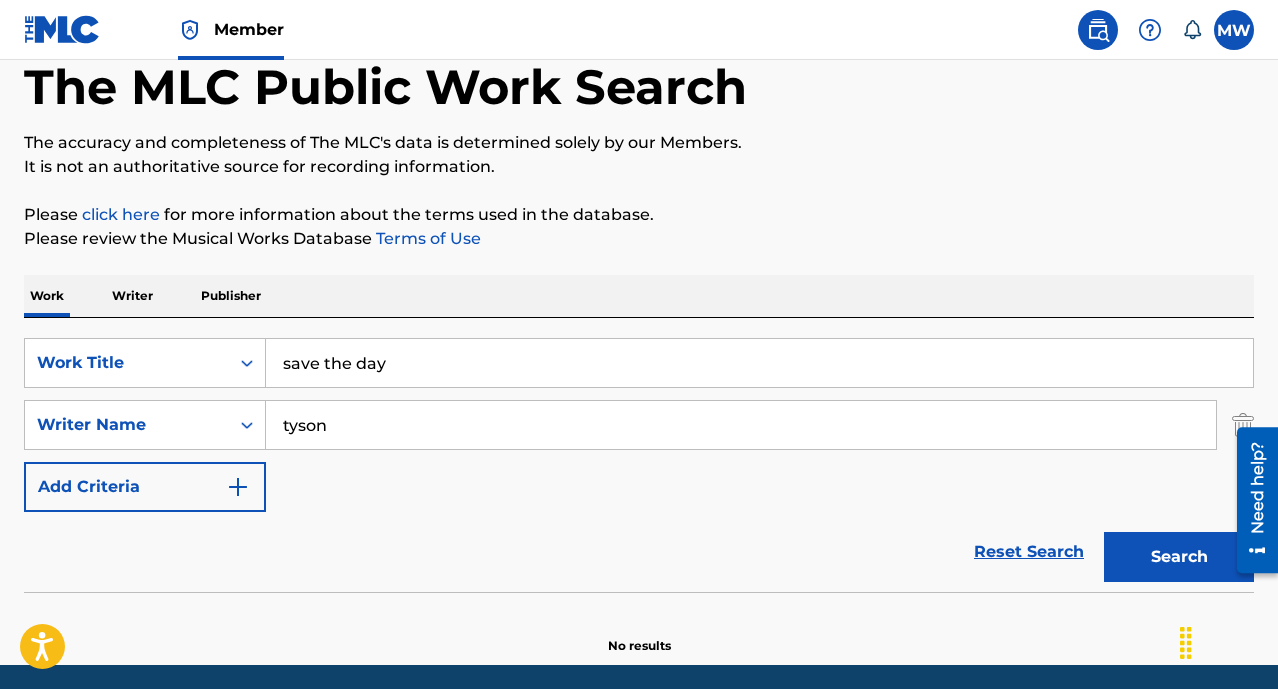 type on "tyson" 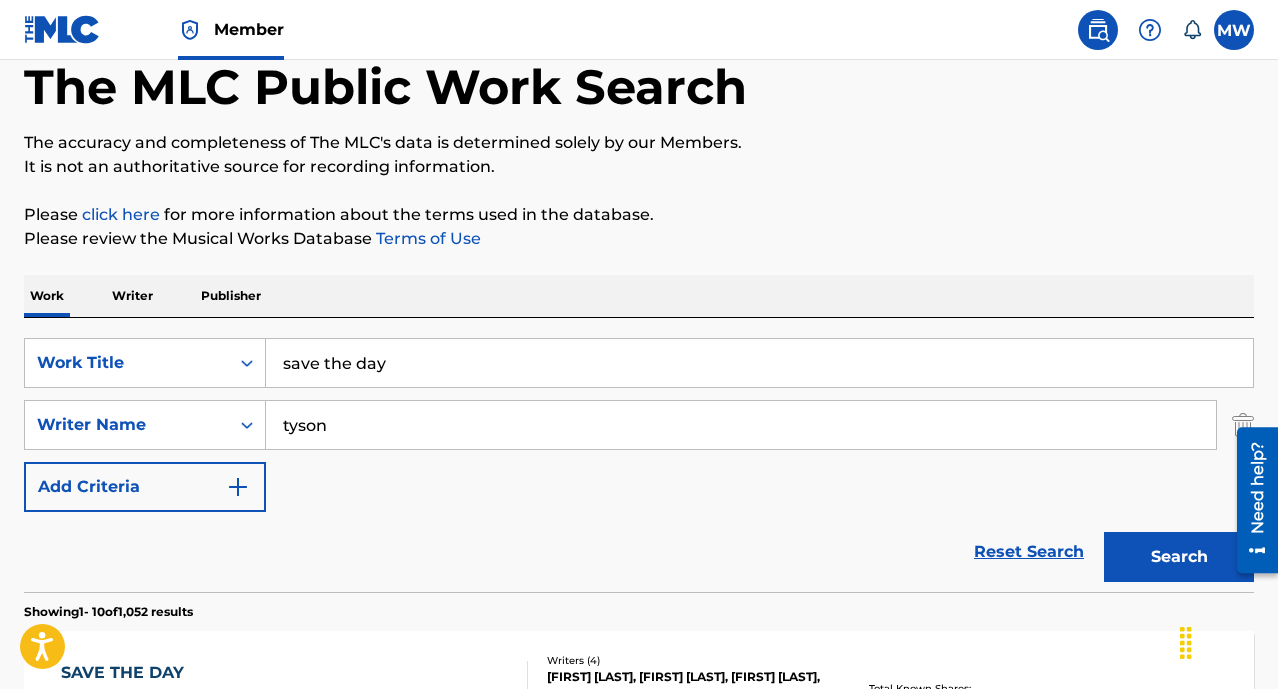 scroll, scrollTop: 411, scrollLeft: 0, axis: vertical 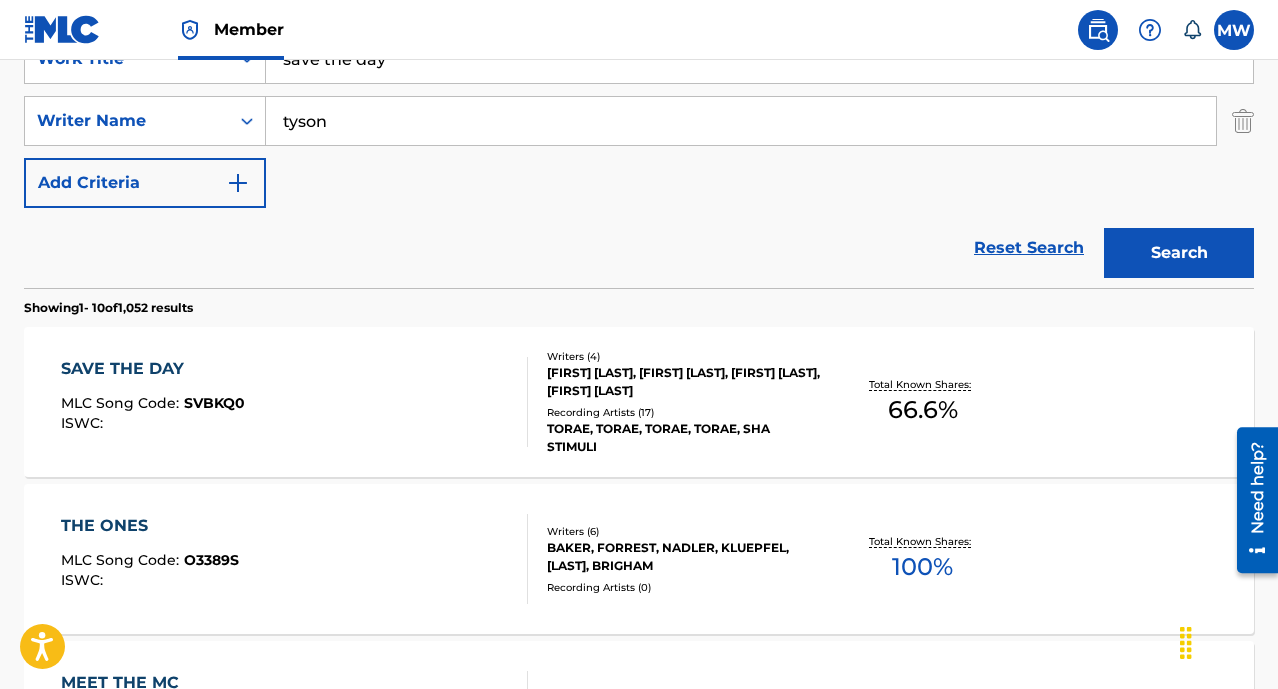 click on "SAVE THE DAY" at bounding box center (153, 369) 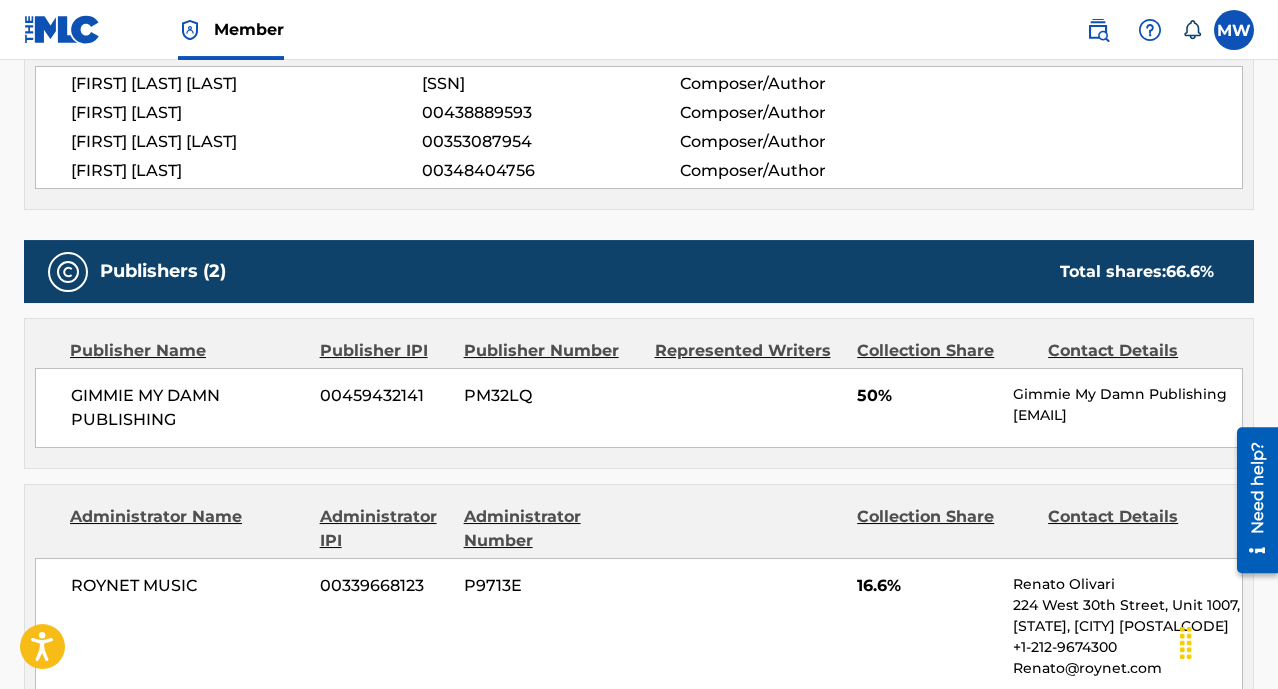 scroll, scrollTop: 784, scrollLeft: 0, axis: vertical 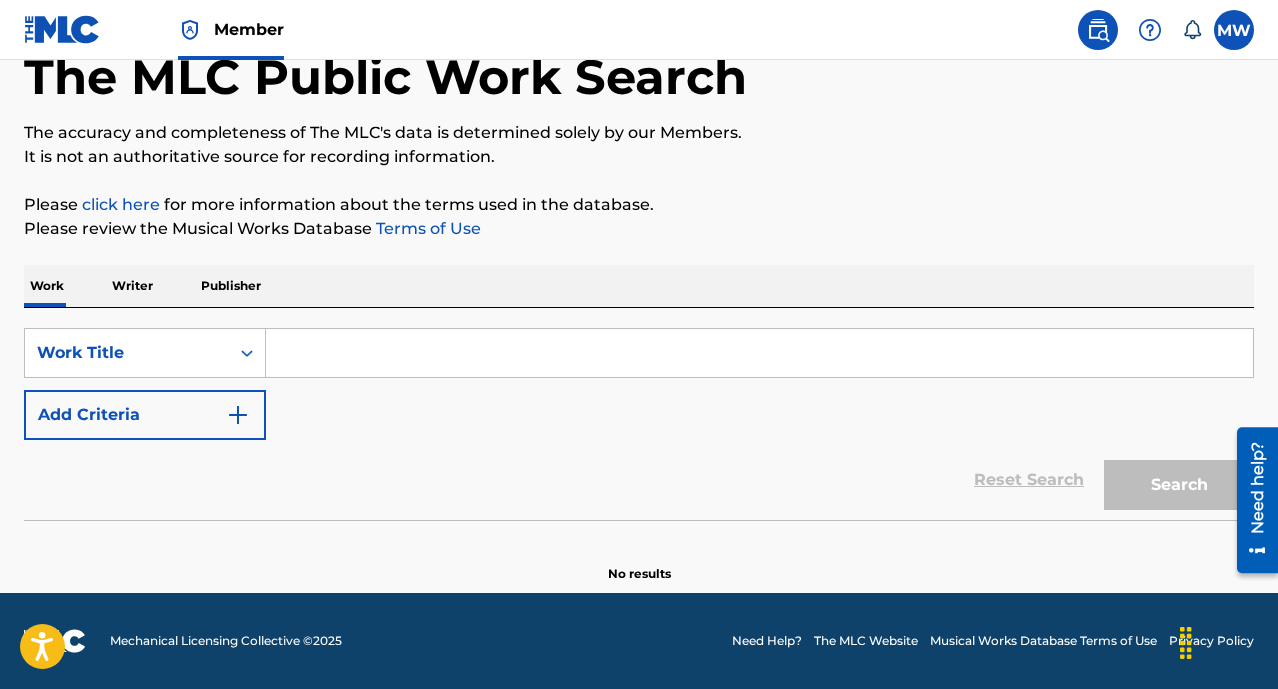 click on "Publisher" at bounding box center (231, 286) 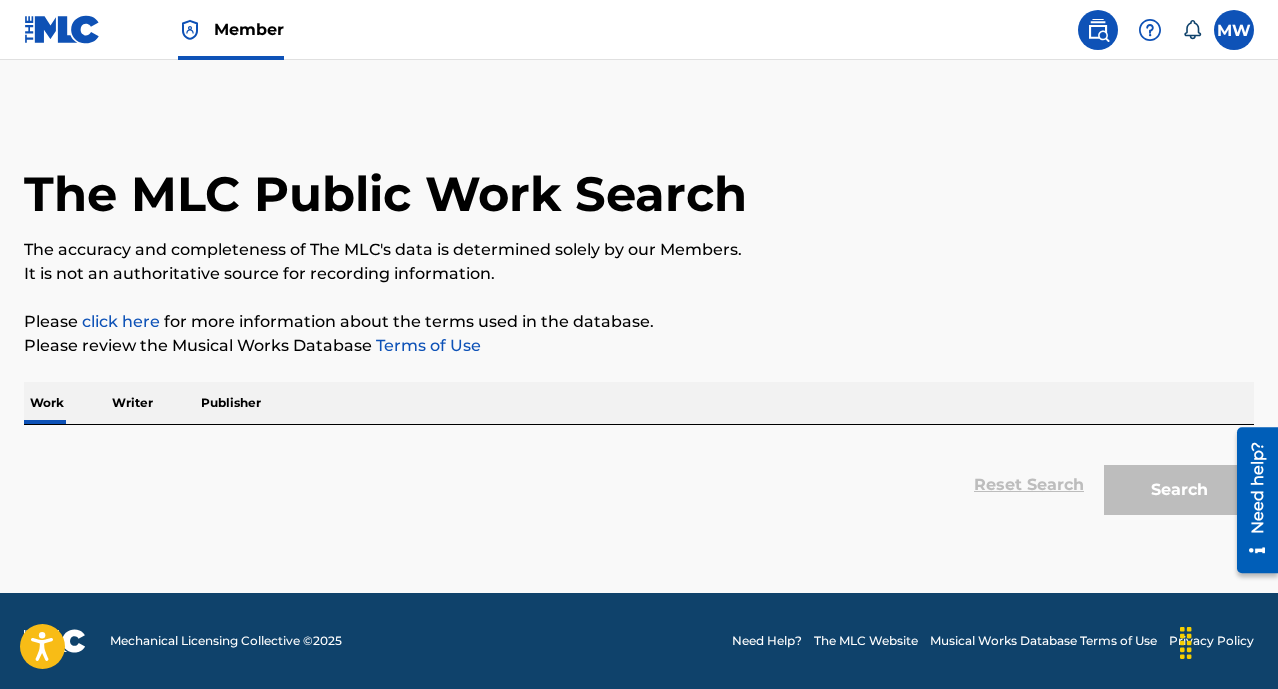 scroll, scrollTop: 0, scrollLeft: 0, axis: both 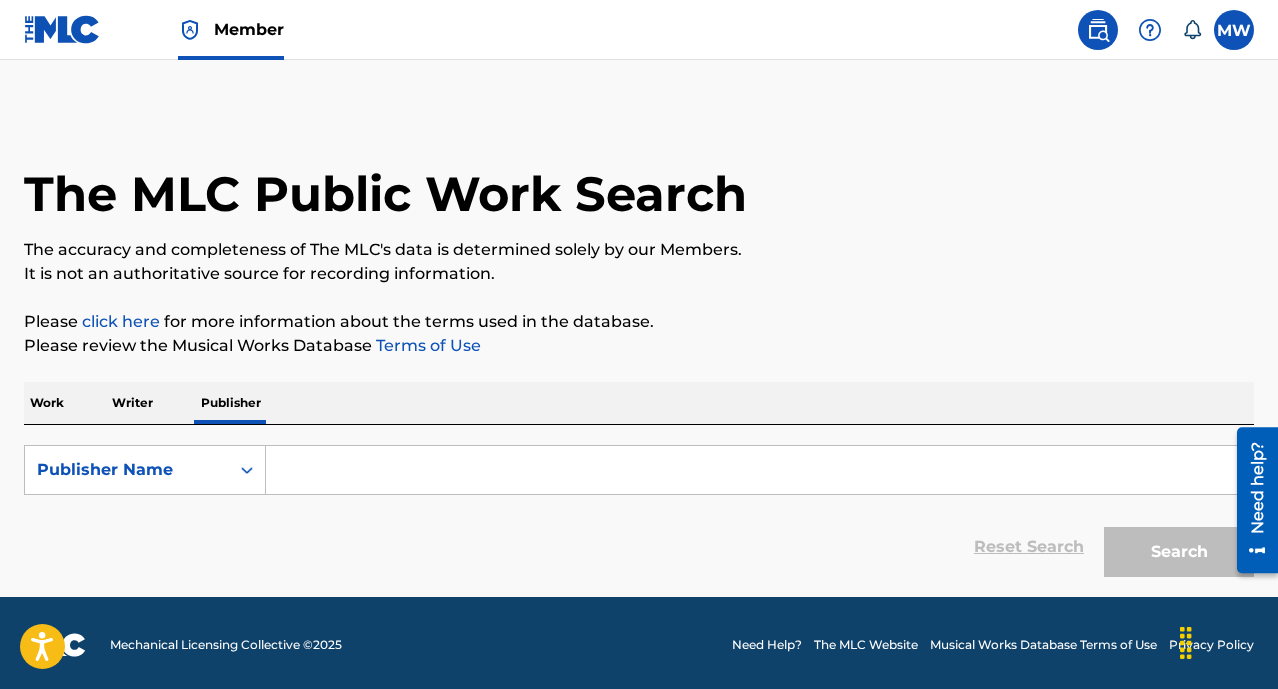 click at bounding box center [759, 470] 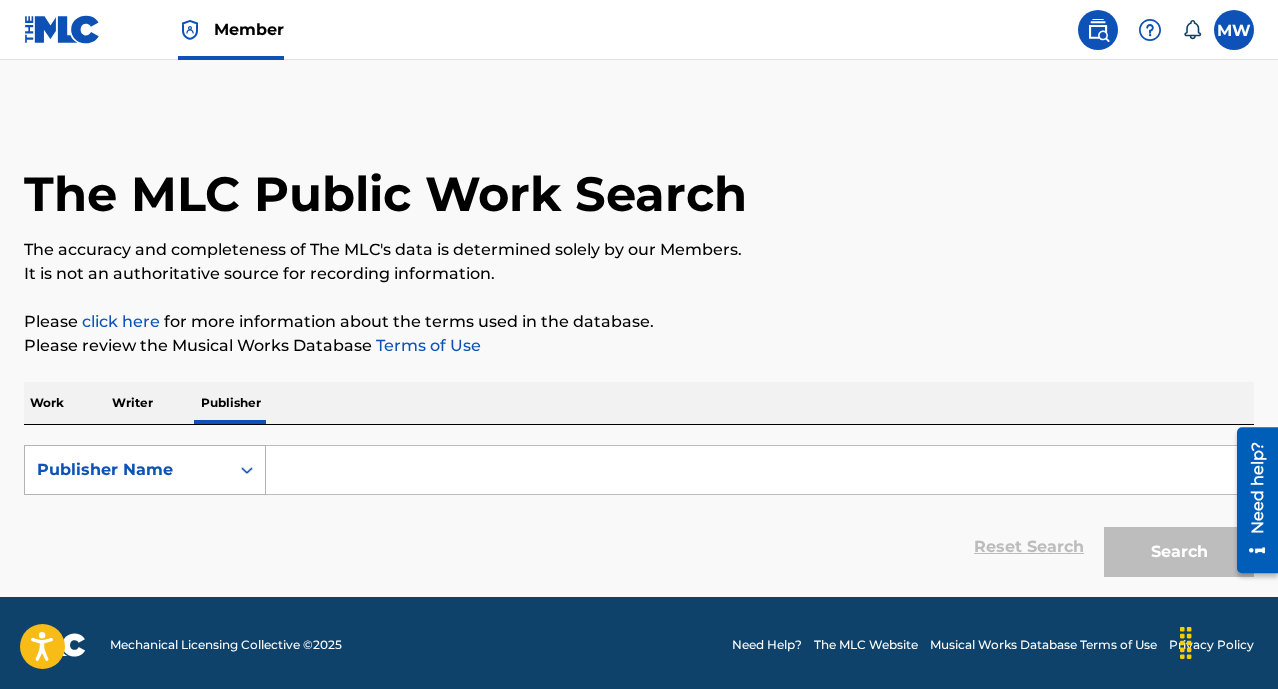 type on "00429679213" 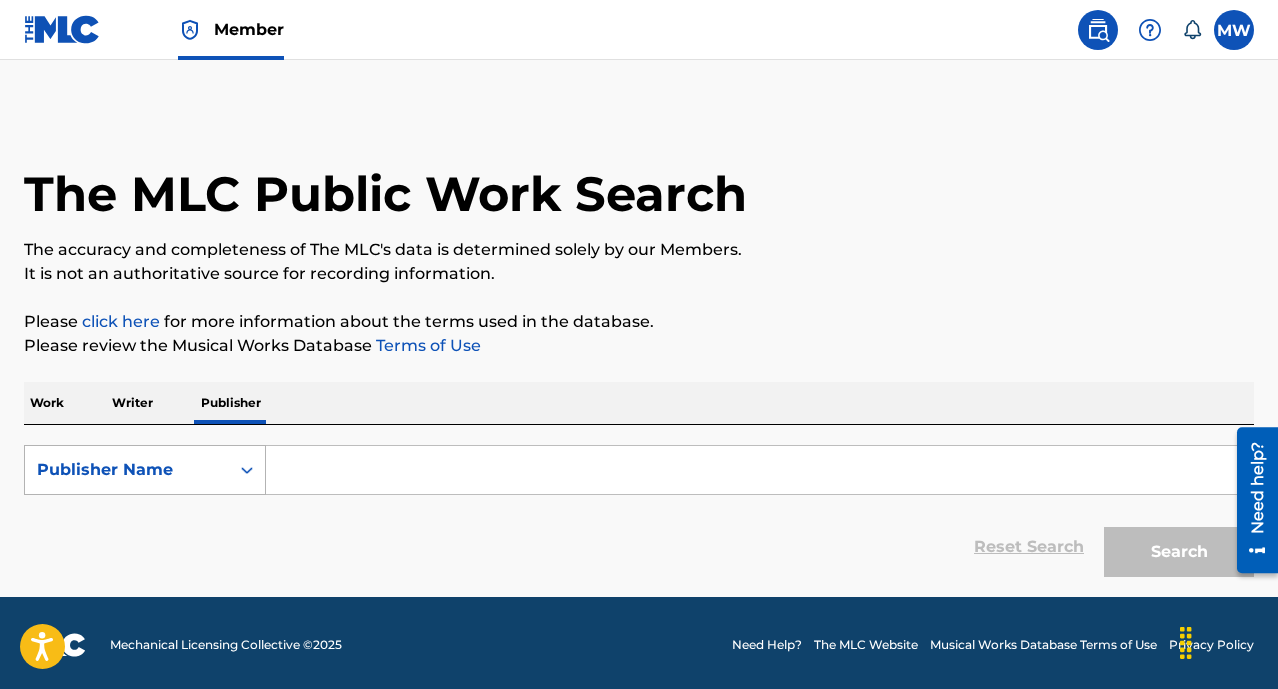 paste on "00429679213" 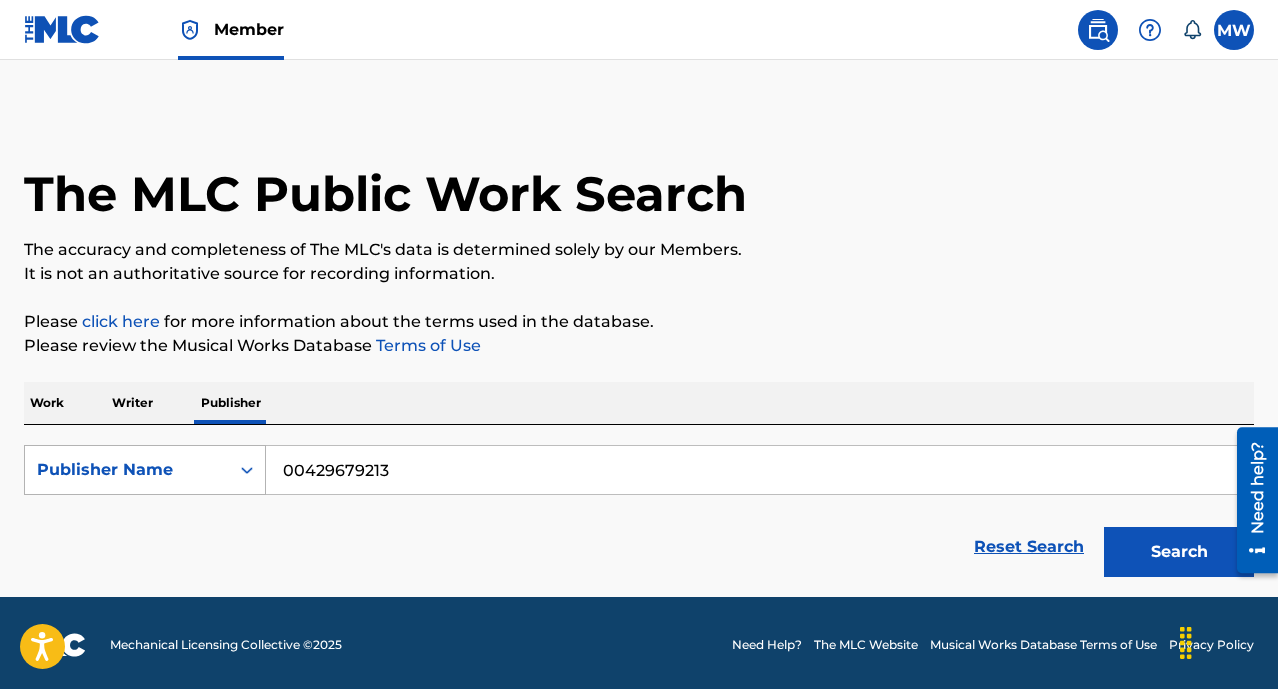 type on "00429679213" 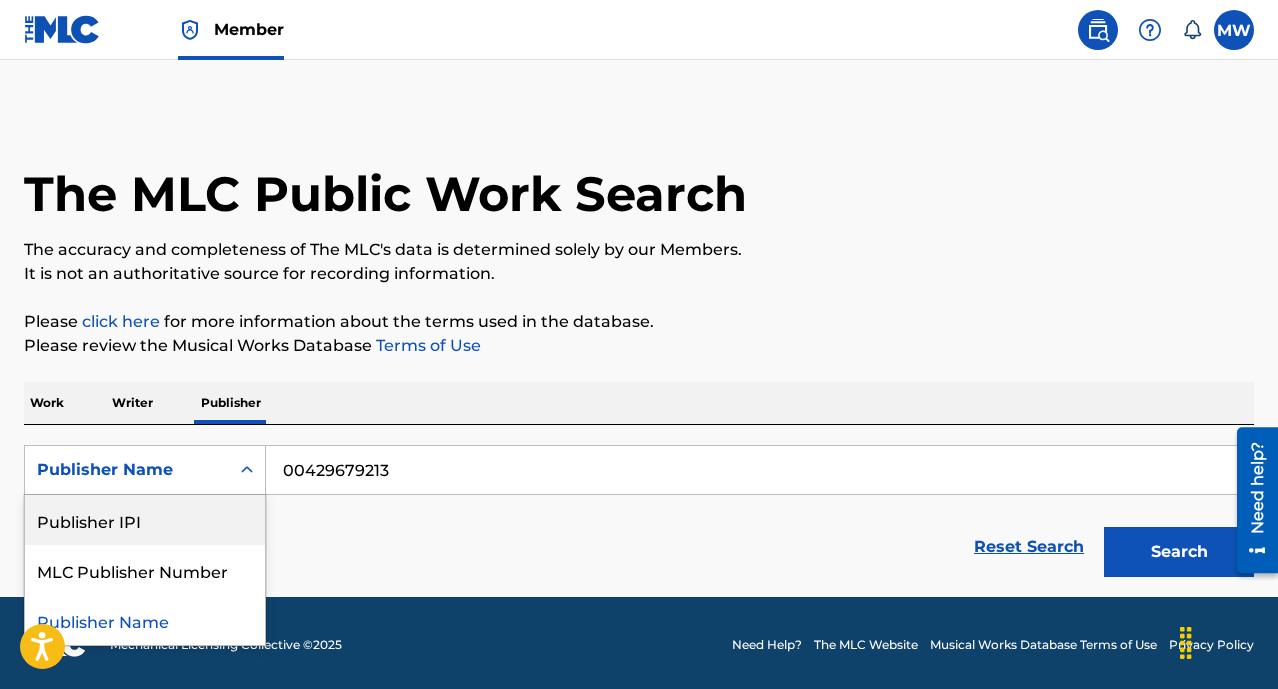 click on "Publisher IPI" at bounding box center [145, 520] 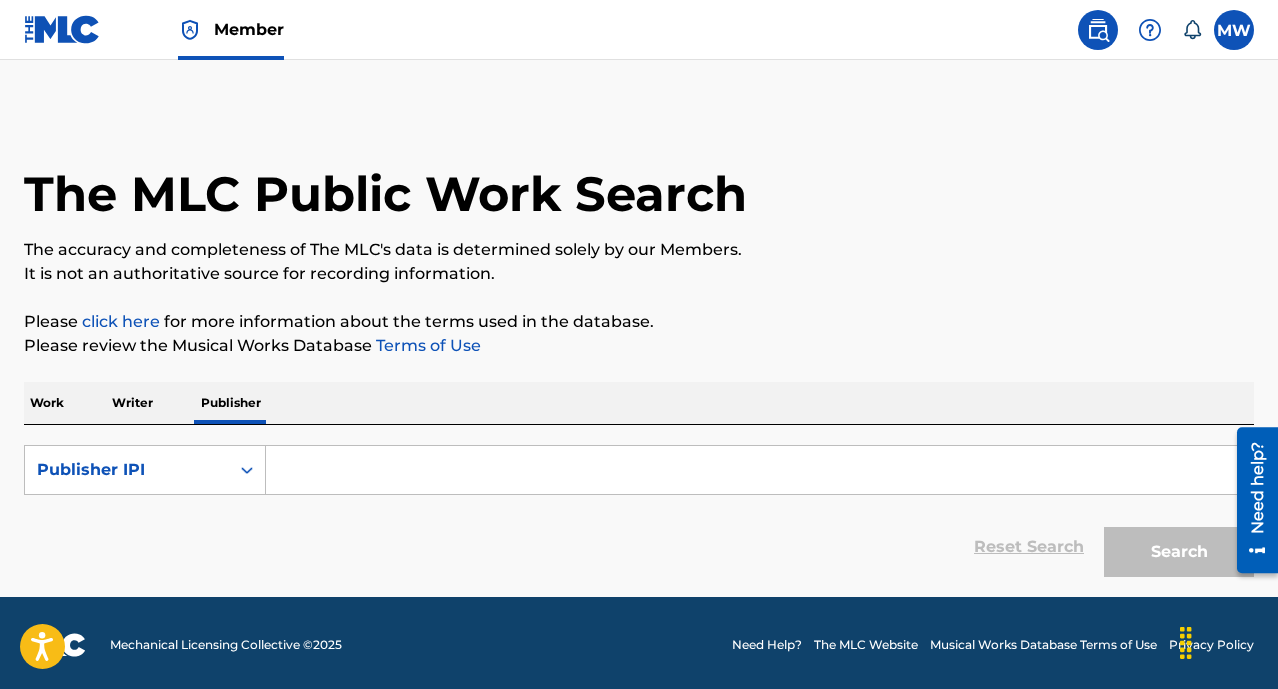click at bounding box center (759, 470) 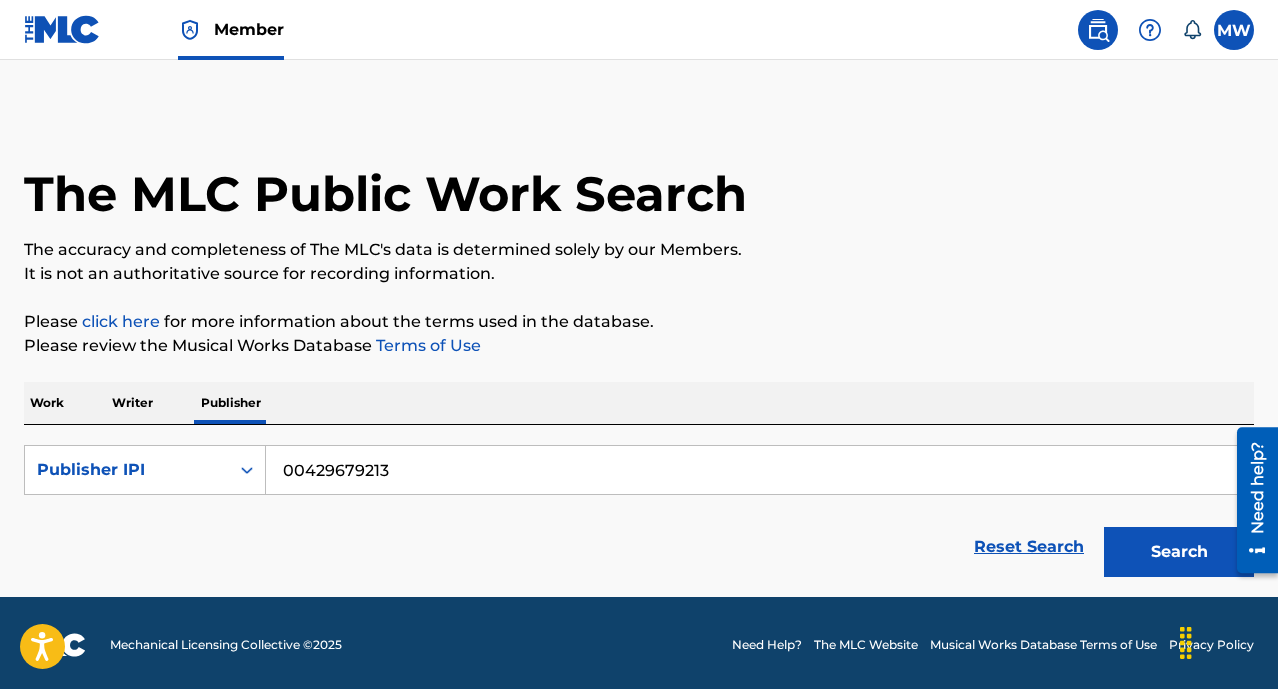 click on "Search" at bounding box center (1179, 552) 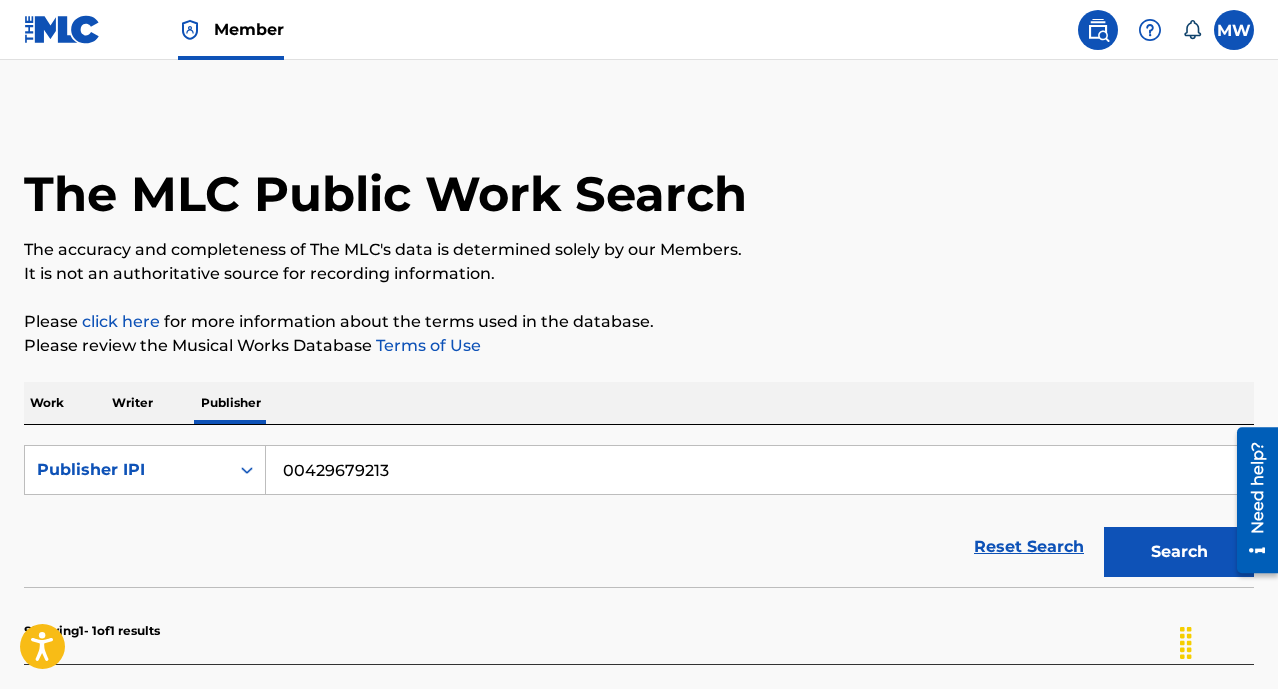 scroll, scrollTop: 314, scrollLeft: 0, axis: vertical 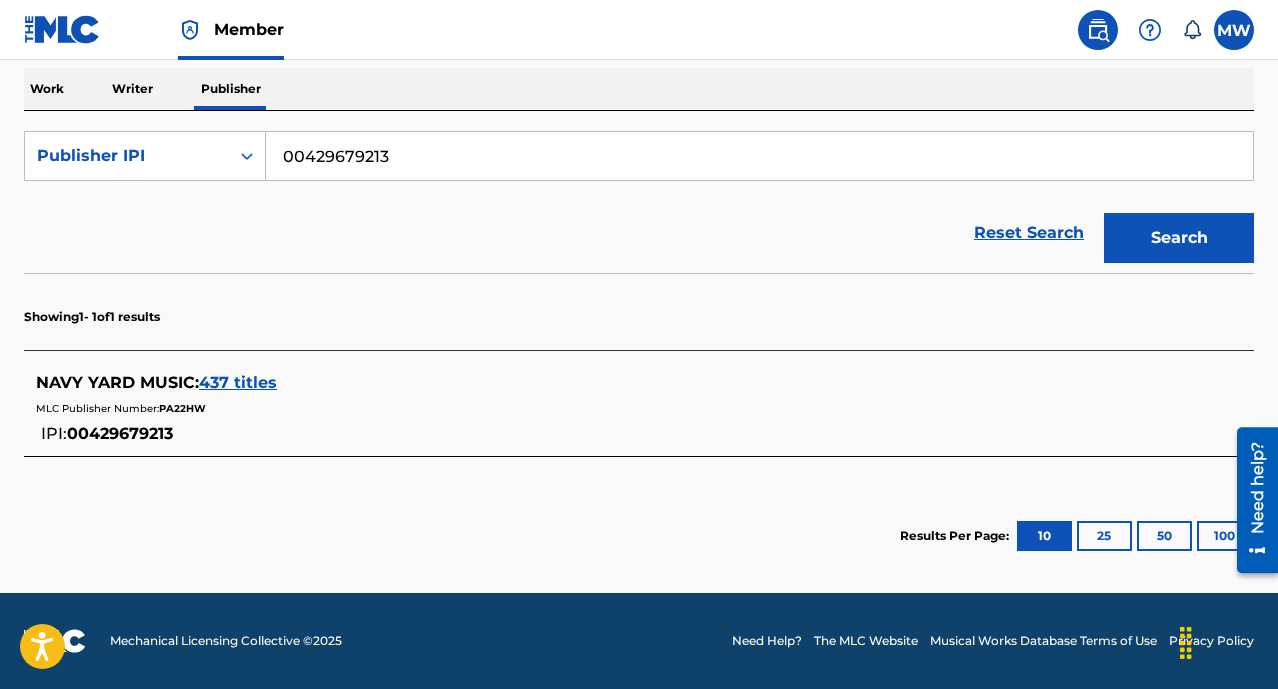 click on "00429679213" at bounding box center [759, 156] 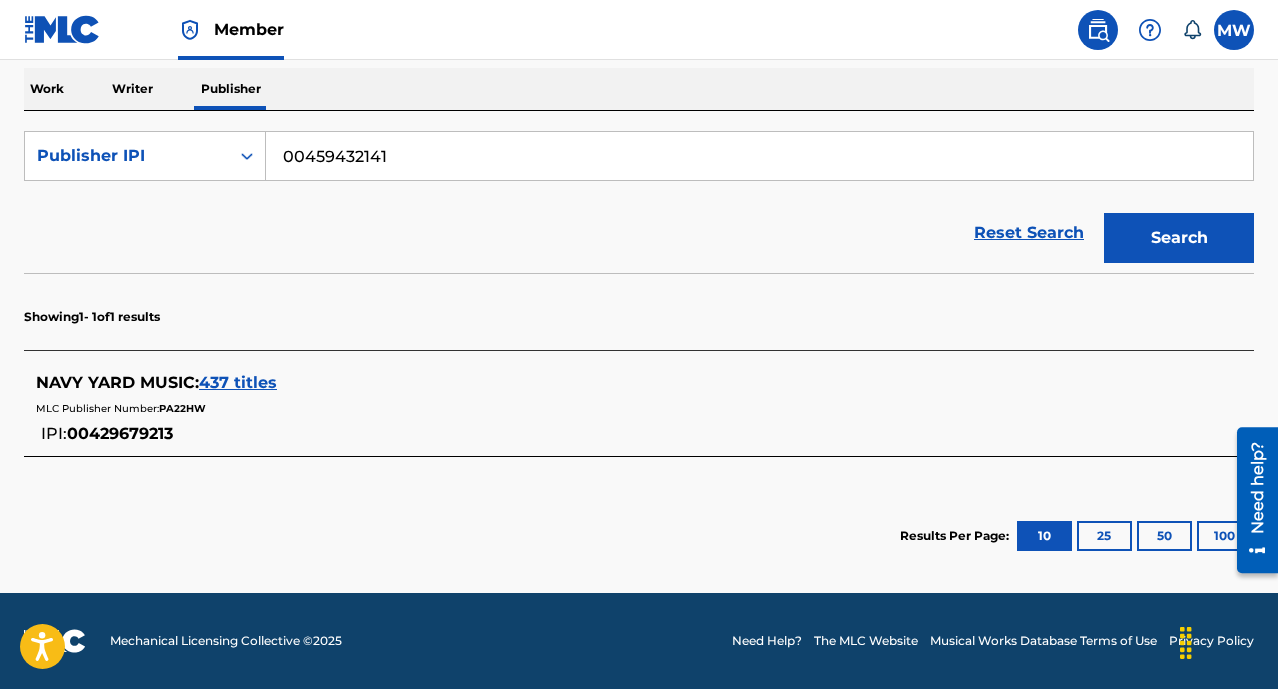 type on "00459432141" 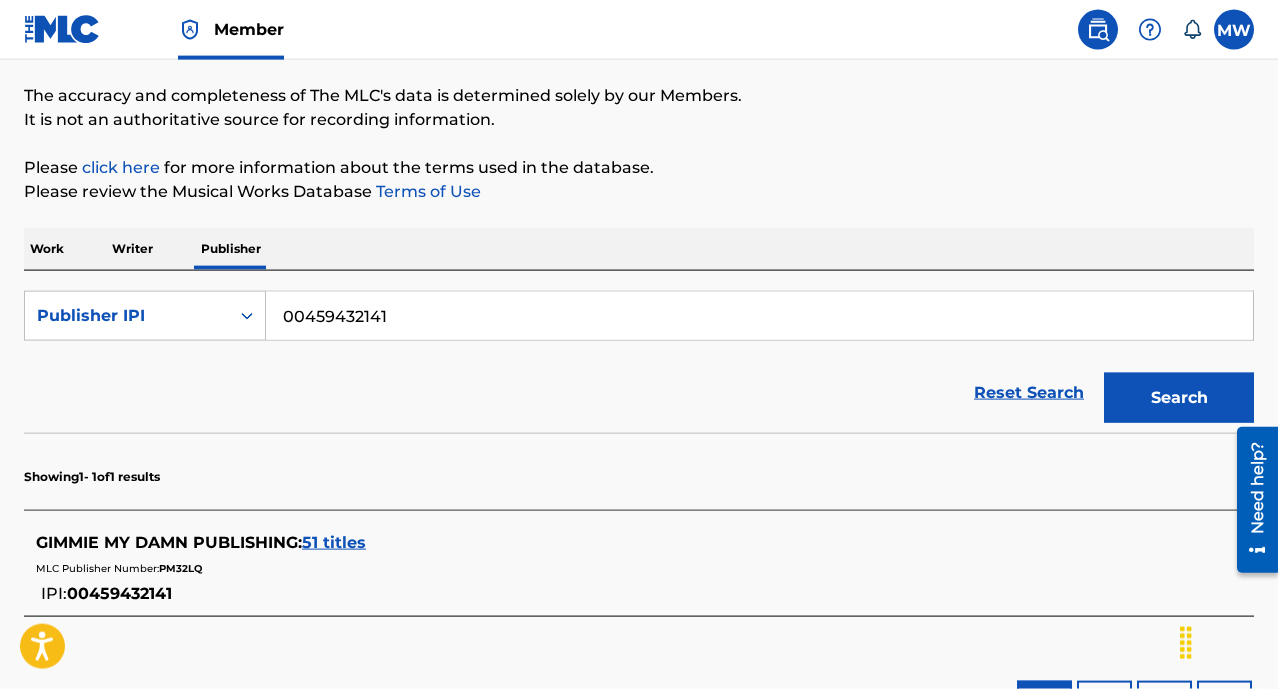 scroll, scrollTop: 212, scrollLeft: 0, axis: vertical 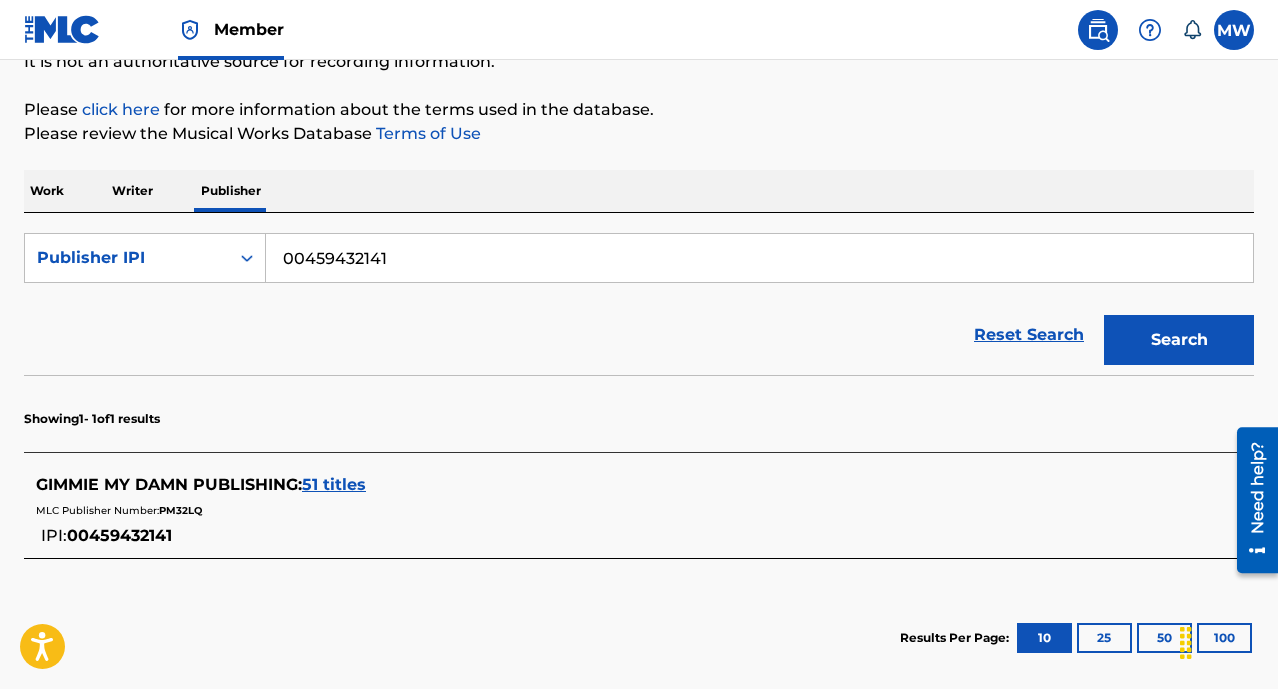 click on "51 titles" at bounding box center (334, 484) 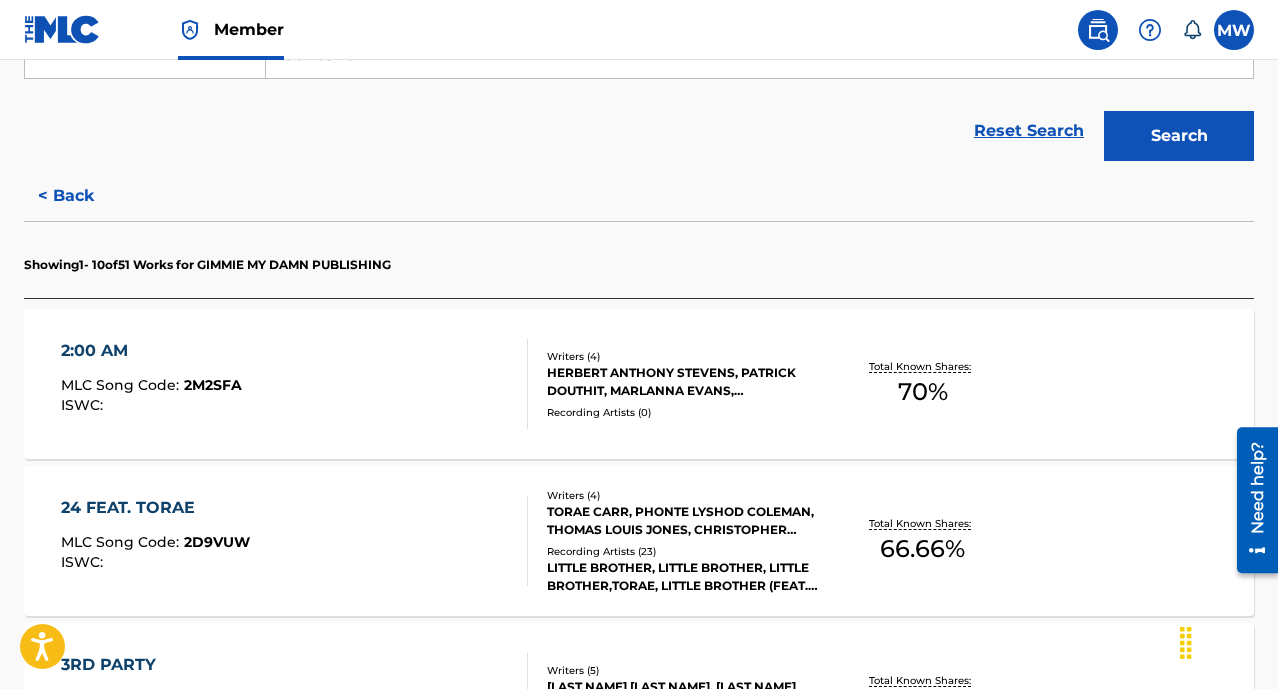 scroll, scrollTop: 0, scrollLeft: 0, axis: both 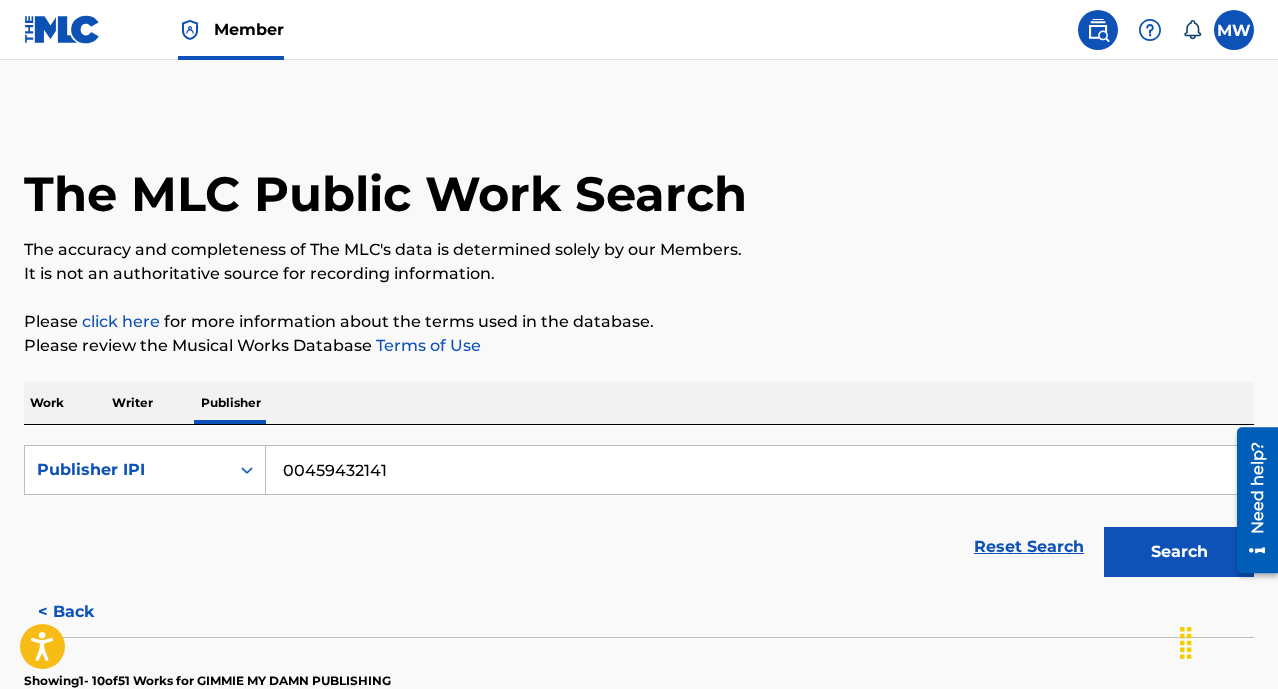 click on "00459432141" at bounding box center (759, 470) 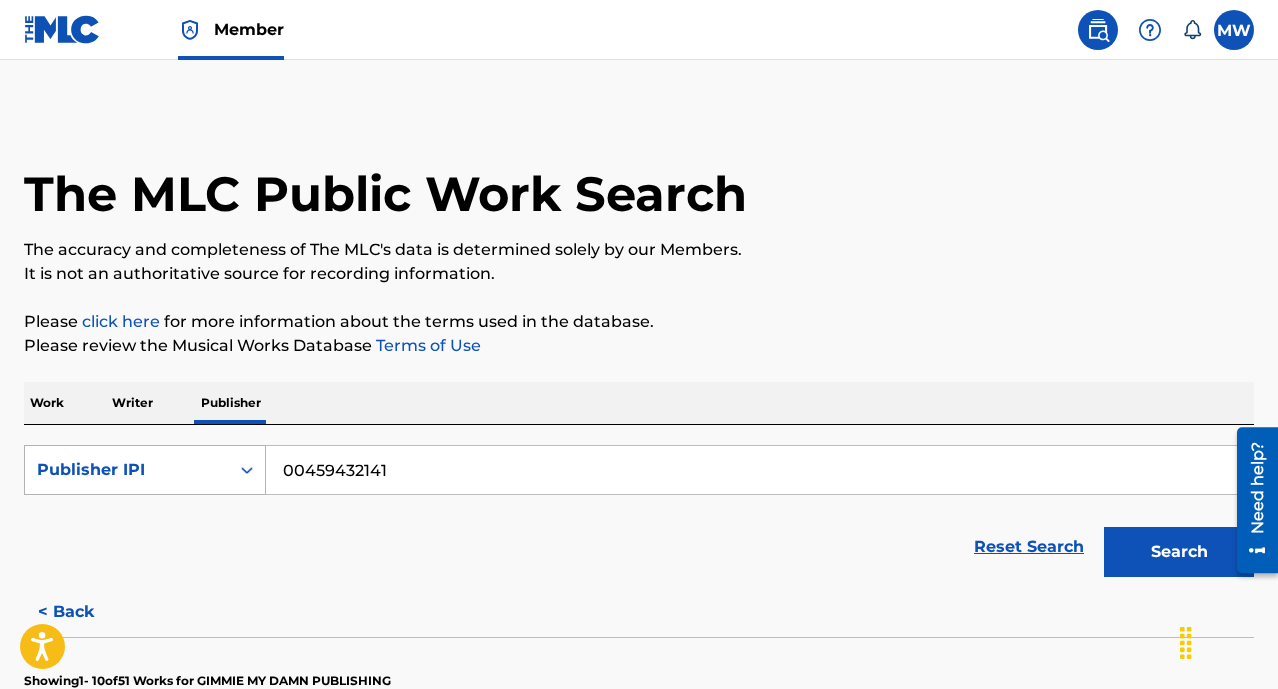 click on "Publisher IPI" at bounding box center (127, 470) 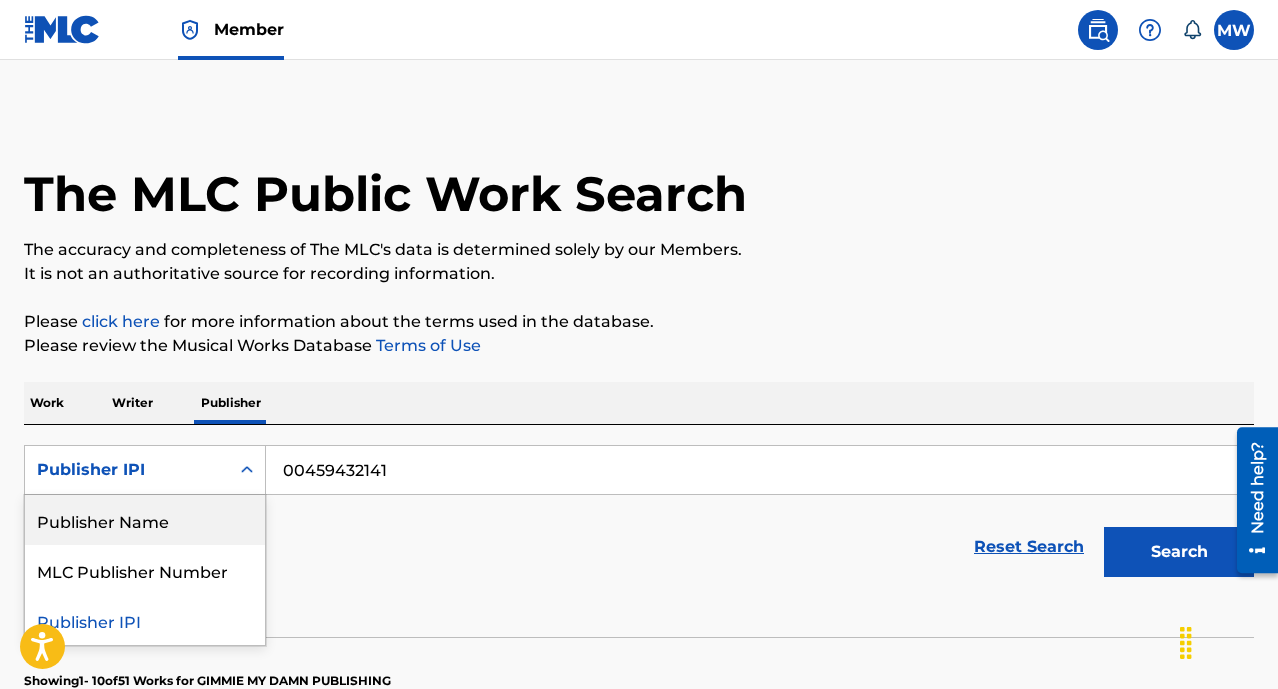 click on "Publisher Name" at bounding box center [145, 520] 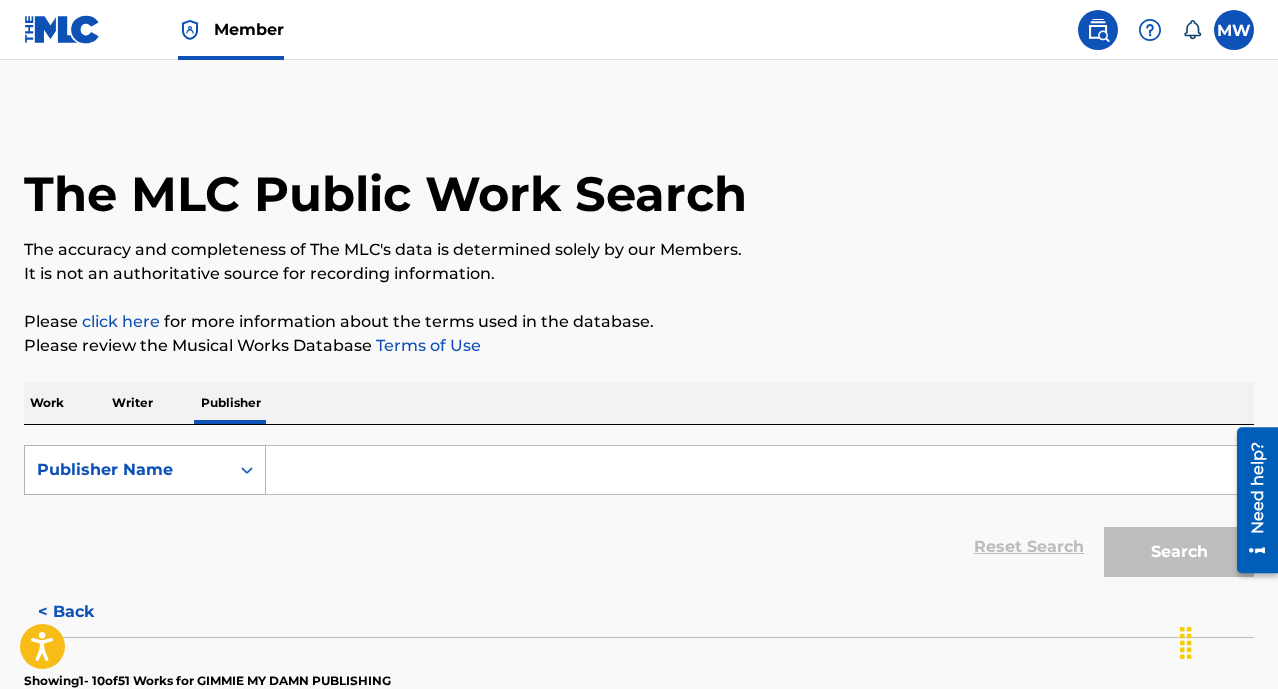 click on "Publisher Name" at bounding box center [145, 470] 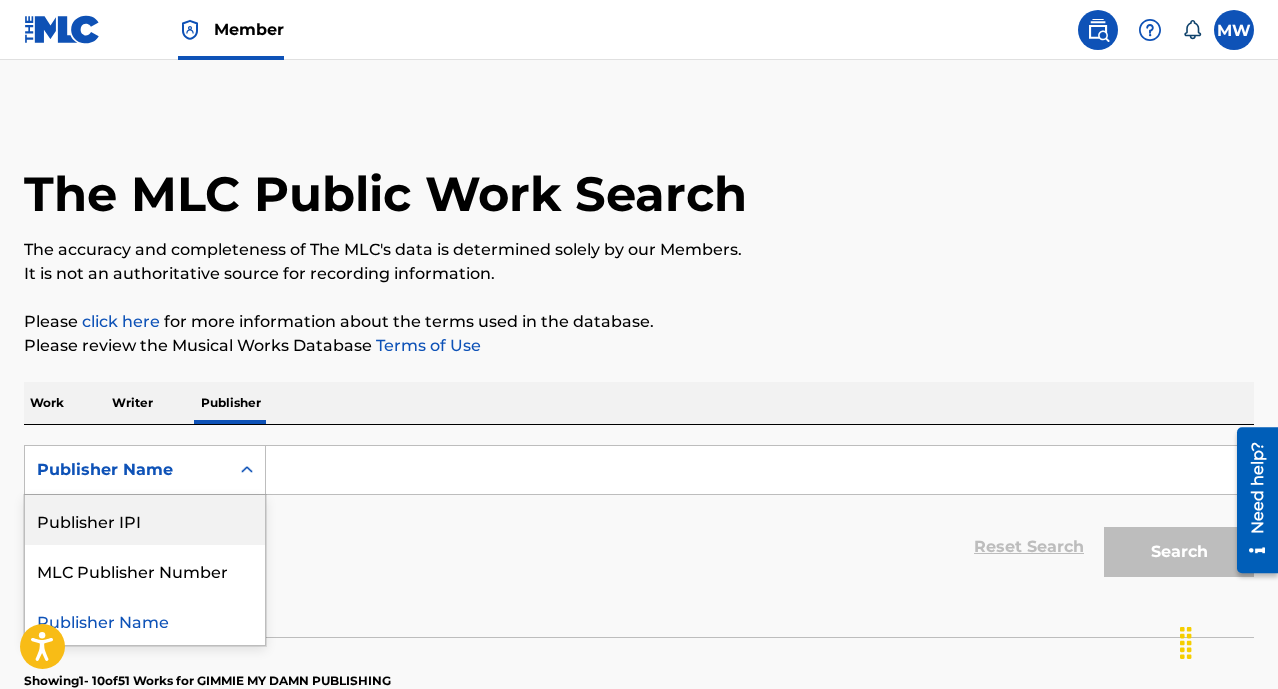 click at bounding box center (759, 470) 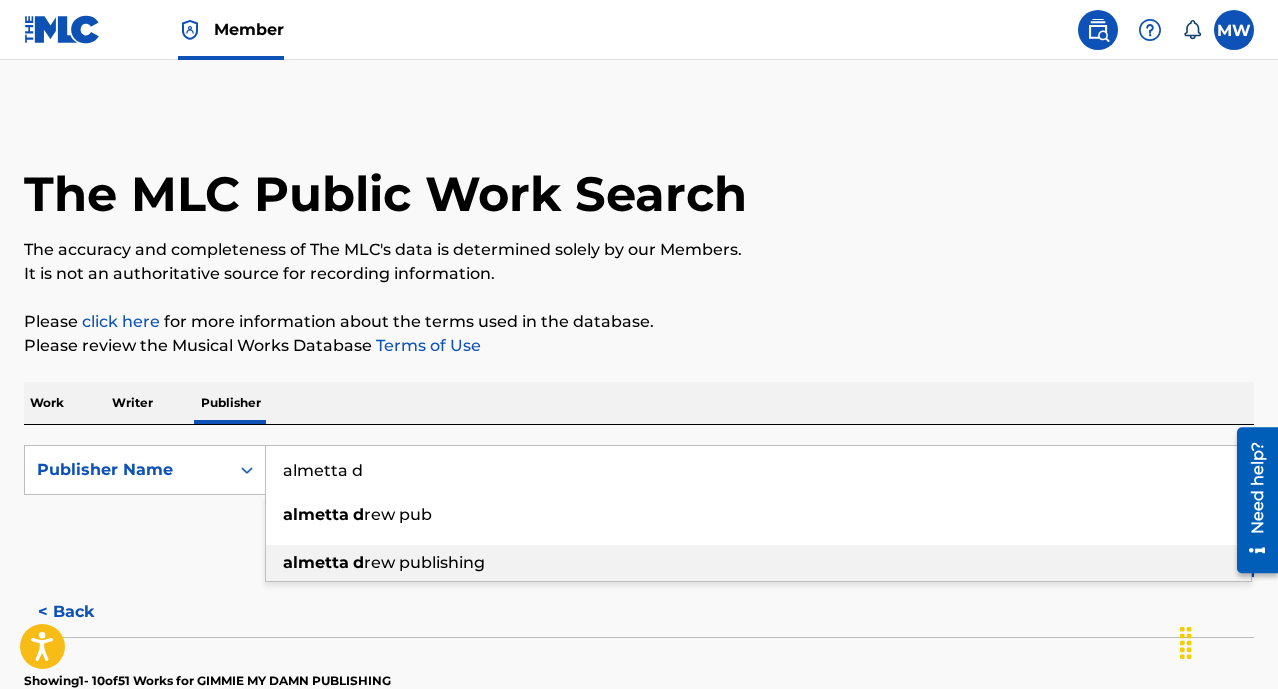 click on "rew publishing" at bounding box center (424, 562) 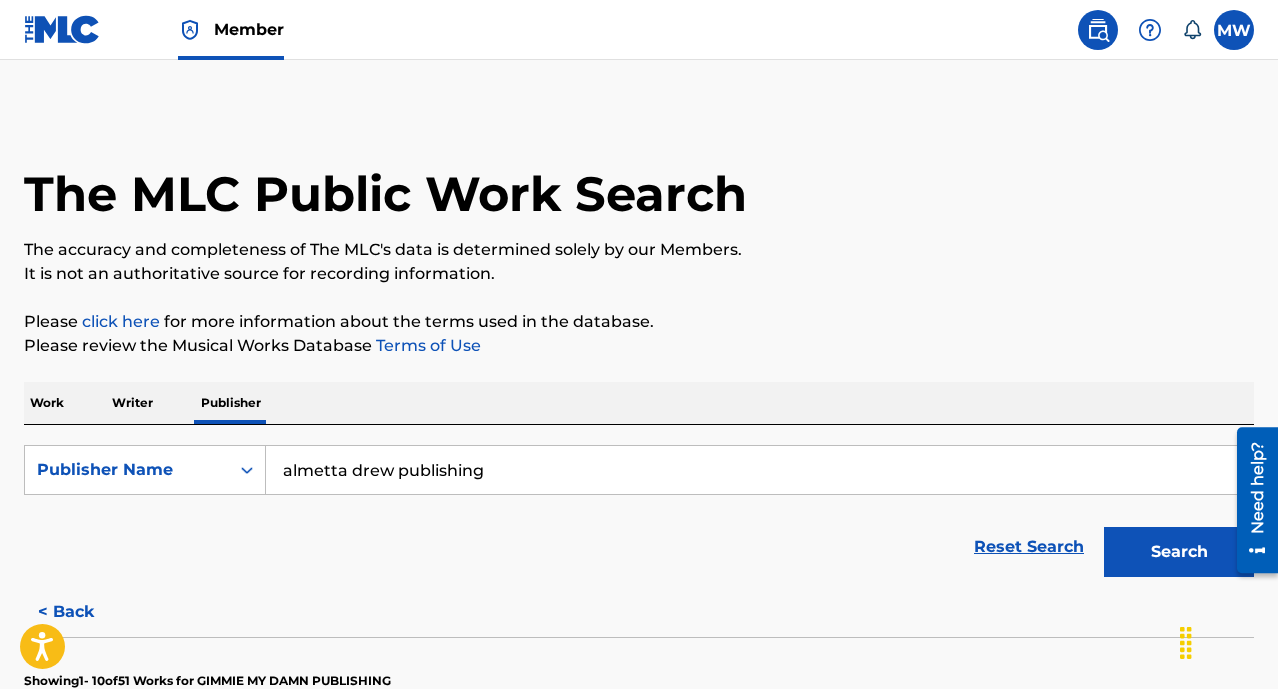 click on "Search" at bounding box center (1179, 552) 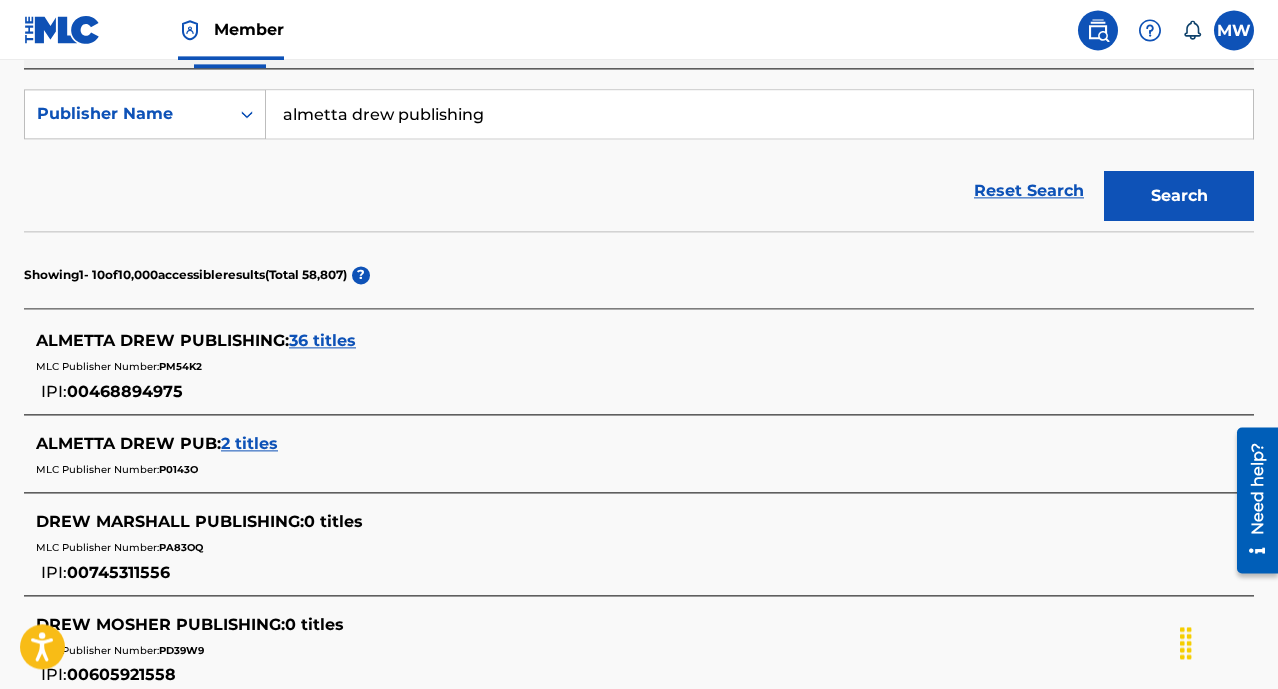 scroll, scrollTop: 404, scrollLeft: 0, axis: vertical 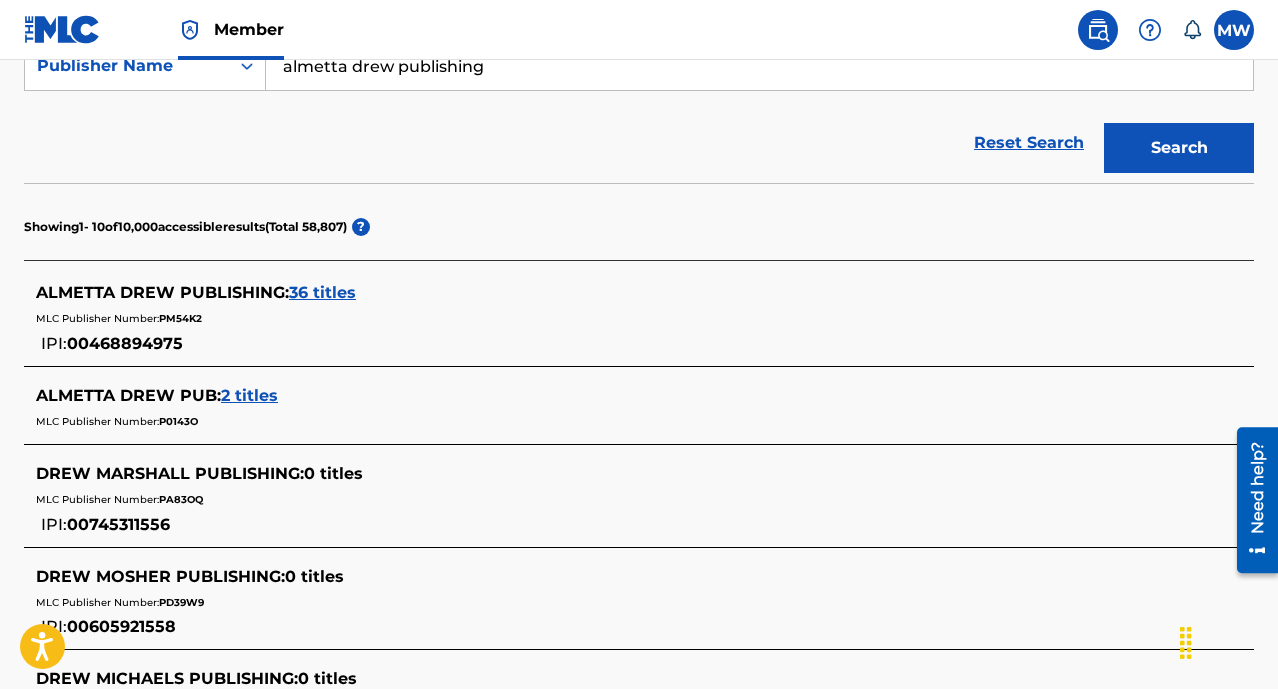 click on "36 titles" at bounding box center (322, 292) 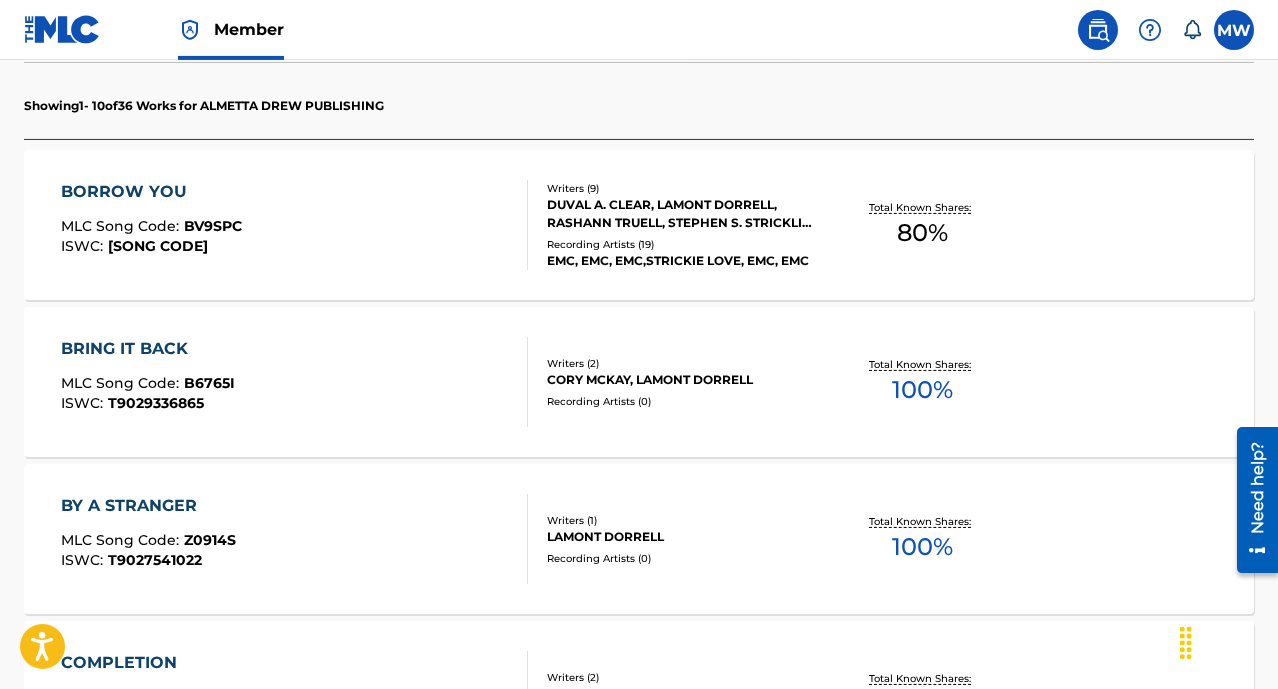 scroll, scrollTop: 612, scrollLeft: 0, axis: vertical 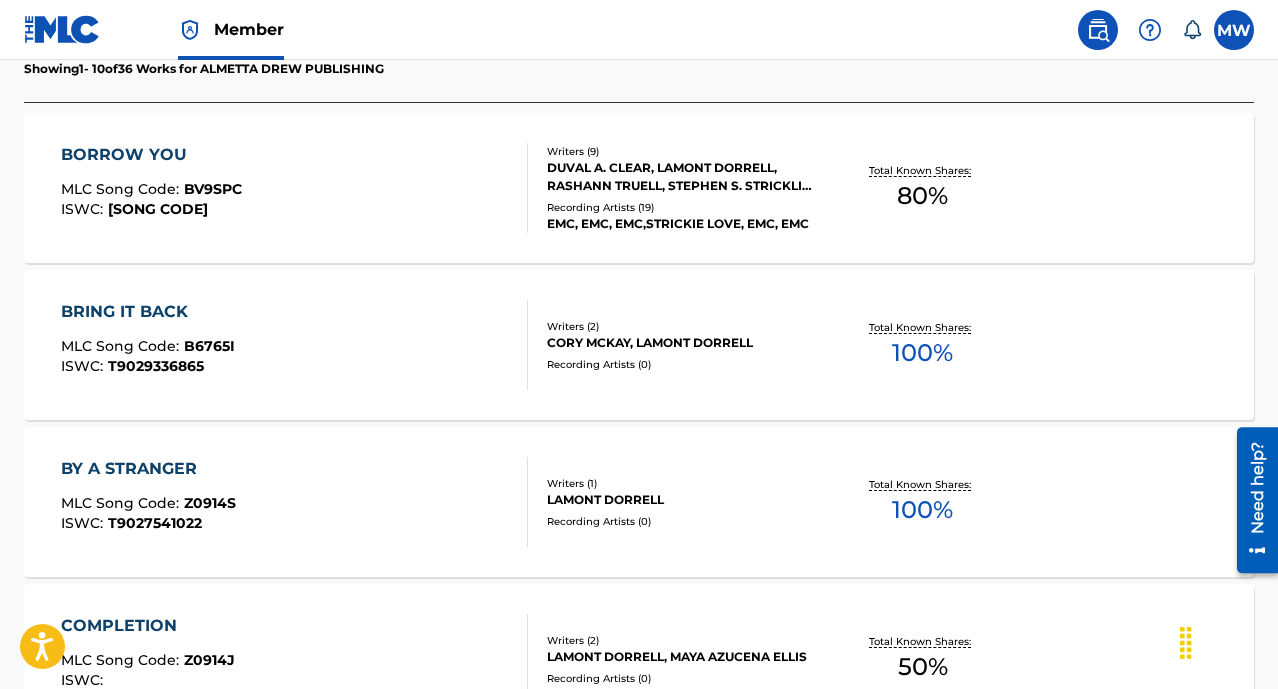 click on "BRING IT BACK MLC Song Code : B6765I ISWC : T9029336865" at bounding box center [294, 345] 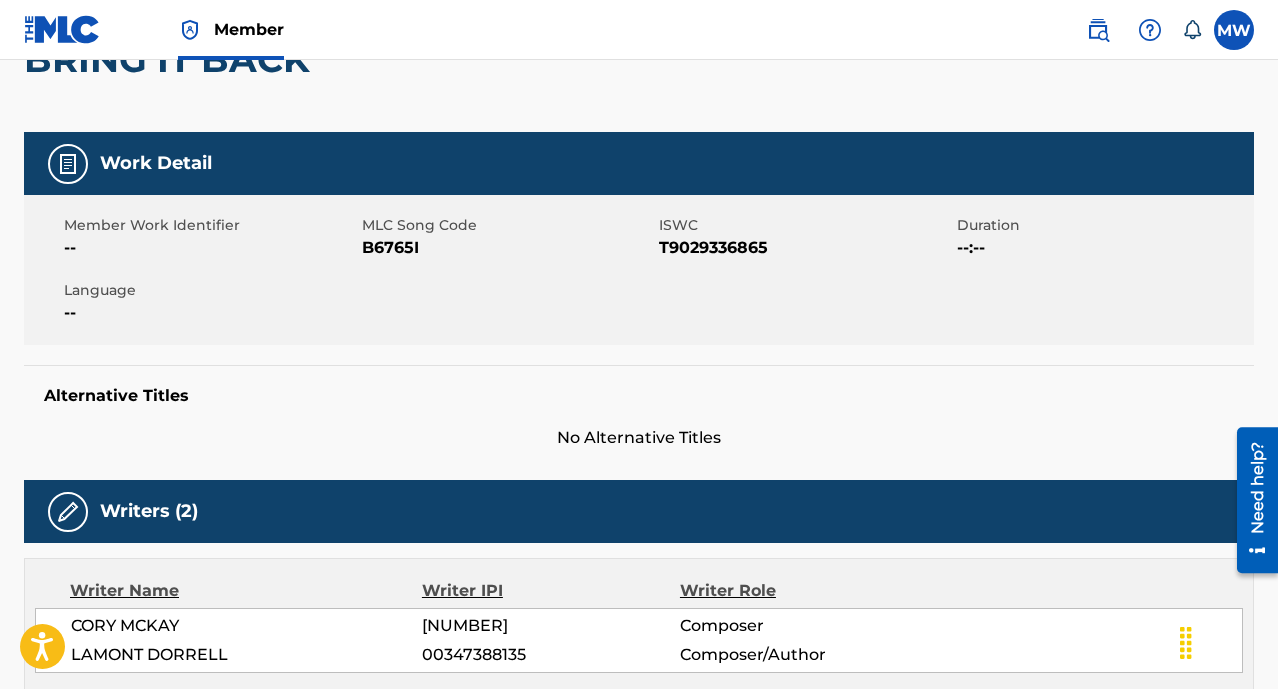 scroll, scrollTop: 0, scrollLeft: 0, axis: both 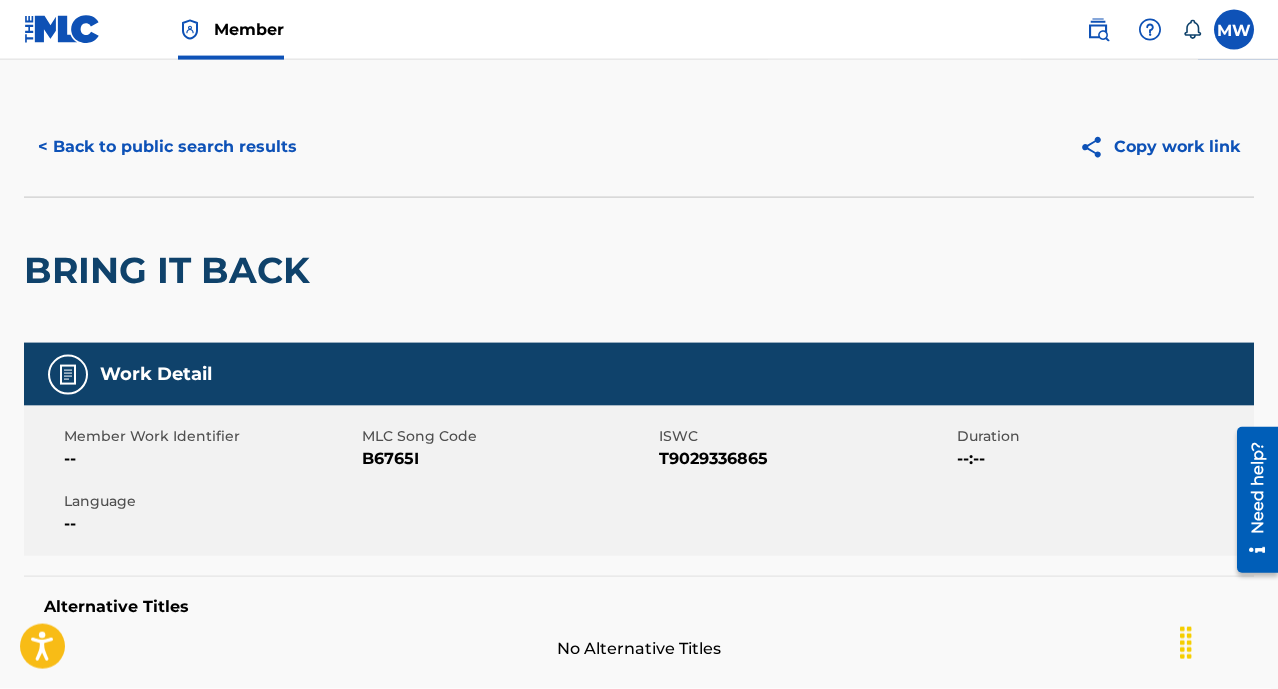 click on "< Back to public search results" at bounding box center (167, 147) 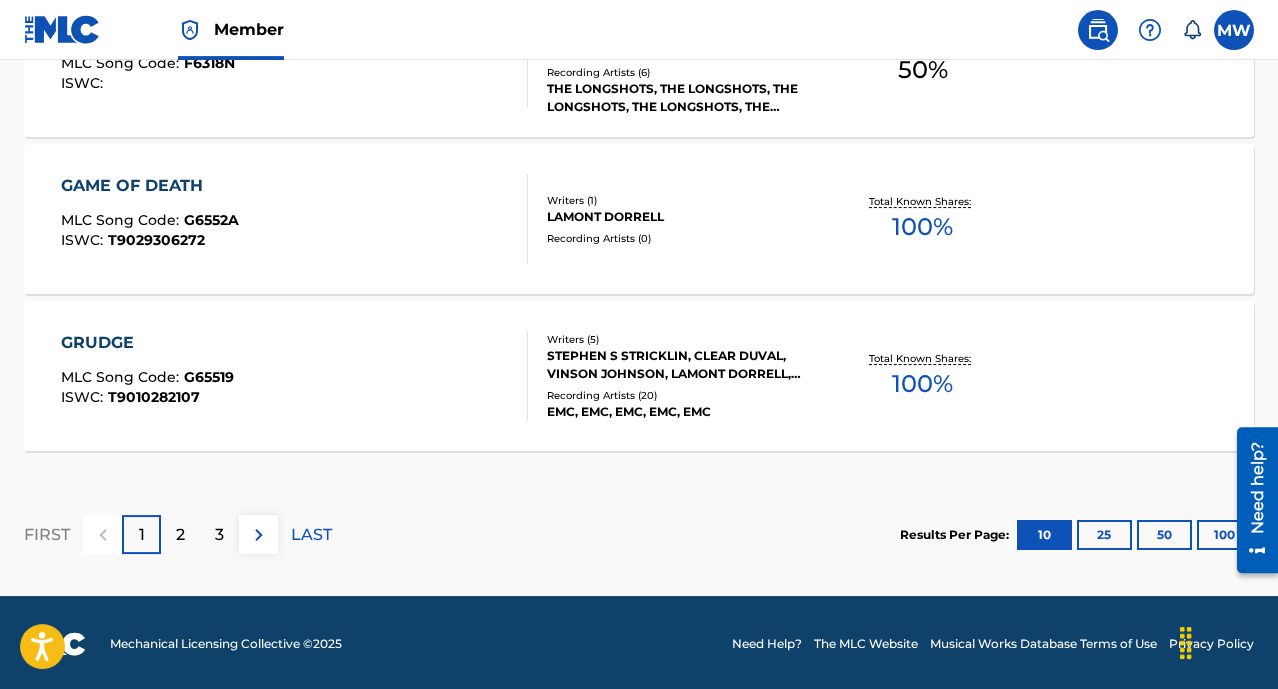 scroll, scrollTop: 1840, scrollLeft: 0, axis: vertical 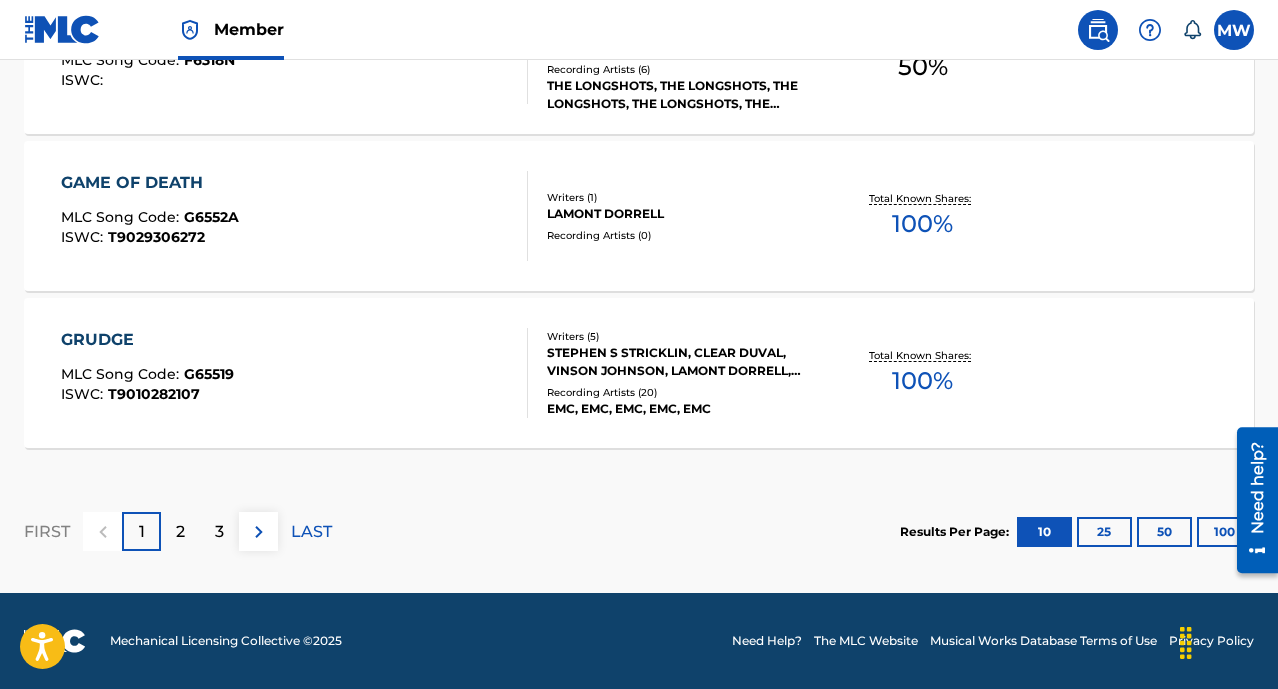 click on "2" at bounding box center (180, 532) 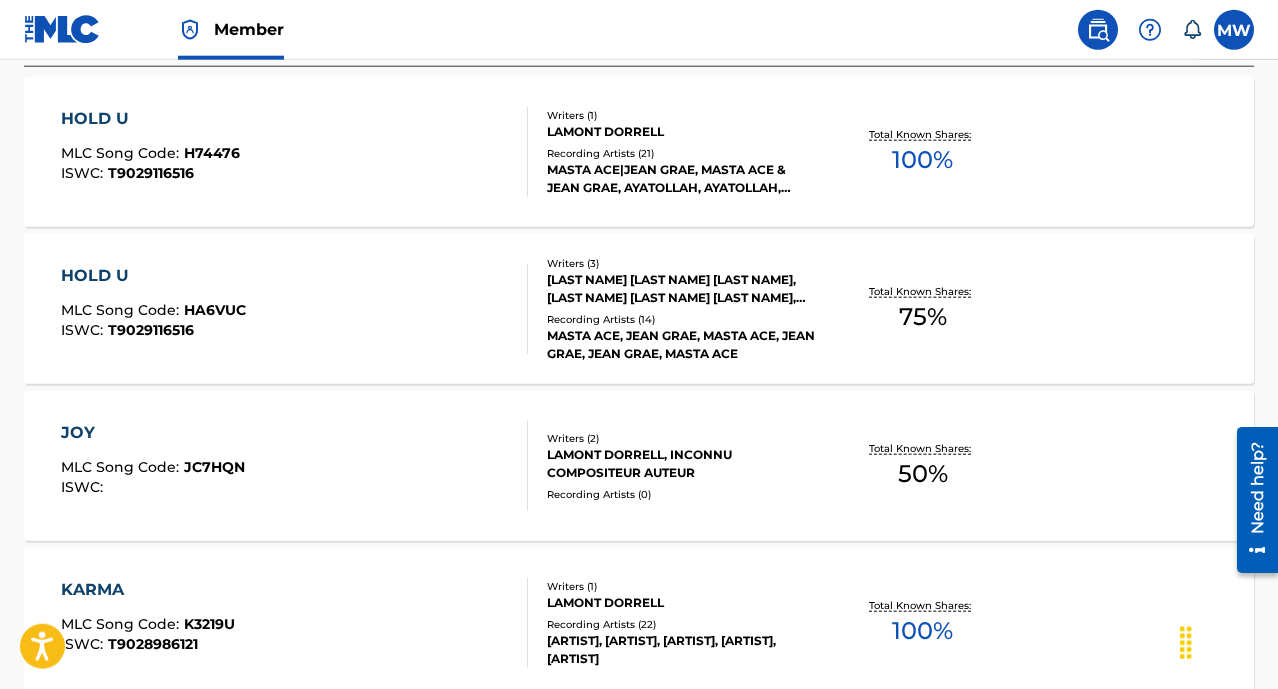 scroll, scrollTop: 566, scrollLeft: 0, axis: vertical 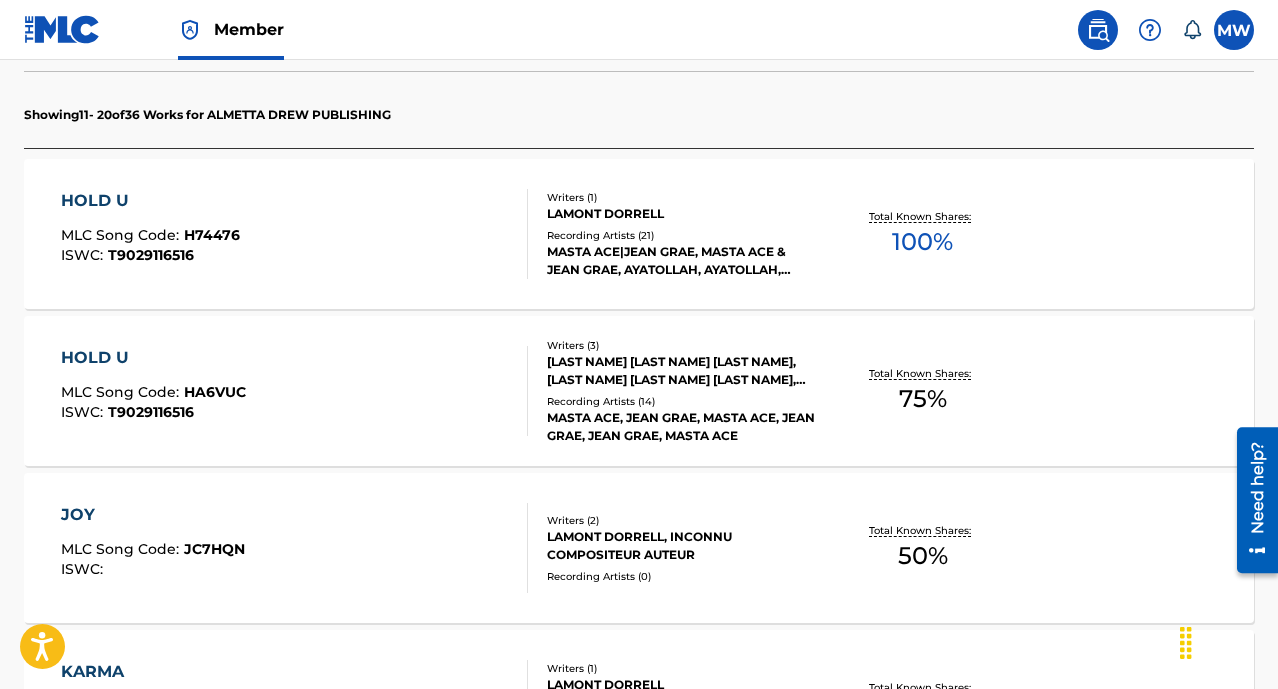 click on "HOLD U" at bounding box center (150, 201) 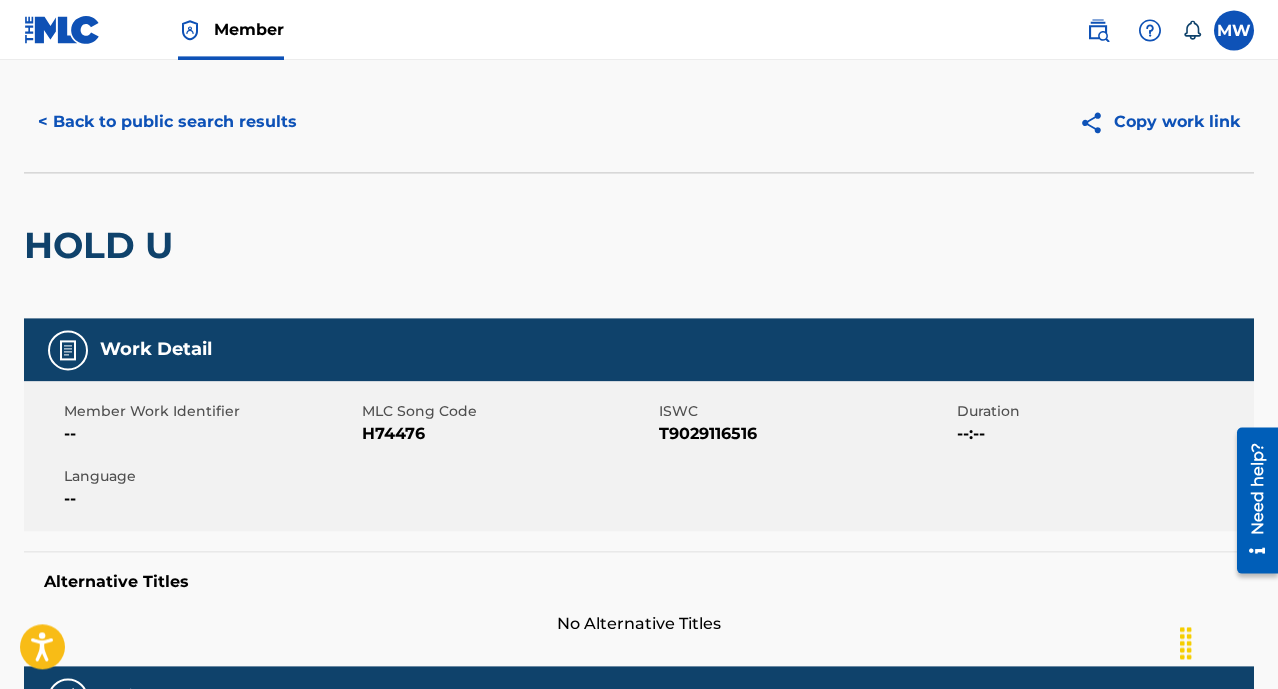 scroll, scrollTop: 0, scrollLeft: 0, axis: both 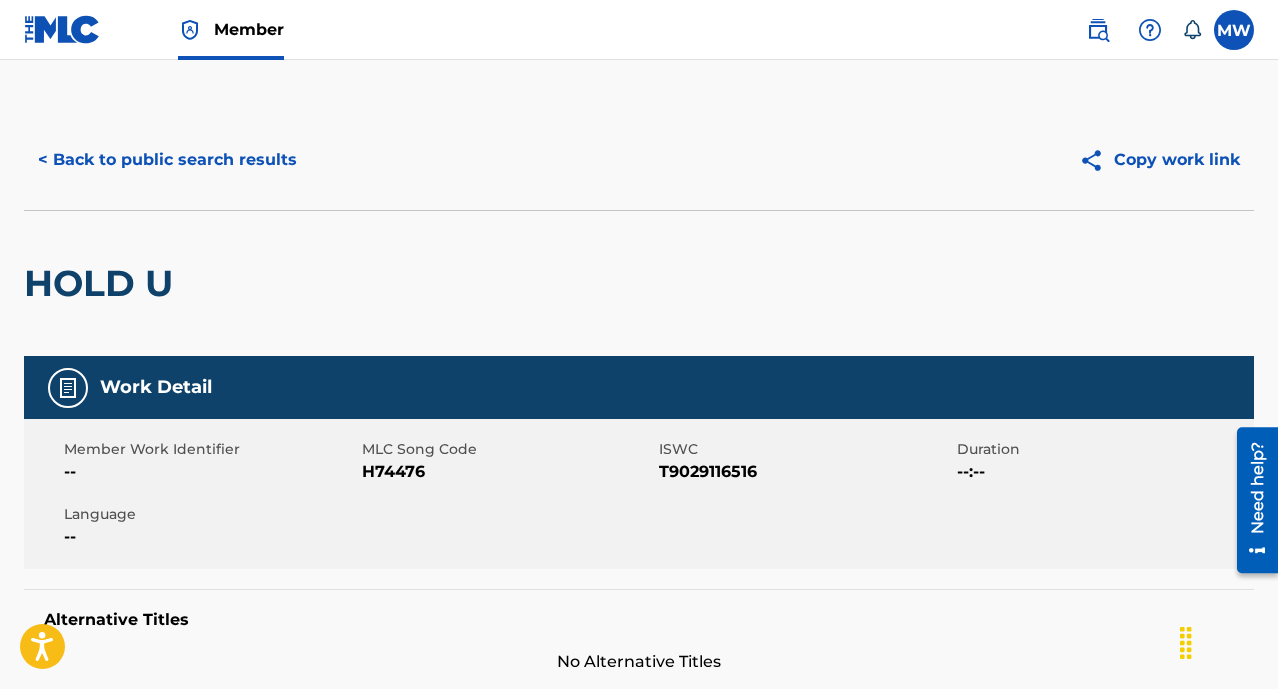 click on "< Back to public search results" at bounding box center (167, 160) 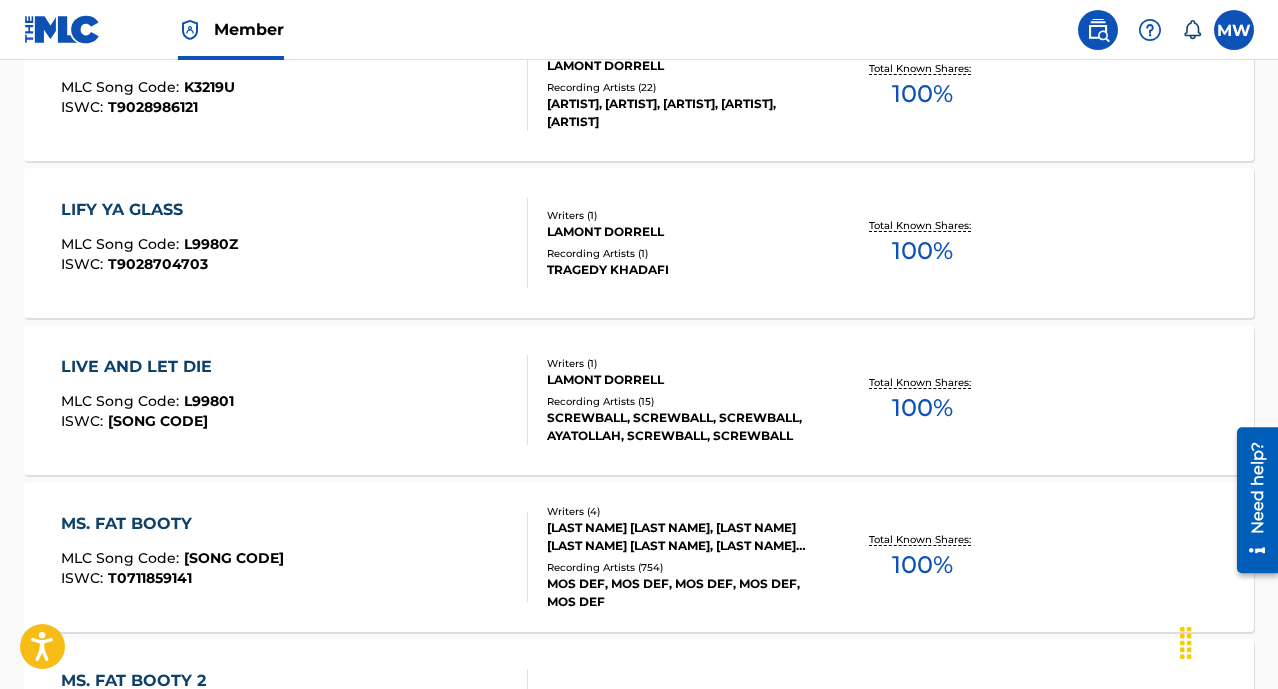 scroll, scrollTop: 1840, scrollLeft: 0, axis: vertical 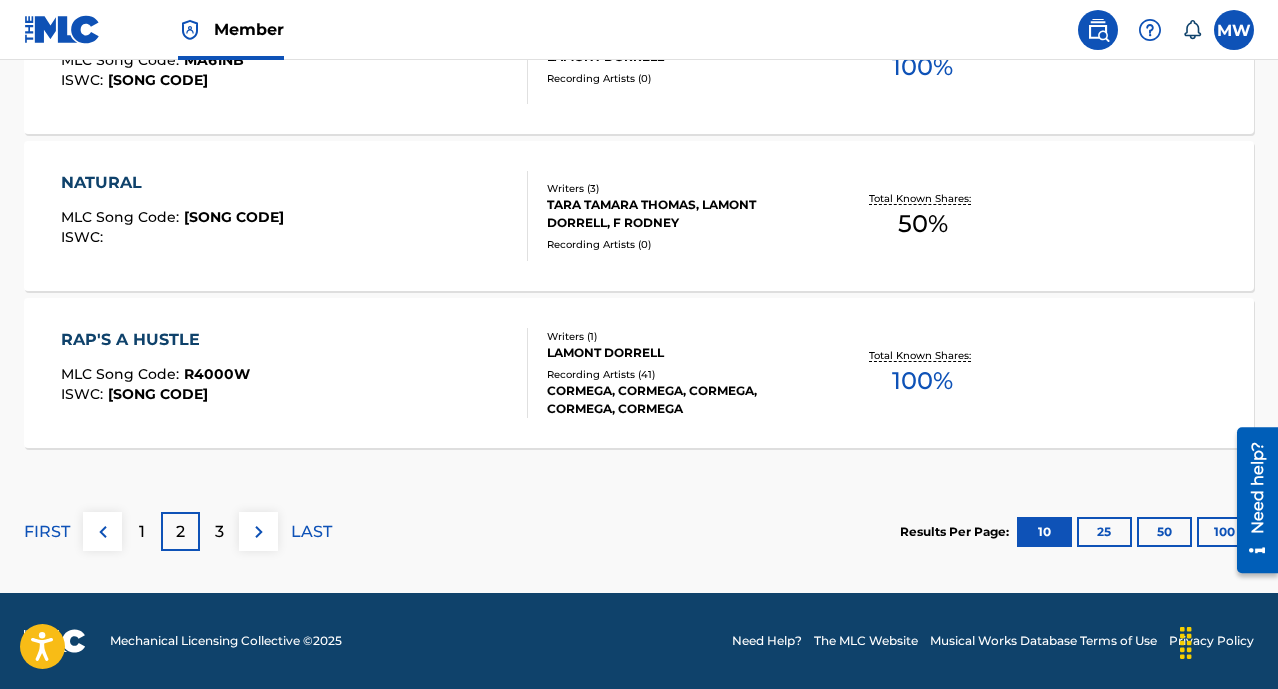 click on "3" at bounding box center [219, 531] 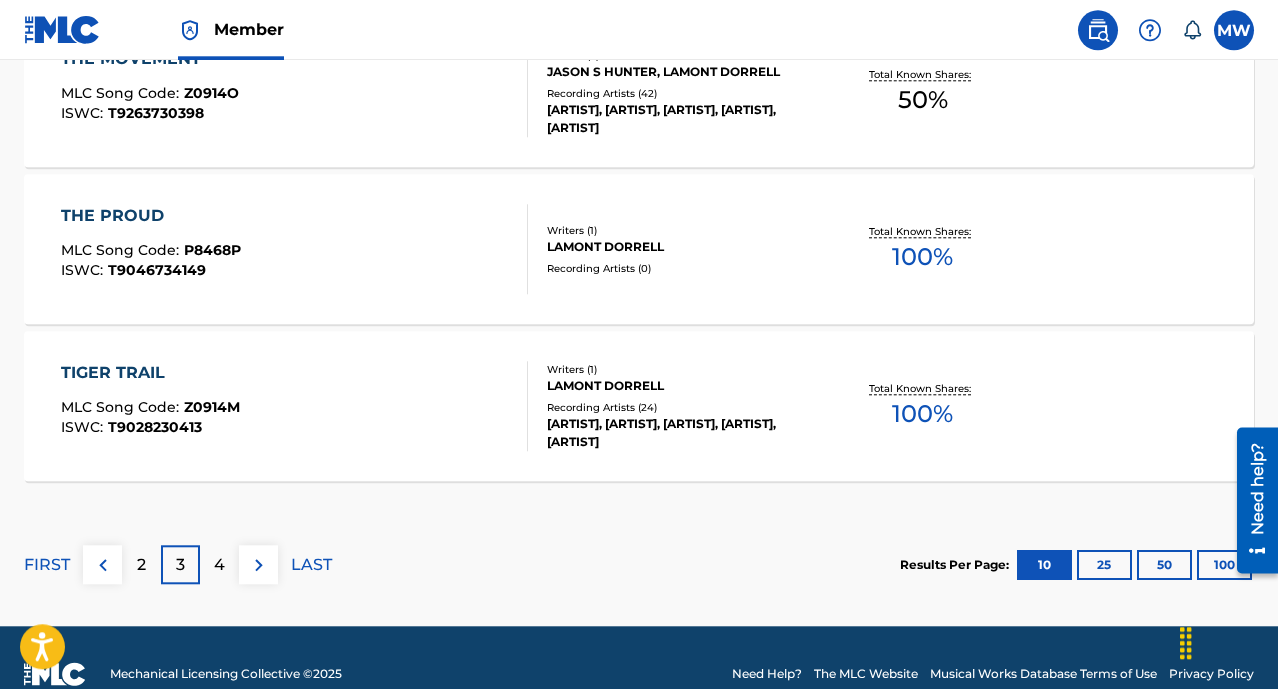 scroll, scrollTop: 1840, scrollLeft: 0, axis: vertical 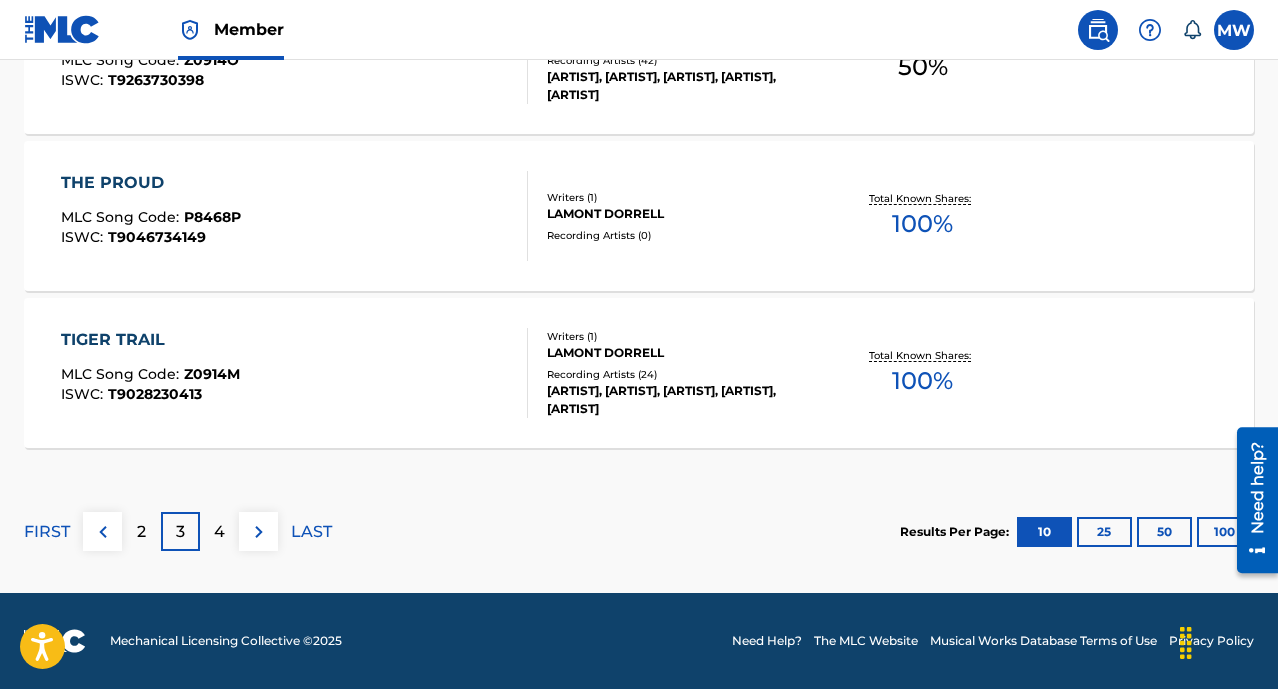 click on "4" at bounding box center (219, 531) 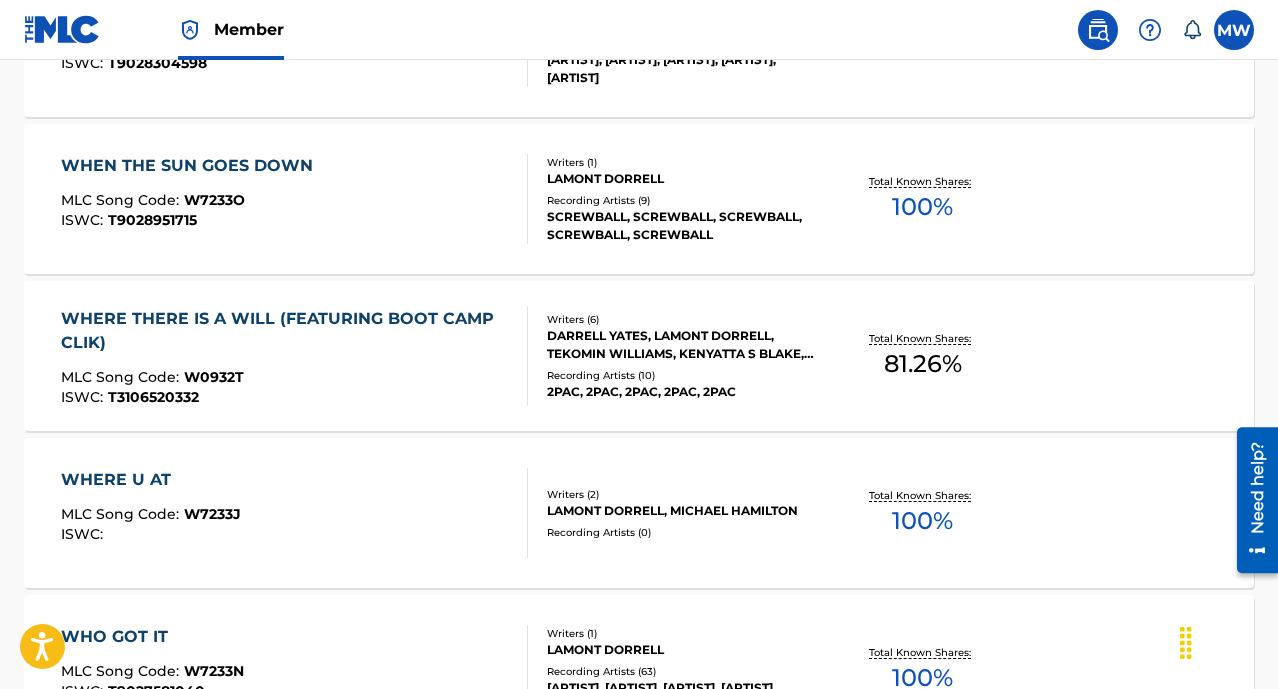 scroll, scrollTop: 1212, scrollLeft: 0, axis: vertical 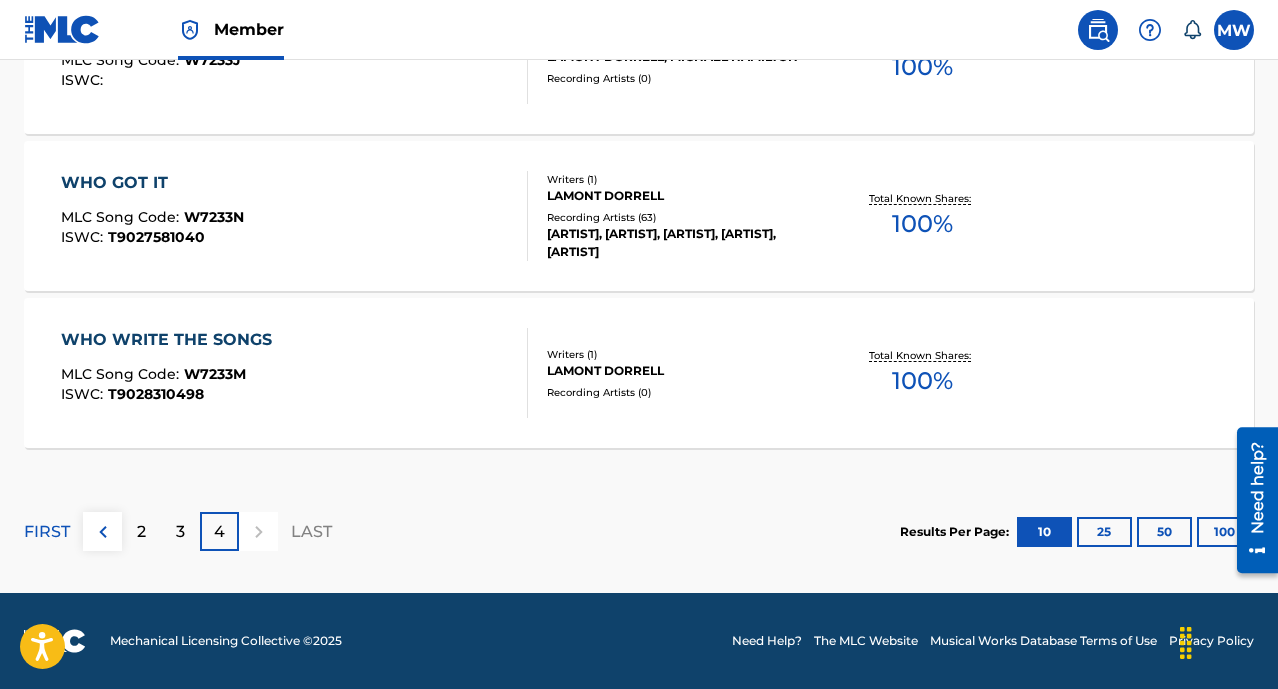 click on "2" at bounding box center [141, 531] 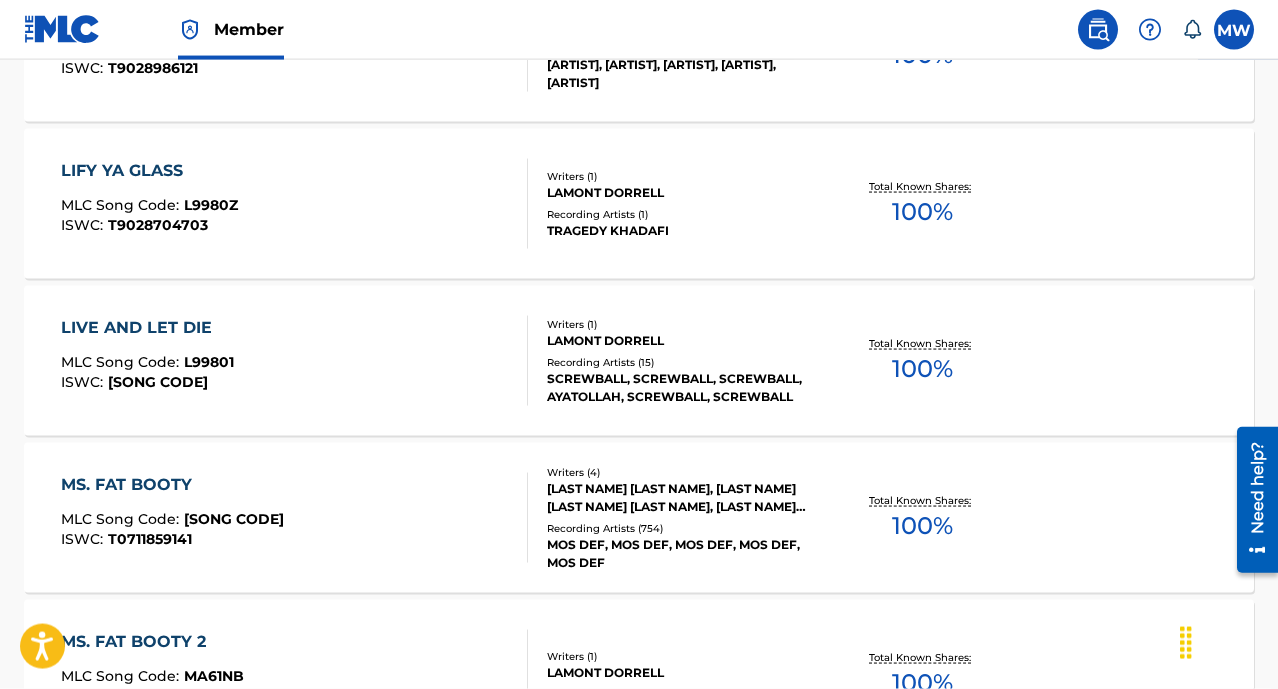 scroll, scrollTop: 1350, scrollLeft: 0, axis: vertical 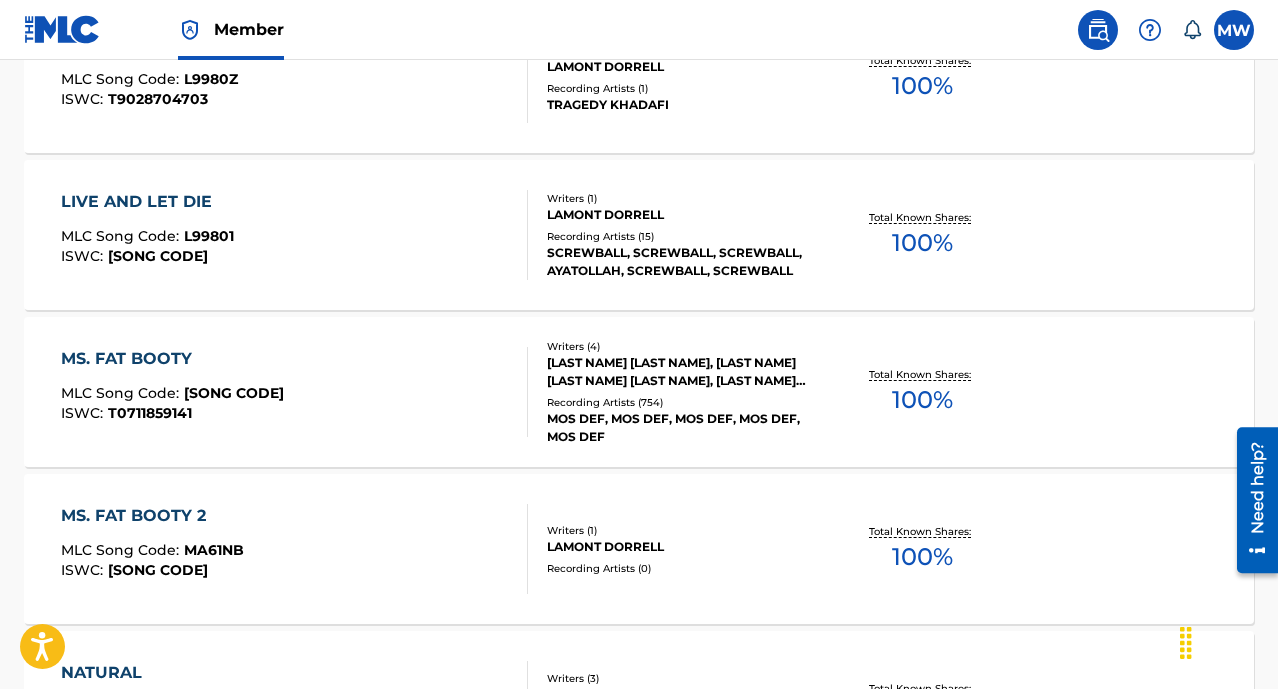 click on "MS. FAT BOOTY MLC Song Code : M16712 ISWC : T0711859141" at bounding box center [294, 392] 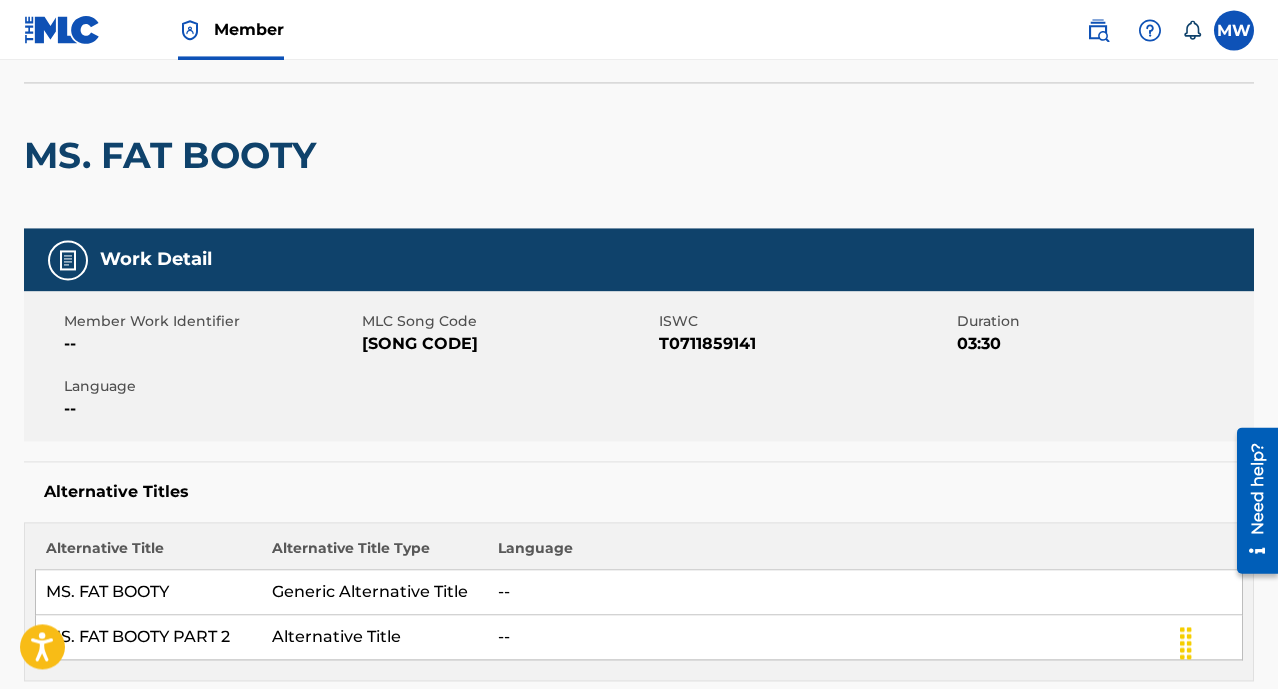 scroll, scrollTop: 0, scrollLeft: 0, axis: both 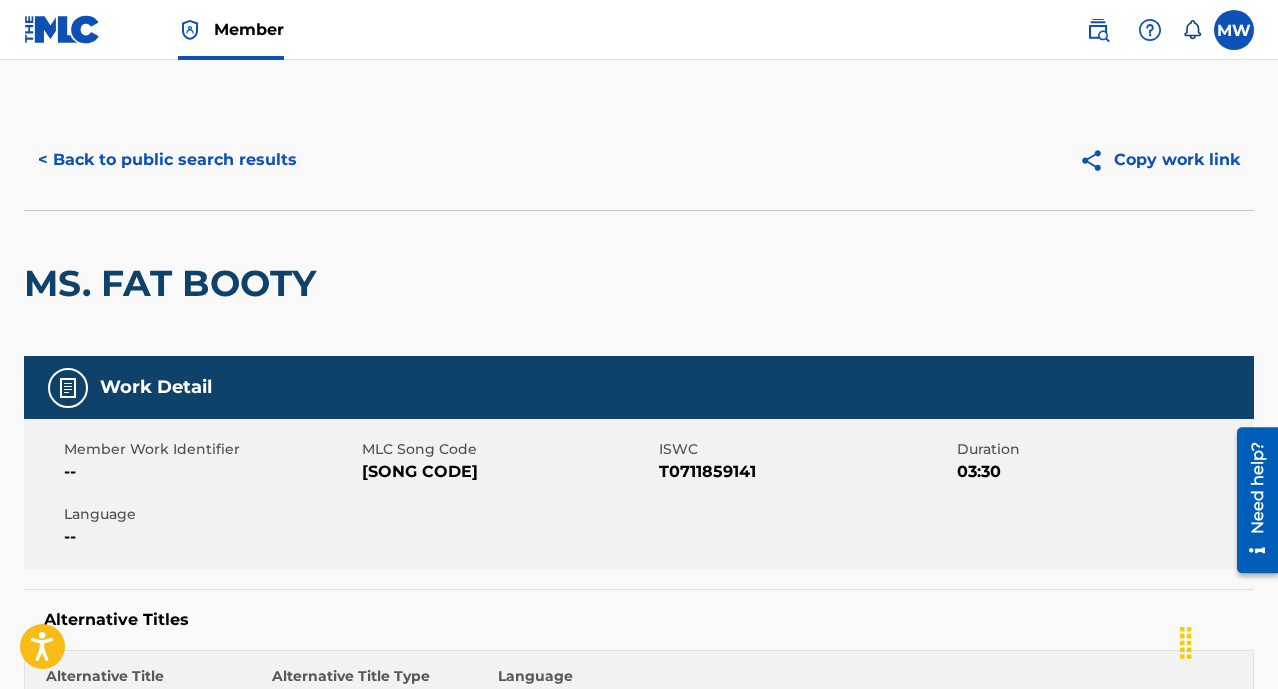 click on "< Back to public search results" at bounding box center (167, 160) 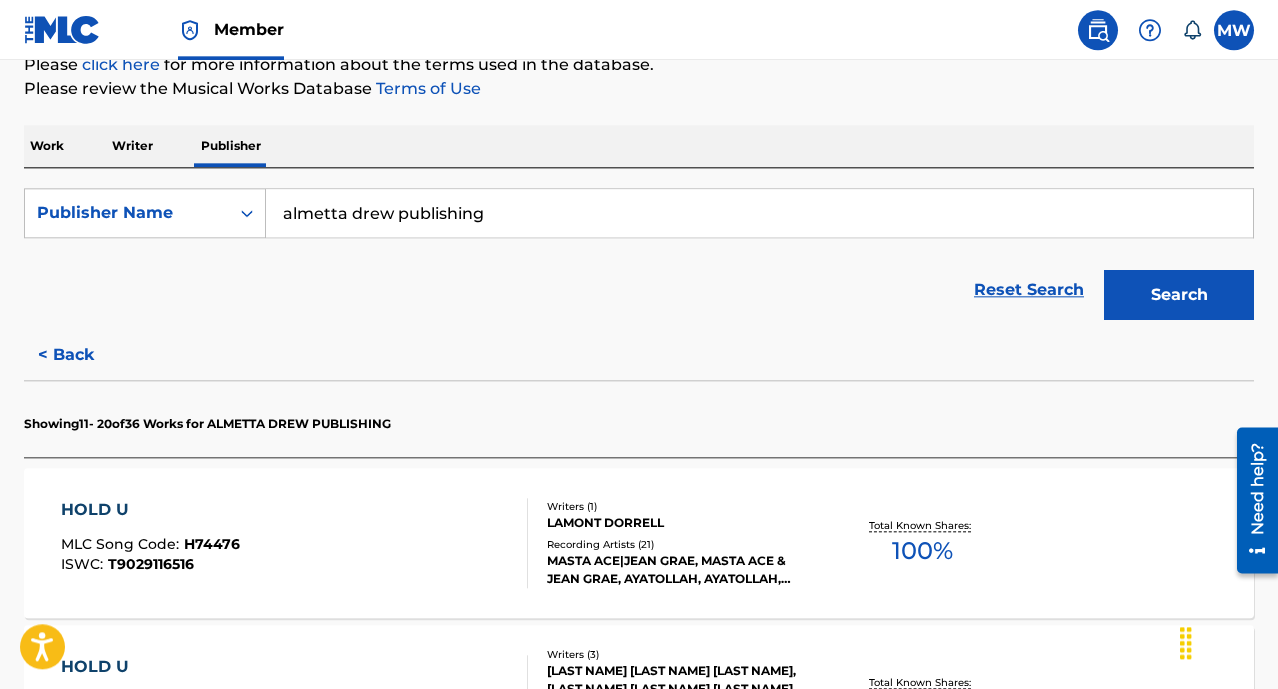 scroll, scrollTop: 481, scrollLeft: 0, axis: vertical 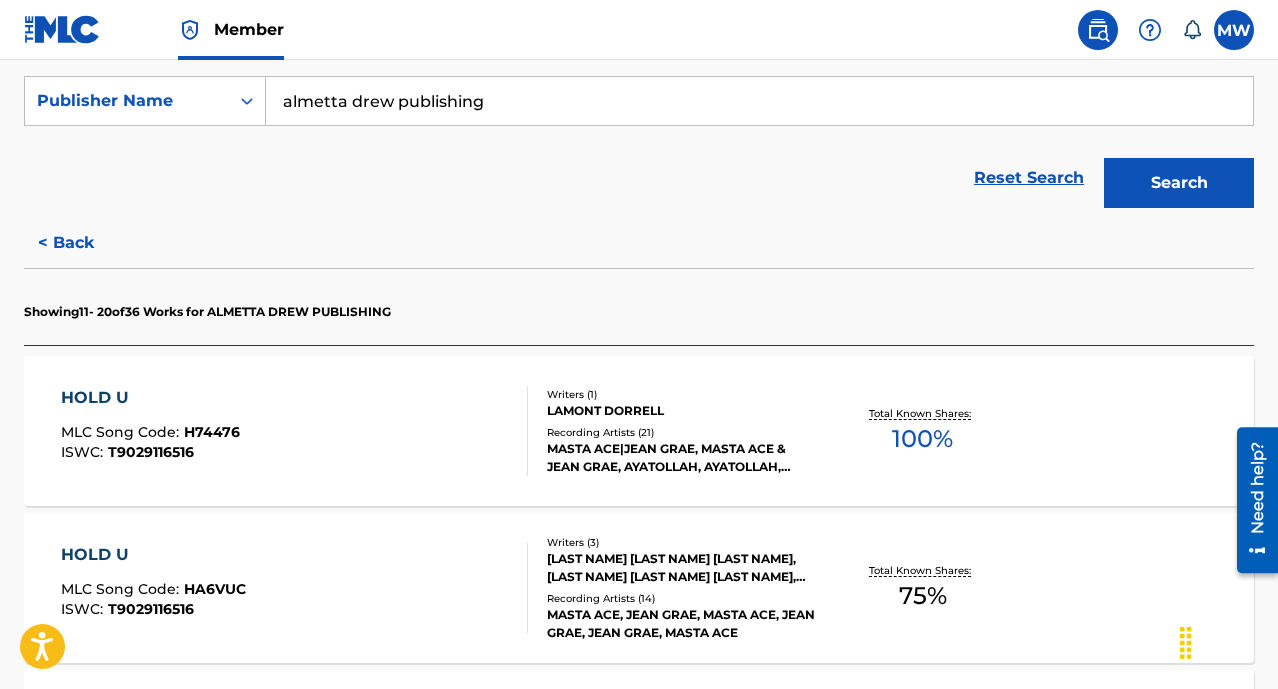 click on "< Back" at bounding box center [84, 243] 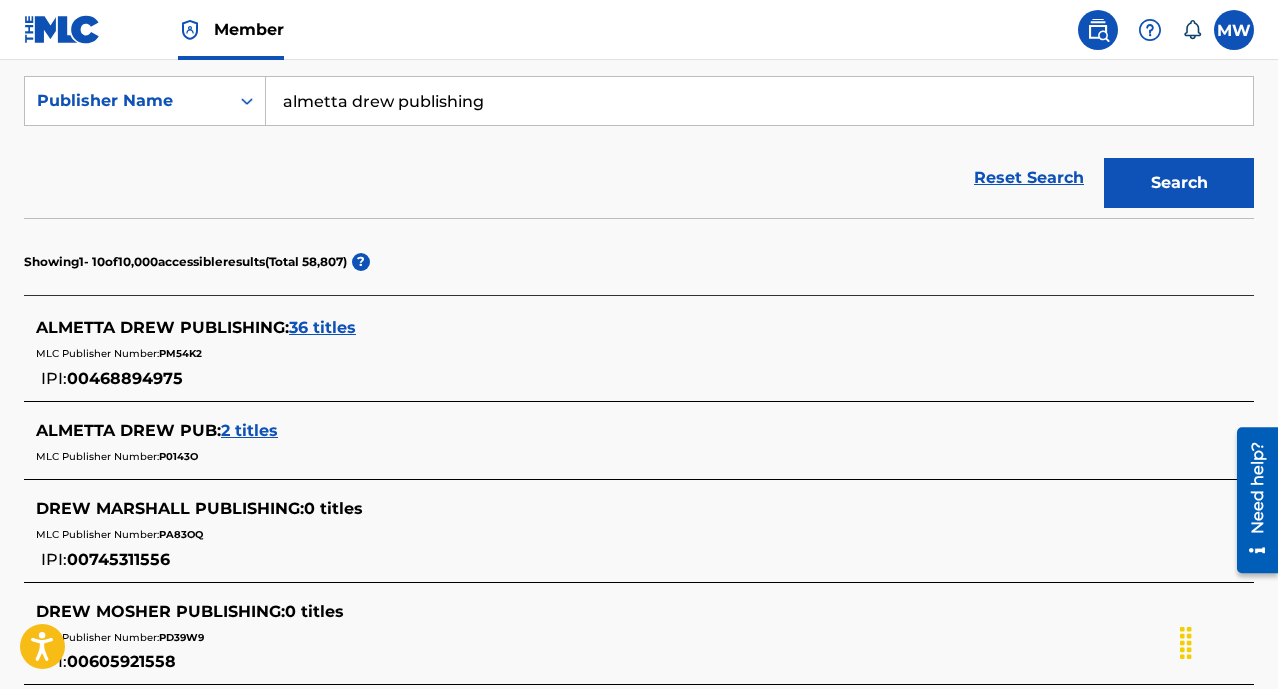 click on "2 titles" at bounding box center (249, 430) 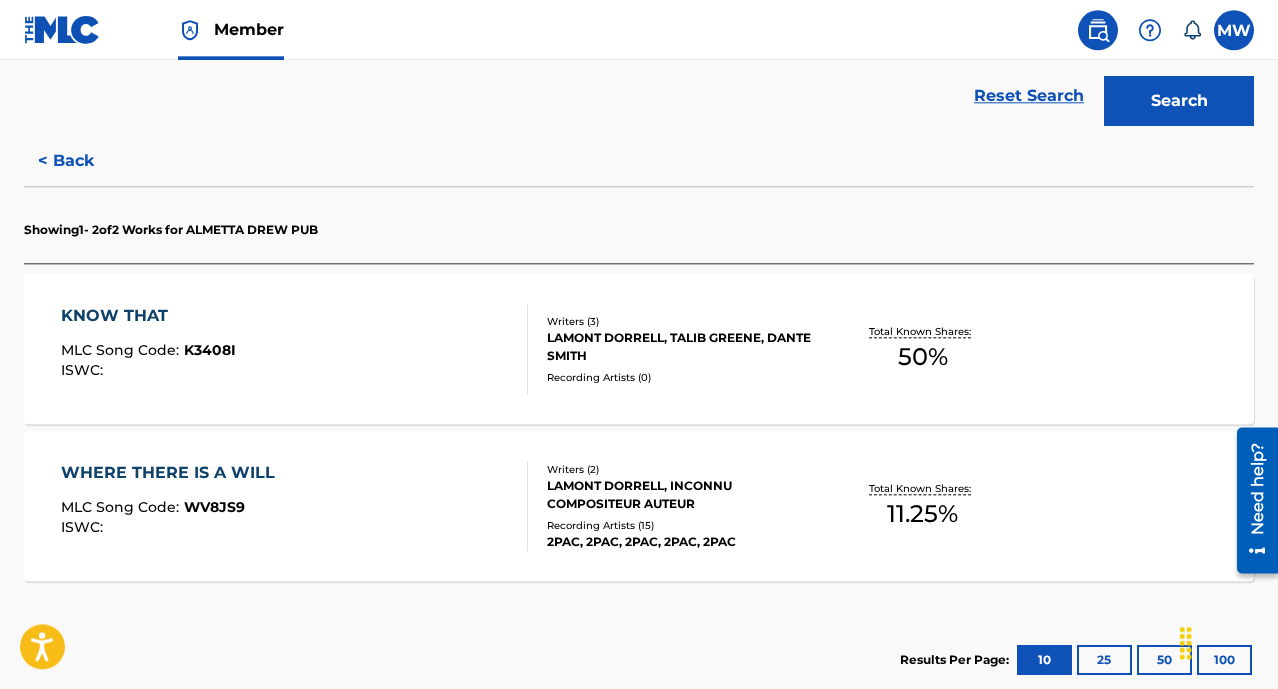 scroll, scrollTop: 481, scrollLeft: 0, axis: vertical 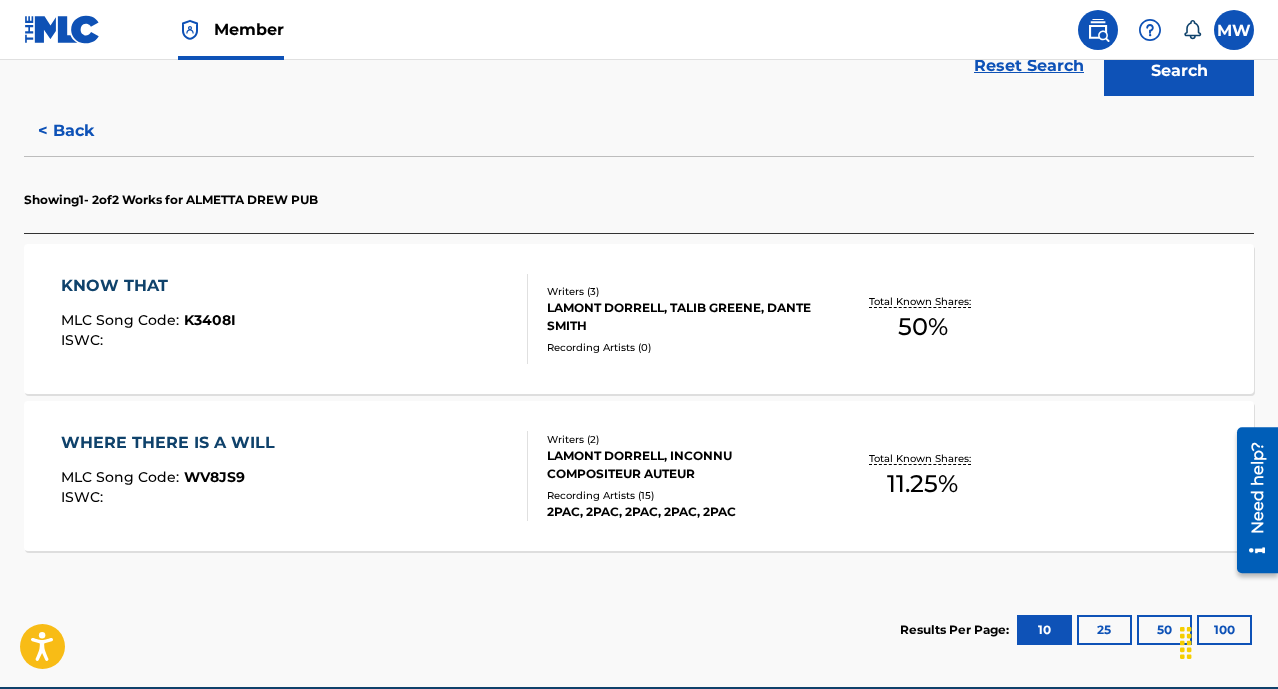 click on "KNOW THAT MLC Song Code : K3408I ISWC :" at bounding box center [294, 319] 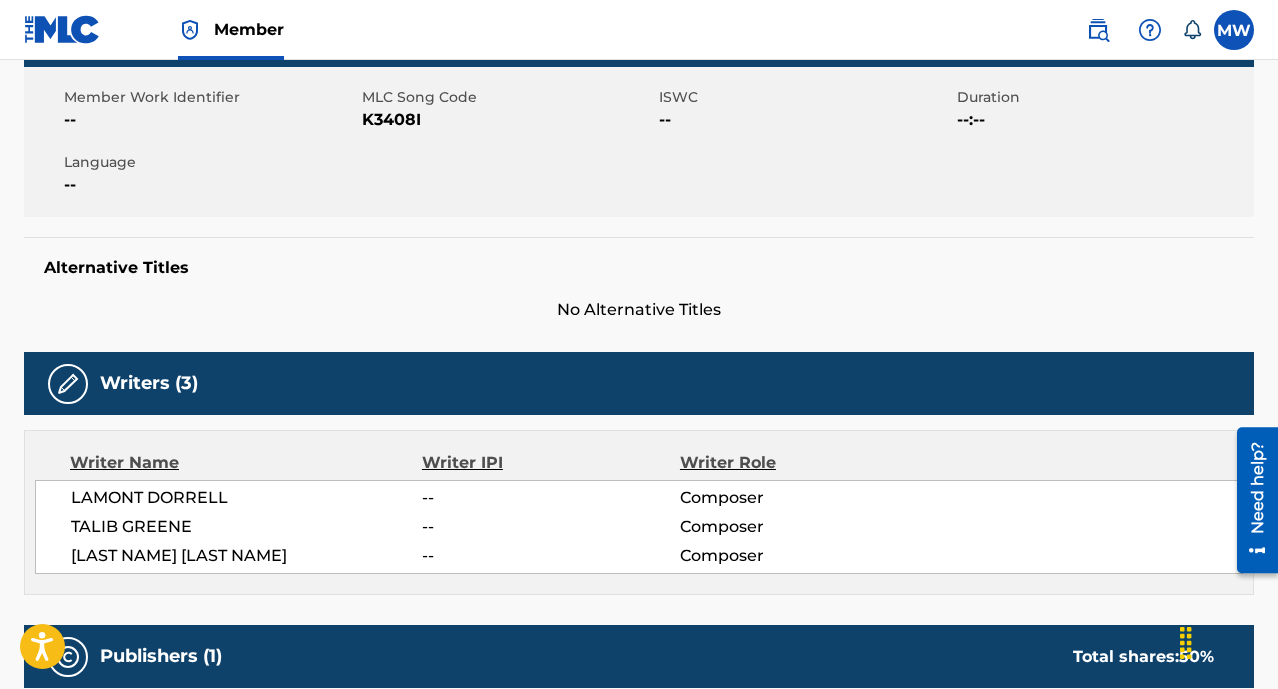 scroll, scrollTop: 0, scrollLeft: 0, axis: both 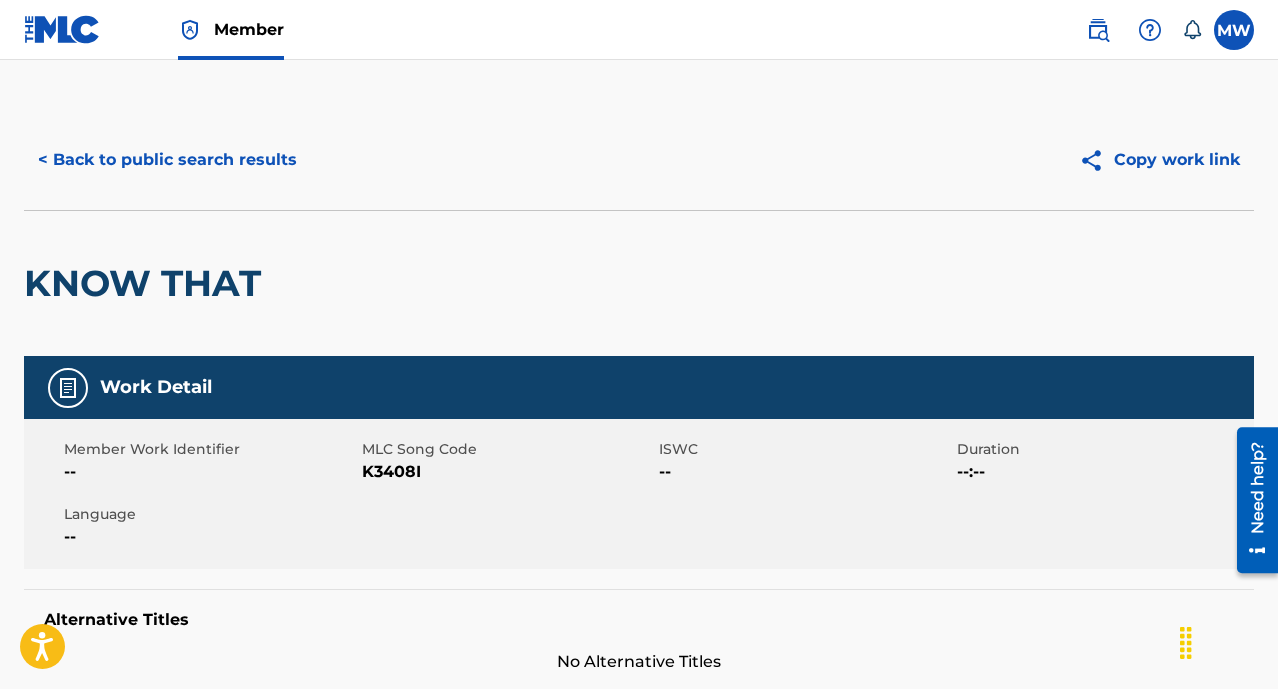 click on "< Back to public search results" at bounding box center [167, 160] 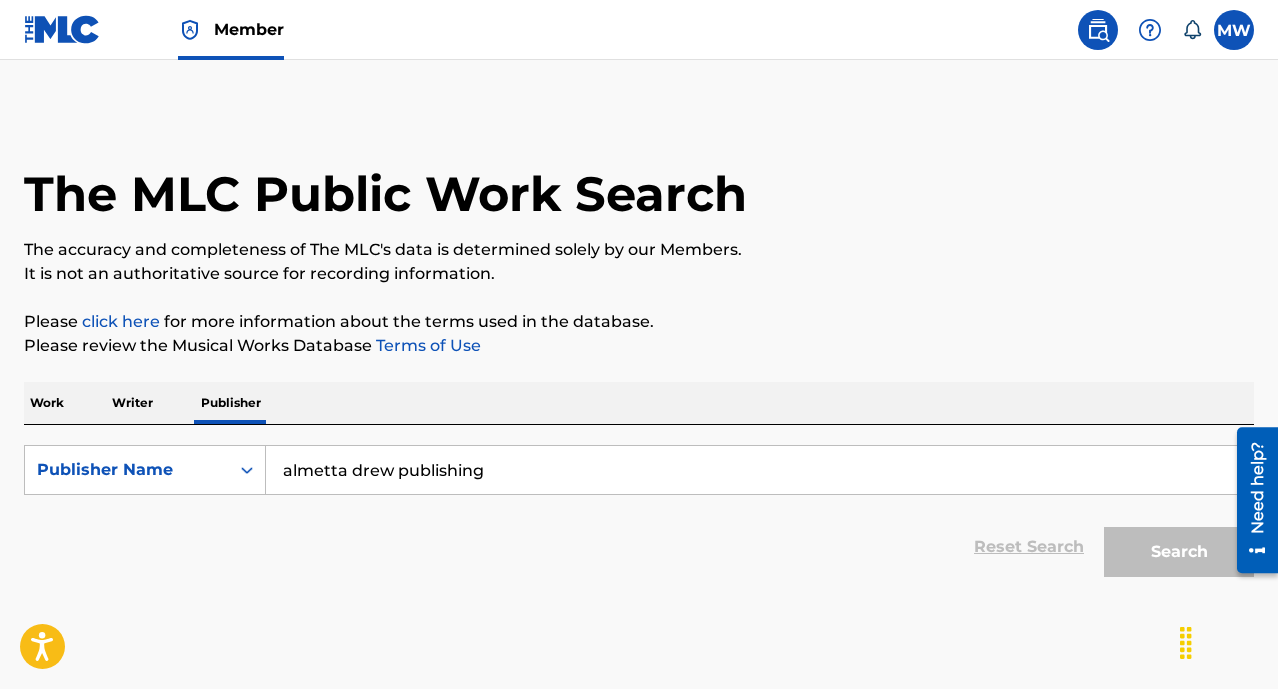 scroll, scrollTop: 65, scrollLeft: 0, axis: vertical 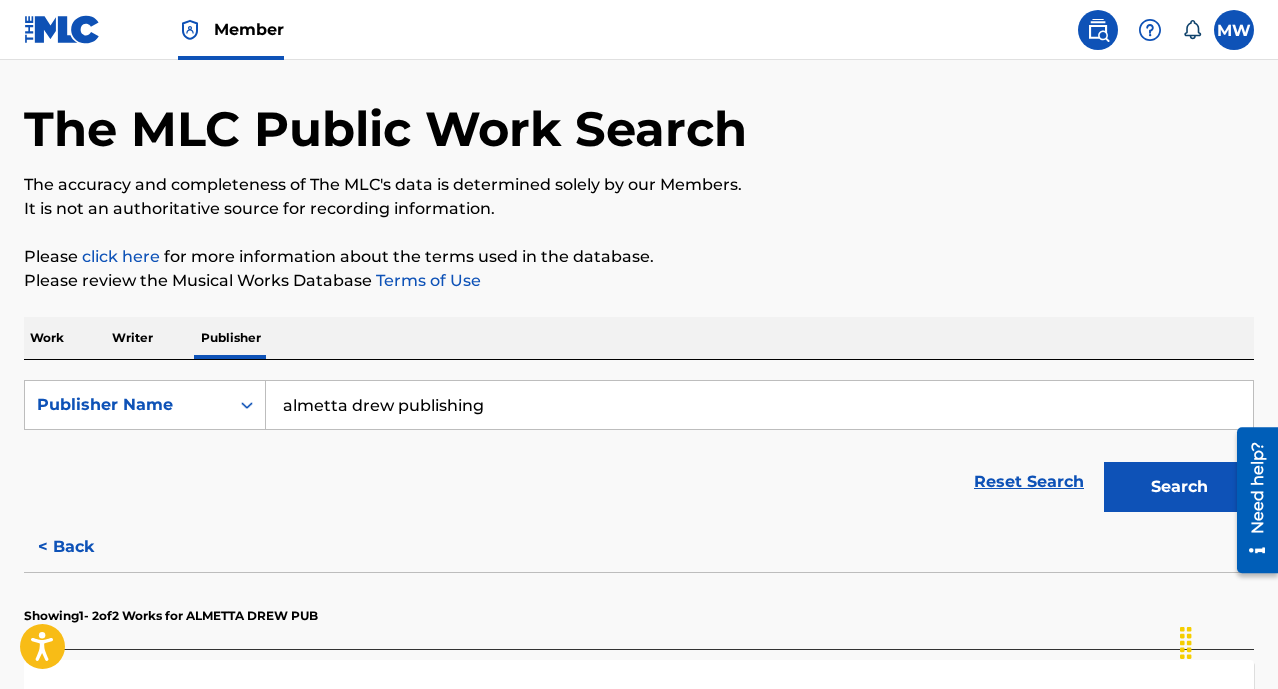 click on "Search" at bounding box center [1179, 487] 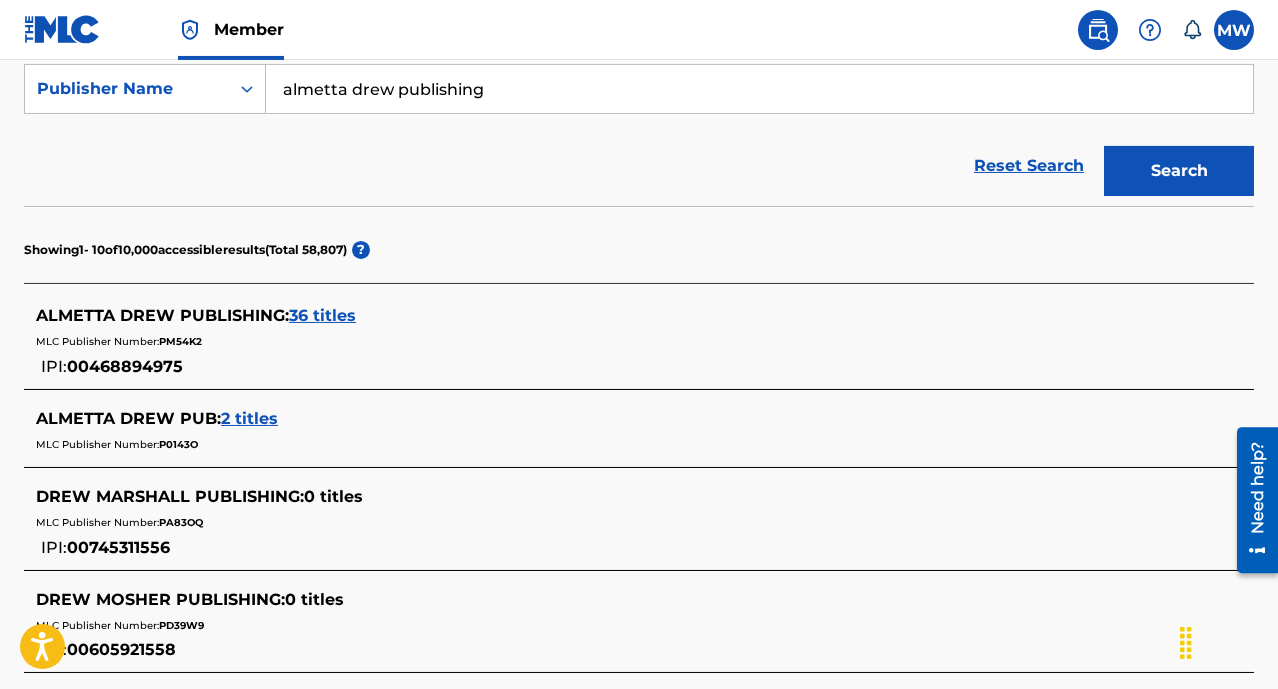 scroll, scrollTop: 449, scrollLeft: 0, axis: vertical 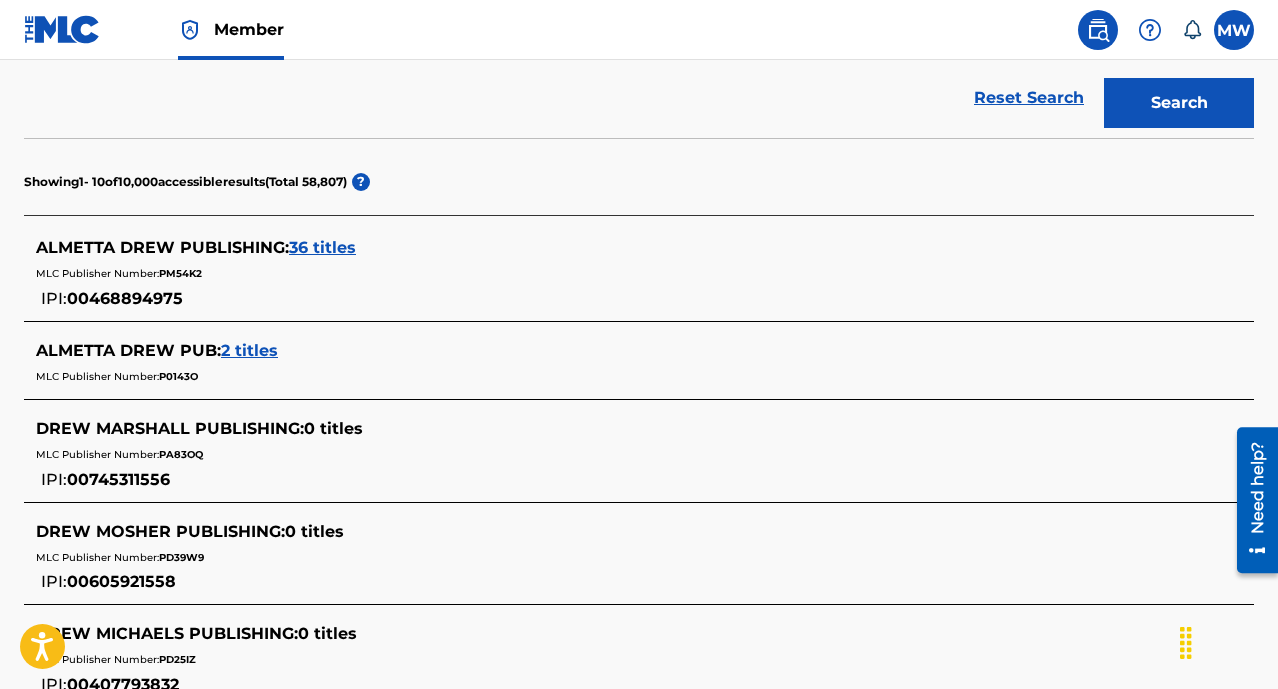 click on "2 titles" at bounding box center [249, 350] 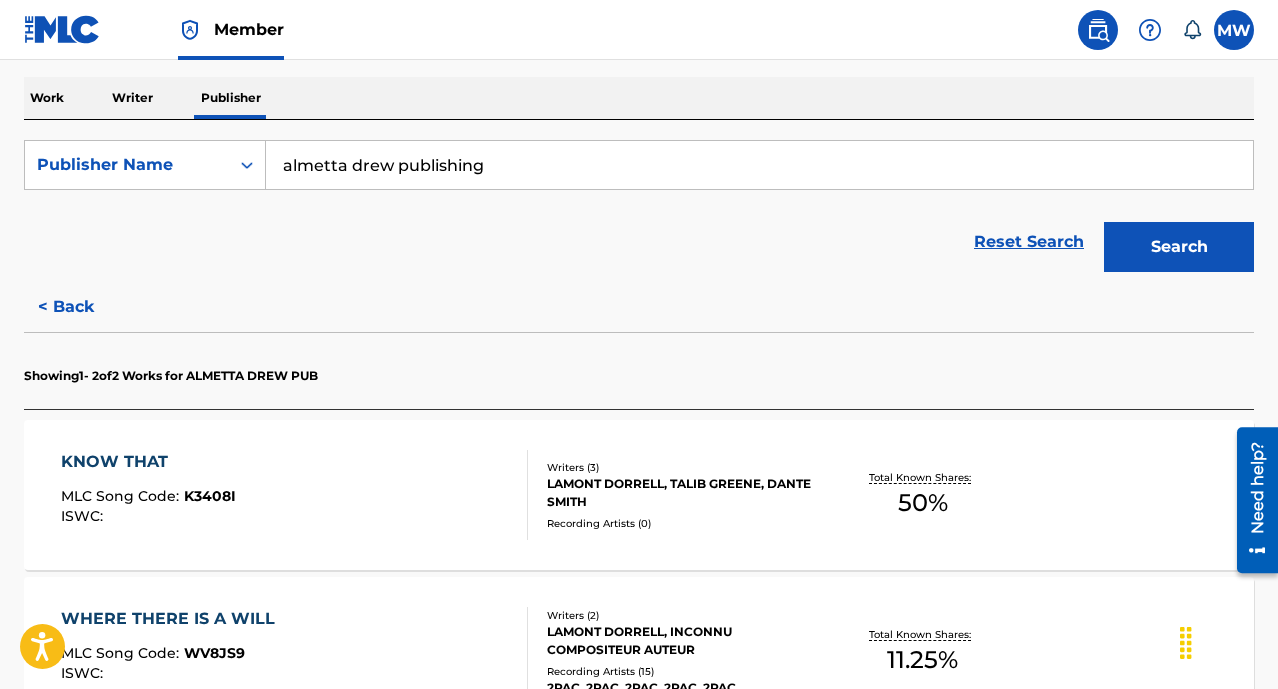 scroll, scrollTop: 0, scrollLeft: 0, axis: both 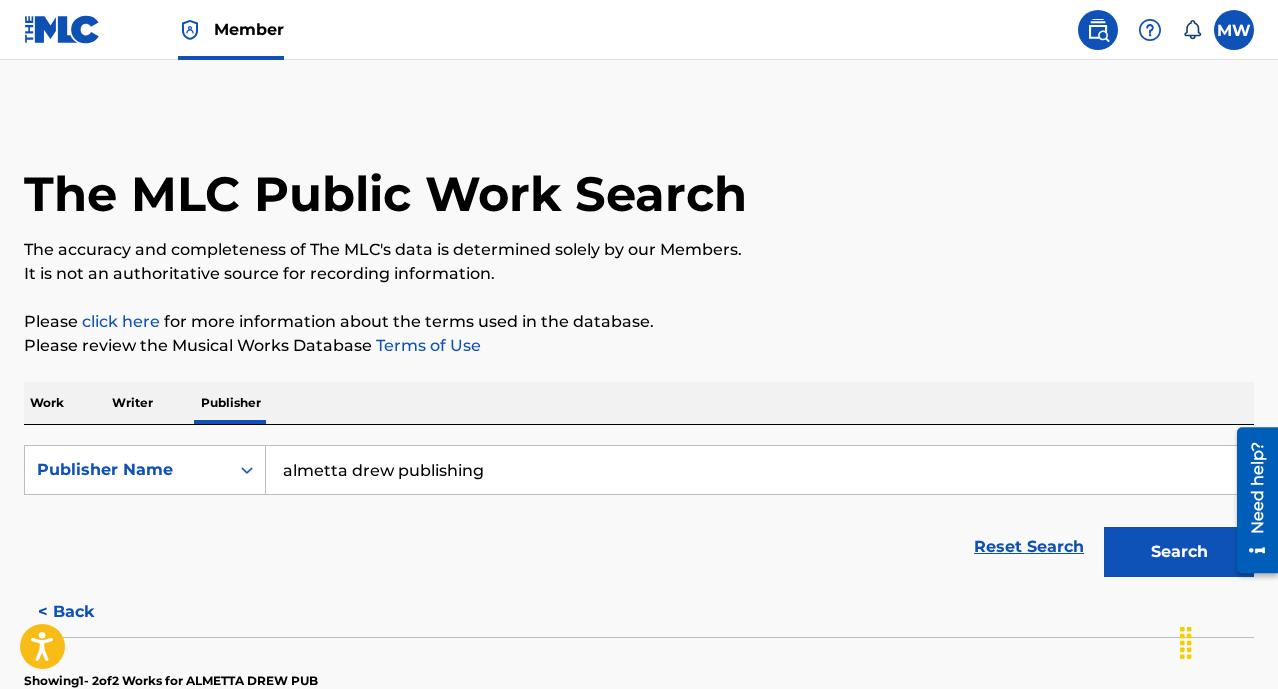 click on "Writer" at bounding box center (132, 403) 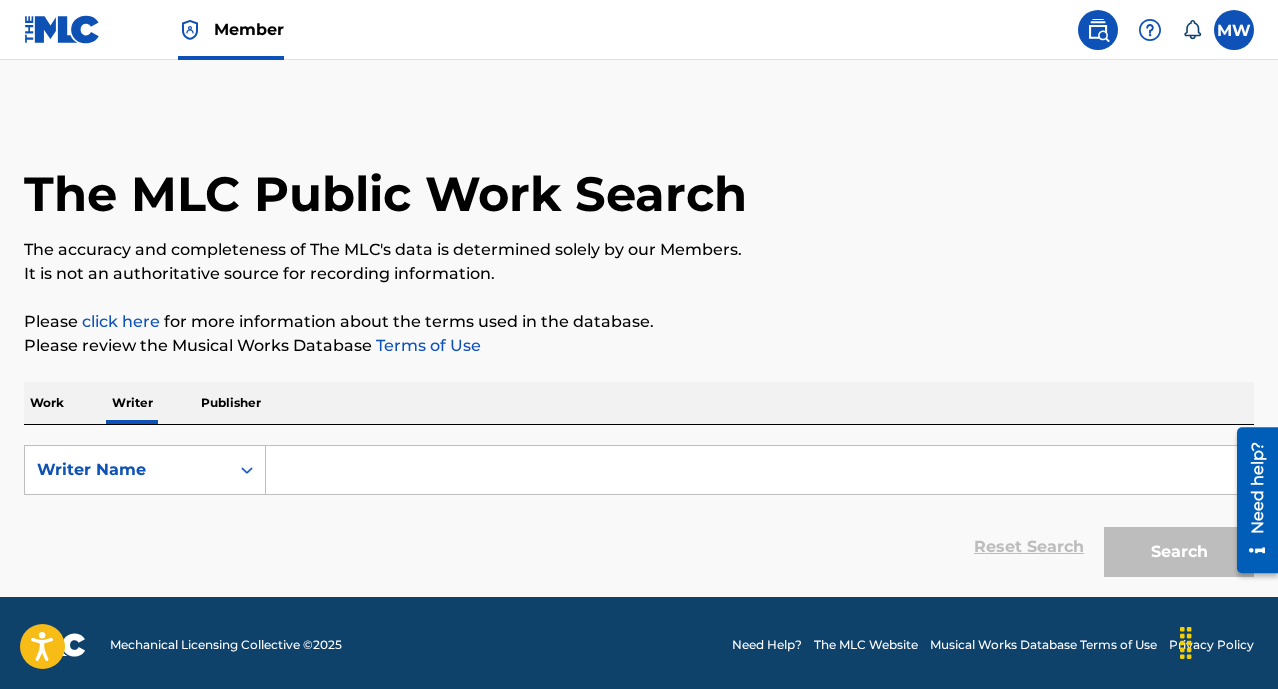 click on "Publisher" at bounding box center [231, 403] 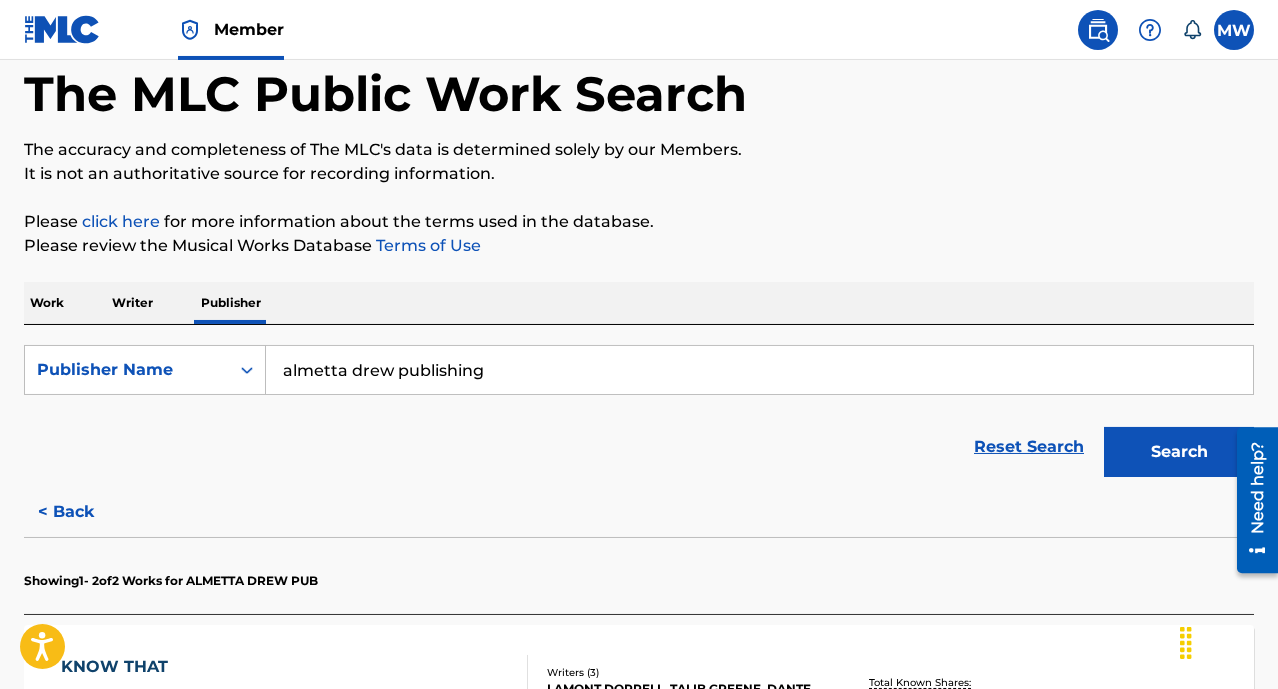 scroll, scrollTop: 256, scrollLeft: 0, axis: vertical 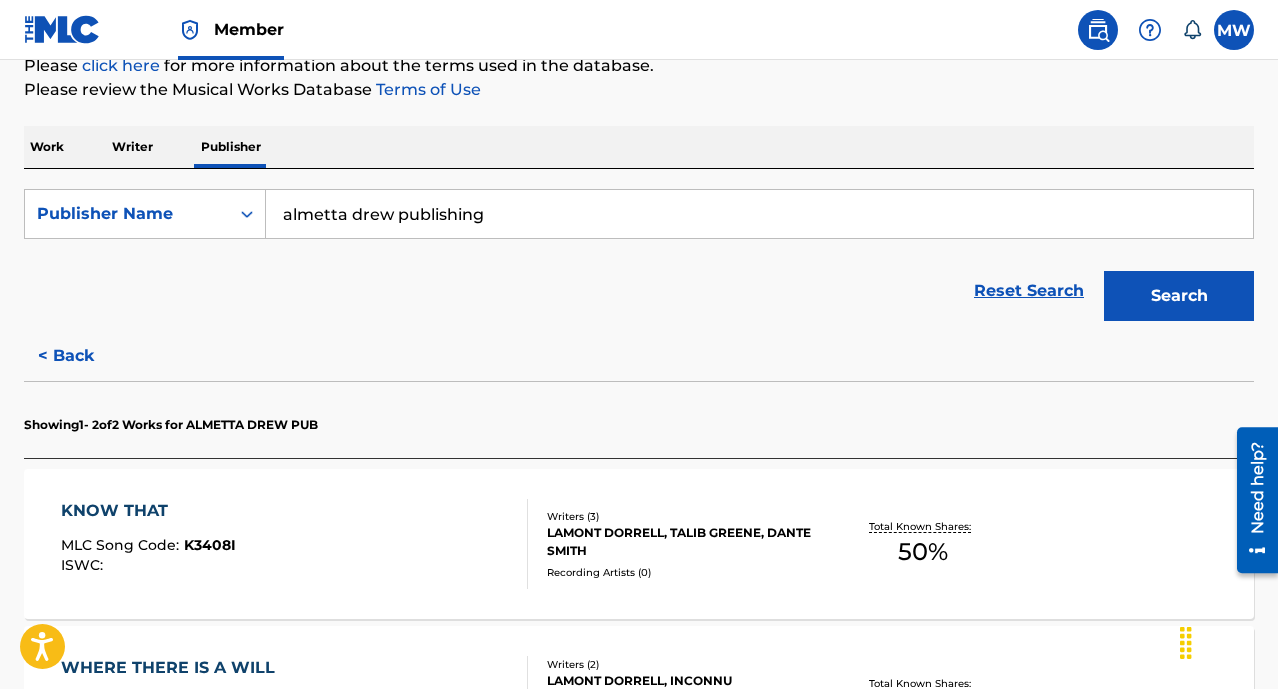 click on "The MLC Public Work Search The accuracy and completeness of The MLC's data is determined solely by our Members. It is not an authoritative source for recording information. Please   click here   for more information about the terms used in the database. Please review the Musical Works Database   Terms of Use Work Writer Publisher SearchWithCriteria25789f67-d10f-45fc-a307-529fb89e93f5 Publisher Name almetta drew publishing Reset Search Search < Back Showing  1  -   2  of  2   Works for ALMETTA DREW PUB   KNOW THAT MLC Song Code : K3408I ISWC : Writers ( 3 ) LAMONT DORRELL, TALIB GREENE, DANTE SMITH Recording Artists ( 0 ) Total Known Shares: 50 % WHERE THERE IS A WILL MLC Song Code : WV8JS9 ISWC : Writers ( 2 ) LAMONT DORRELL, INCONNU COMPOSITEUR AUTEUR Recording Artists ( 15 ) 2PAC, 2PAC, 2PAC, 2PAC, 2PAC Total Known Shares: 11.25 % Results Per Page: 10 25 50 100" at bounding box center (639, 378) 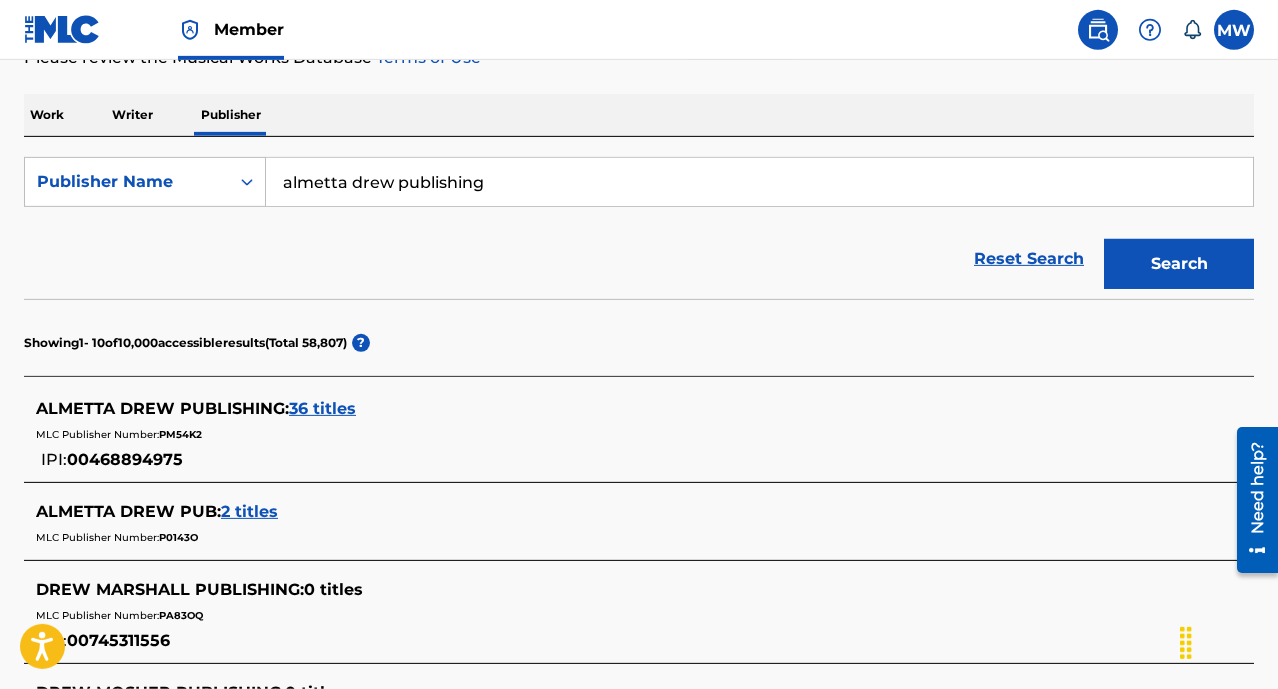 scroll, scrollTop: 400, scrollLeft: 0, axis: vertical 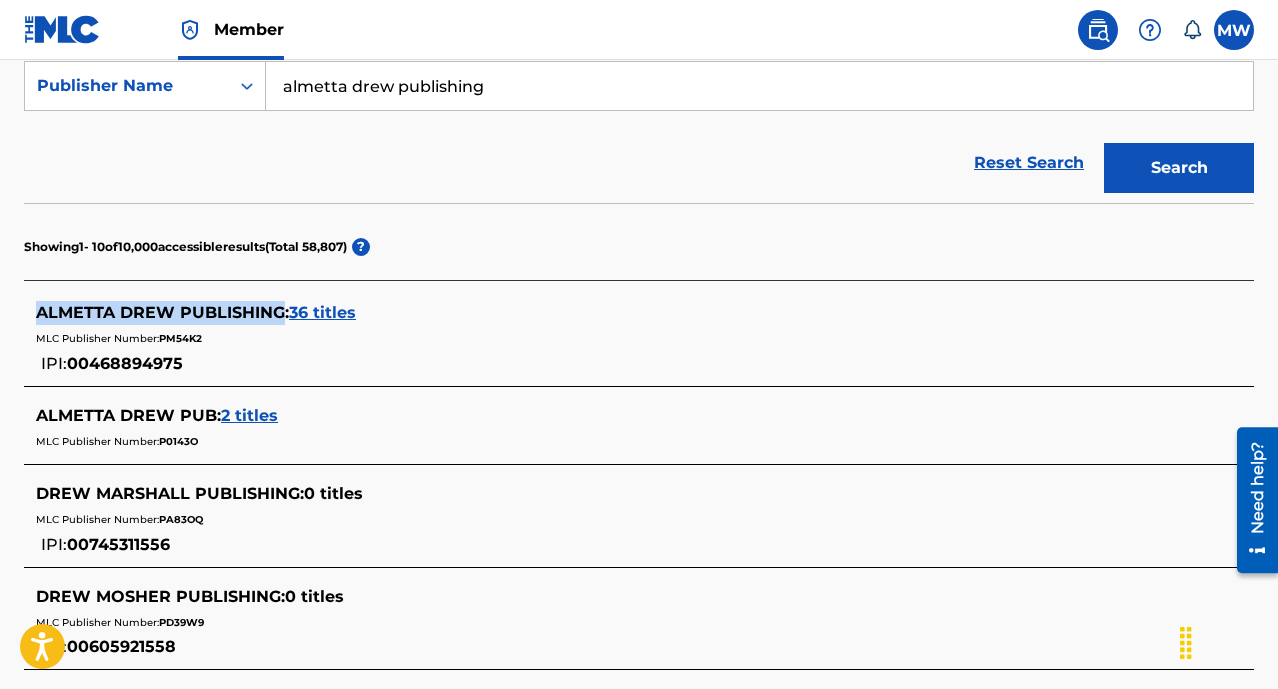 drag, startPoint x: 279, startPoint y: 310, endPoint x: 41, endPoint y: 313, distance: 238.0189 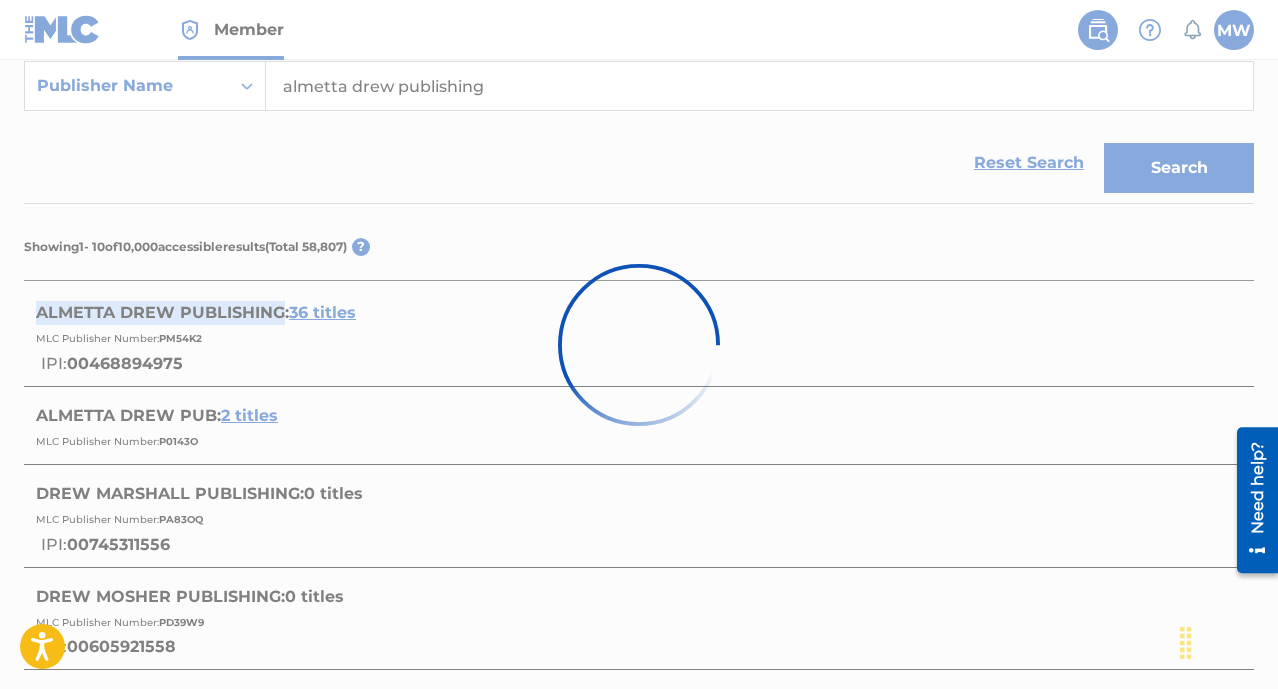 copy on "ALMETTA DREW PUBLISHING" 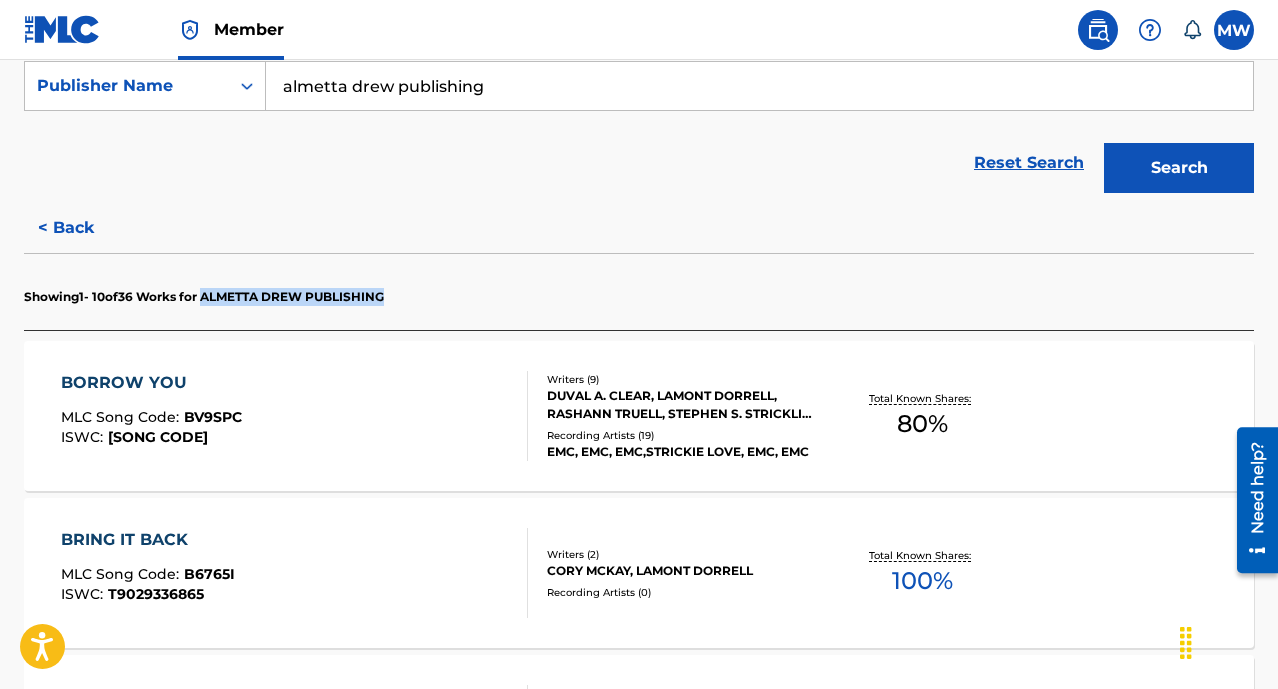 drag, startPoint x: 408, startPoint y: 298, endPoint x: 216, endPoint y: 301, distance: 192.02344 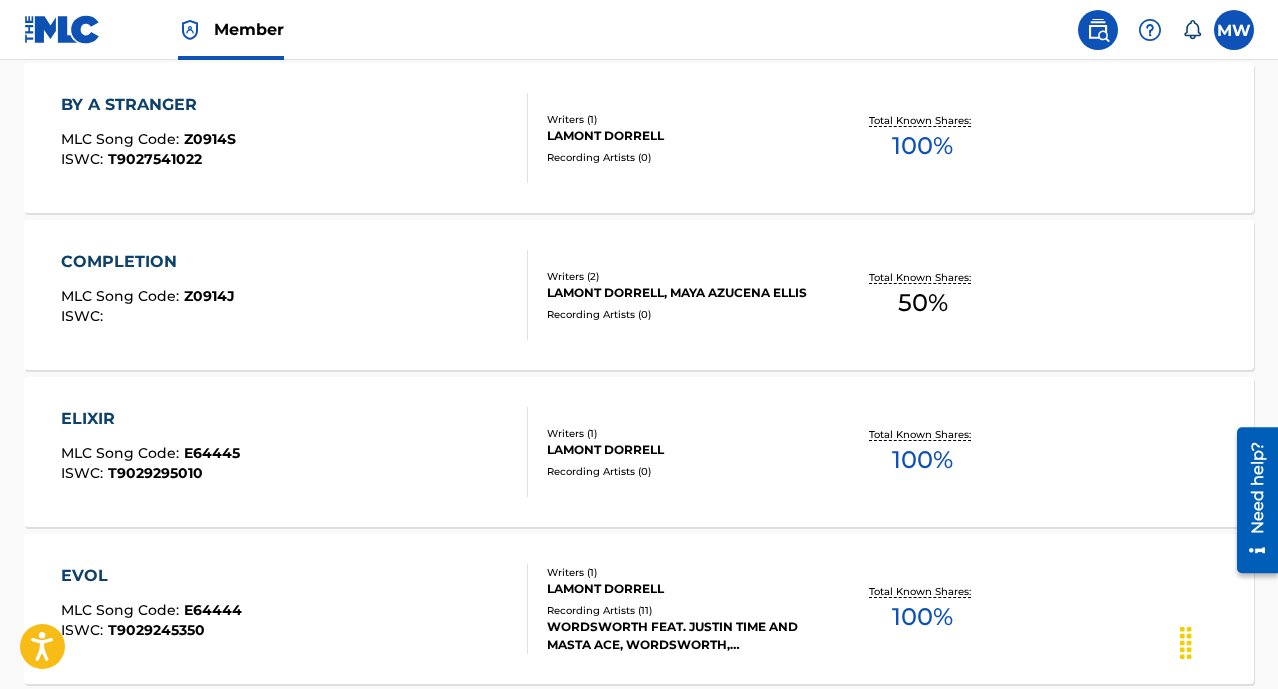 scroll, scrollTop: 1152, scrollLeft: 0, axis: vertical 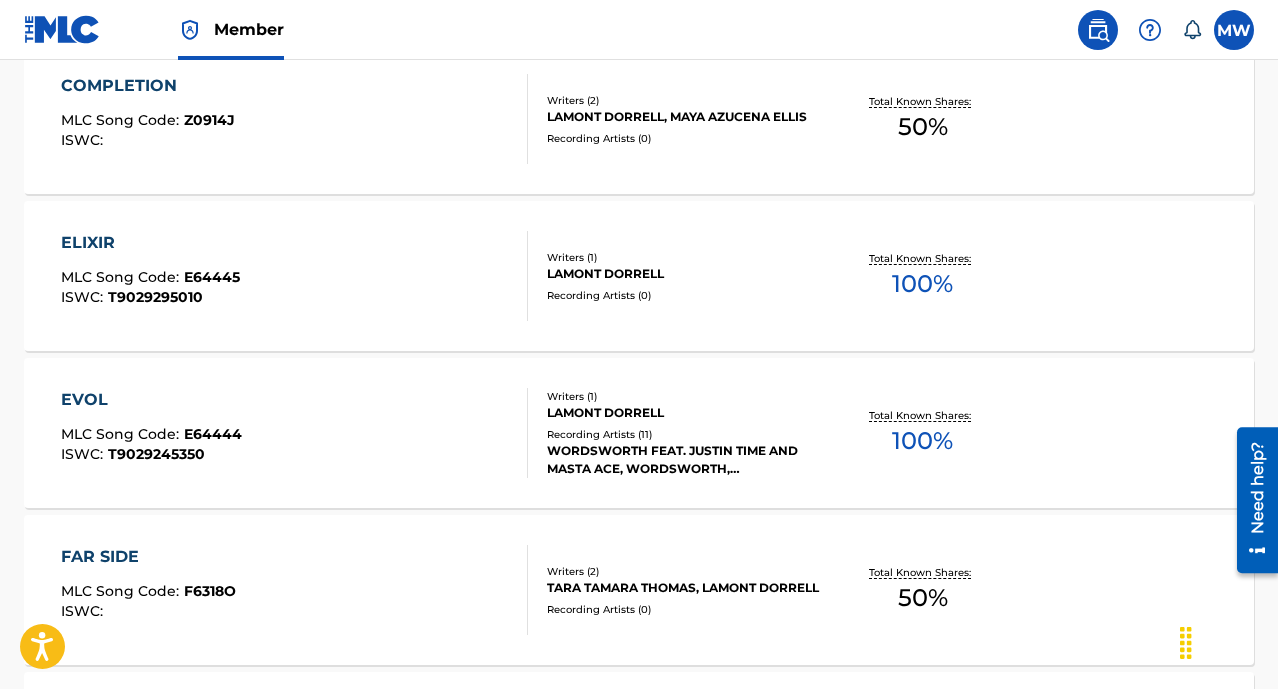 click on "EVOL MLC Song Code : E64444 ISWC : T9029245350" at bounding box center [294, 433] 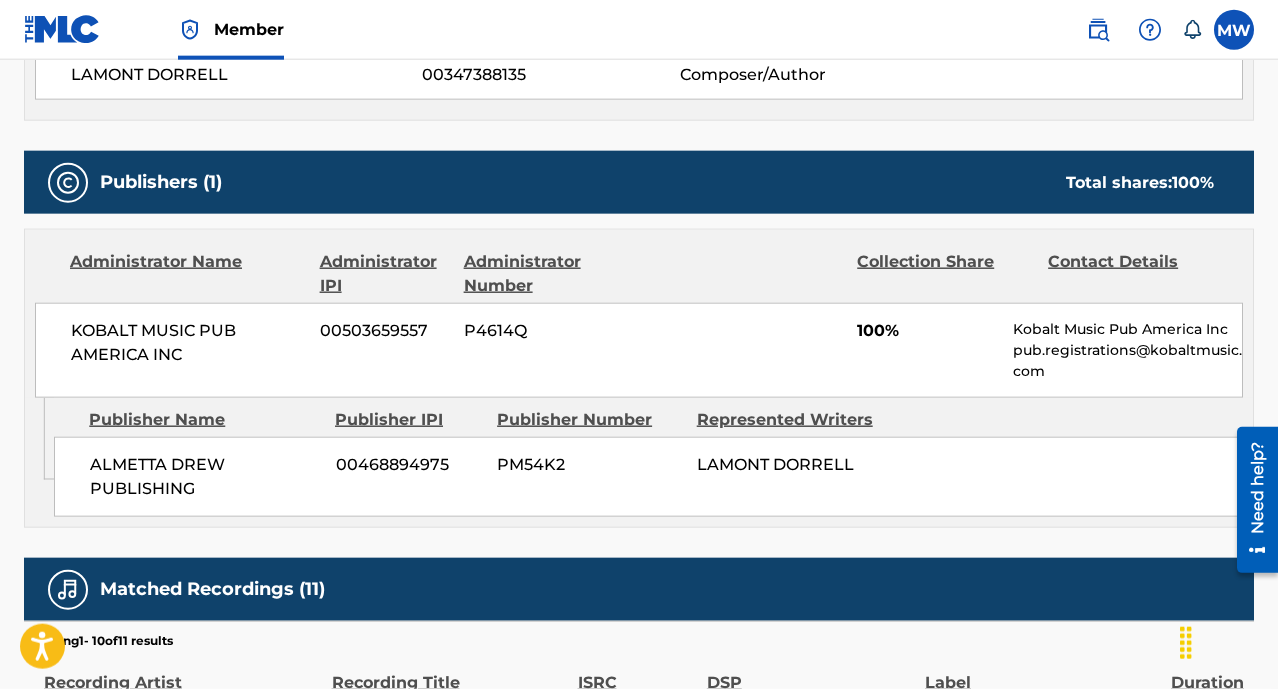 scroll, scrollTop: 784, scrollLeft: 0, axis: vertical 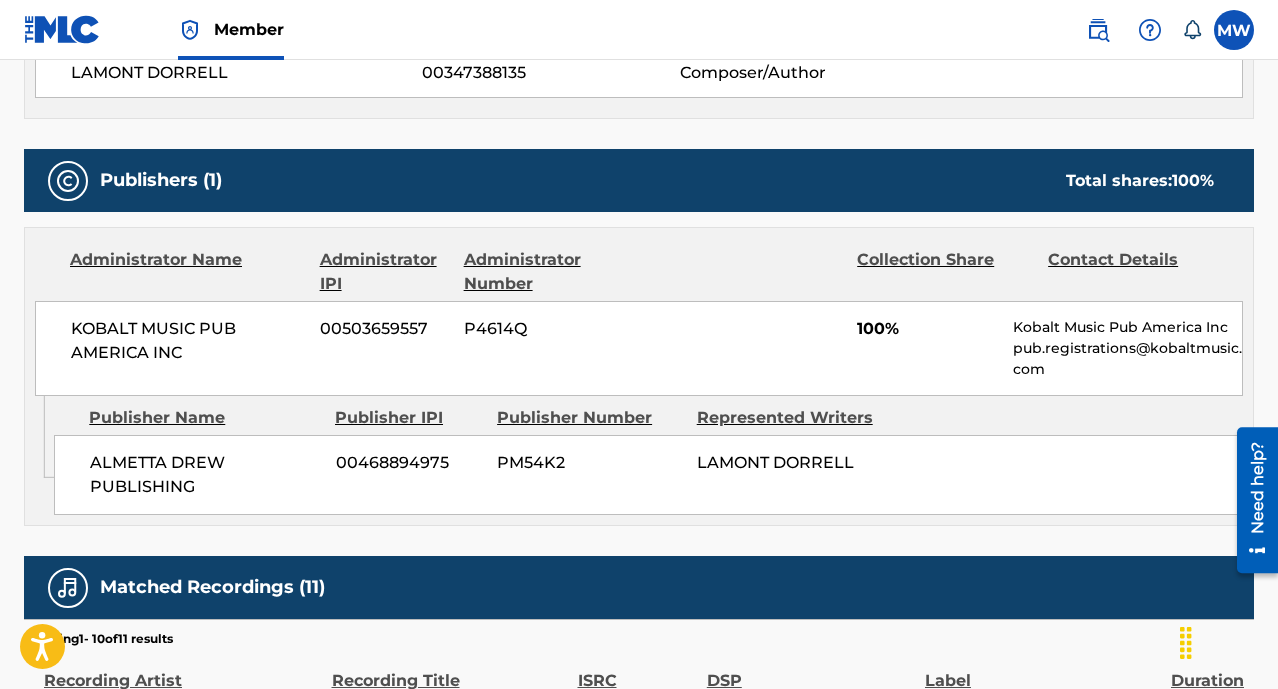 click on "00468894975" at bounding box center [409, 463] 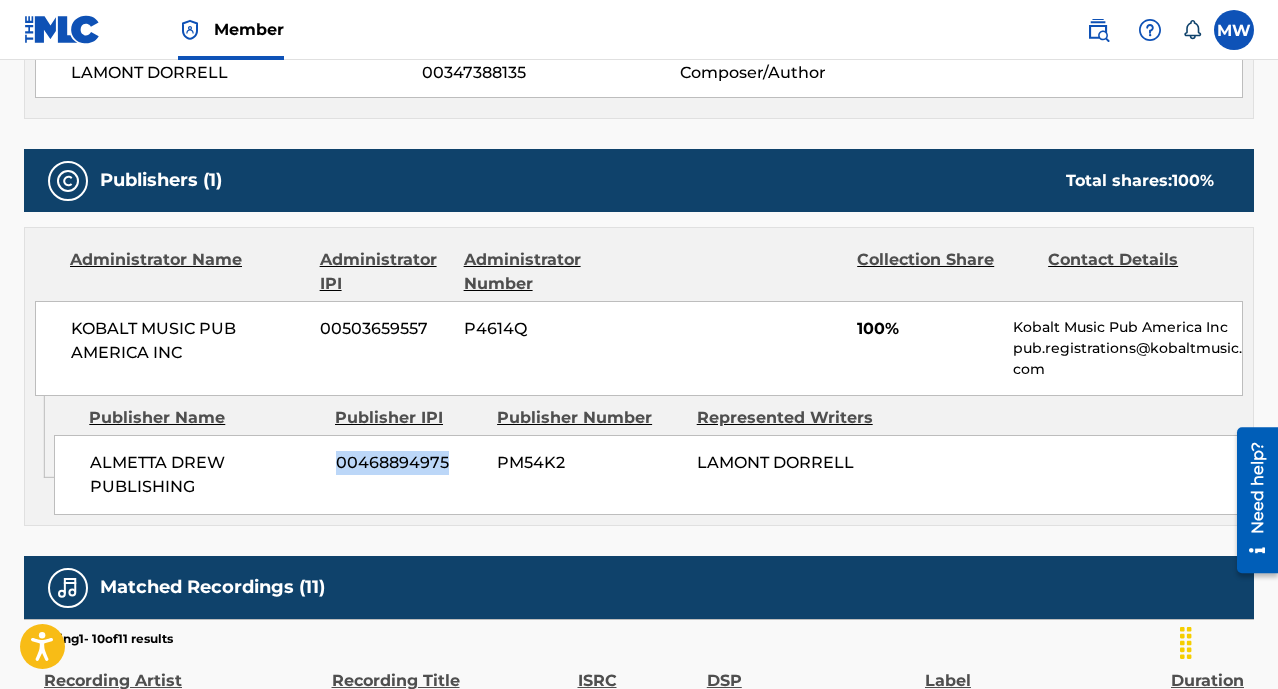 click on "00468894975" at bounding box center (409, 463) 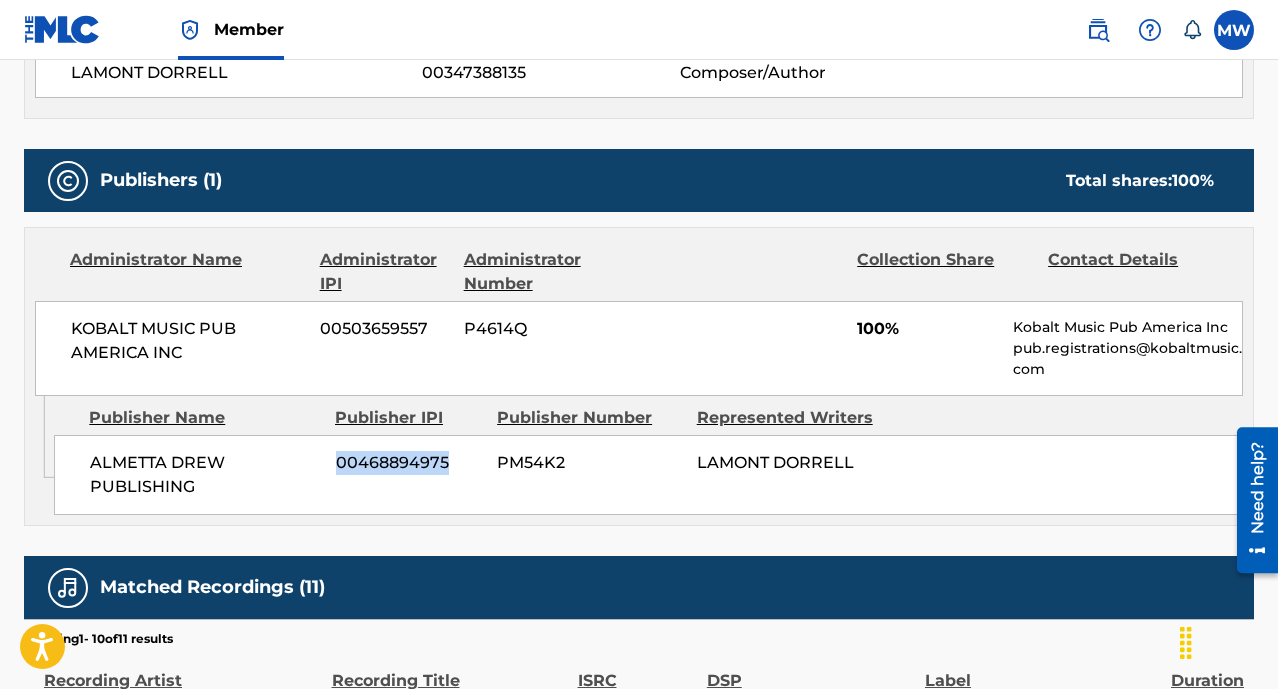copy on "00468894975" 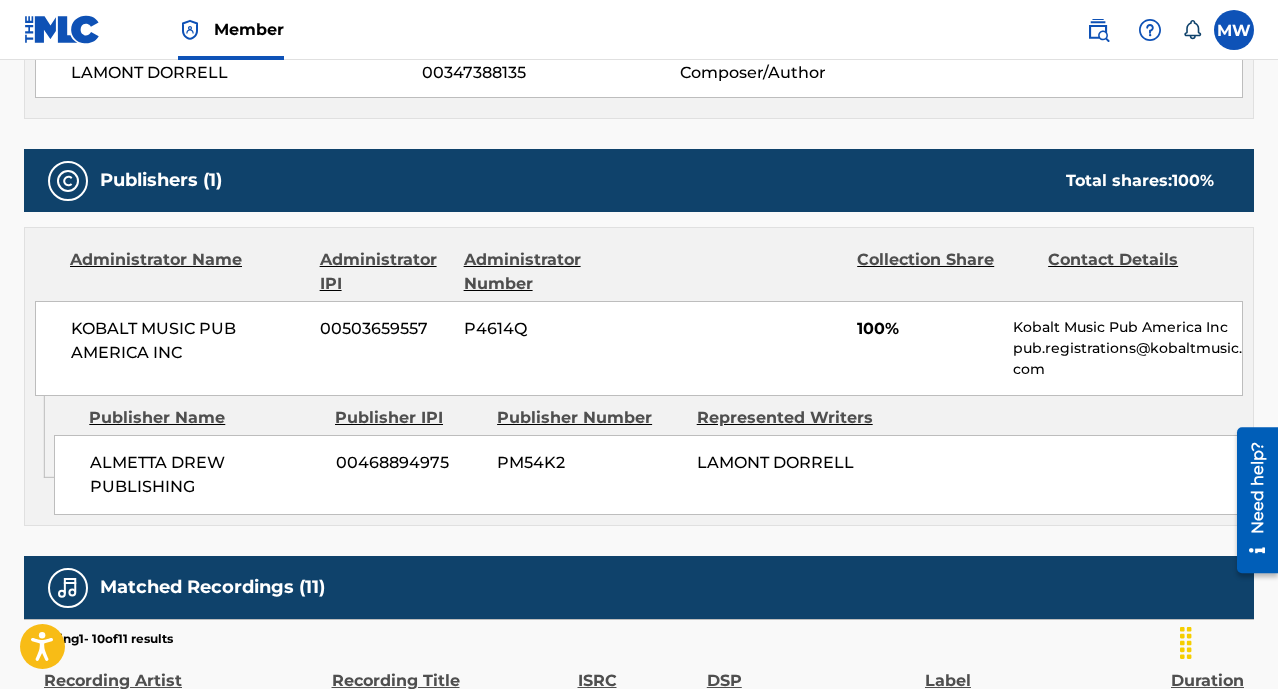 click on "PM54K2" at bounding box center (589, 463) 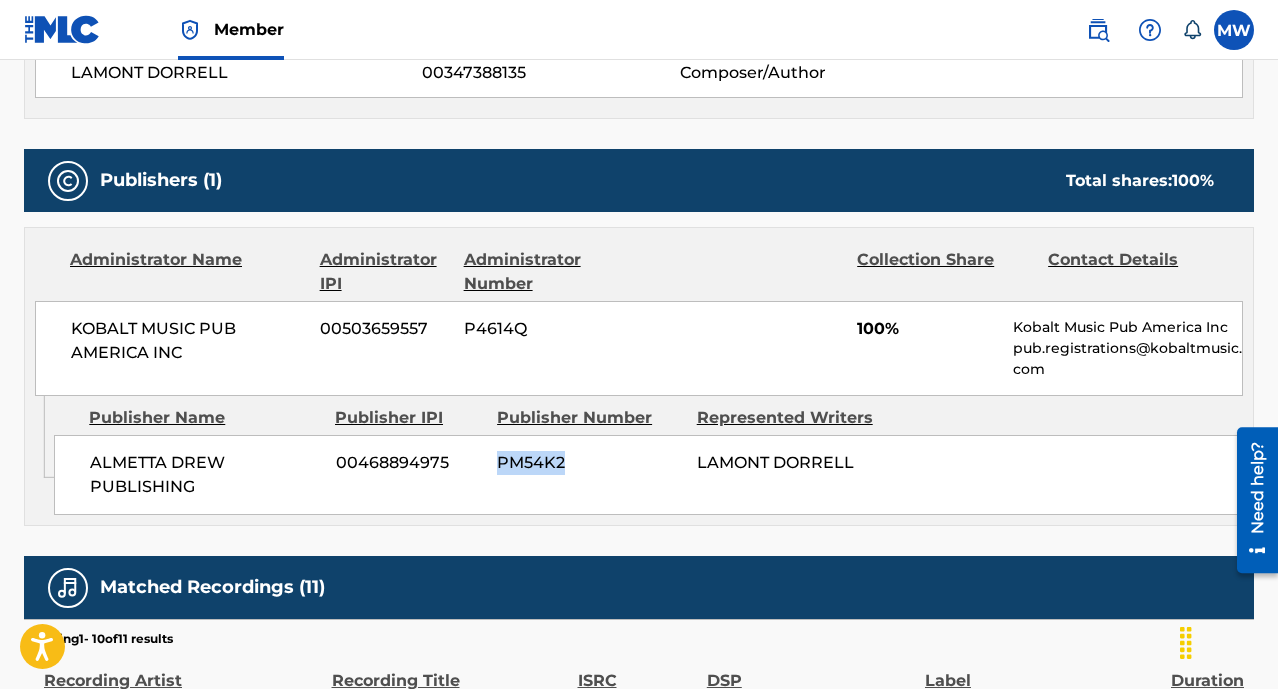 click on "PM54K2" at bounding box center (589, 463) 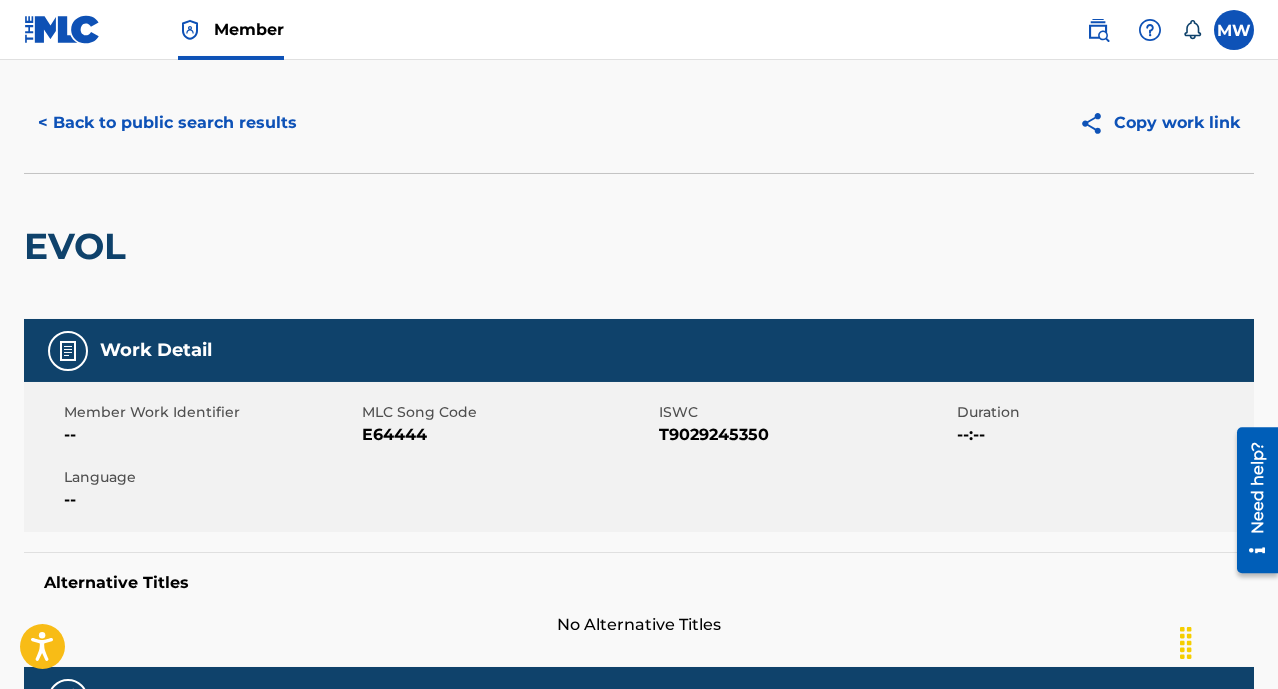 scroll, scrollTop: 0, scrollLeft: 0, axis: both 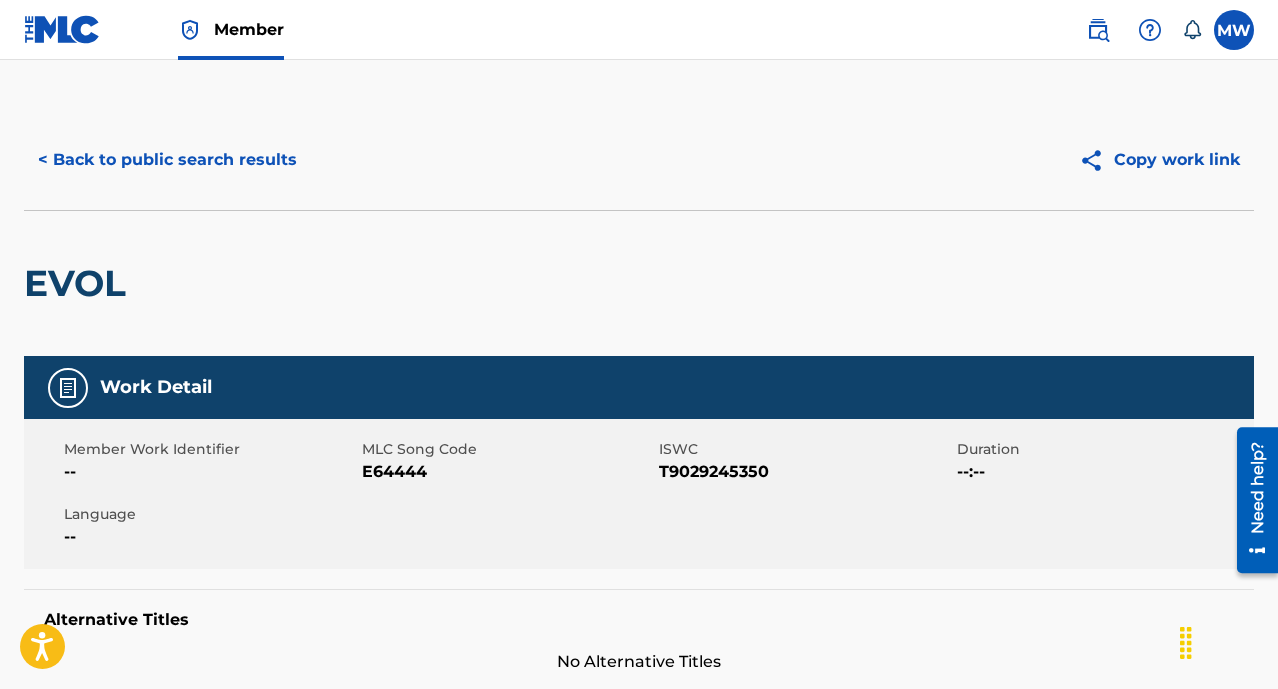 click on "< Back to public search results" at bounding box center (167, 160) 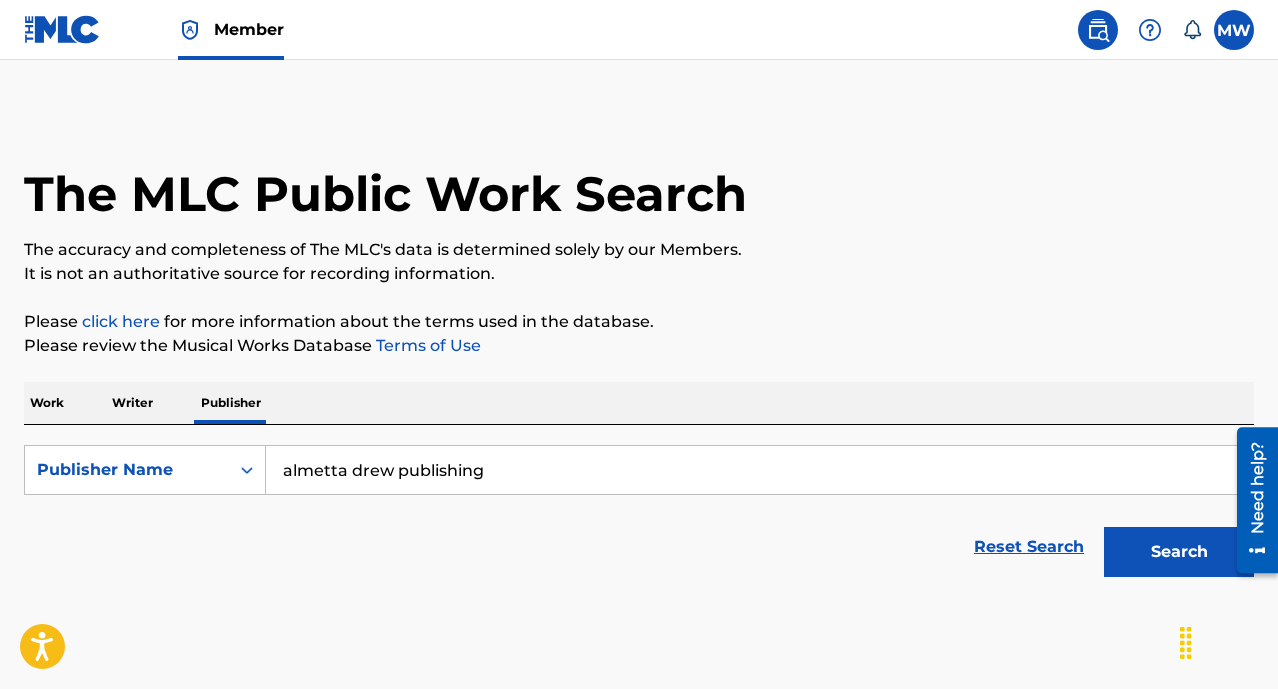 scroll, scrollTop: 65, scrollLeft: 0, axis: vertical 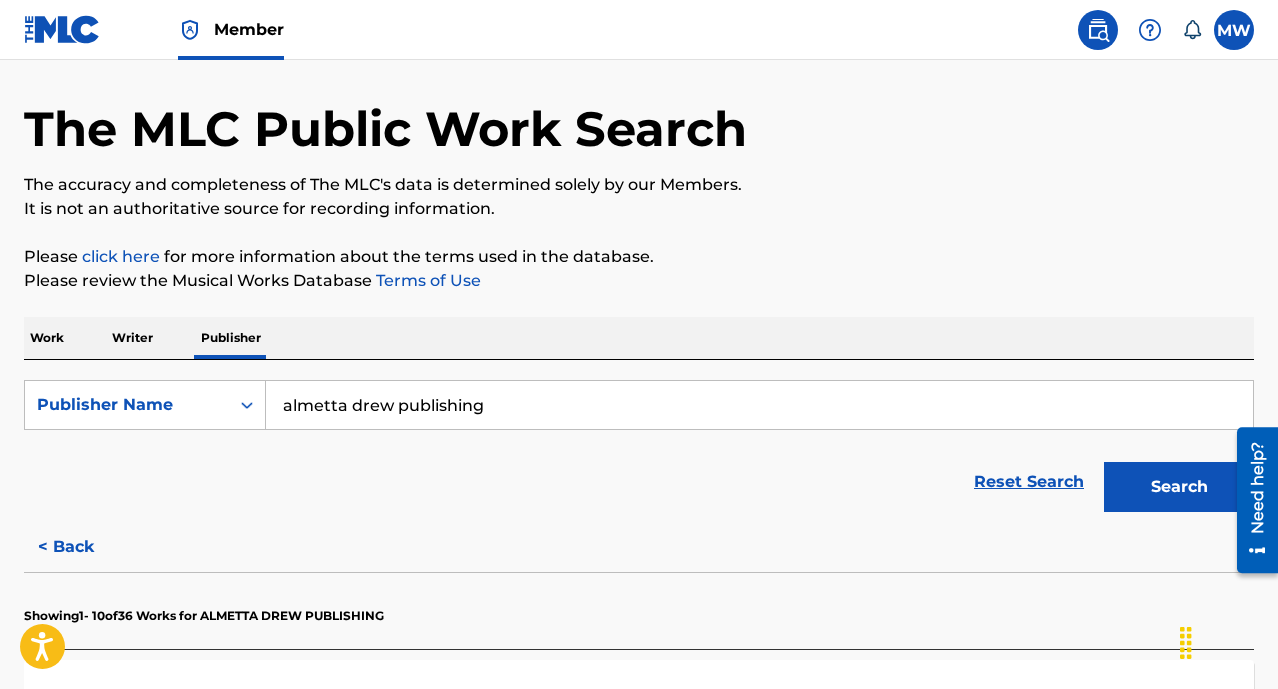 click on "Work" at bounding box center [47, 338] 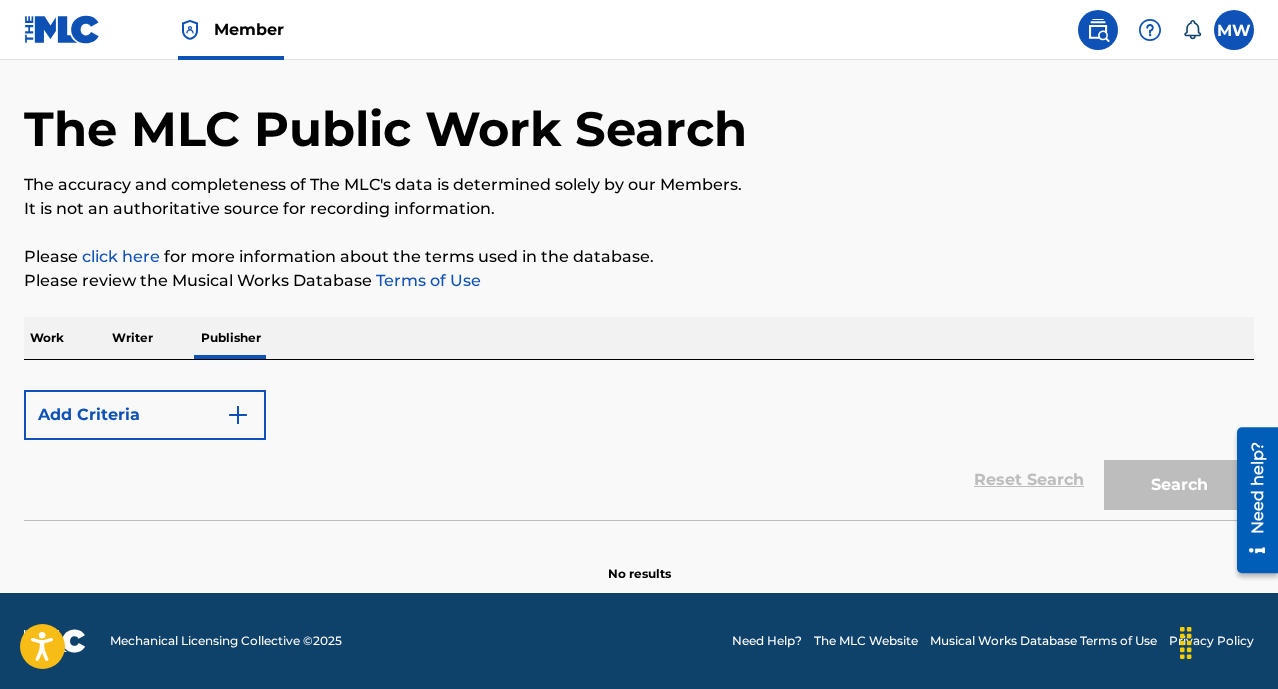 scroll, scrollTop: 0, scrollLeft: 0, axis: both 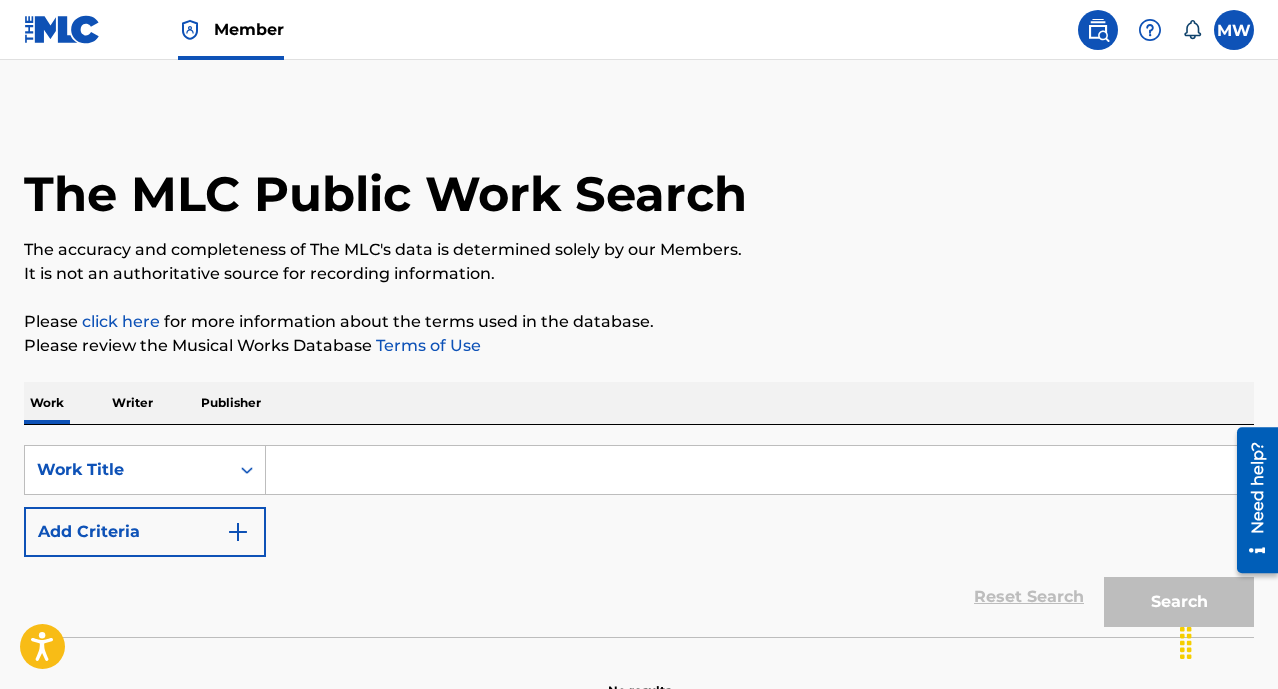 click on "Publisher" at bounding box center [231, 403] 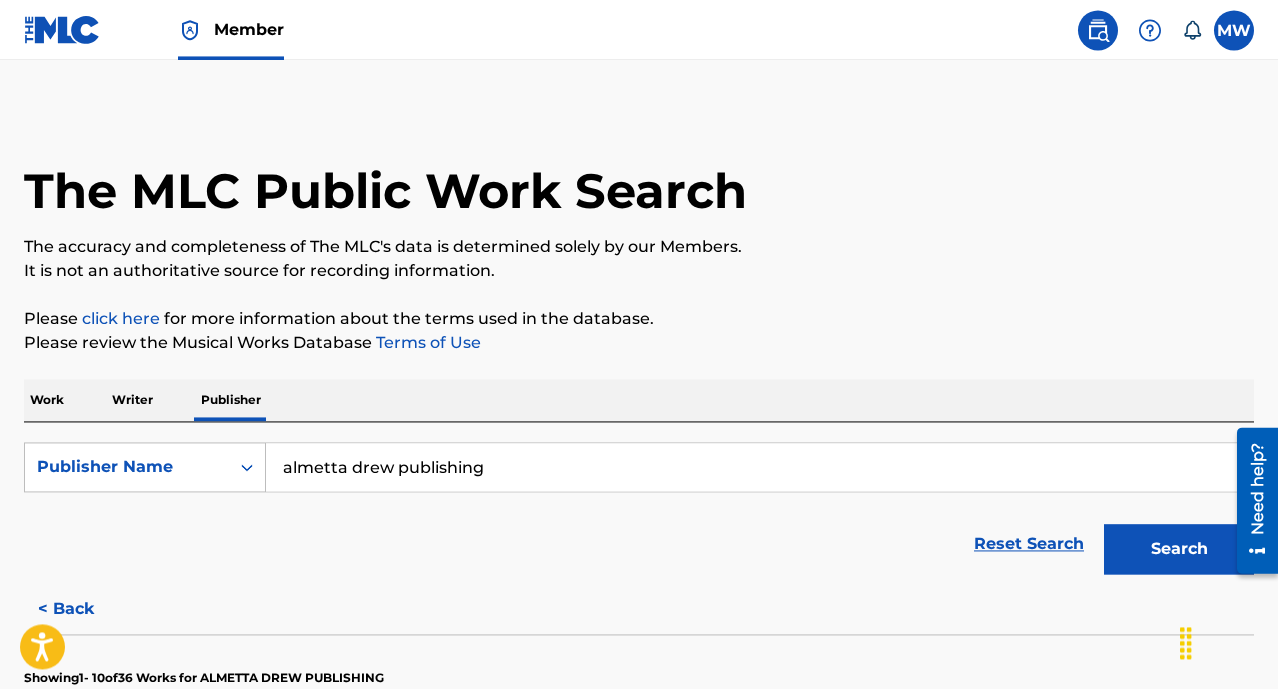 scroll, scrollTop: 304, scrollLeft: 0, axis: vertical 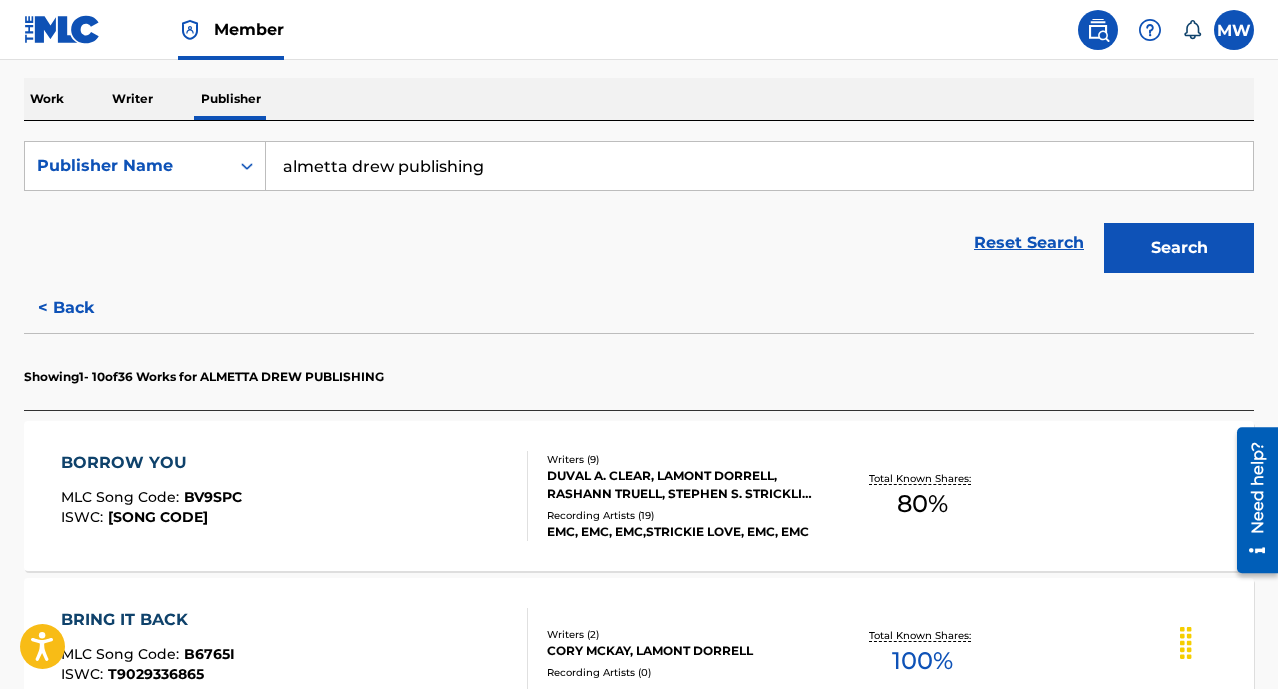 click on "Search" at bounding box center [1179, 248] 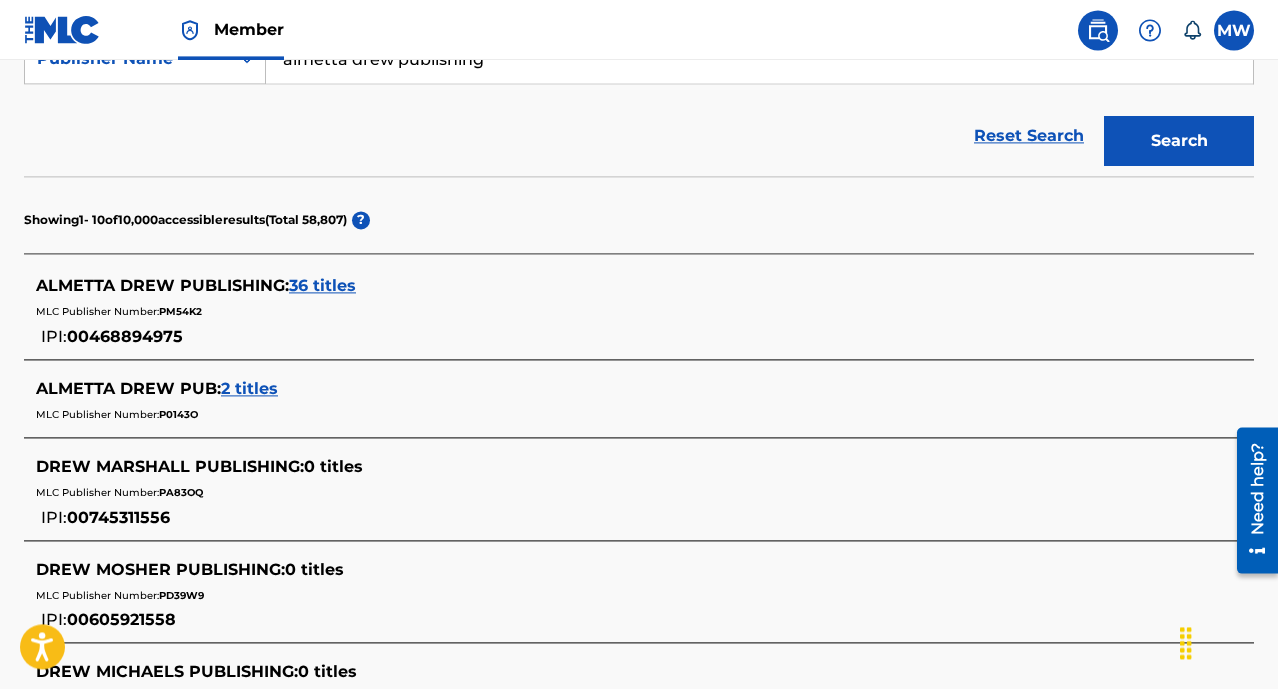 scroll, scrollTop: 388, scrollLeft: 0, axis: vertical 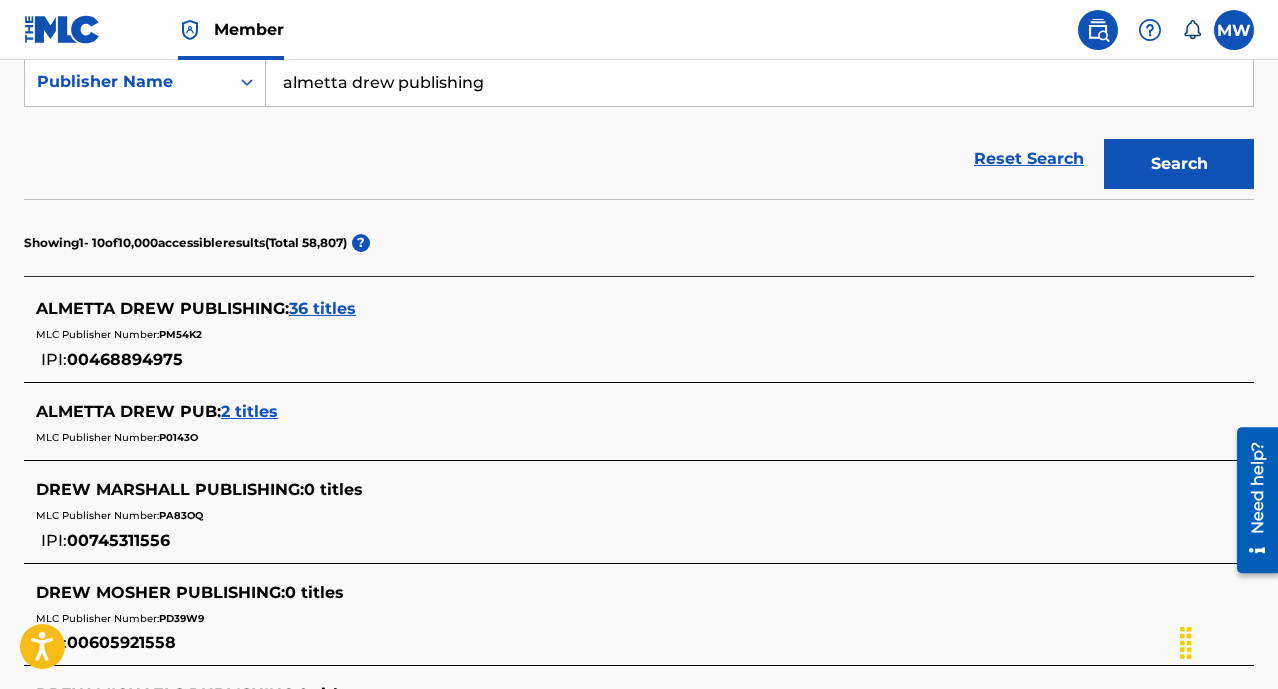 click on "36 titles" at bounding box center (322, 308) 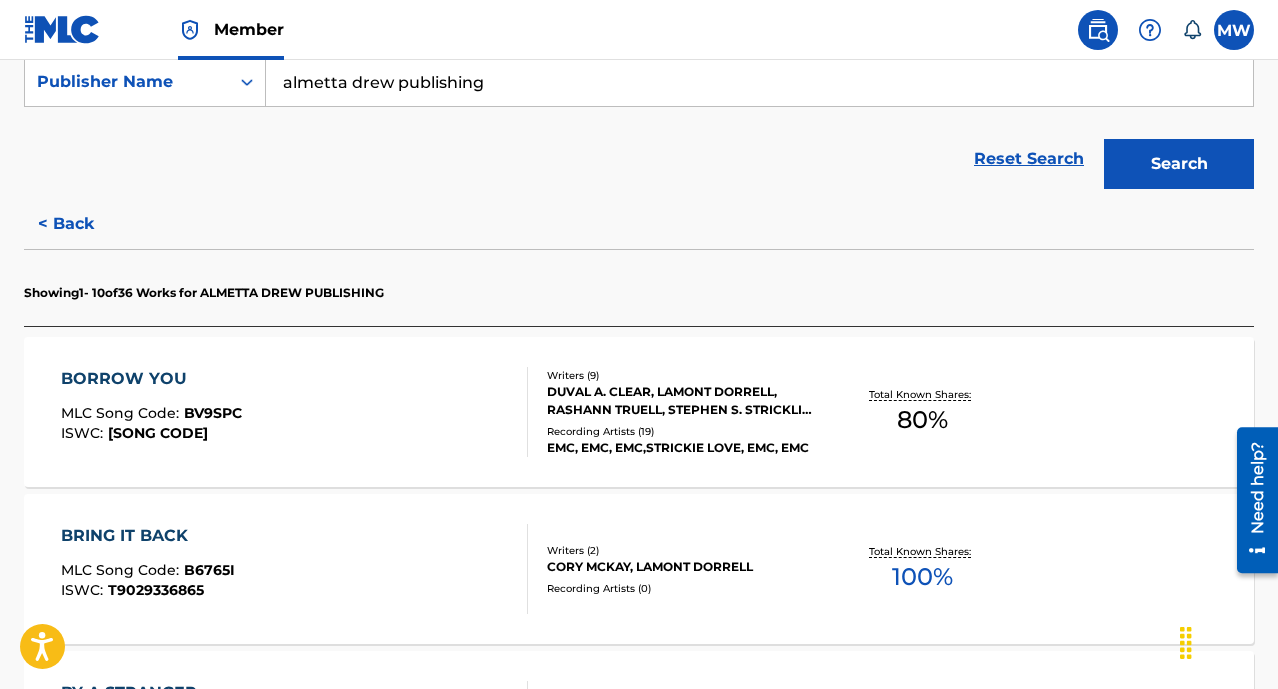 click on "BRING IT BACK" at bounding box center (148, 536) 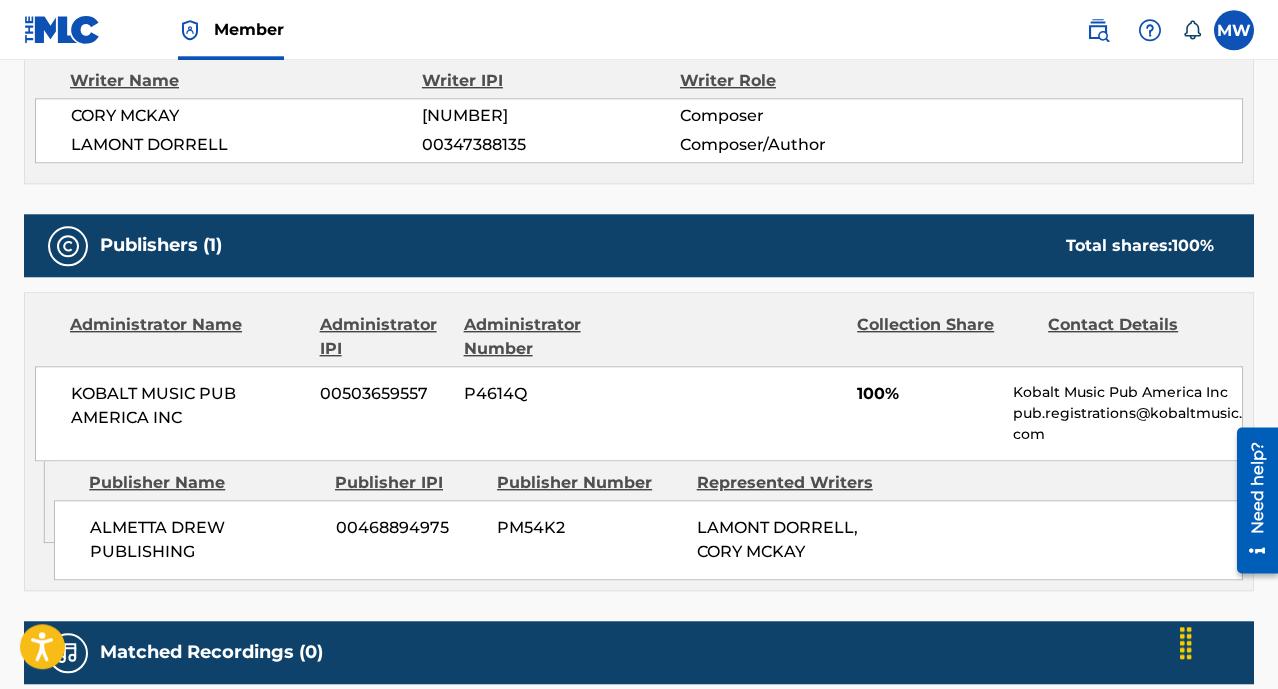 scroll, scrollTop: 736, scrollLeft: 0, axis: vertical 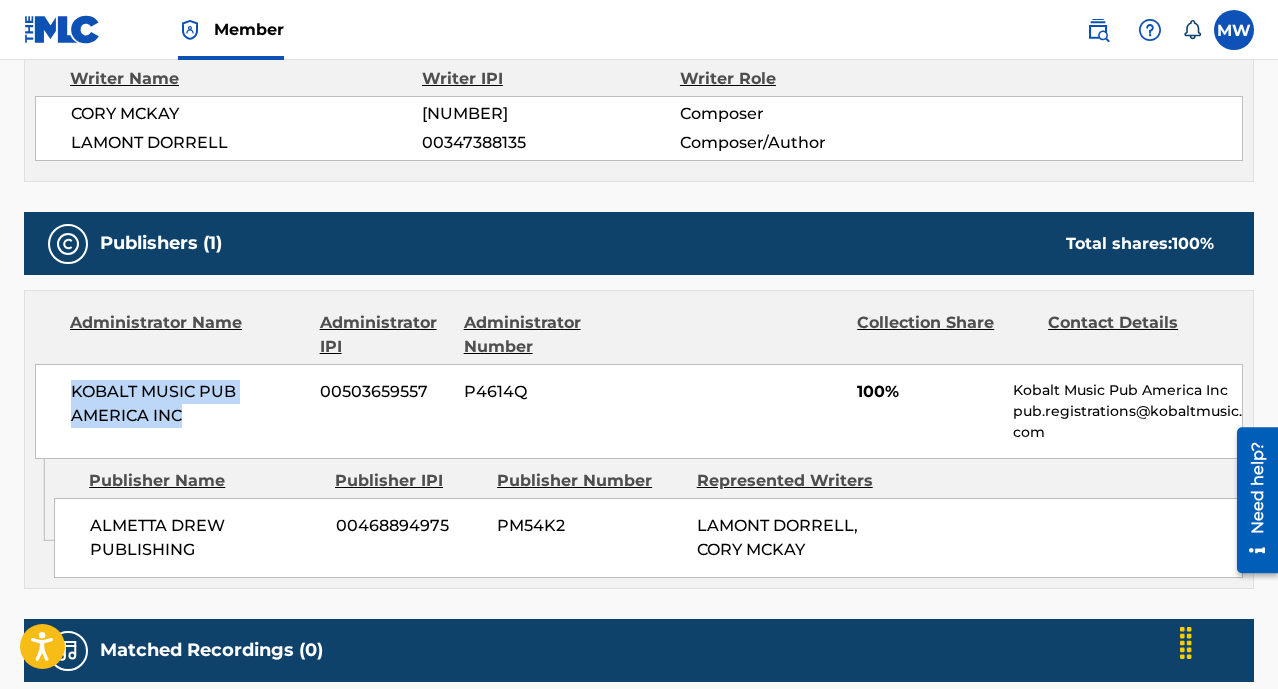 drag, startPoint x: 72, startPoint y: 389, endPoint x: 183, endPoint y: 412, distance: 113.35784 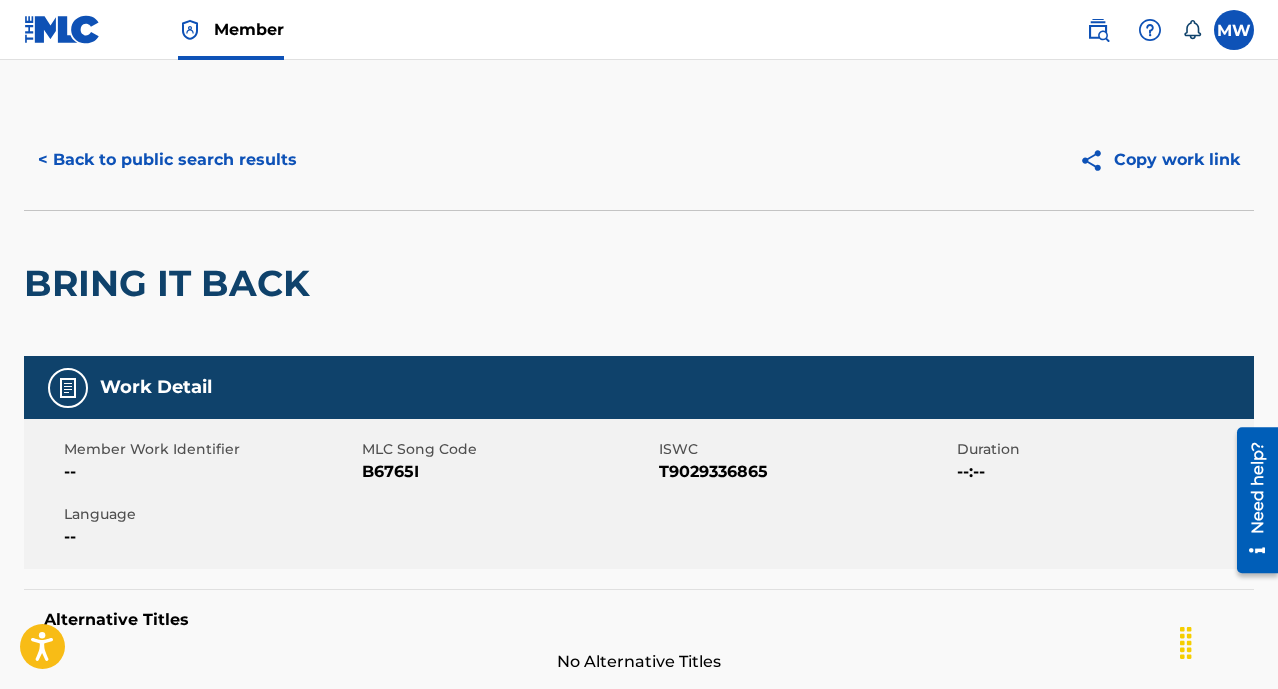 click on "< Back to public search results" at bounding box center (167, 160) 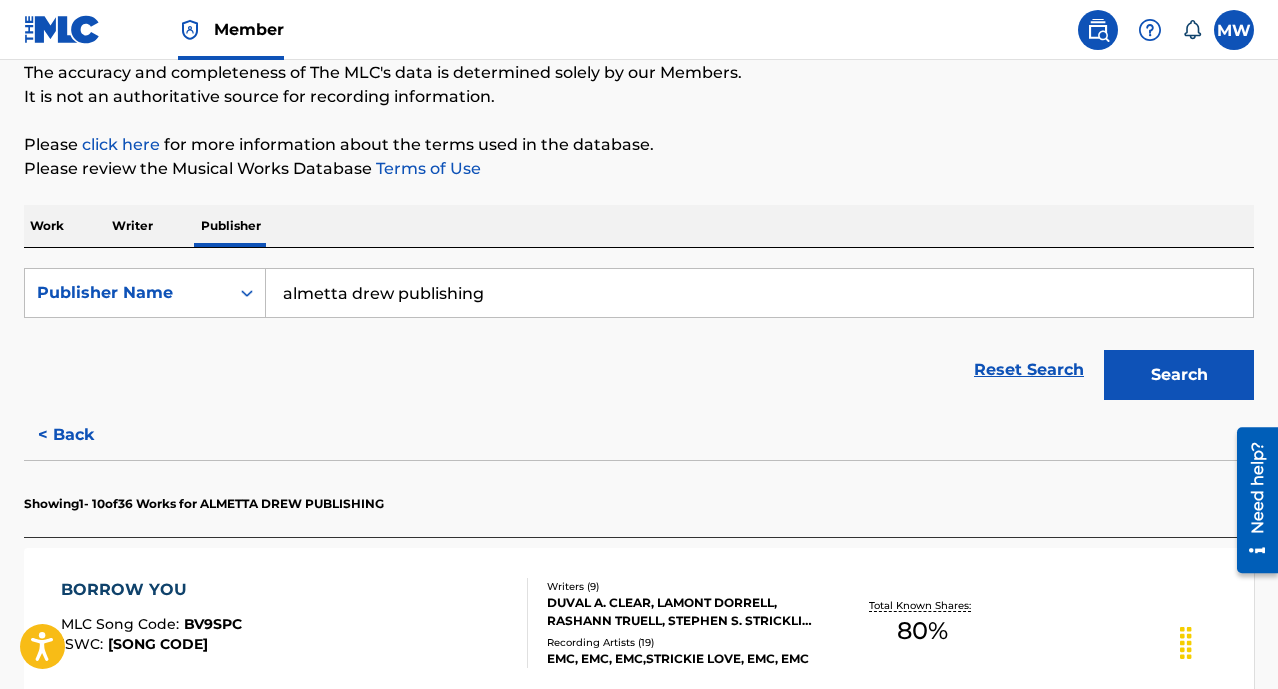 scroll, scrollTop: 401, scrollLeft: 0, axis: vertical 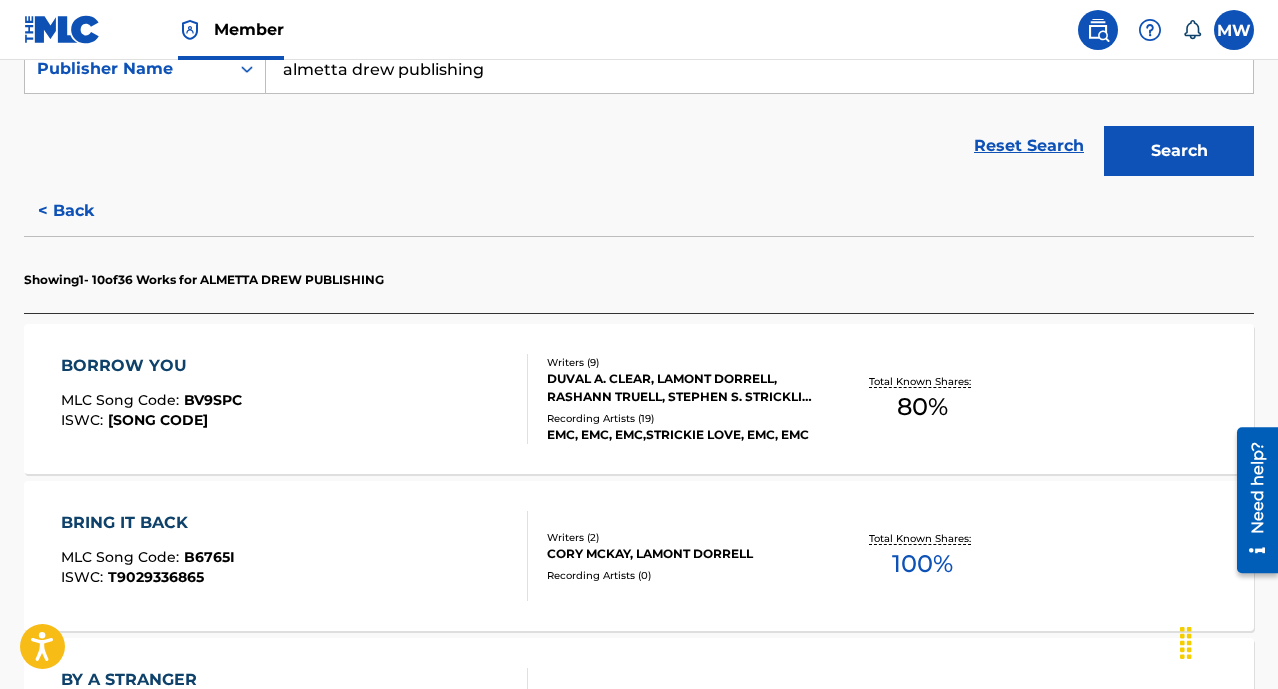 click on "< Back" at bounding box center [84, 211] 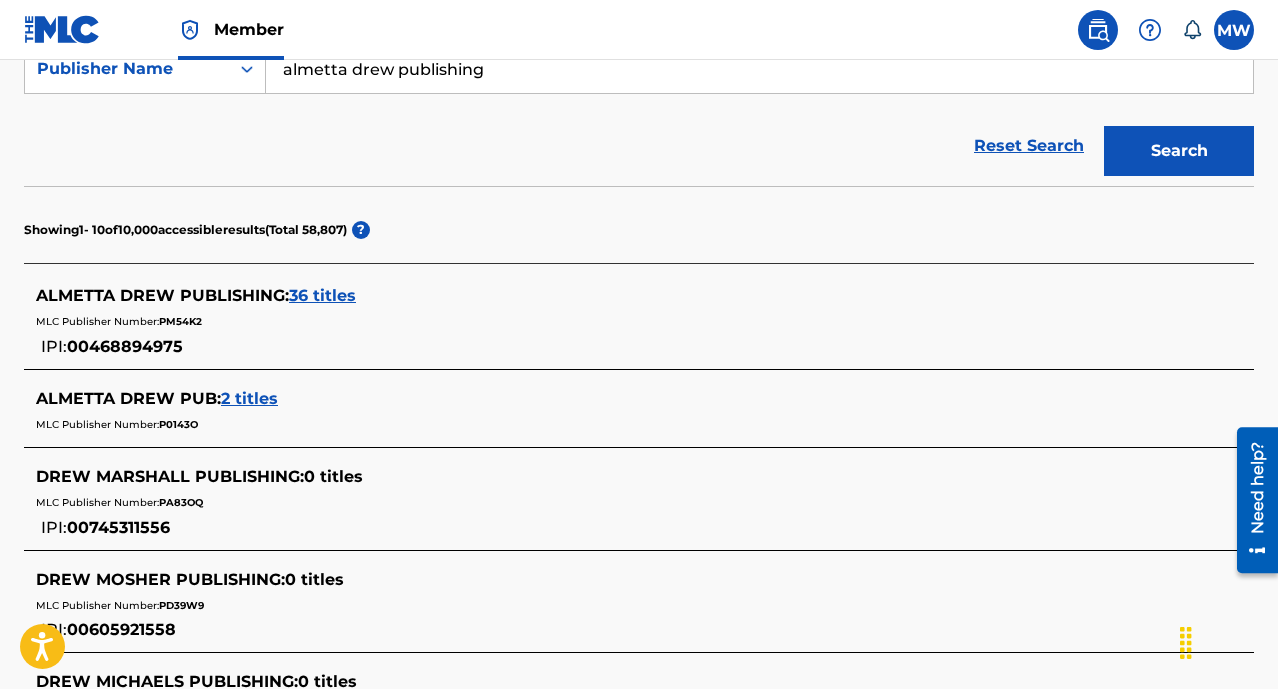 click on "ALMETTA DREW PUB :" at bounding box center [128, 398] 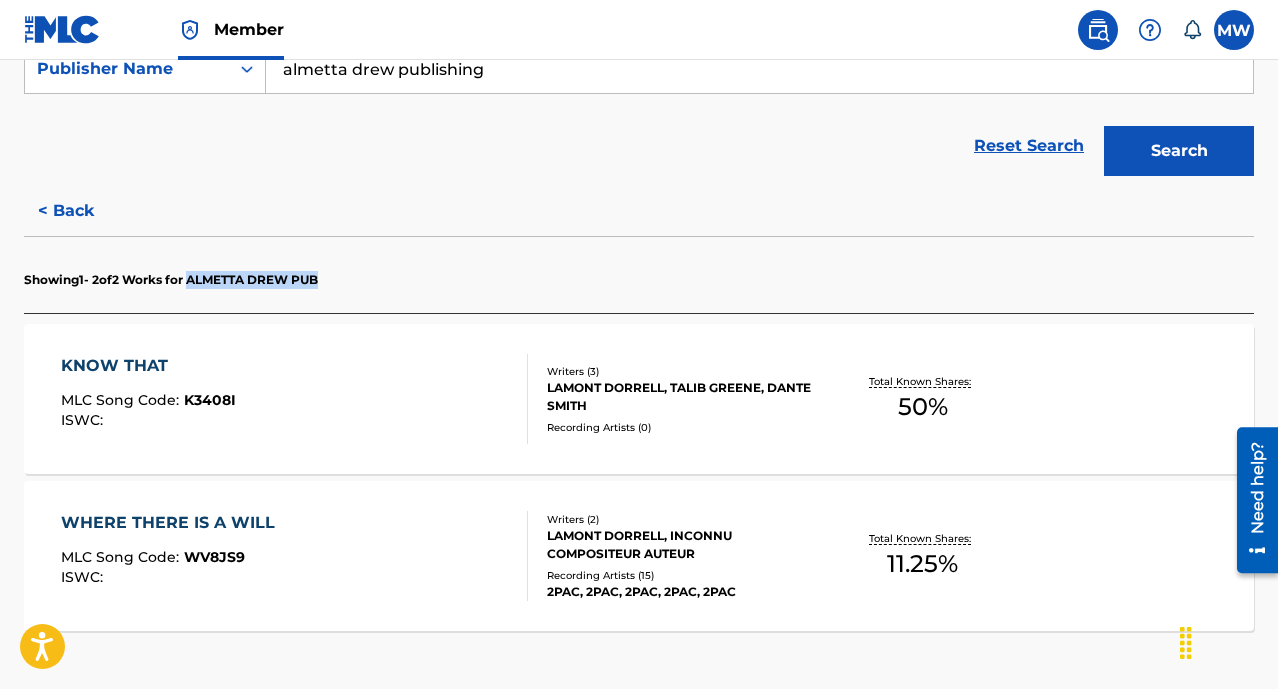 drag, startPoint x: 306, startPoint y: 275, endPoint x: 203, endPoint y: 275, distance: 103 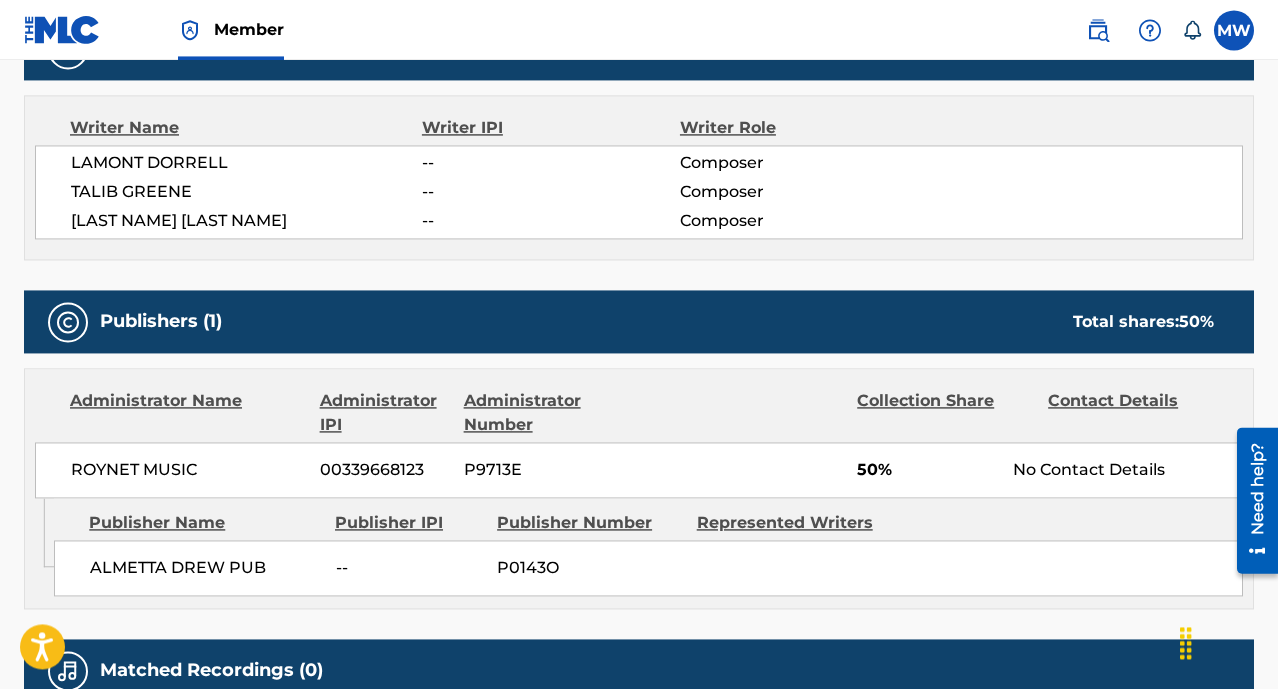 scroll, scrollTop: 880, scrollLeft: 0, axis: vertical 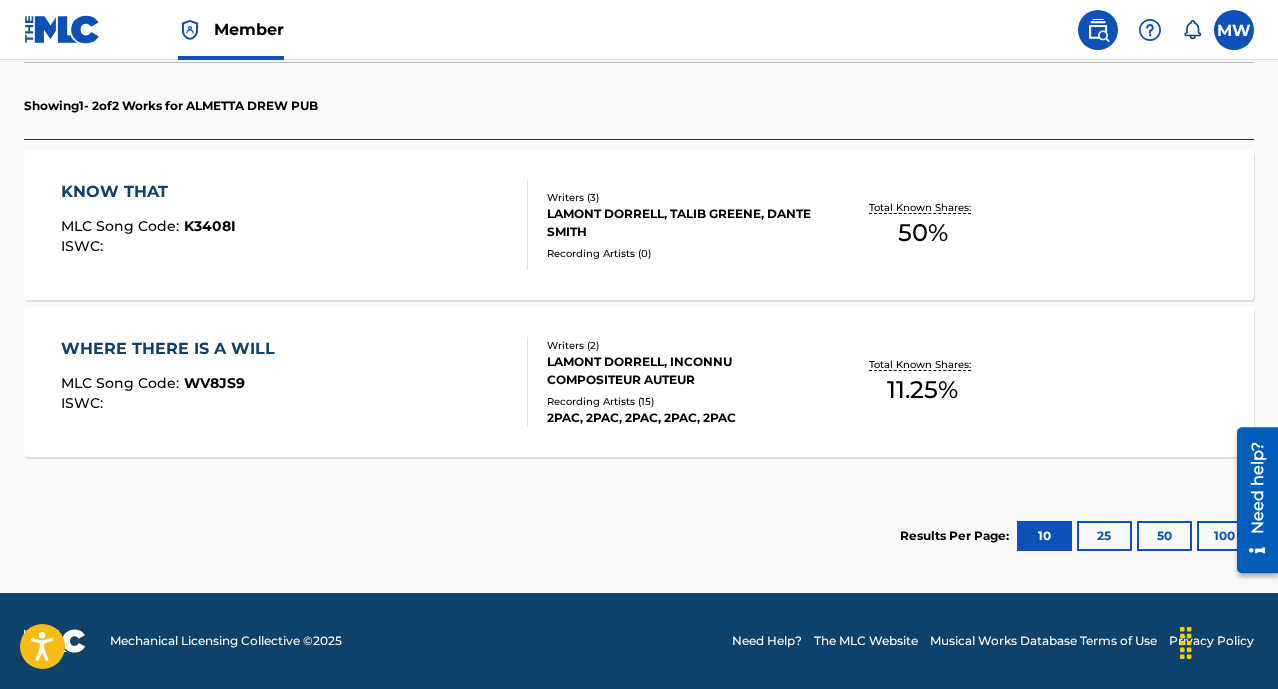 click on "WHERE THERE IS A WILL MLC Song Code : WV8JS9 ISWC :" at bounding box center (173, 382) 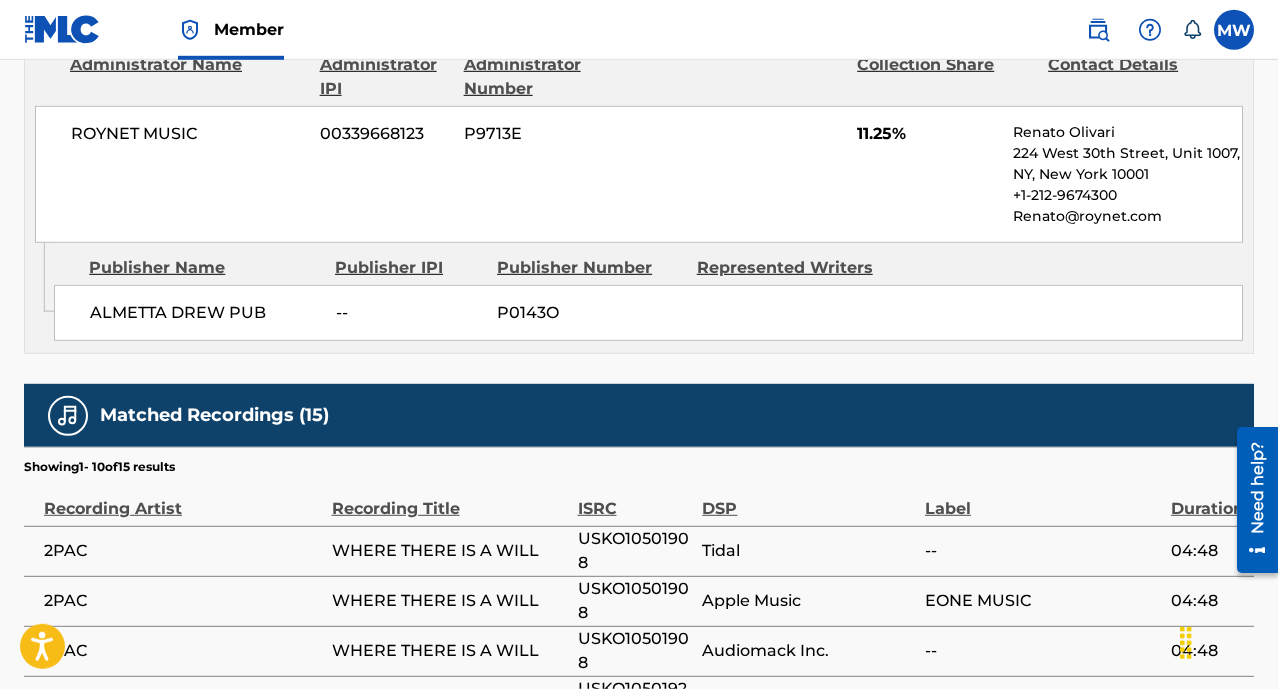 scroll, scrollTop: 880, scrollLeft: 0, axis: vertical 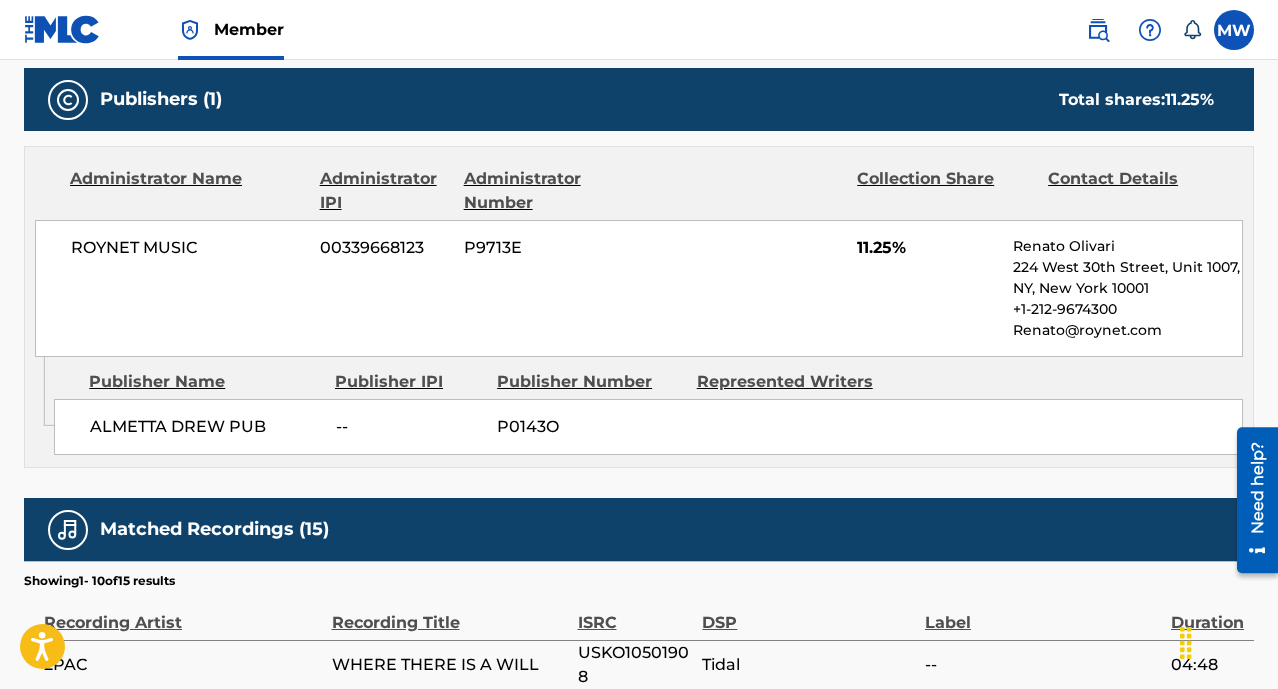 click on "P0143O" at bounding box center (589, 427) 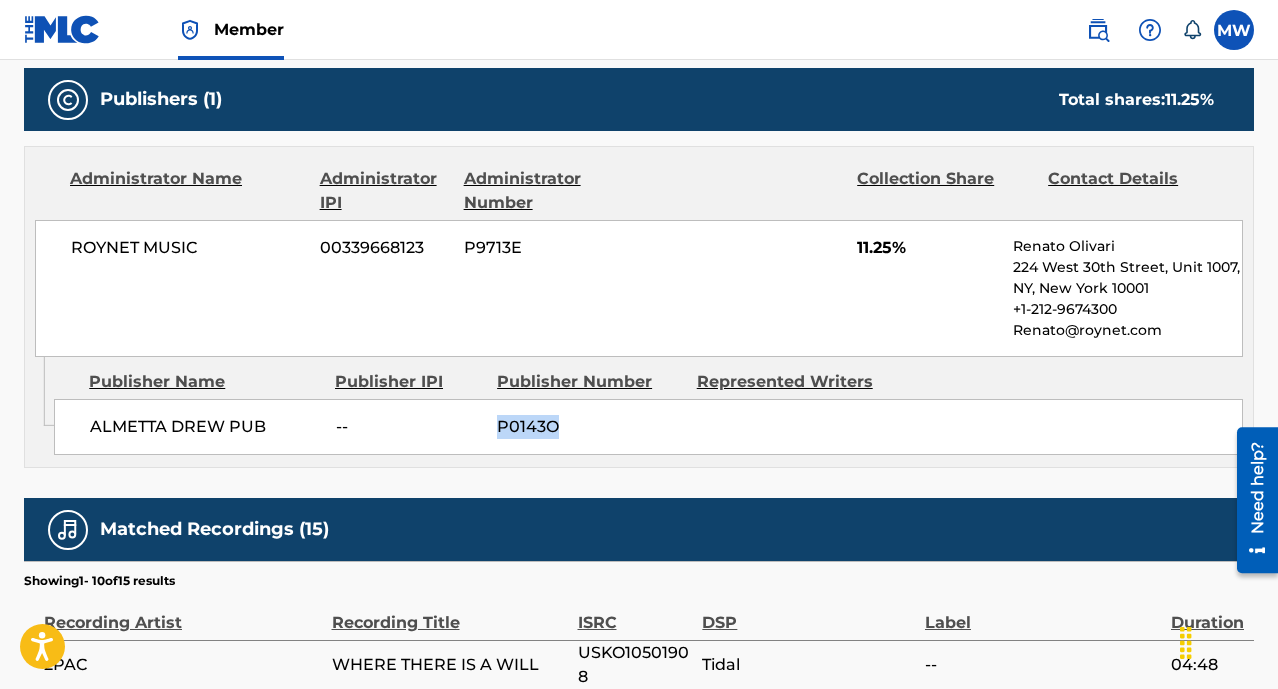 click on "P0143O" at bounding box center (589, 427) 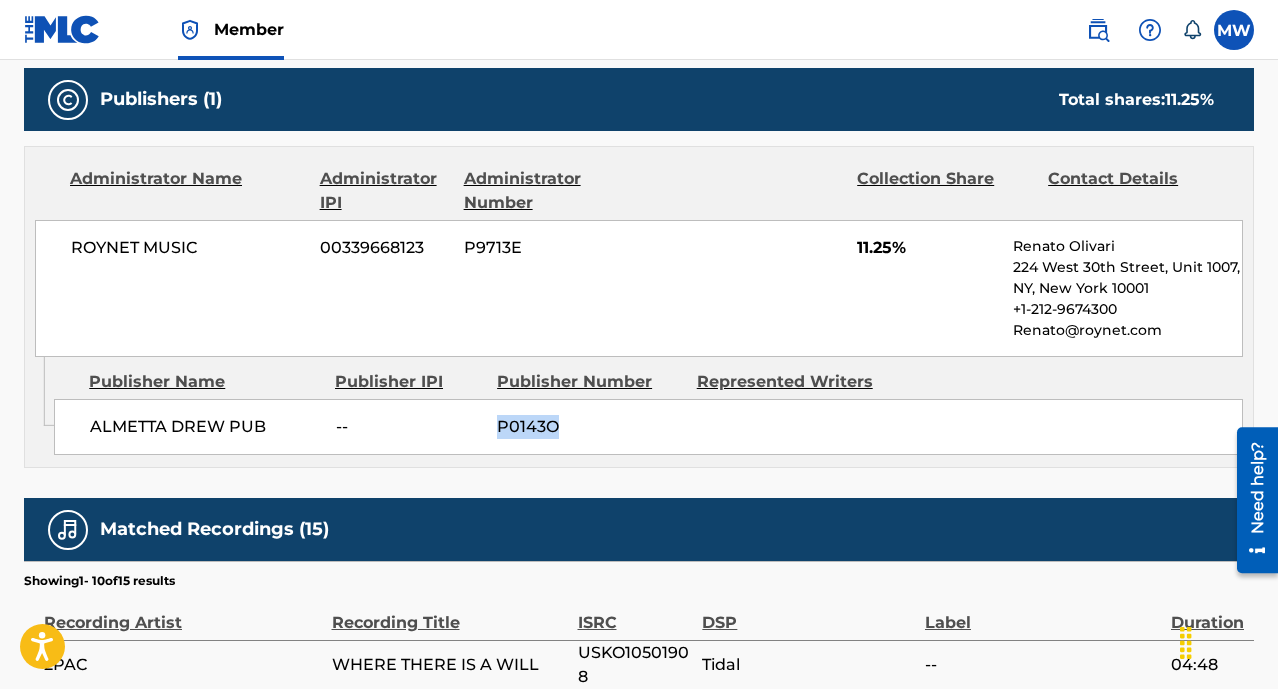 copy on "P0143O" 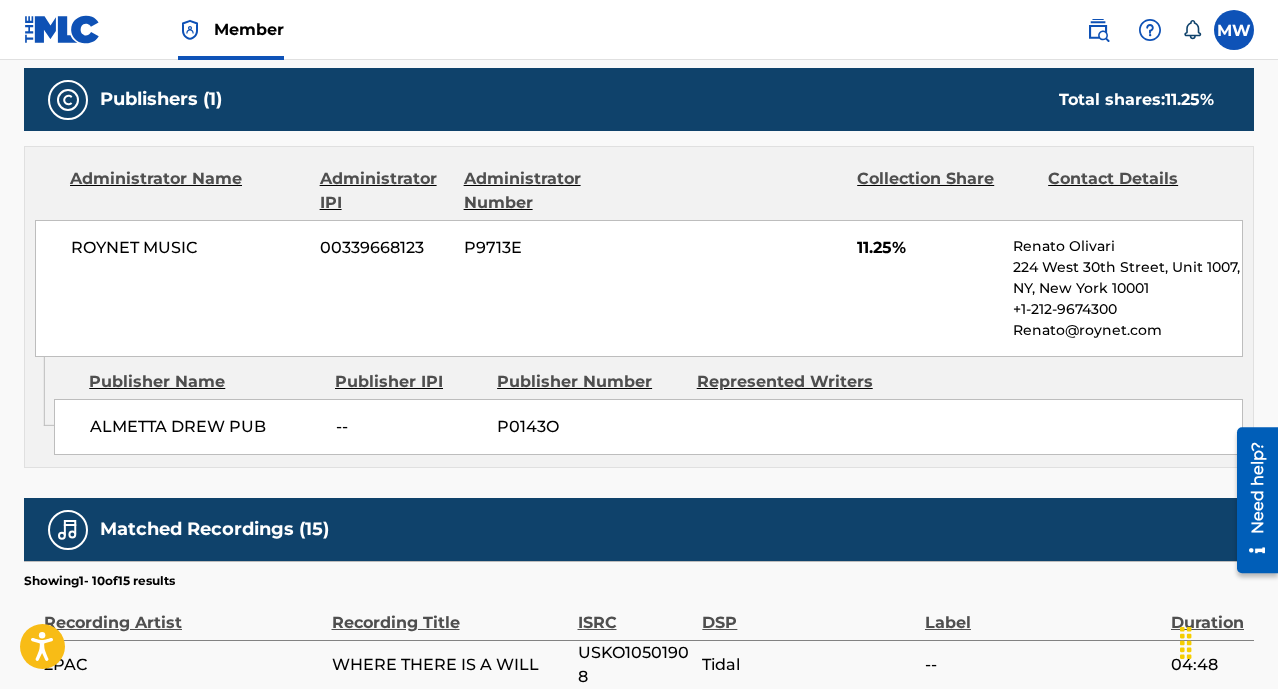 click on "Renato Olivari" at bounding box center (1128, 246) 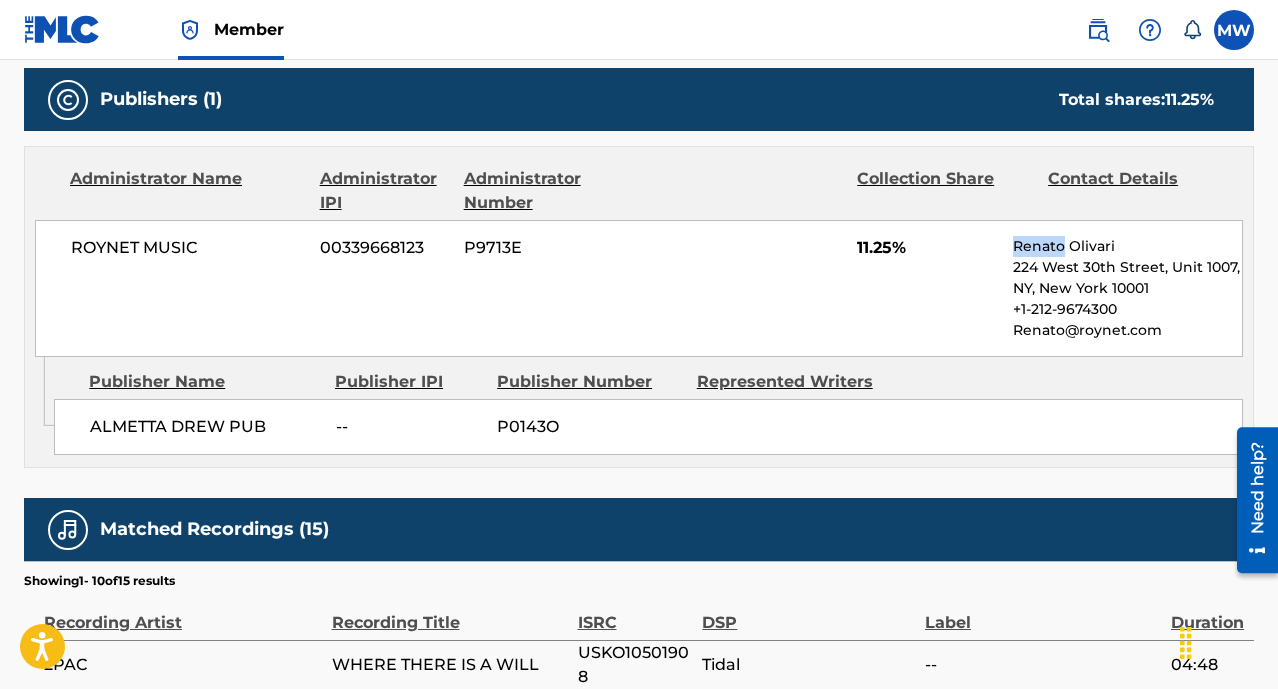 click on "Renato Olivari" at bounding box center [1128, 246] 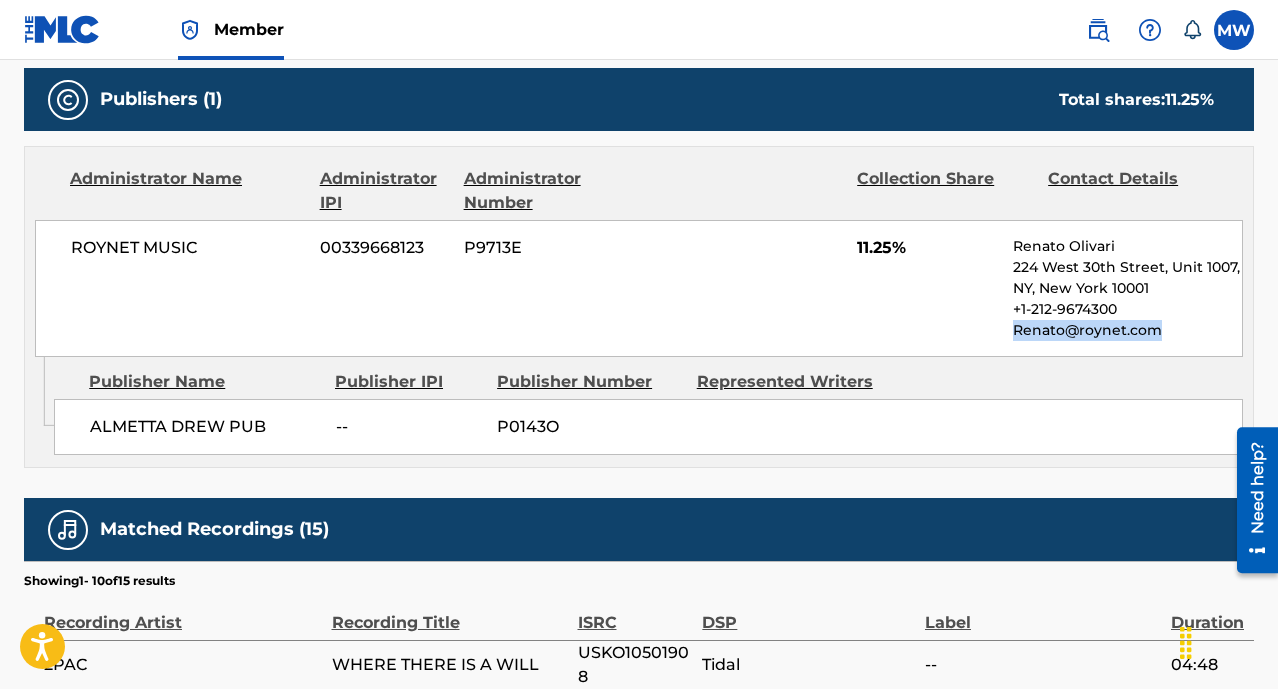 drag, startPoint x: 1165, startPoint y: 338, endPoint x: 1014, endPoint y: 333, distance: 151.08276 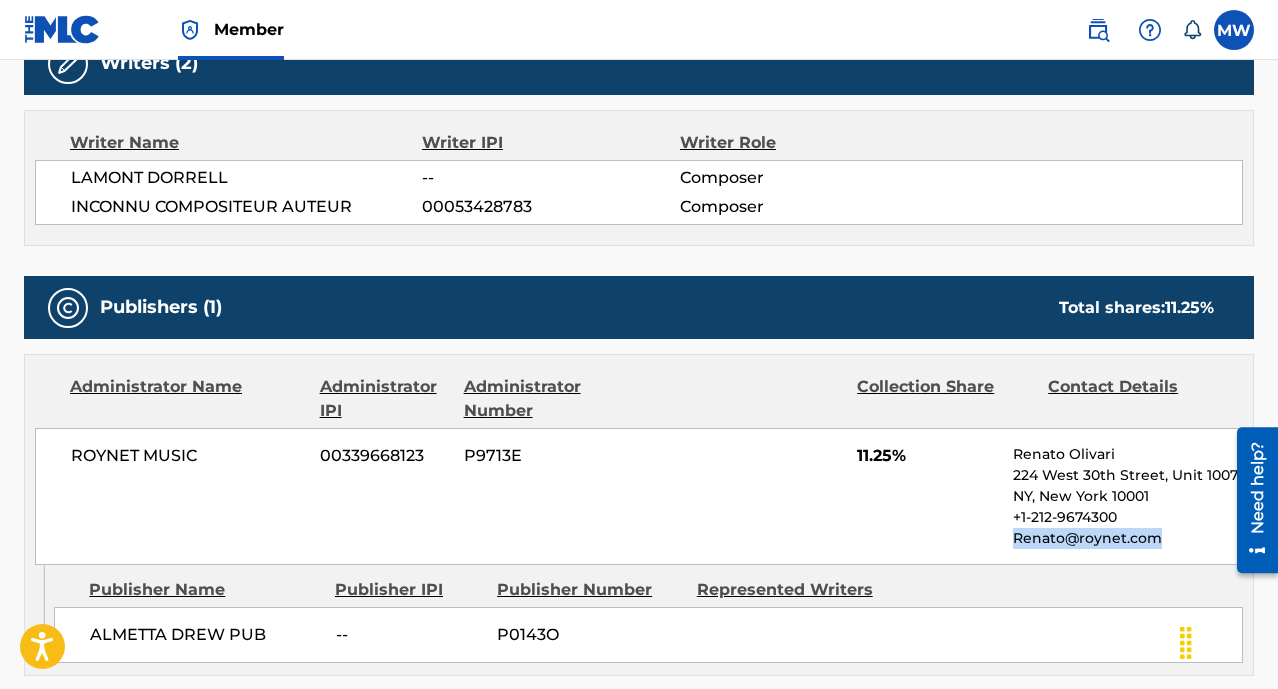 scroll, scrollTop: 496, scrollLeft: 0, axis: vertical 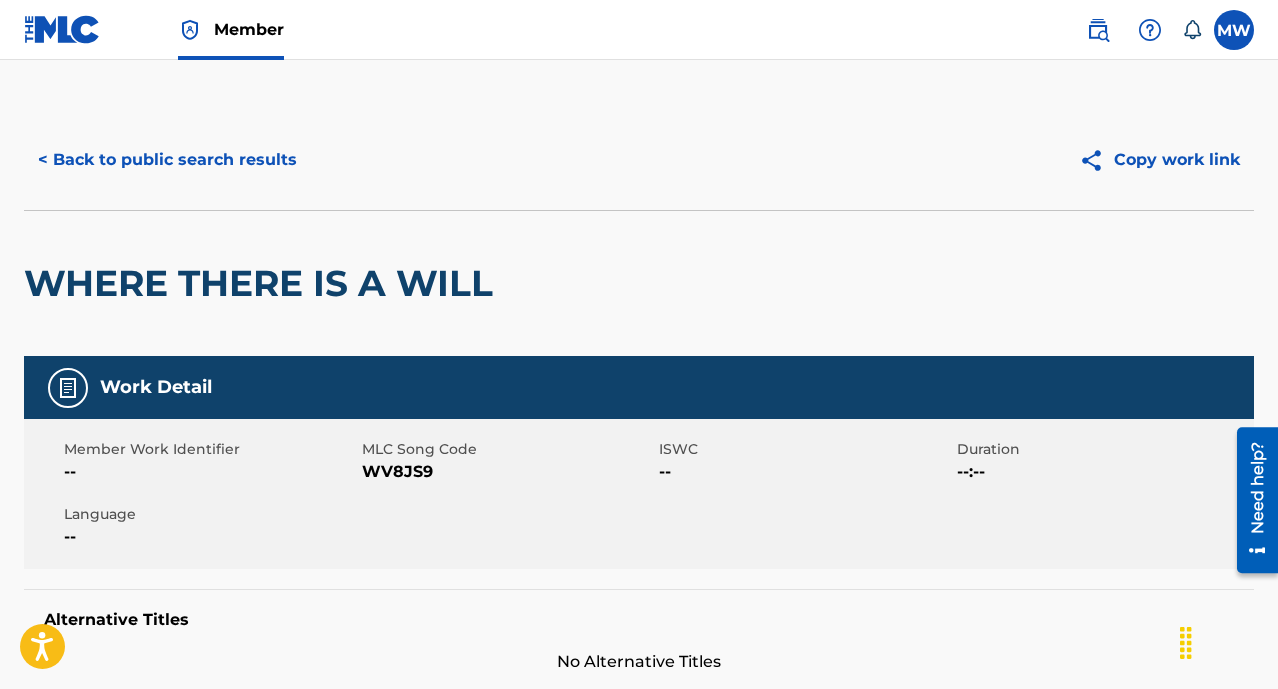 click on "< Back to public search results" at bounding box center (167, 160) 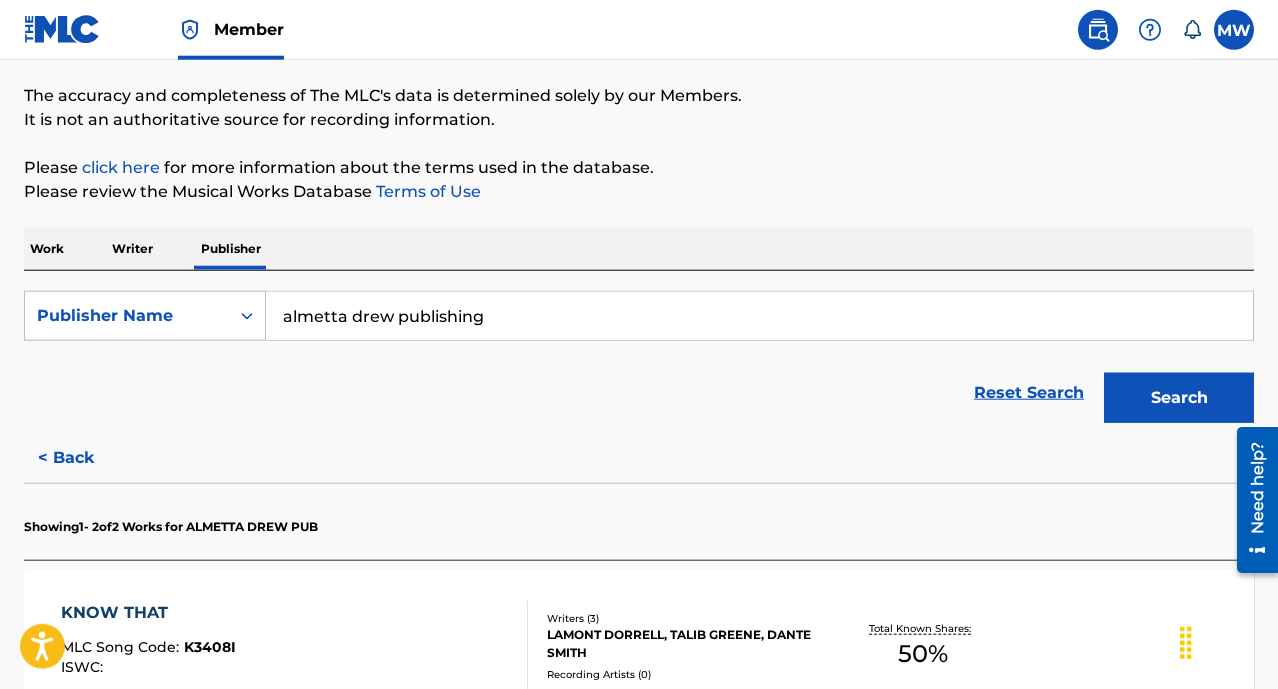 scroll, scrollTop: 193, scrollLeft: 0, axis: vertical 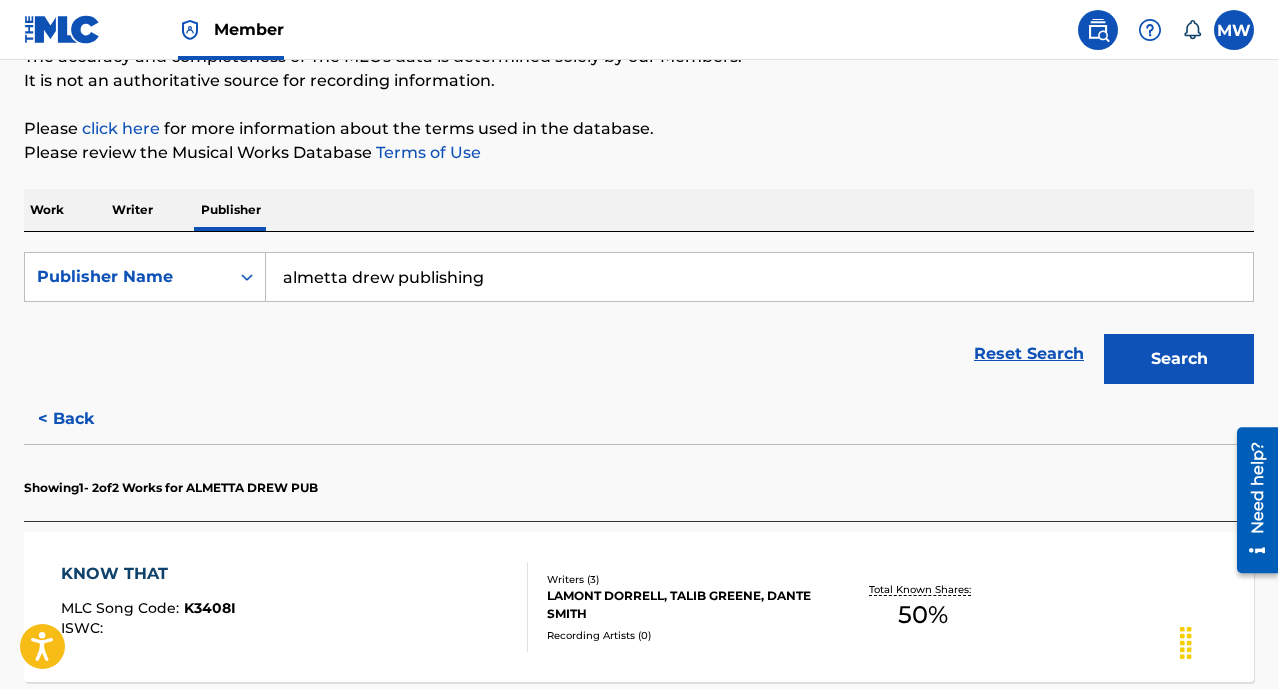 click on "< Back" at bounding box center (84, 419) 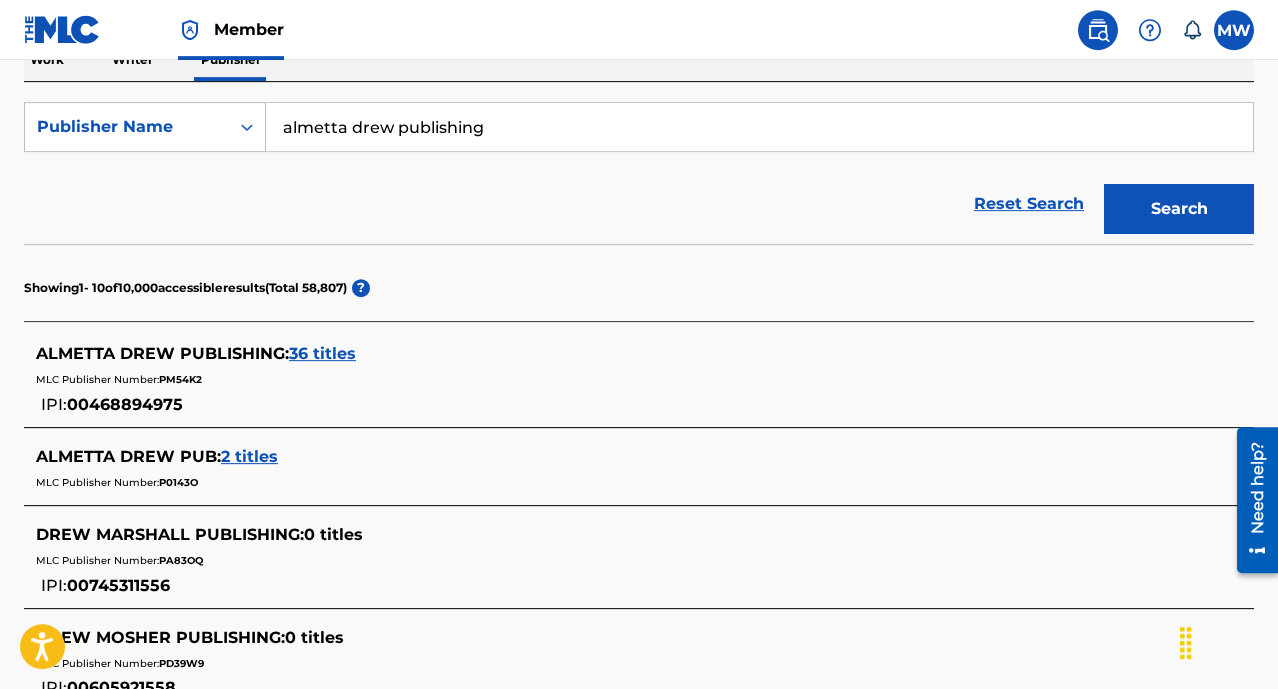 scroll, scrollTop: 353, scrollLeft: 0, axis: vertical 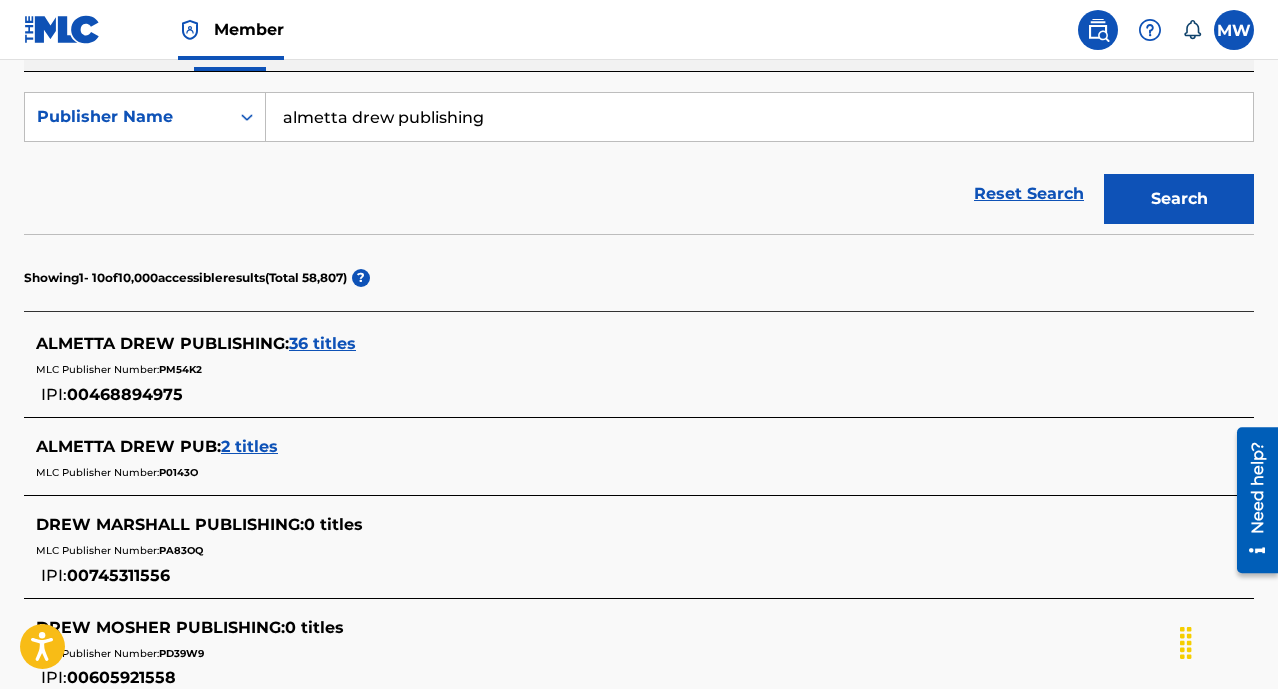 click on "2 titles" at bounding box center [249, 446] 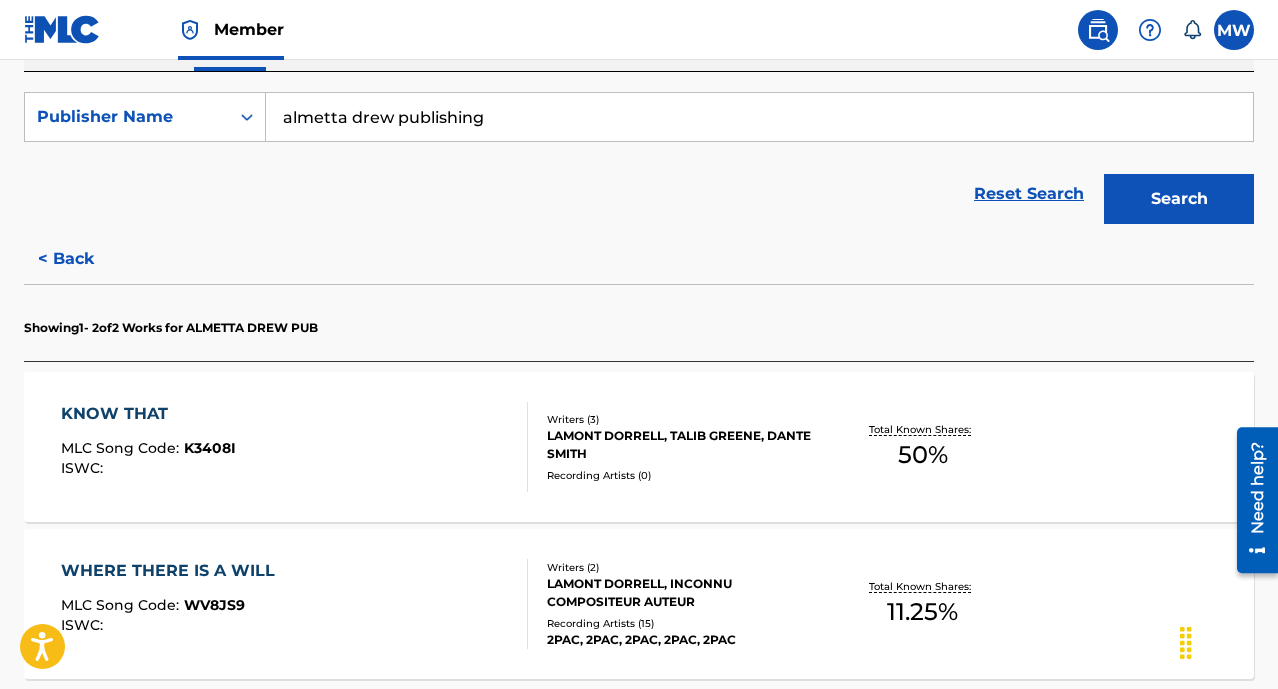 click on "< Back" at bounding box center [84, 259] 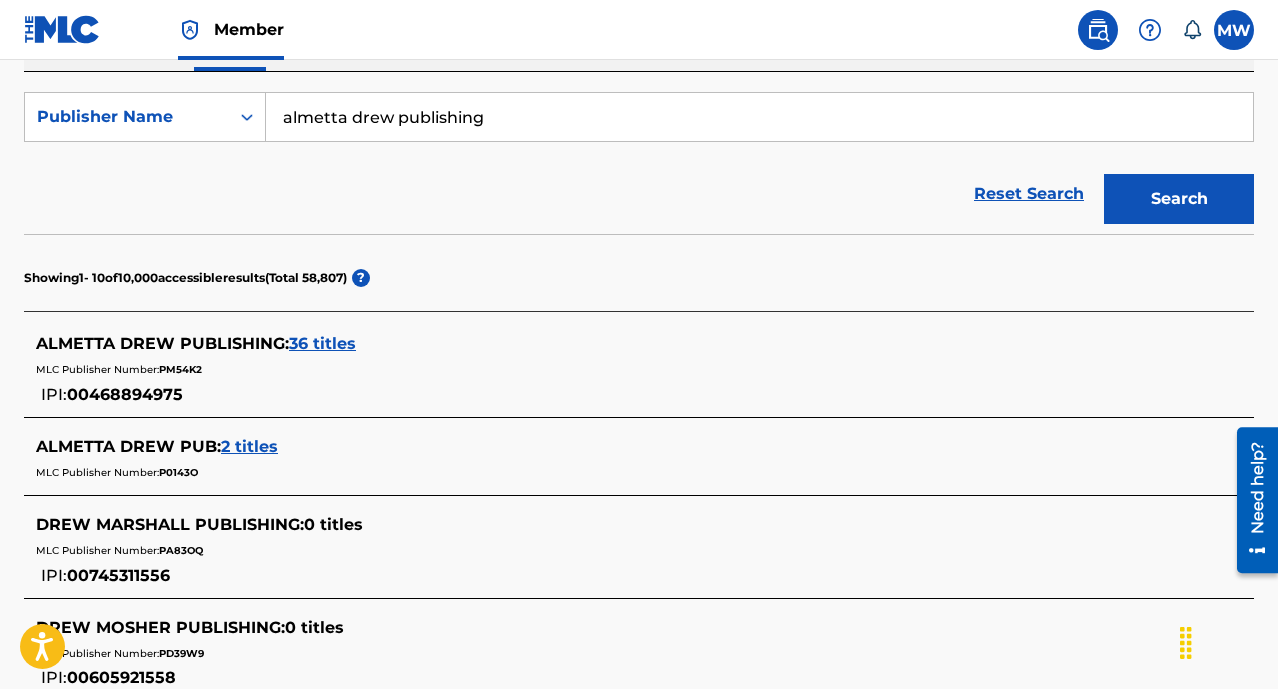 click on "2 titles" at bounding box center (249, 446) 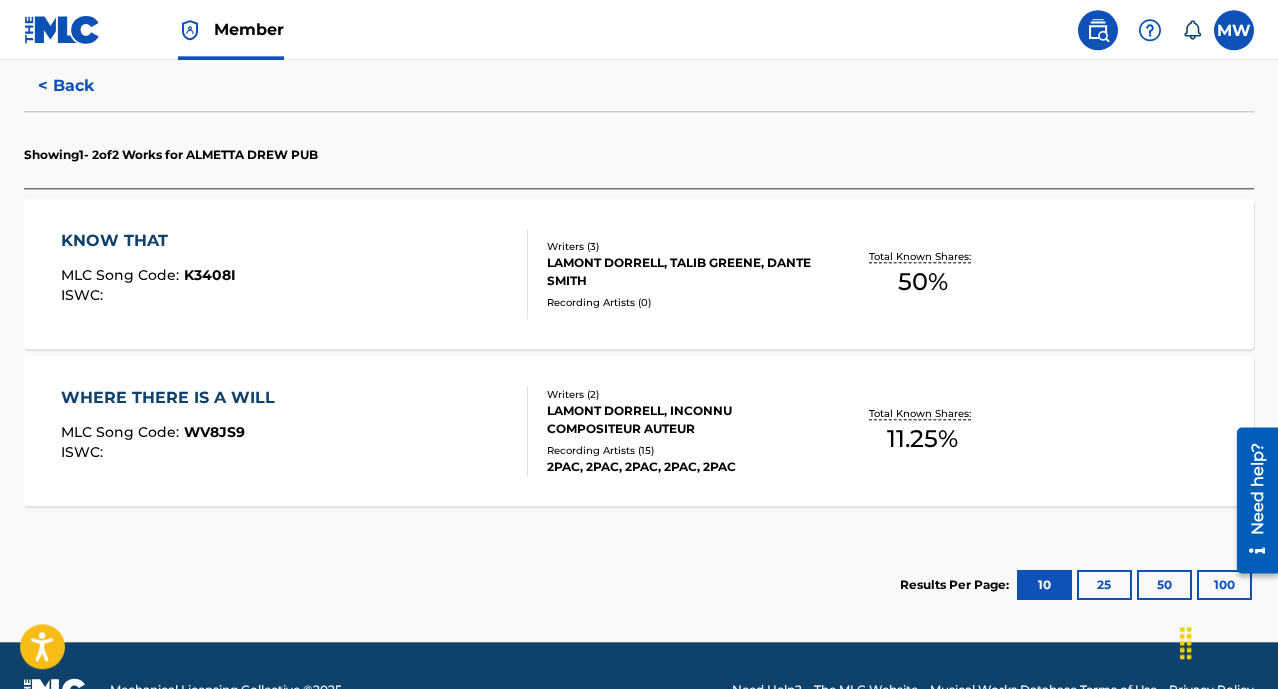 scroll, scrollTop: 575, scrollLeft: 0, axis: vertical 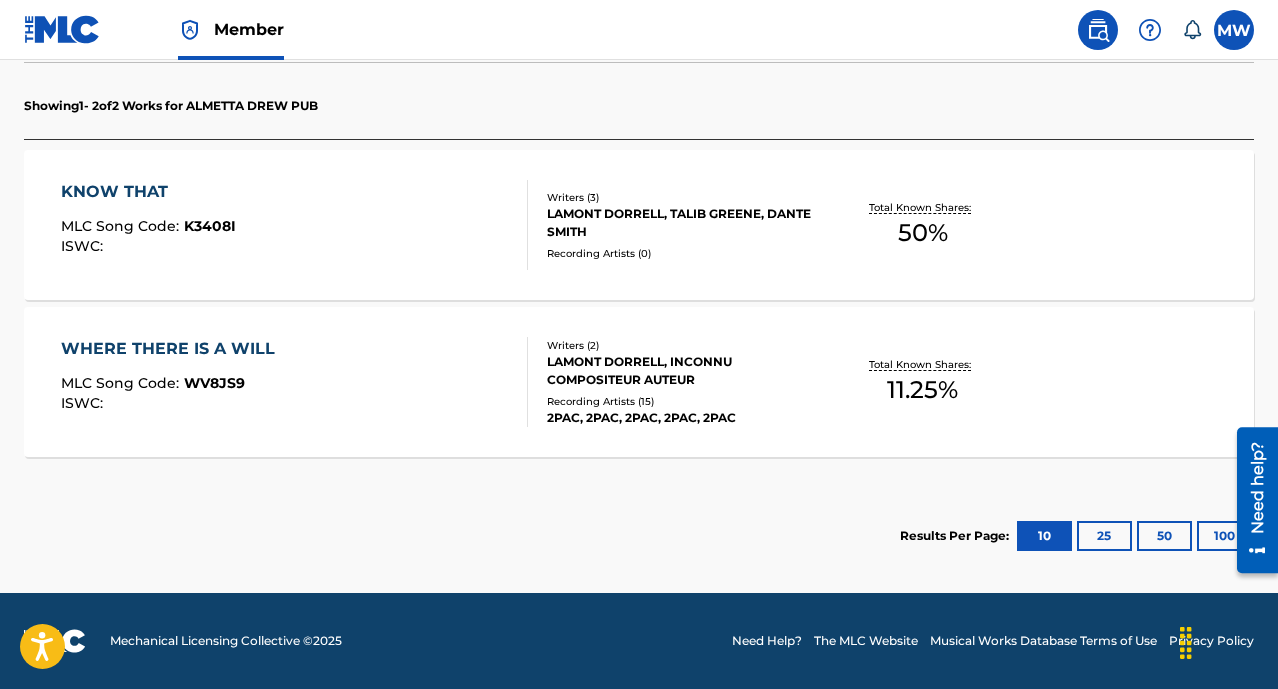 click on "KNOW THAT MLC Song Code : K3408I ISWC : Writers ( 3 ) LAMONT DORRELL, TALIB GREENE, DANTE SMITH Recording Artists ( 0 ) Total Known Shares: 50 %" at bounding box center [639, 225] 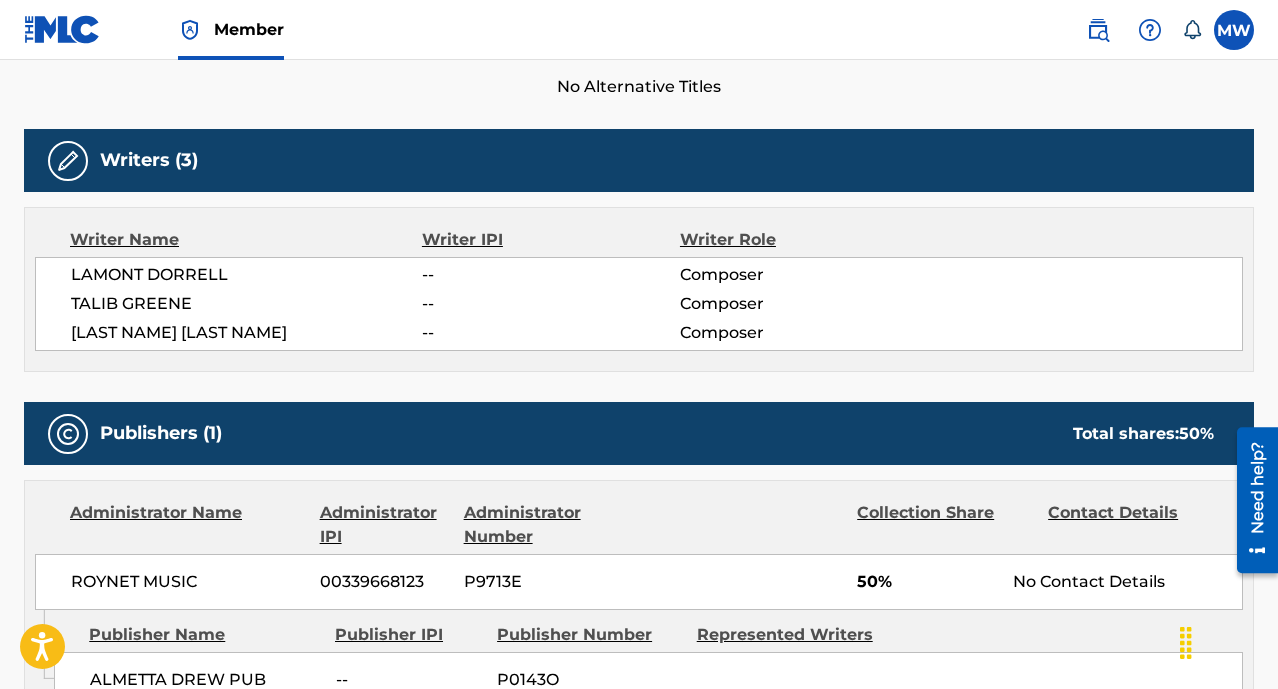 scroll, scrollTop: 0, scrollLeft: 0, axis: both 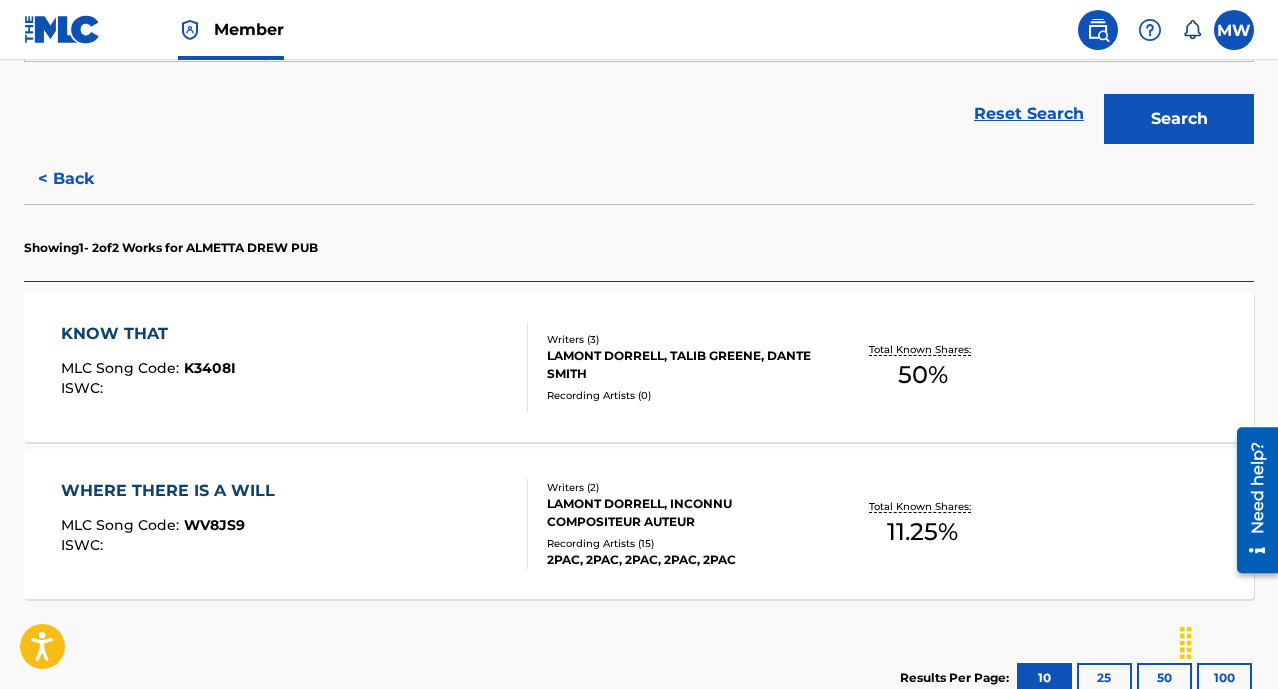 click on "< Back" at bounding box center [84, 179] 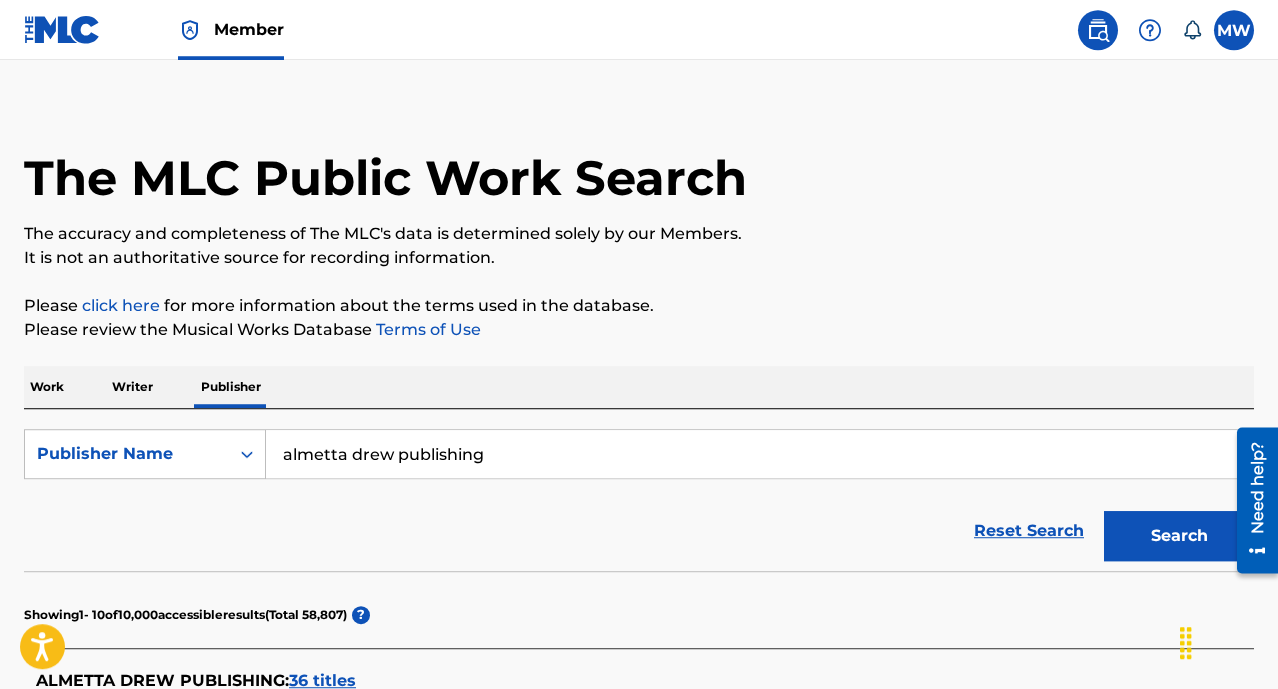 scroll, scrollTop: 0, scrollLeft: 0, axis: both 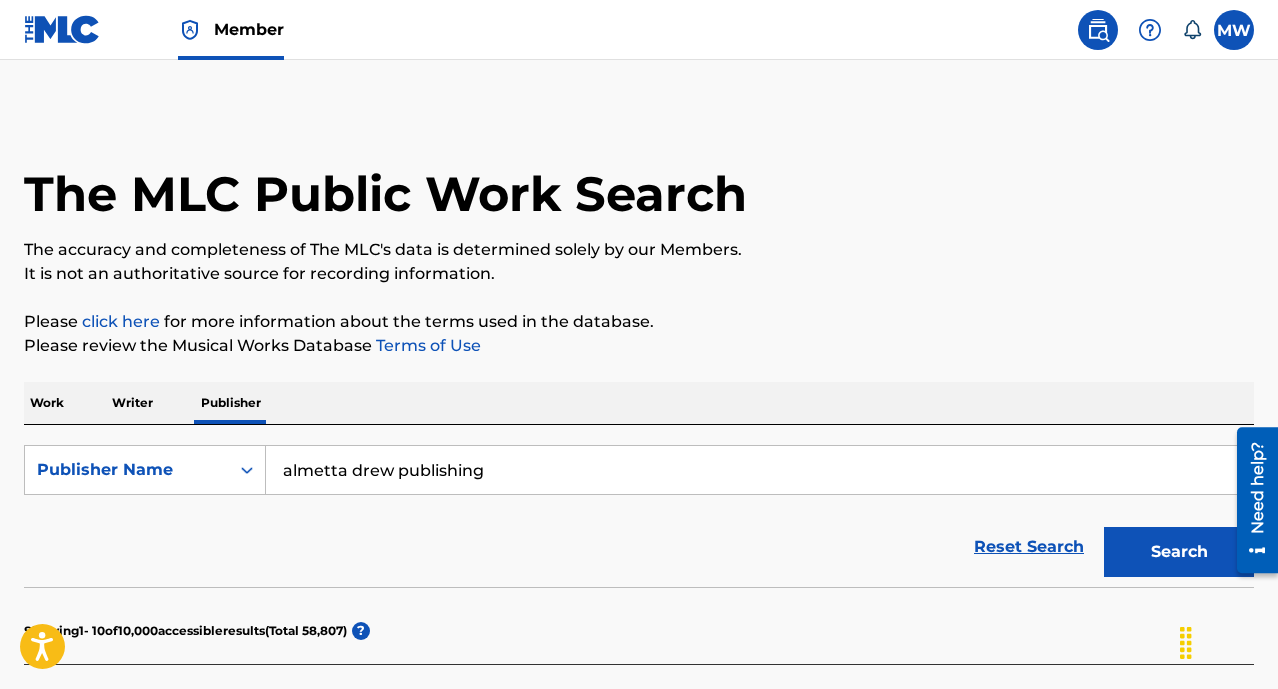 click on "almetta drew publishing" at bounding box center (759, 470) 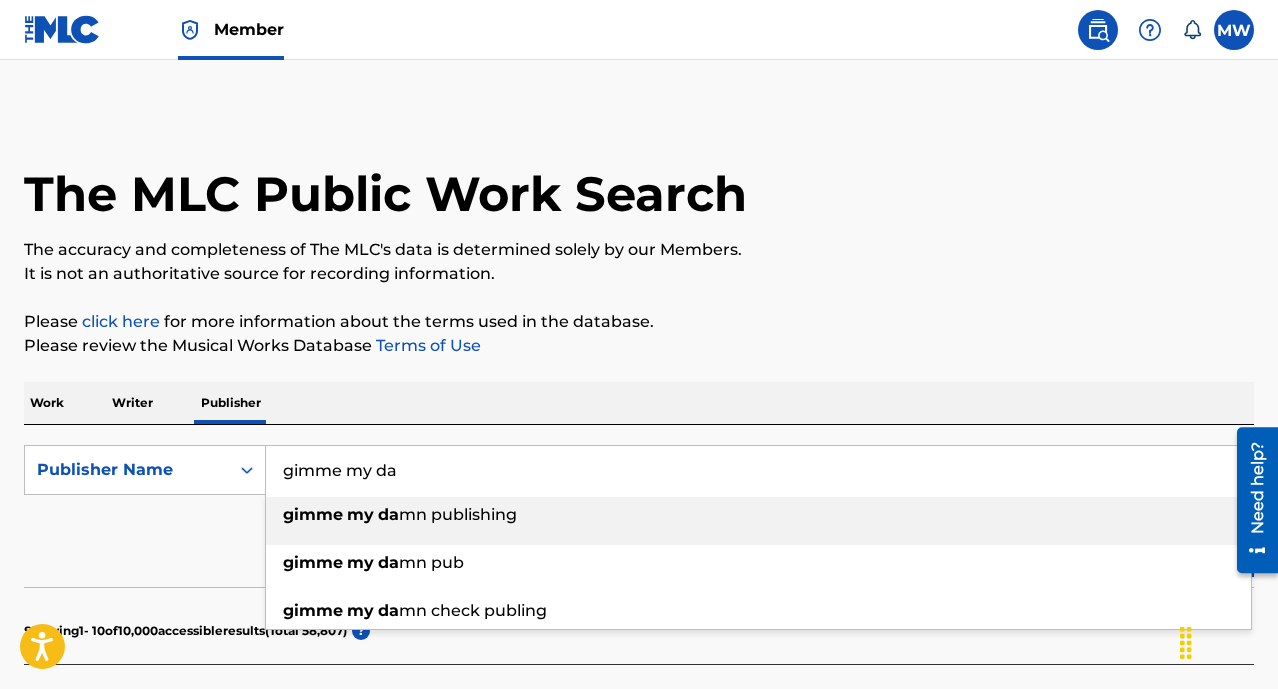 click on "mn publishing" at bounding box center (458, 514) 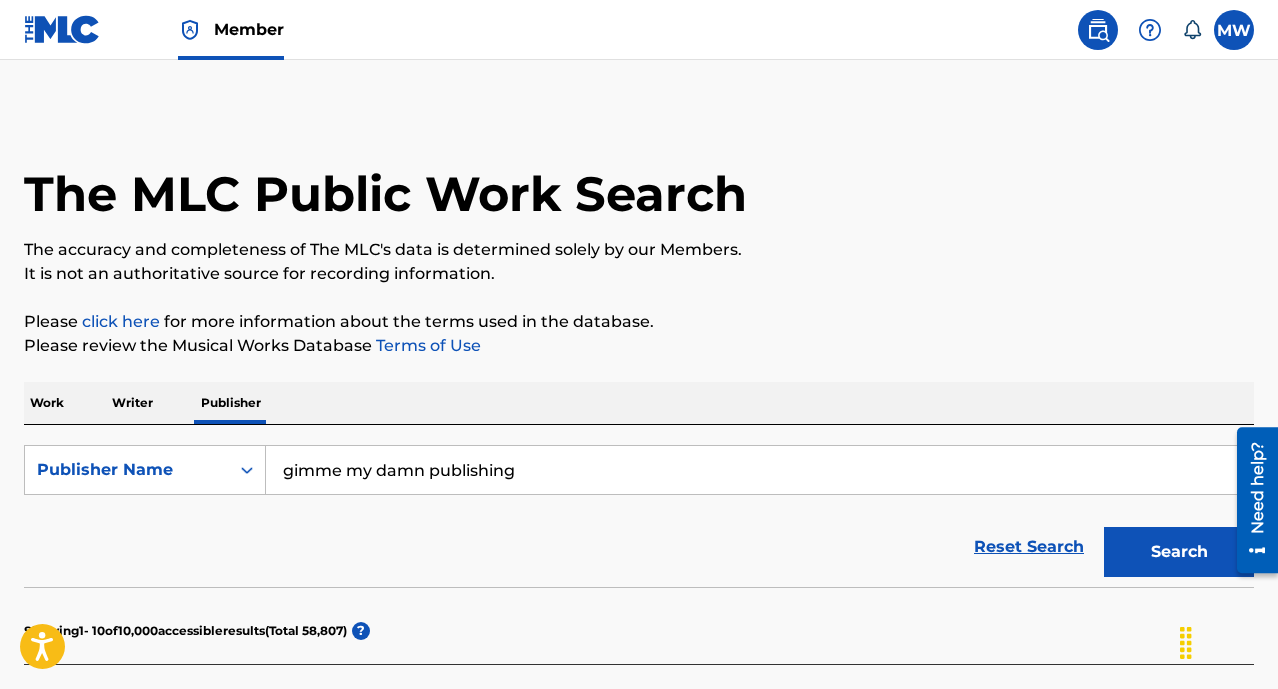 click on "Search" at bounding box center [1179, 552] 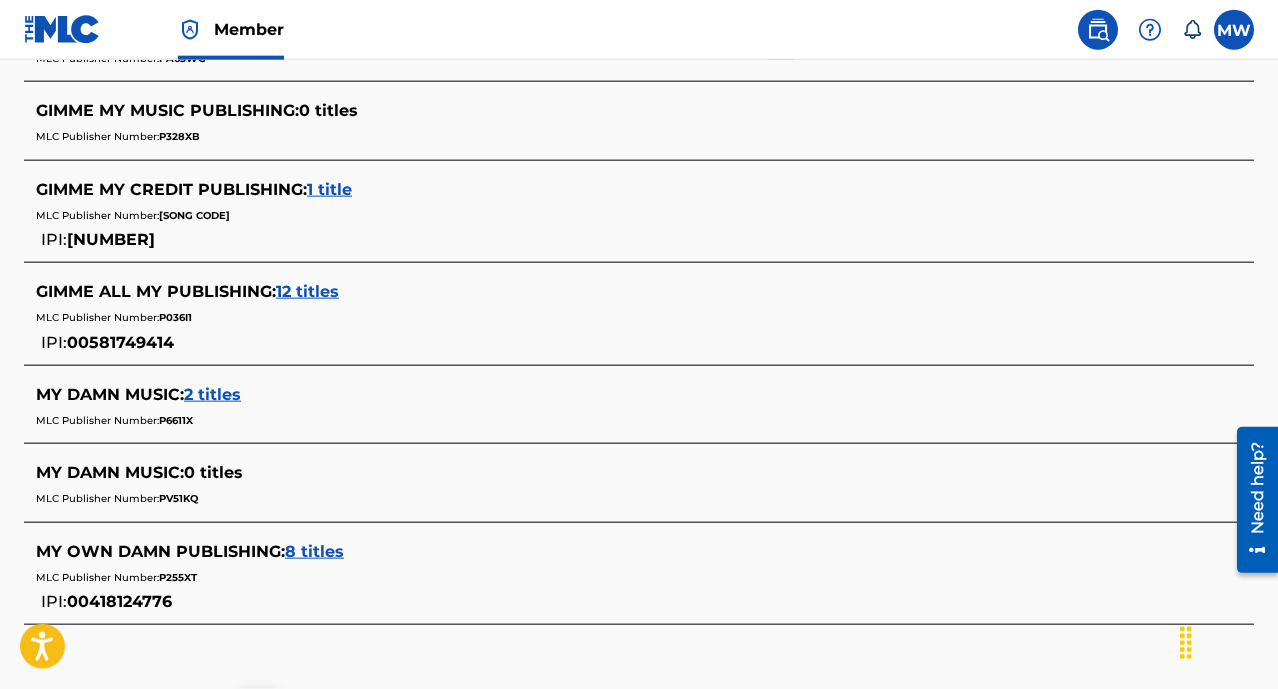scroll, scrollTop: 928, scrollLeft: 0, axis: vertical 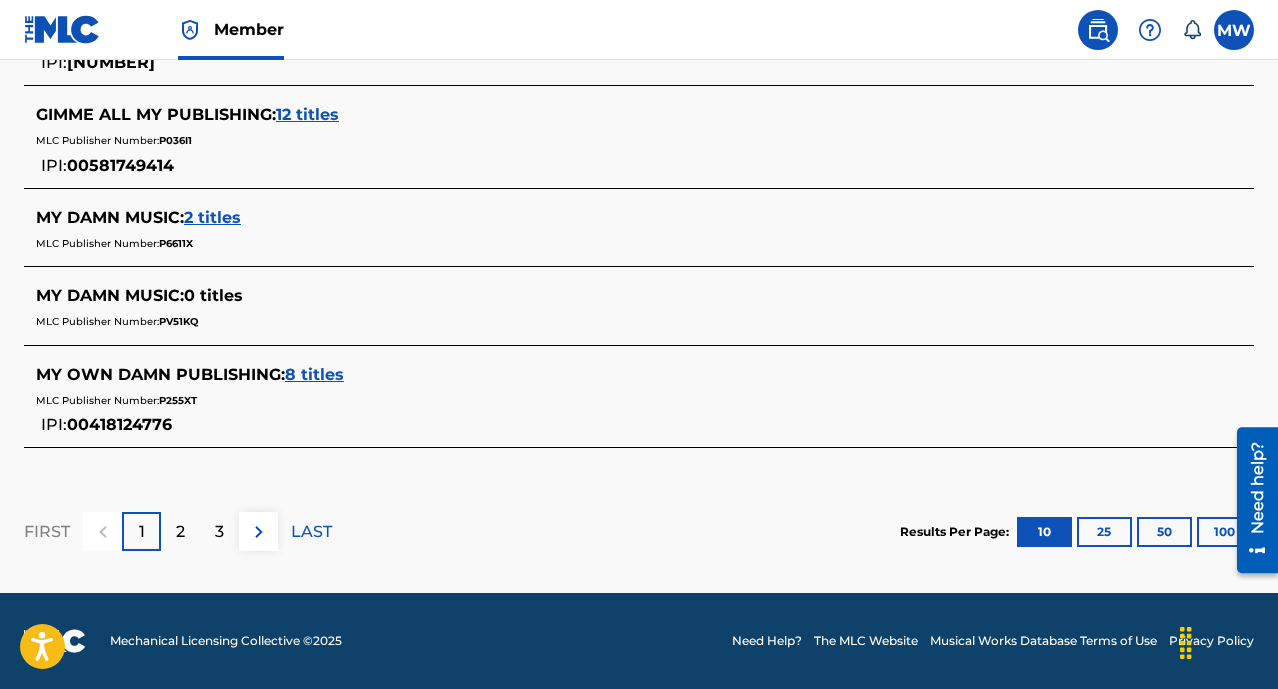 click on "2" at bounding box center (180, 531) 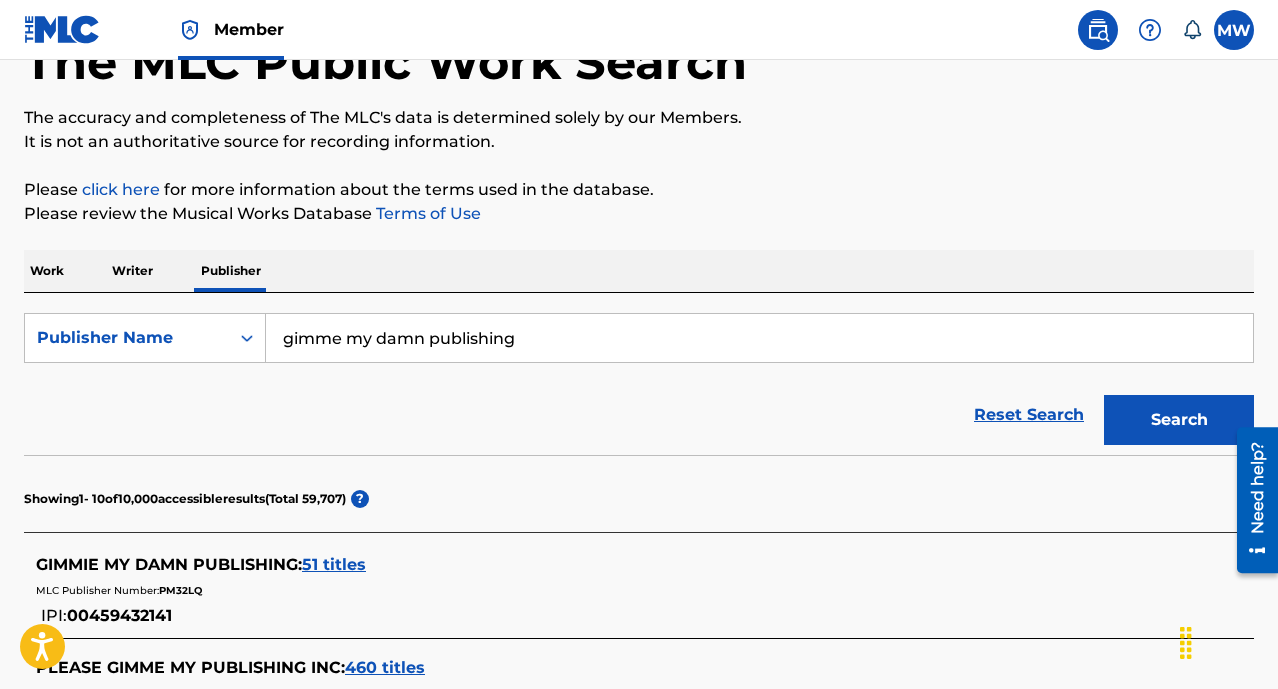 scroll, scrollTop: 420, scrollLeft: 0, axis: vertical 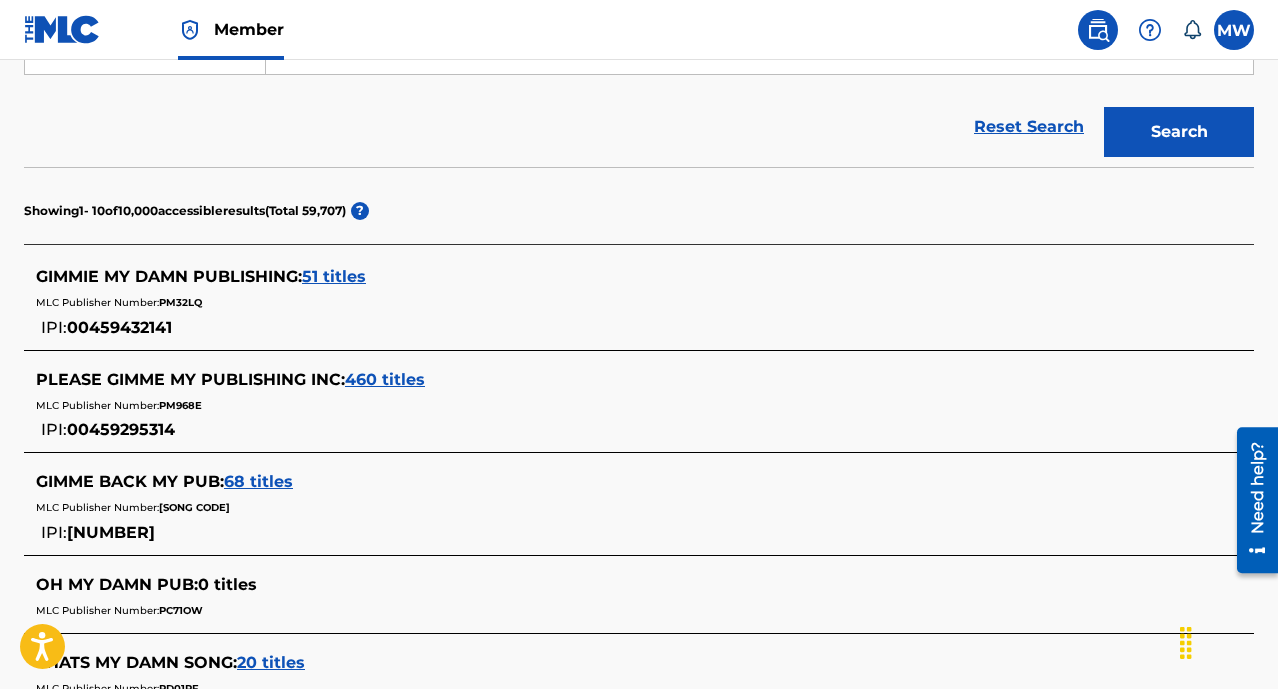 click on "460 titles" at bounding box center (385, 379) 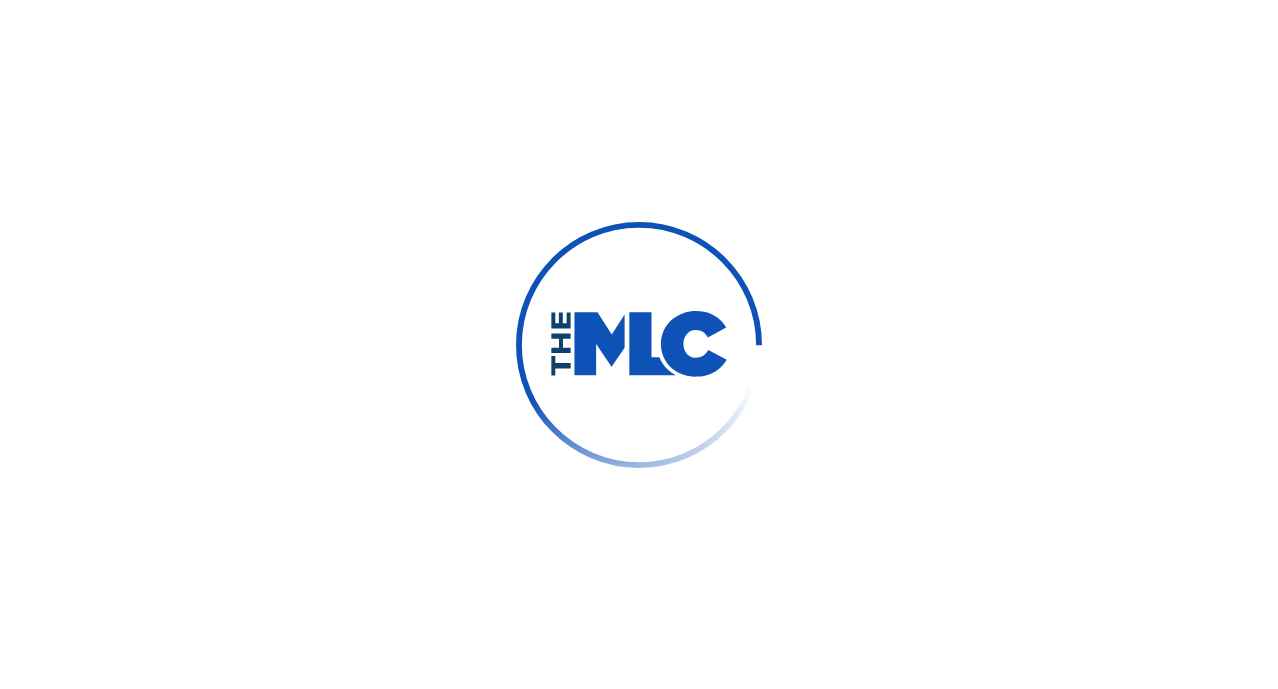 scroll, scrollTop: 0, scrollLeft: 0, axis: both 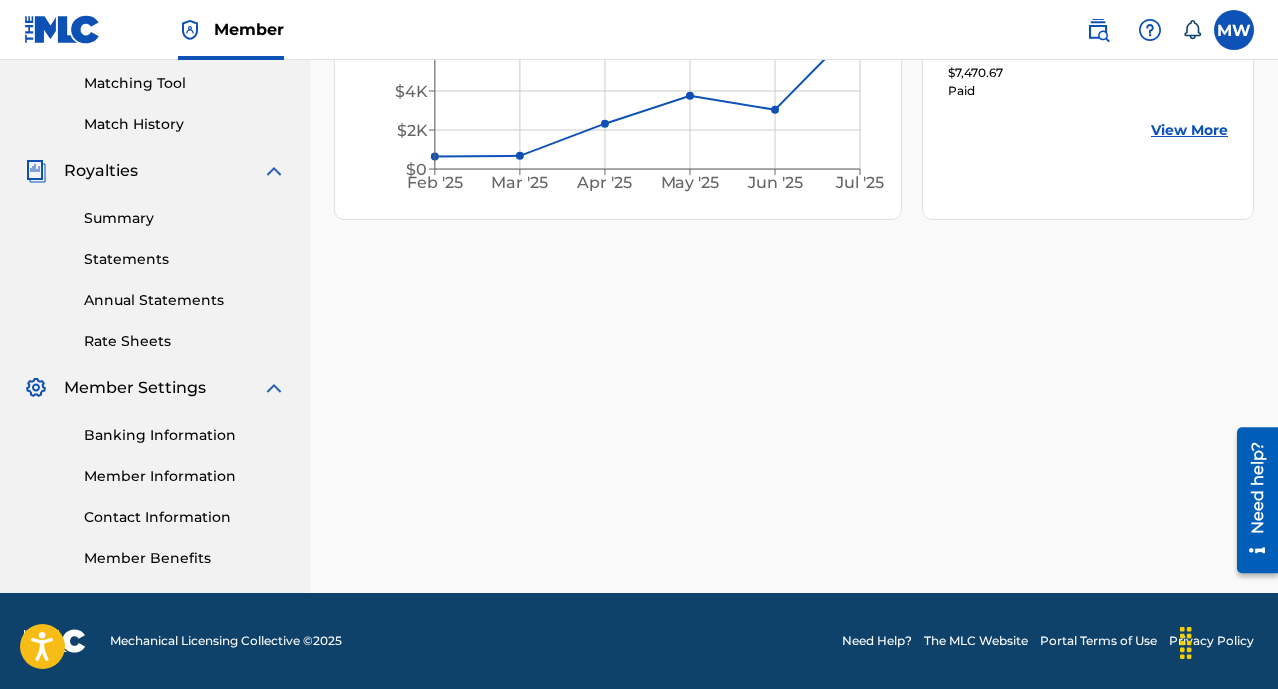 click on "Member Information" at bounding box center (185, 476) 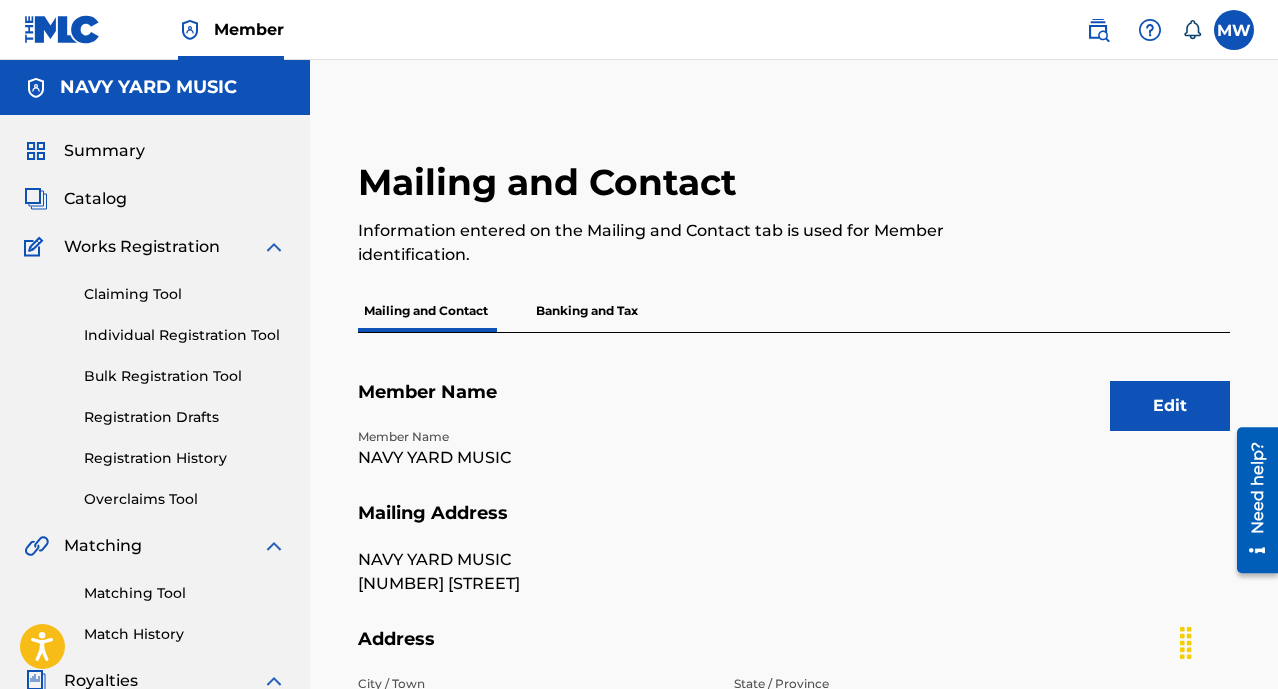 scroll, scrollTop: 288, scrollLeft: 0, axis: vertical 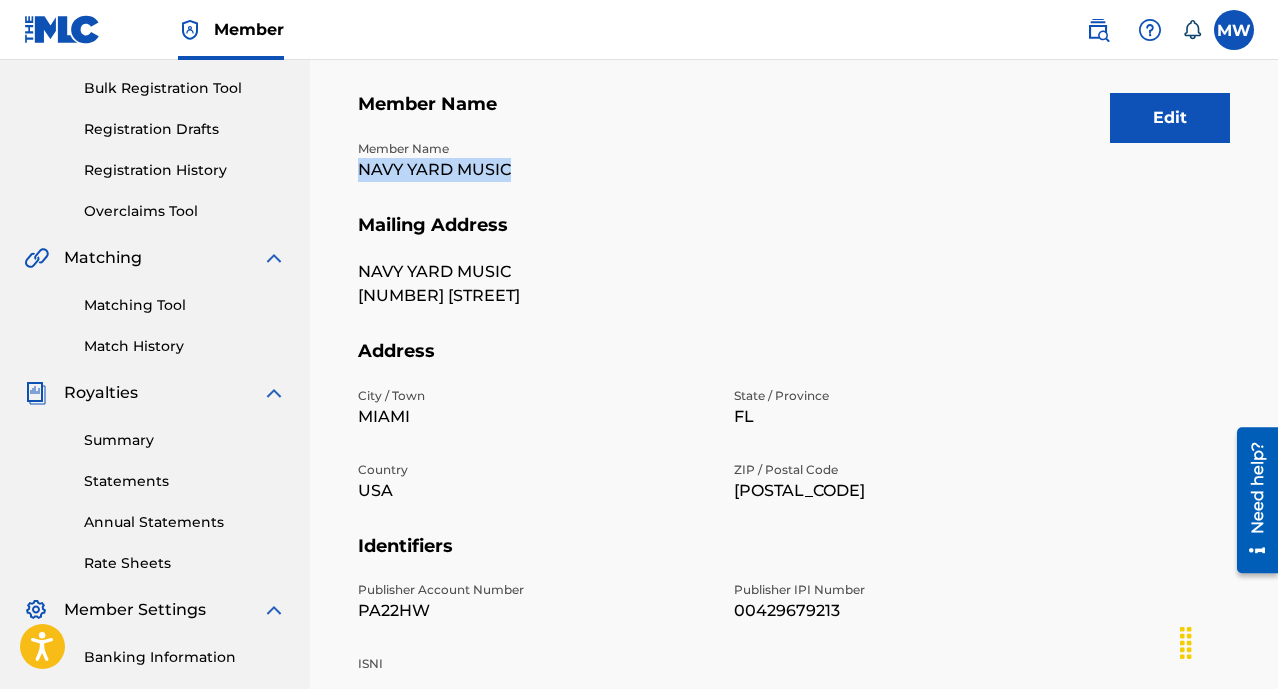 drag, startPoint x: 513, startPoint y: 171, endPoint x: 363, endPoint y: 166, distance: 150.08331 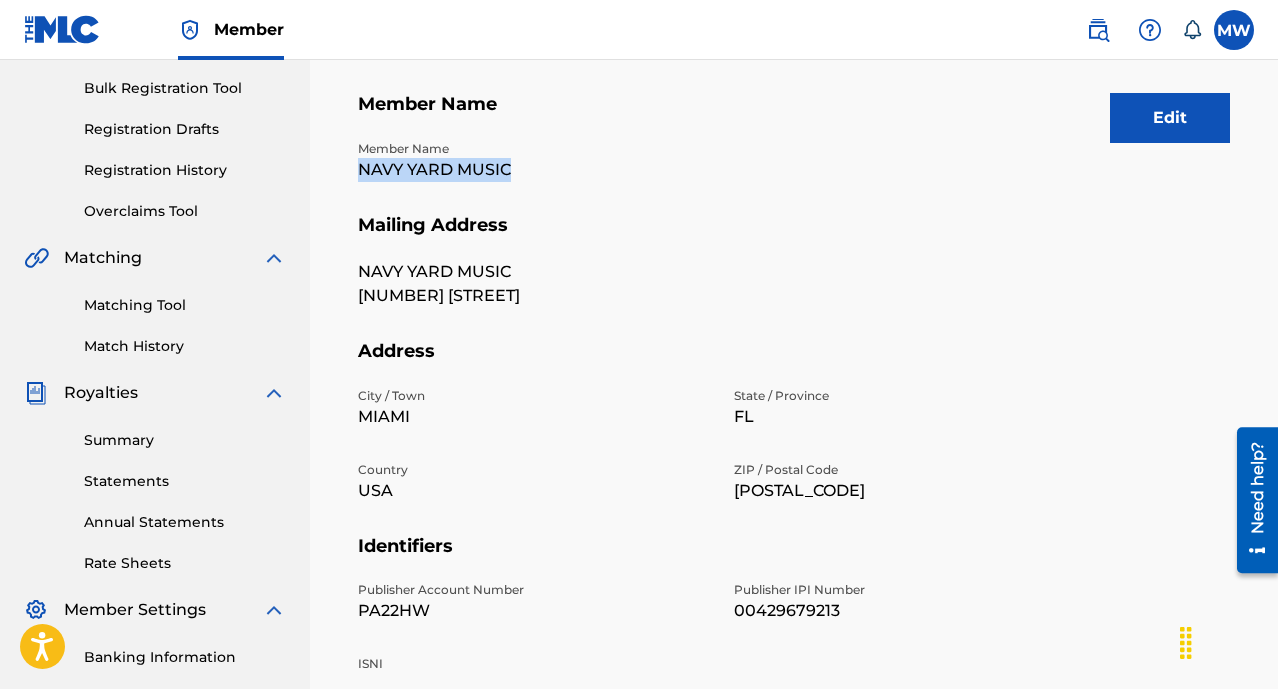 scroll, scrollTop: 480, scrollLeft: 0, axis: vertical 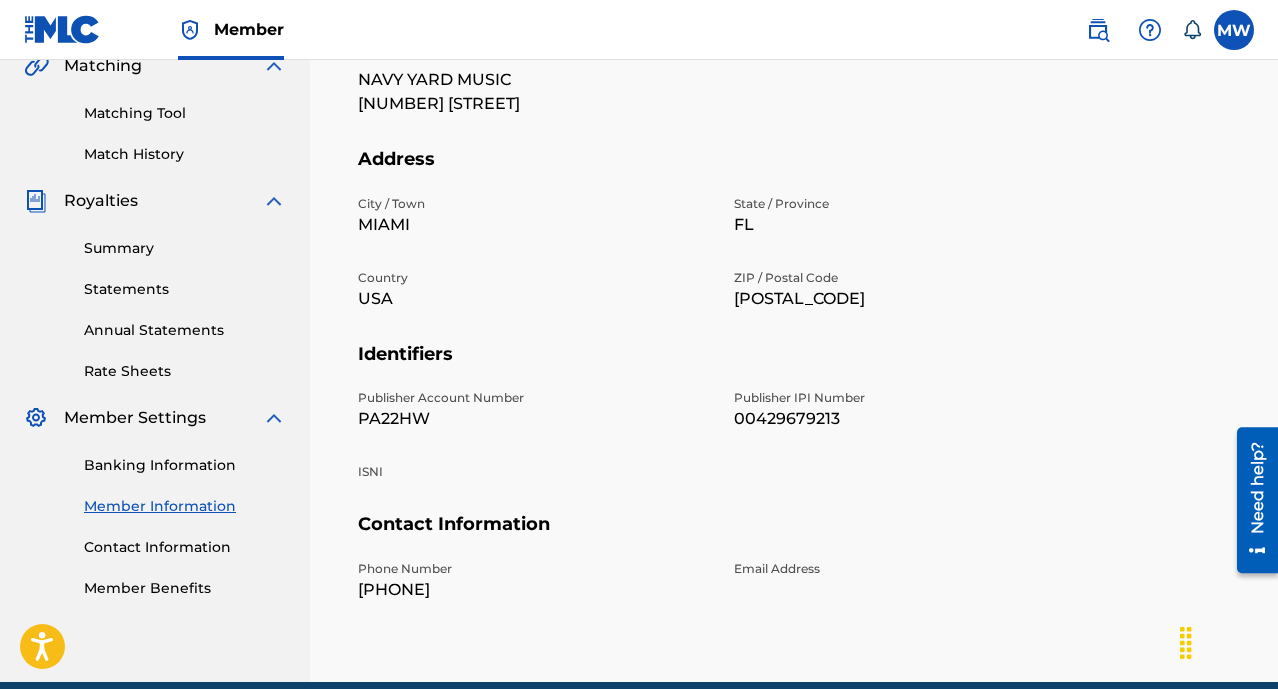 click on "PA22HW" at bounding box center [534, 419] 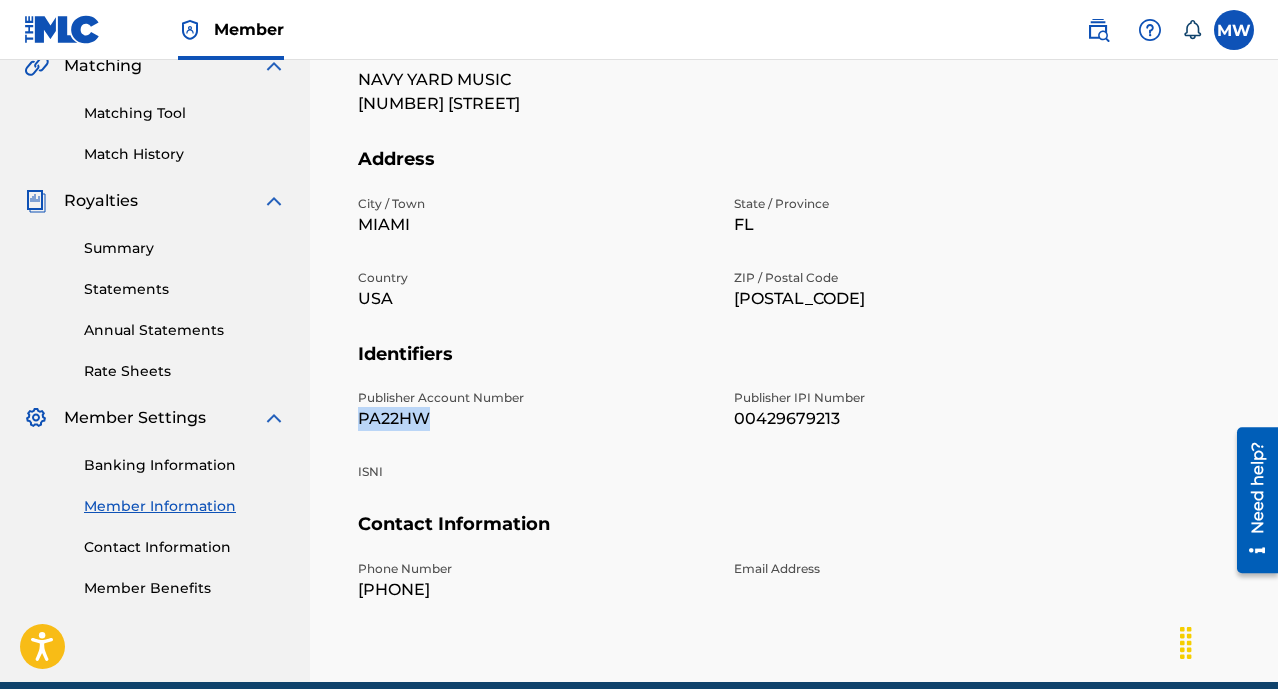 click on "PA22HW" at bounding box center [534, 419] 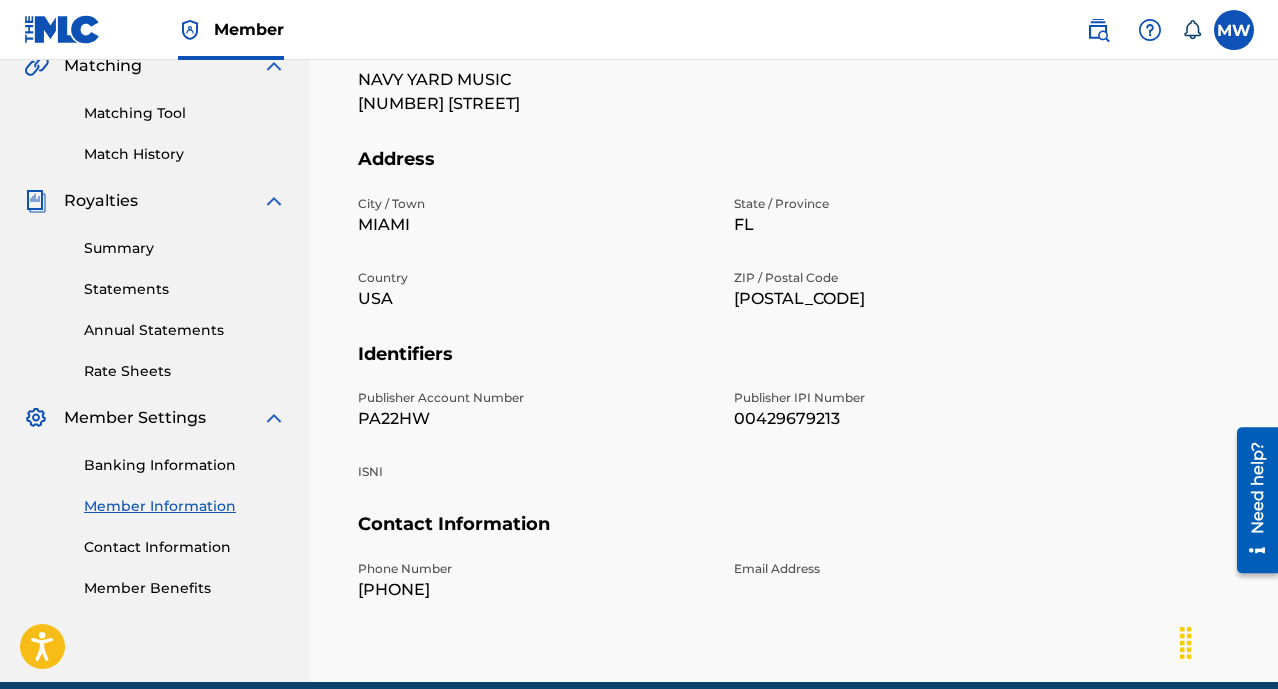 click on "00429679213" at bounding box center [910, 419] 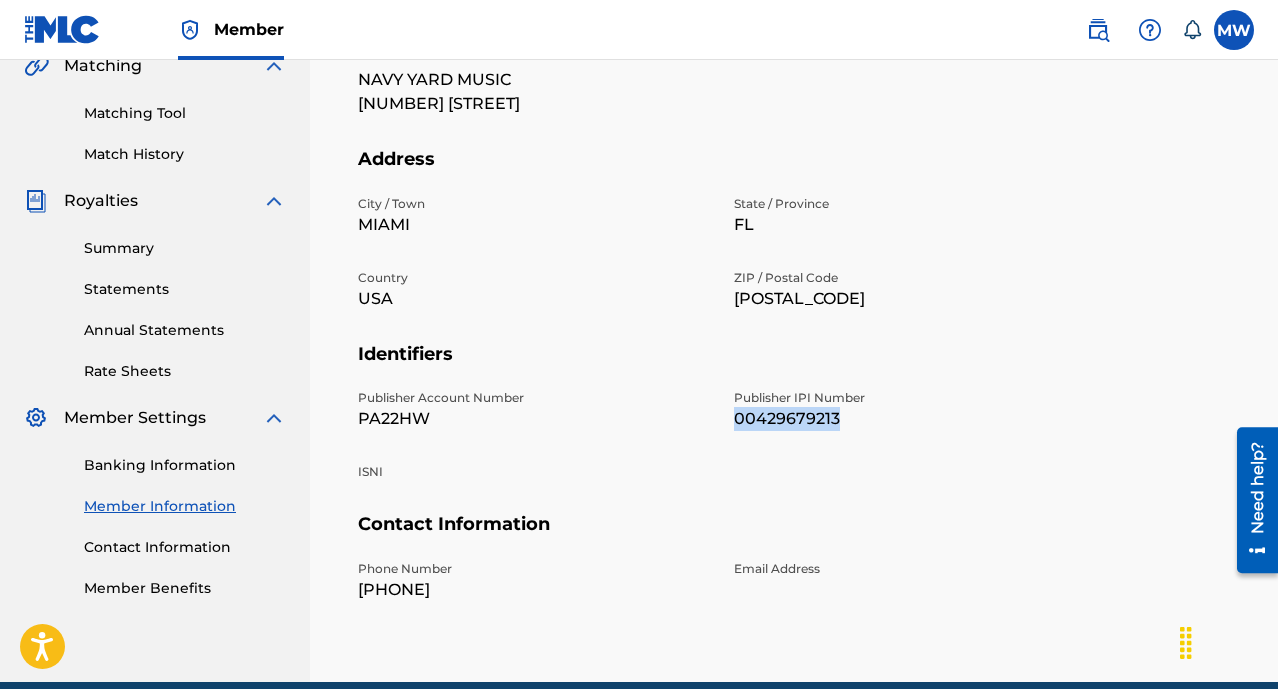 click on "00429679213" at bounding box center [910, 419] 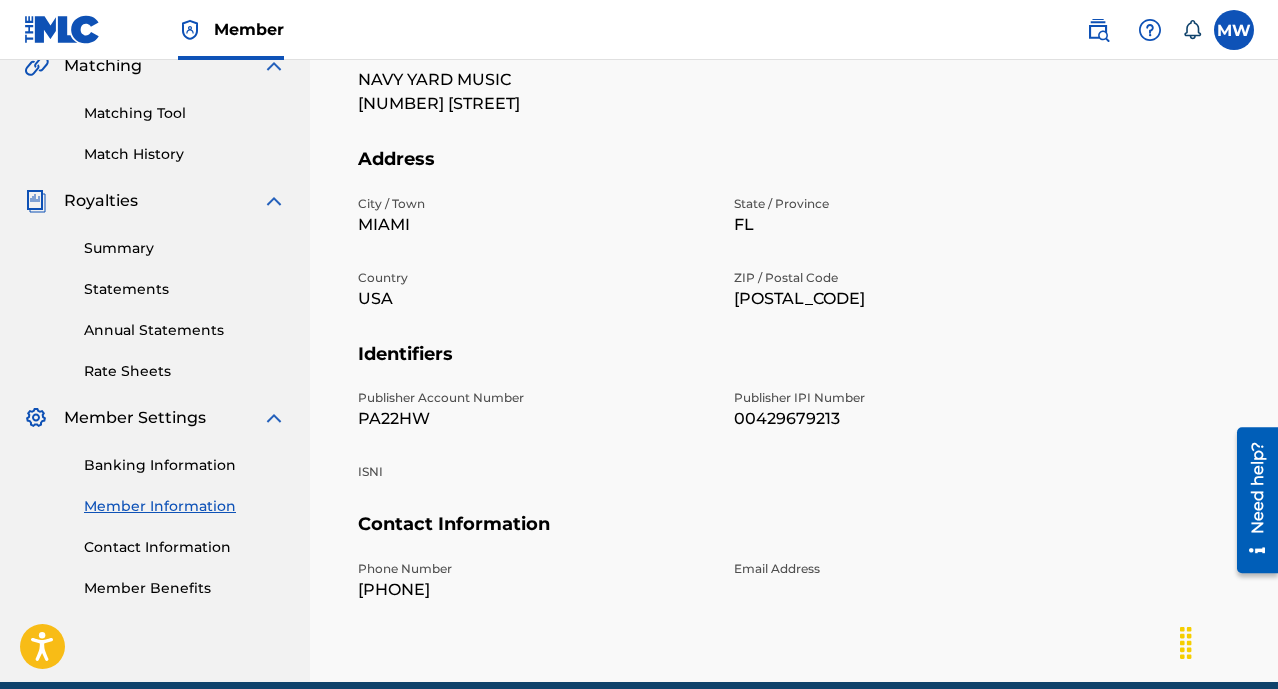 click on "Publisher Account Number PA22HW Publisher IPI Number 00429679213 ISNI" at bounding box center (722, 451) 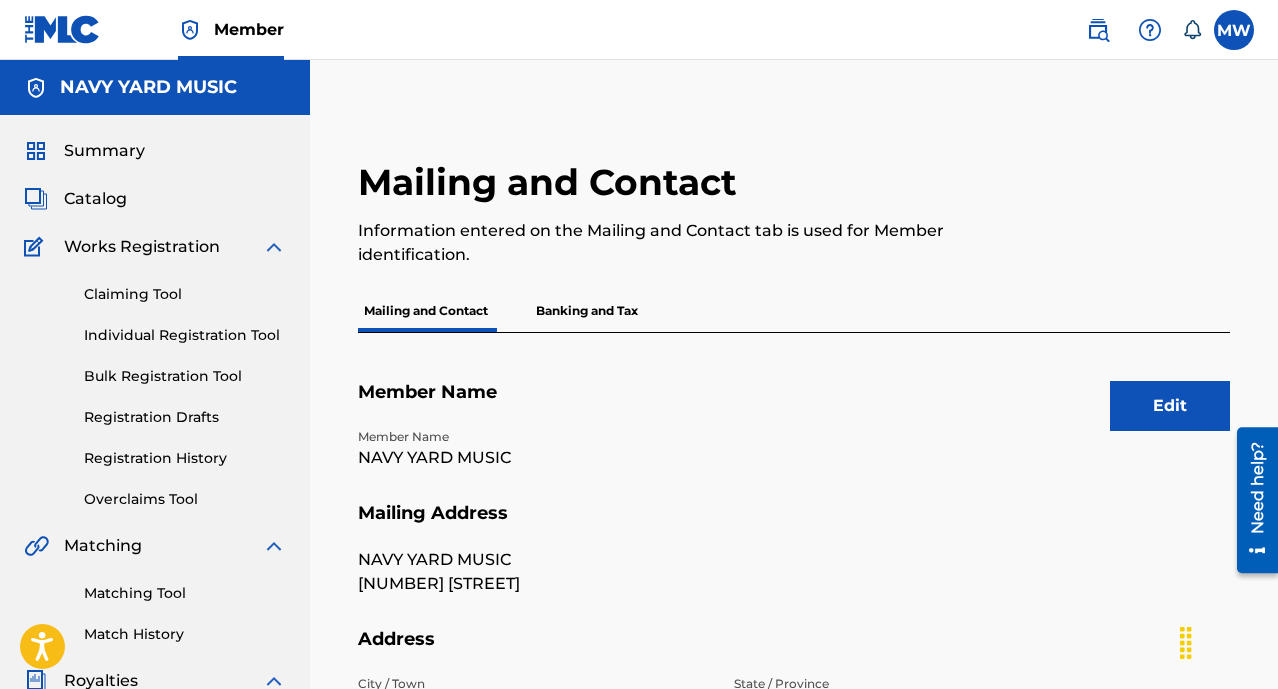 scroll, scrollTop: 320, scrollLeft: 0, axis: vertical 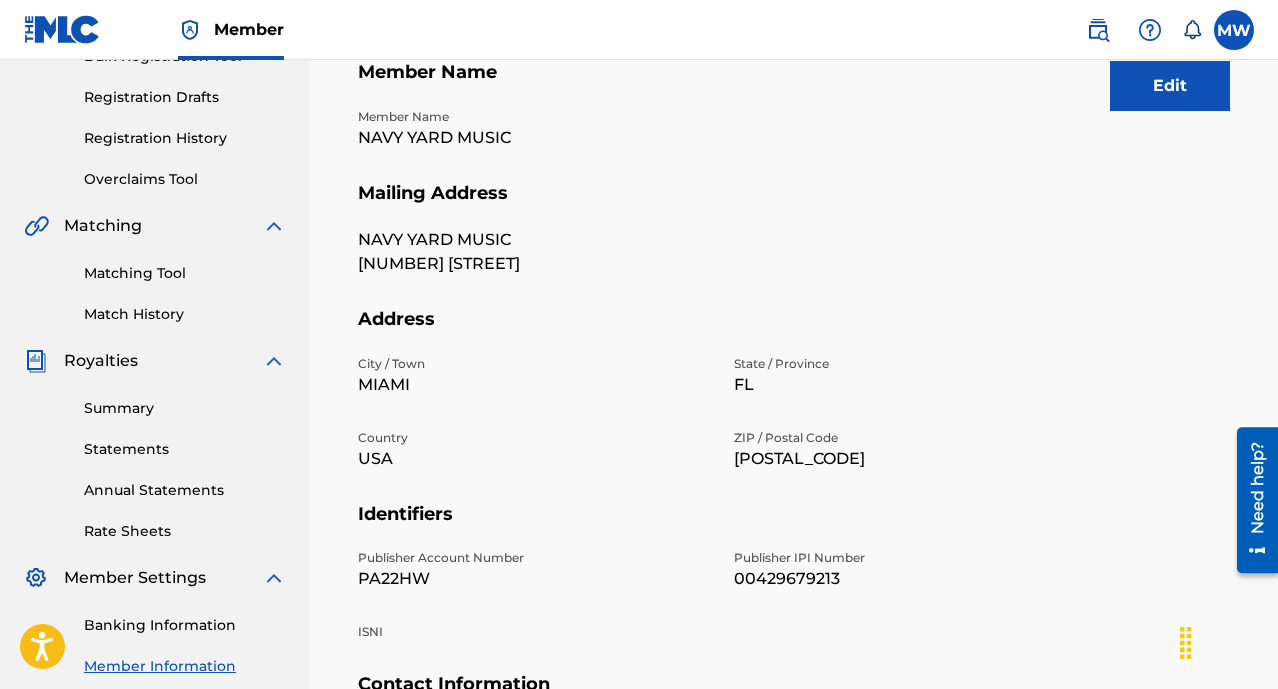 click on "PA22HW" at bounding box center (534, 579) 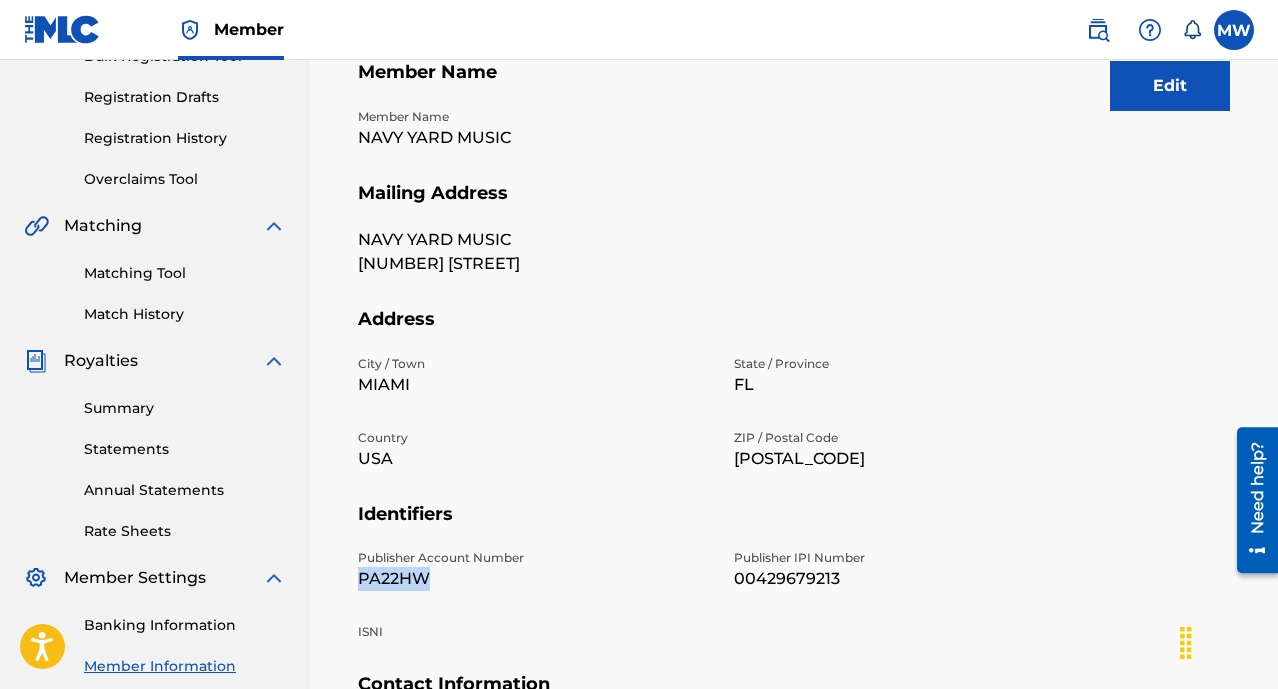 click on "PA22HW" at bounding box center [534, 579] 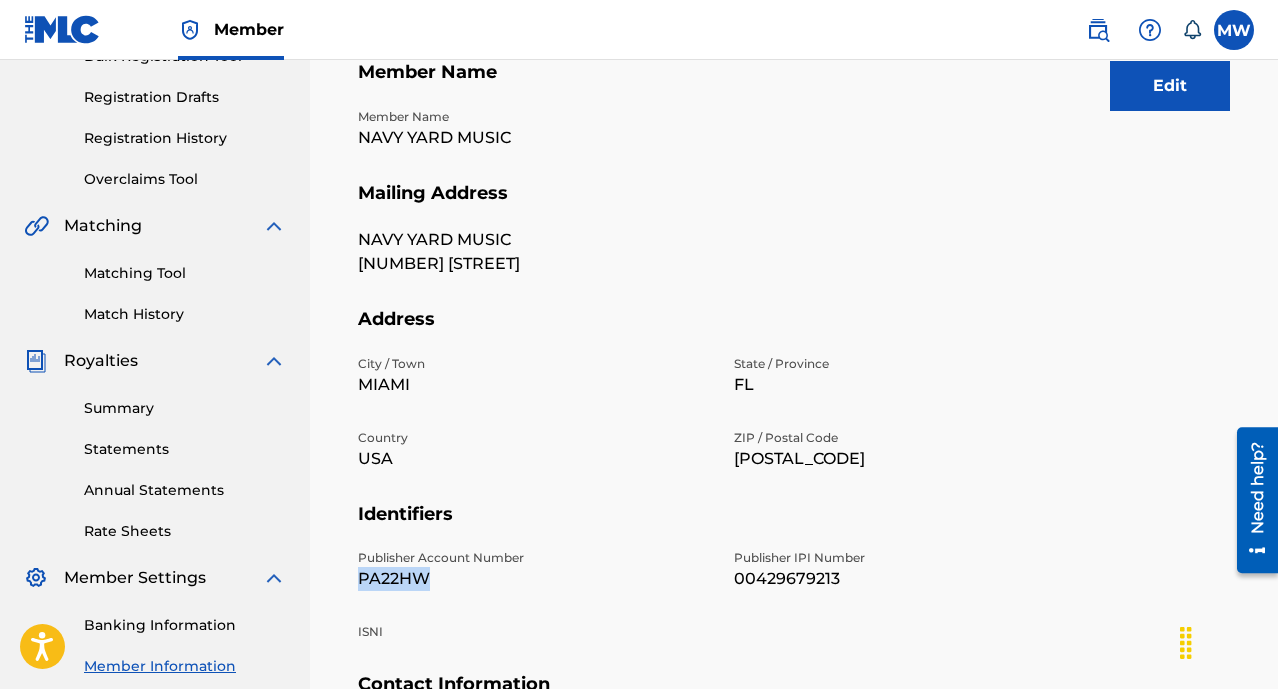copy on "PA22HW" 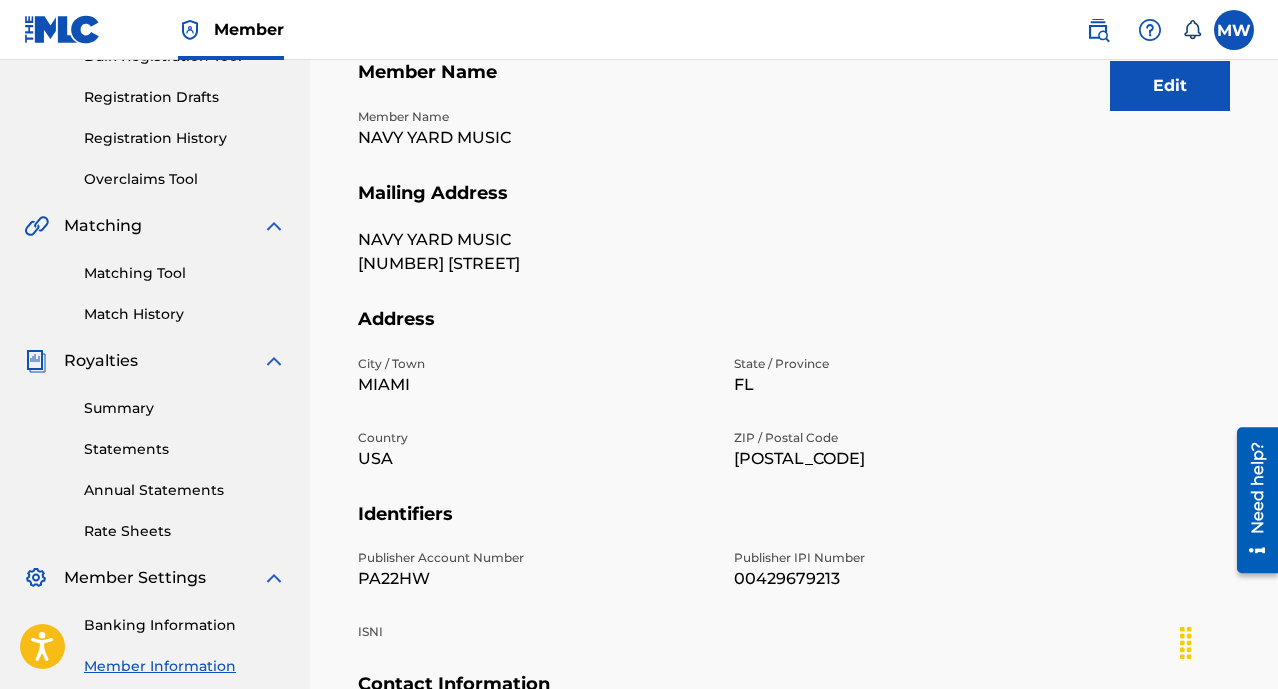 click on "00429679213" at bounding box center (910, 579) 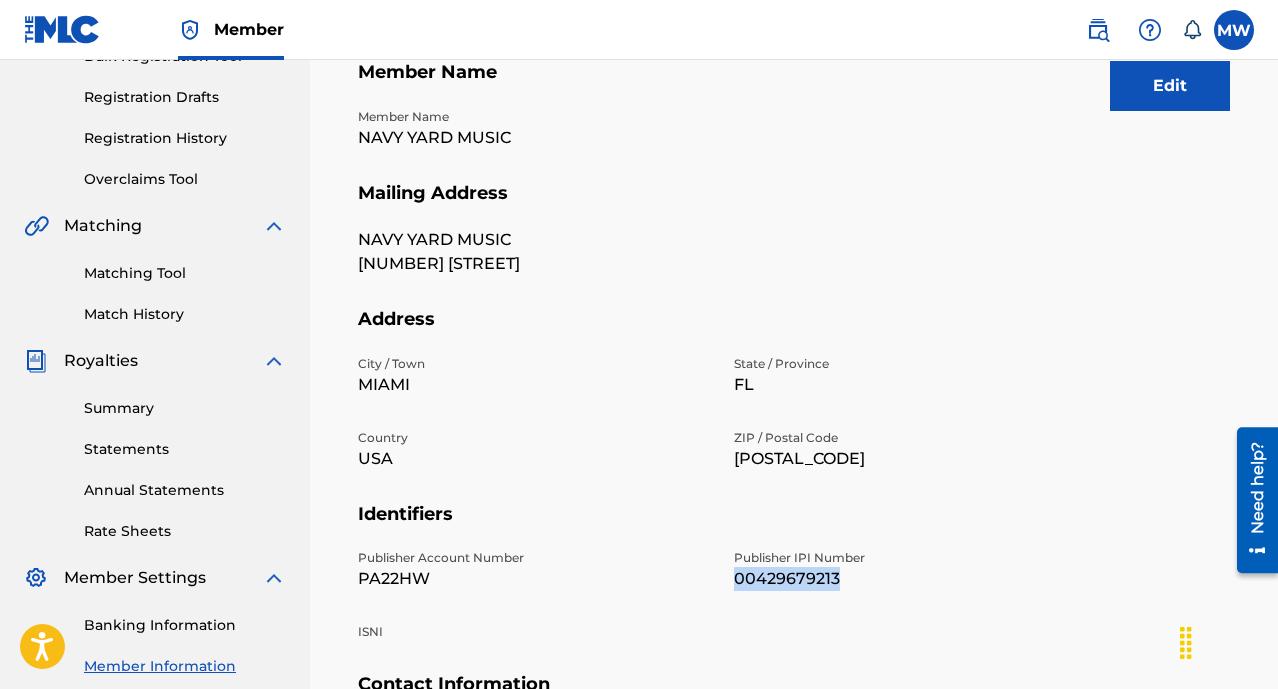 click on "00429679213" at bounding box center (910, 579) 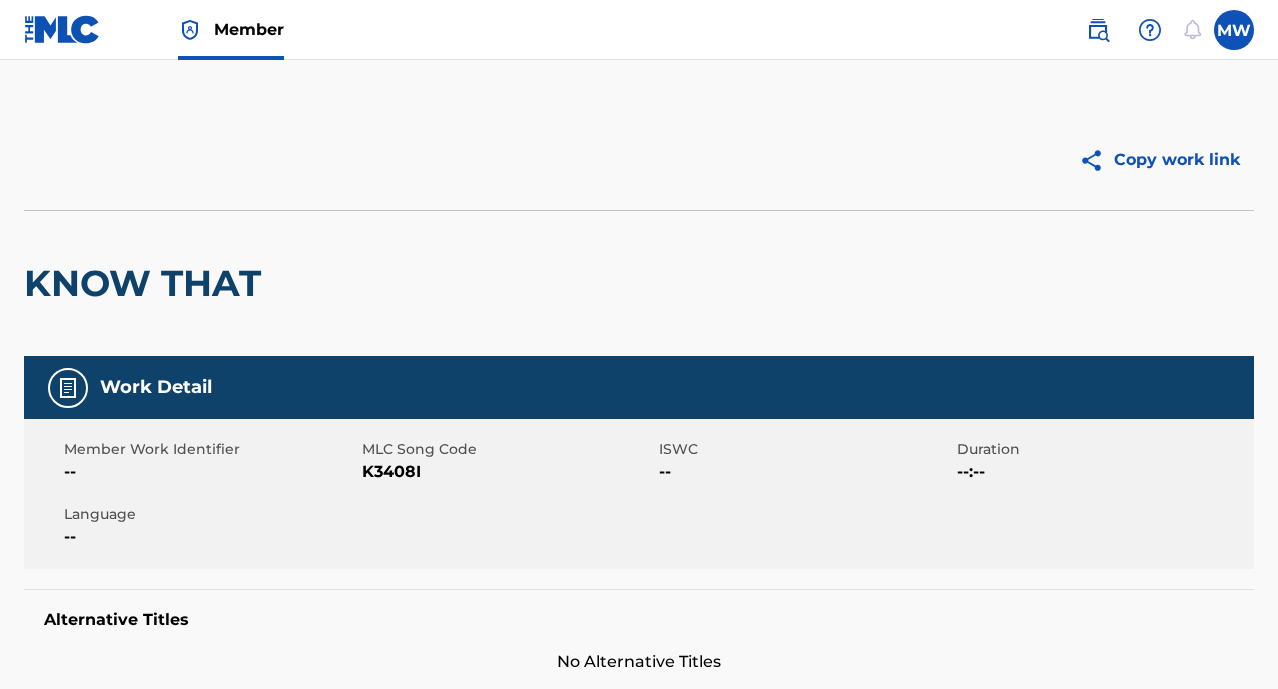 scroll, scrollTop: 0, scrollLeft: 0, axis: both 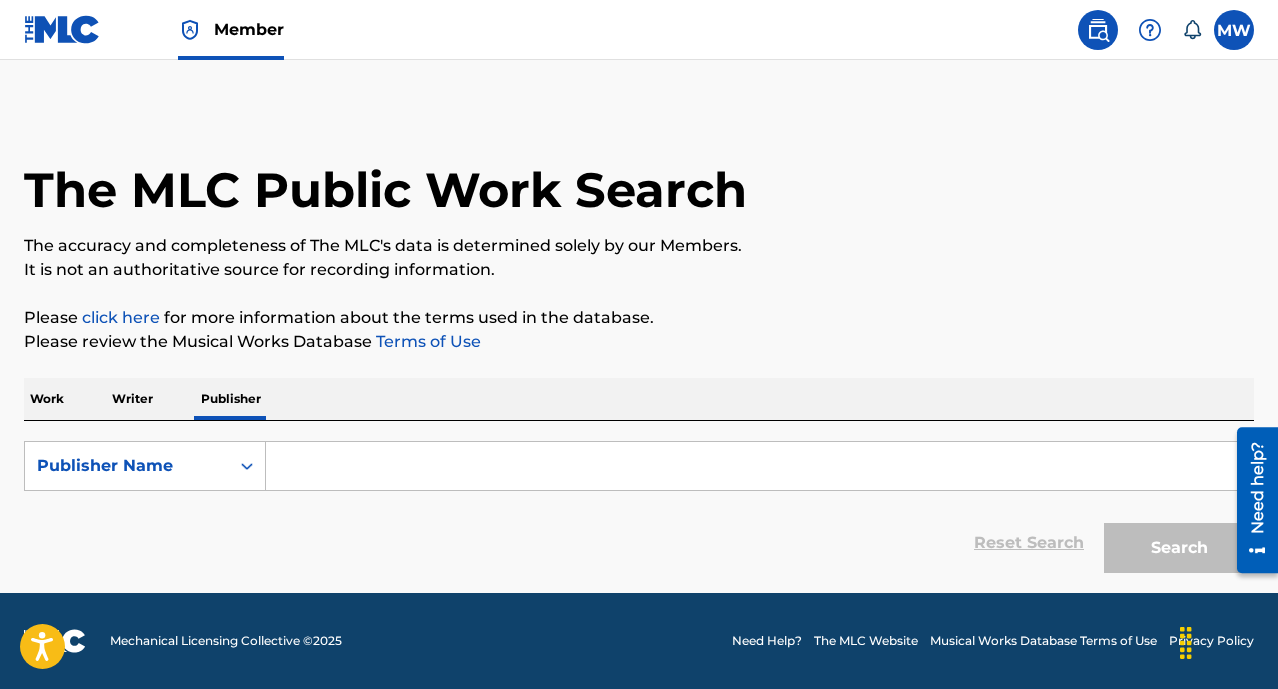 click at bounding box center (759, 466) 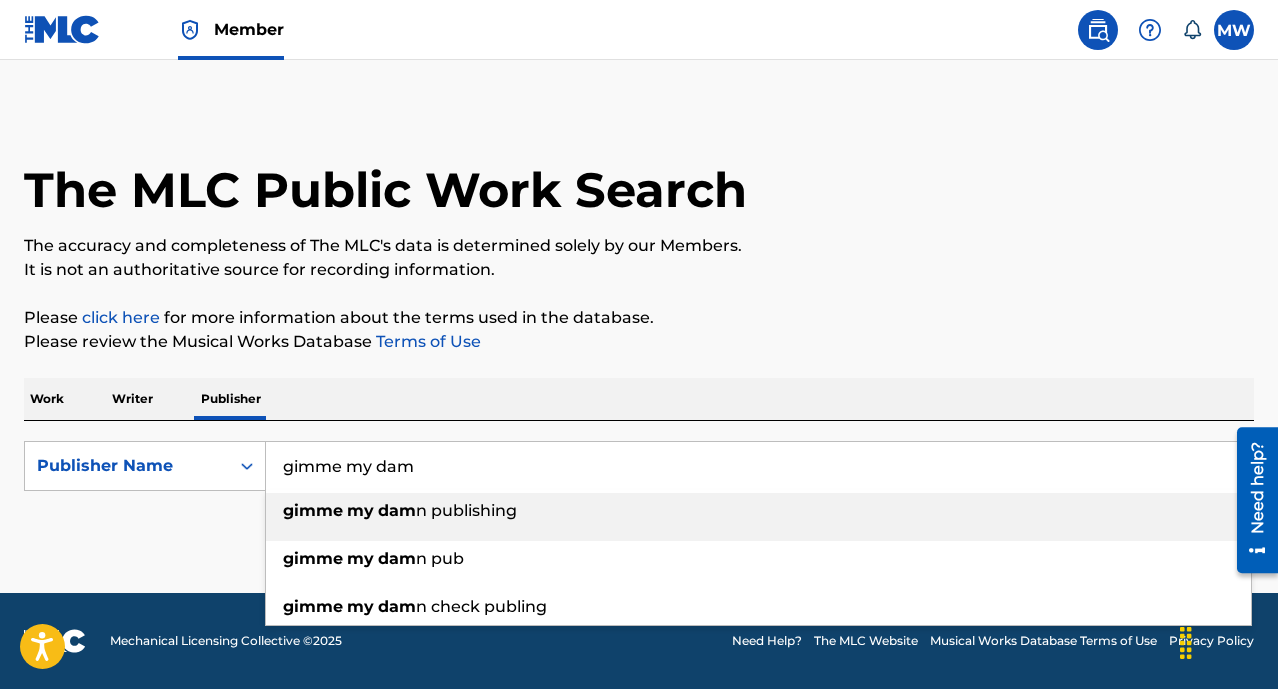 click on "dam" at bounding box center [397, 510] 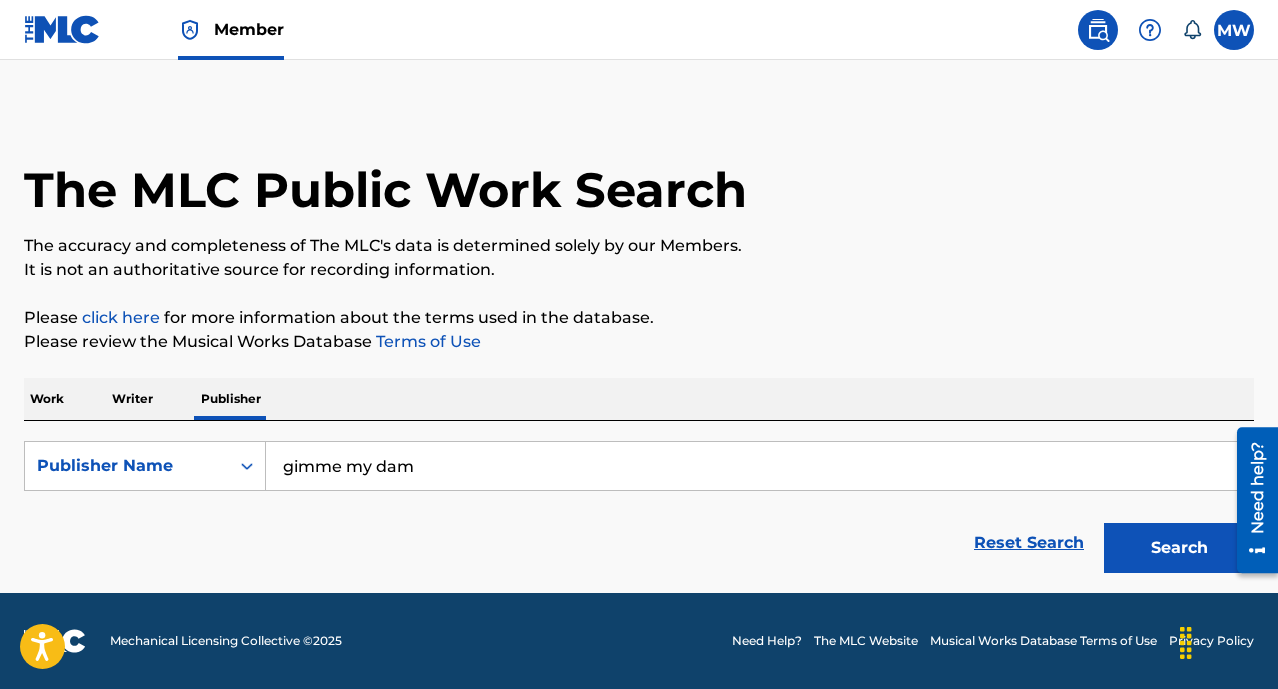 type on "gimme my damn publishing" 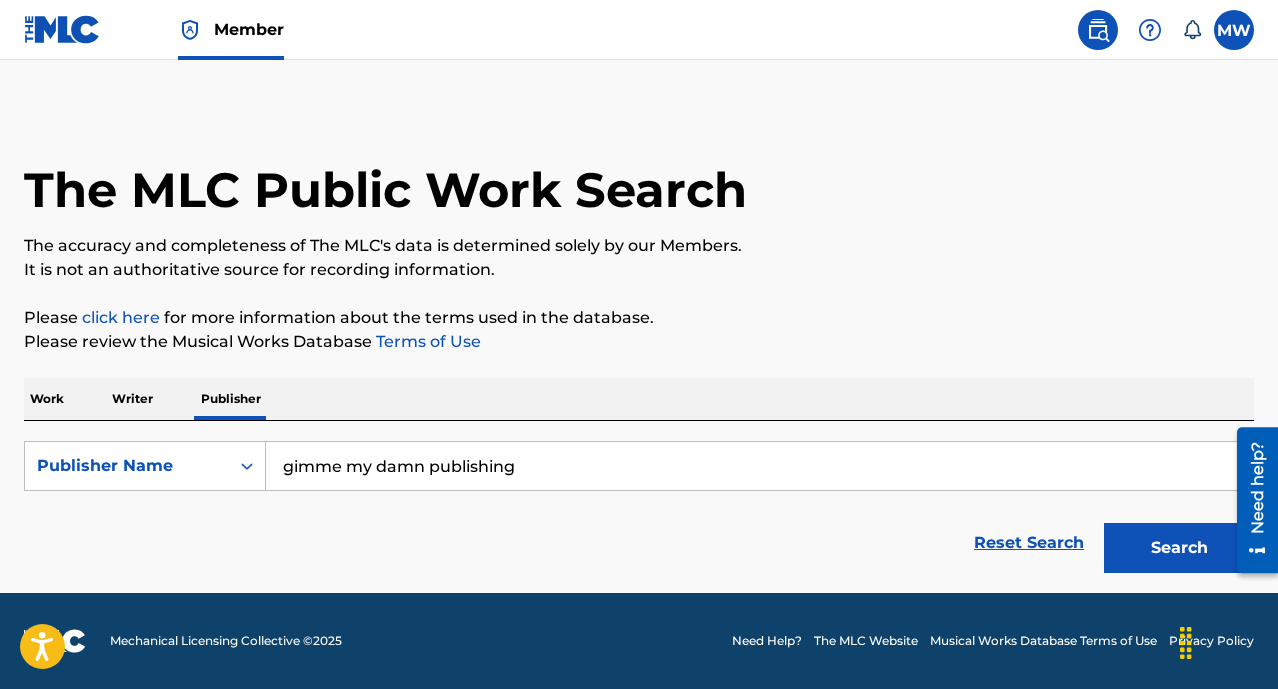 click on "Search" at bounding box center (1179, 548) 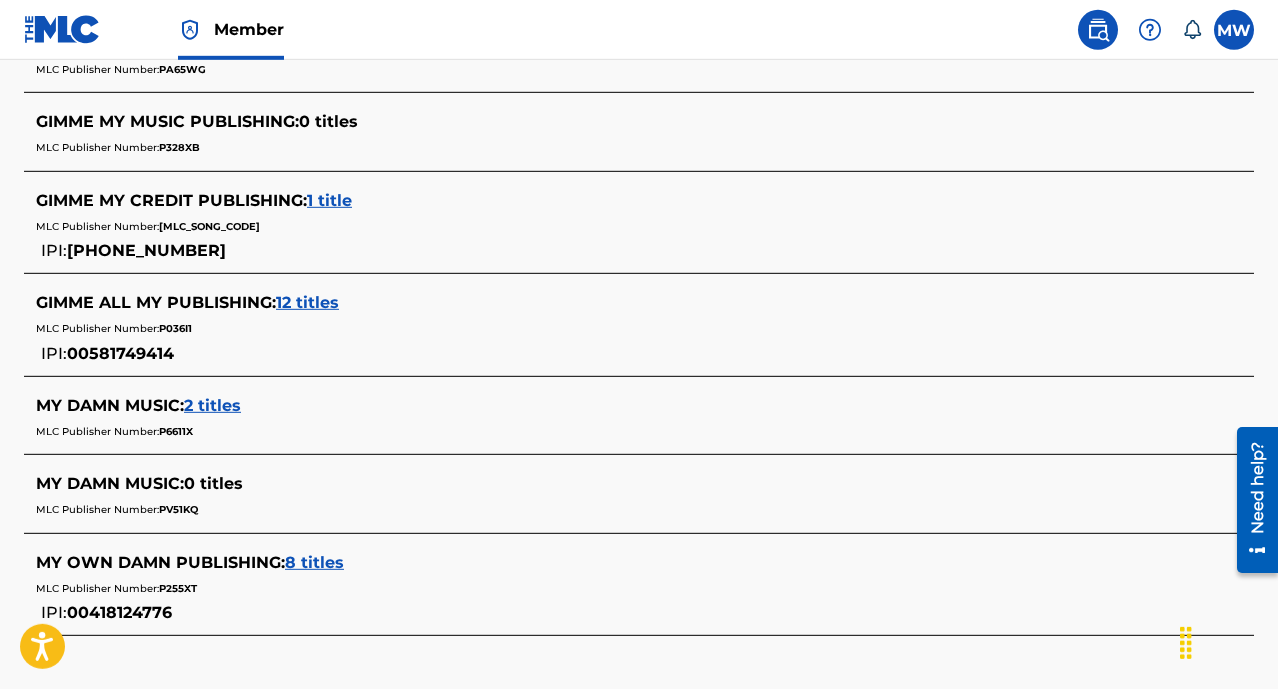 scroll, scrollTop: 1101, scrollLeft: 0, axis: vertical 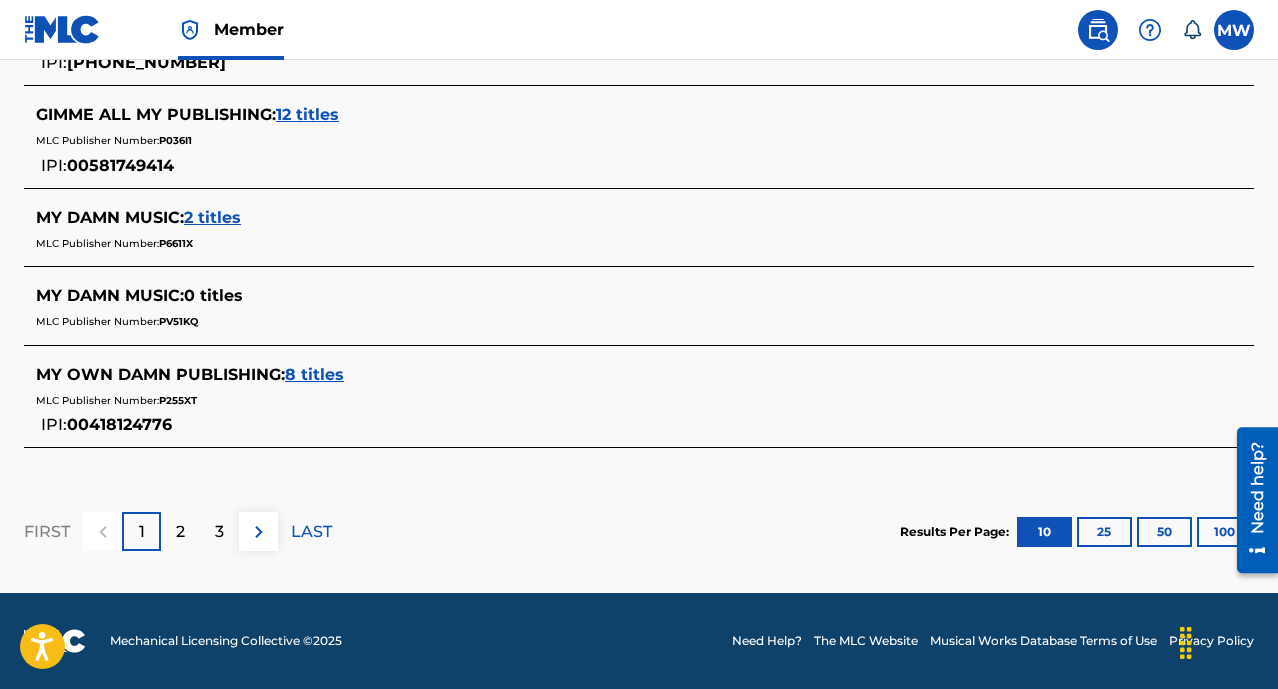 click on "2" at bounding box center [180, 531] 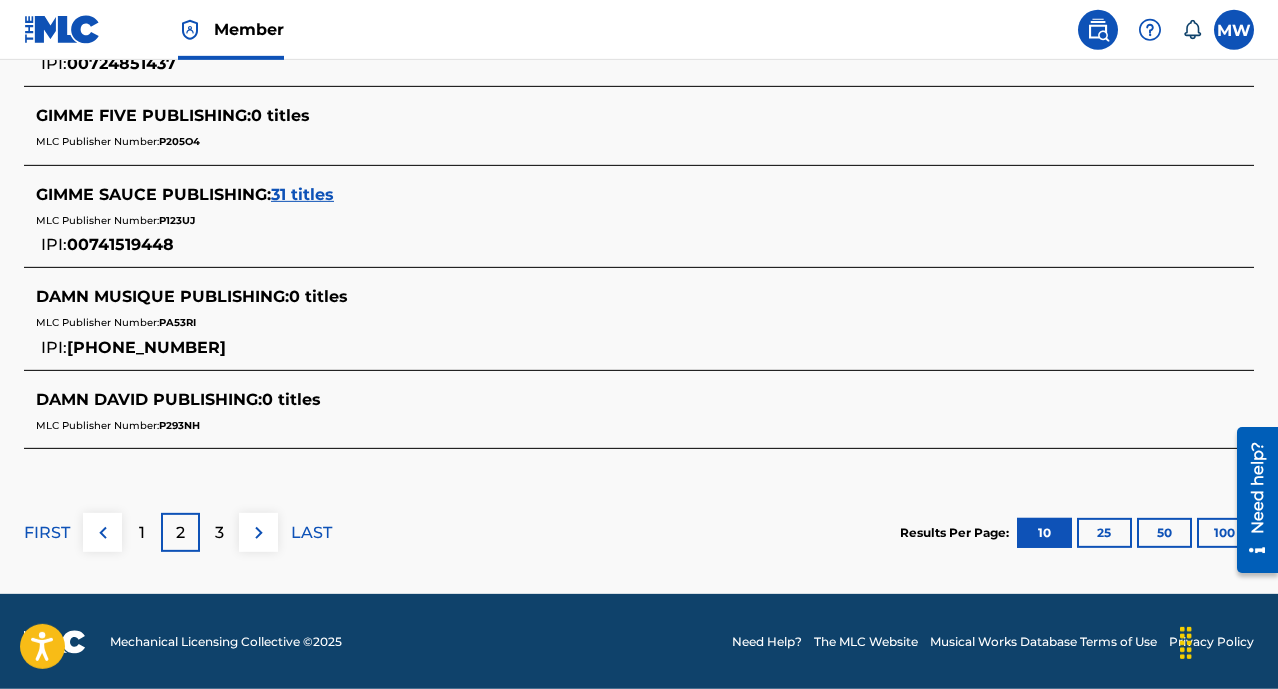 scroll, scrollTop: 1173, scrollLeft: 0, axis: vertical 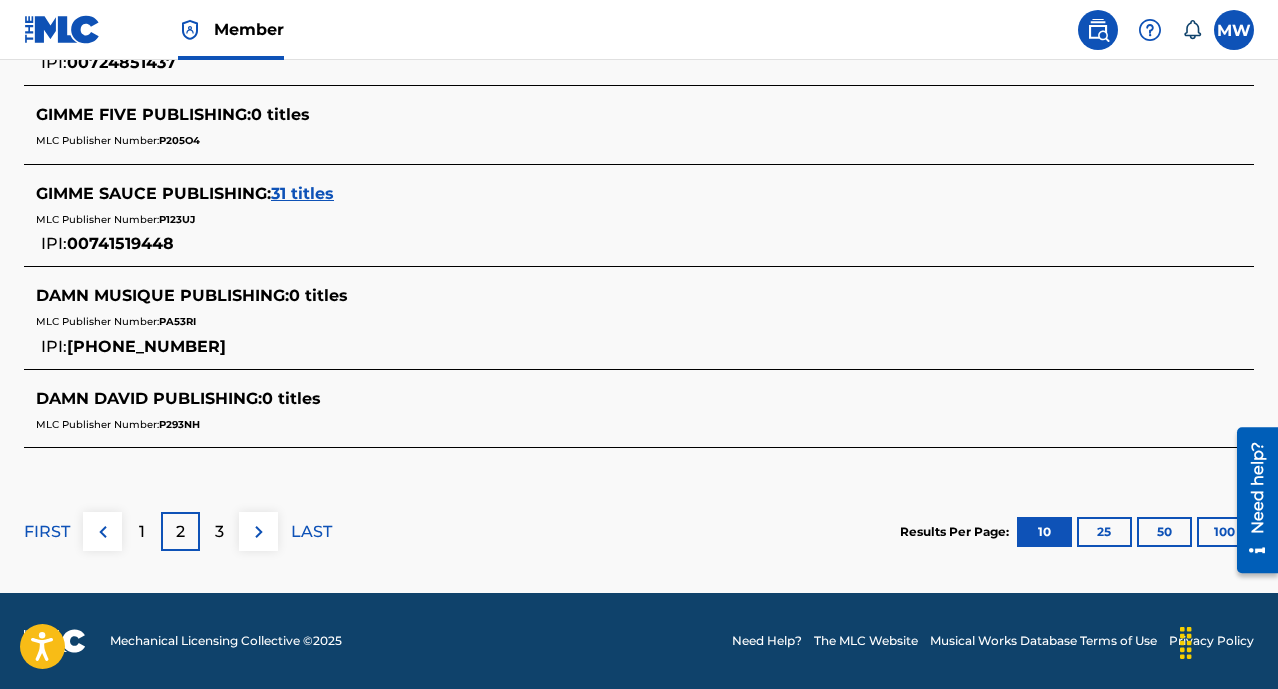 click on "1" at bounding box center [141, 531] 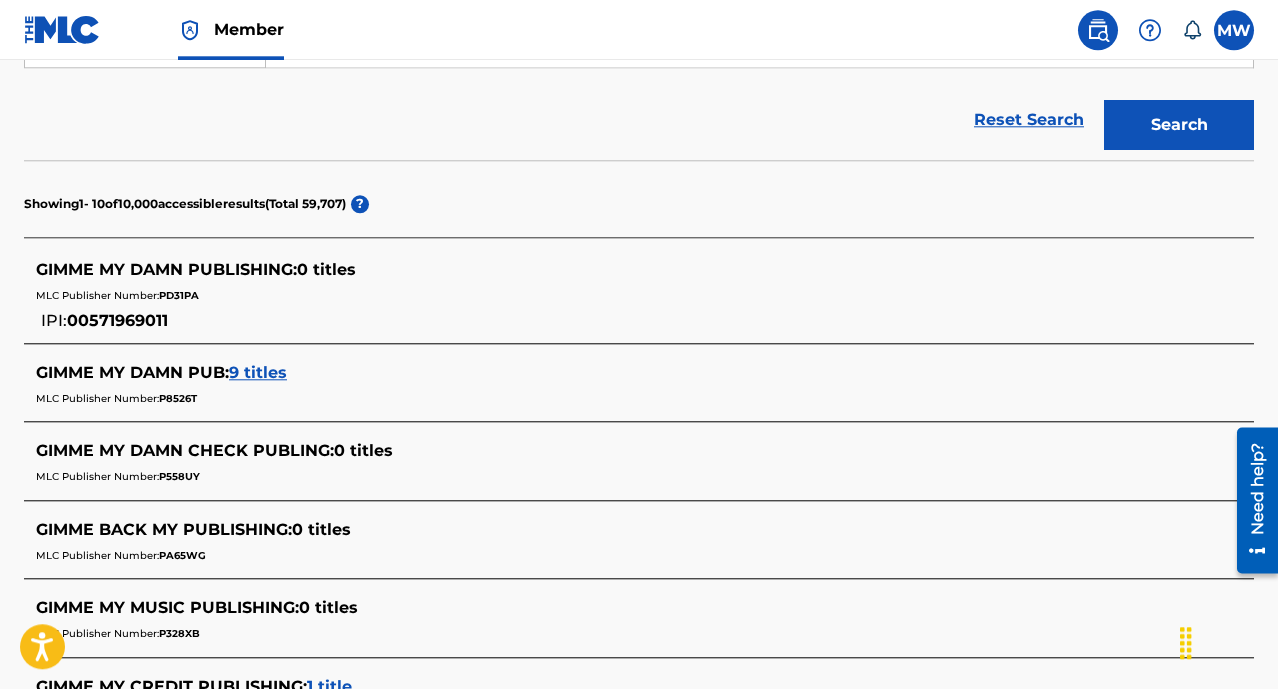 scroll, scrollTop: 340, scrollLeft: 0, axis: vertical 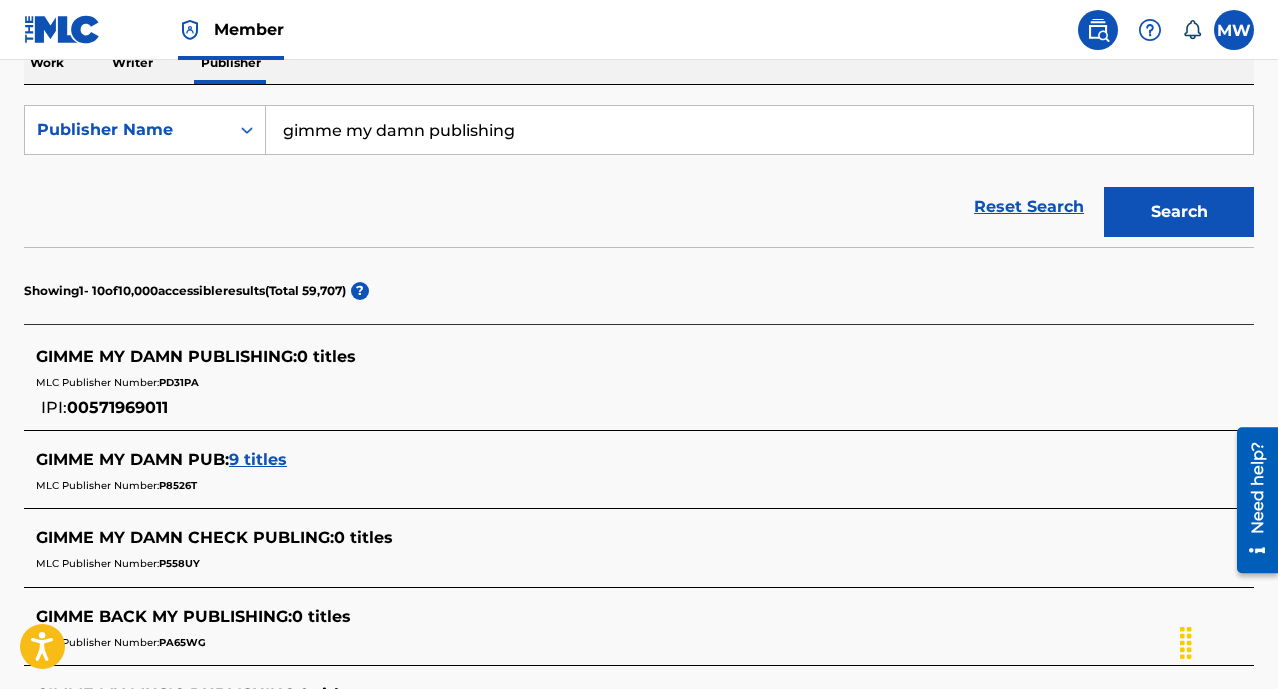 click on "GIMME MY DAMN PUB :" at bounding box center (132, 459) 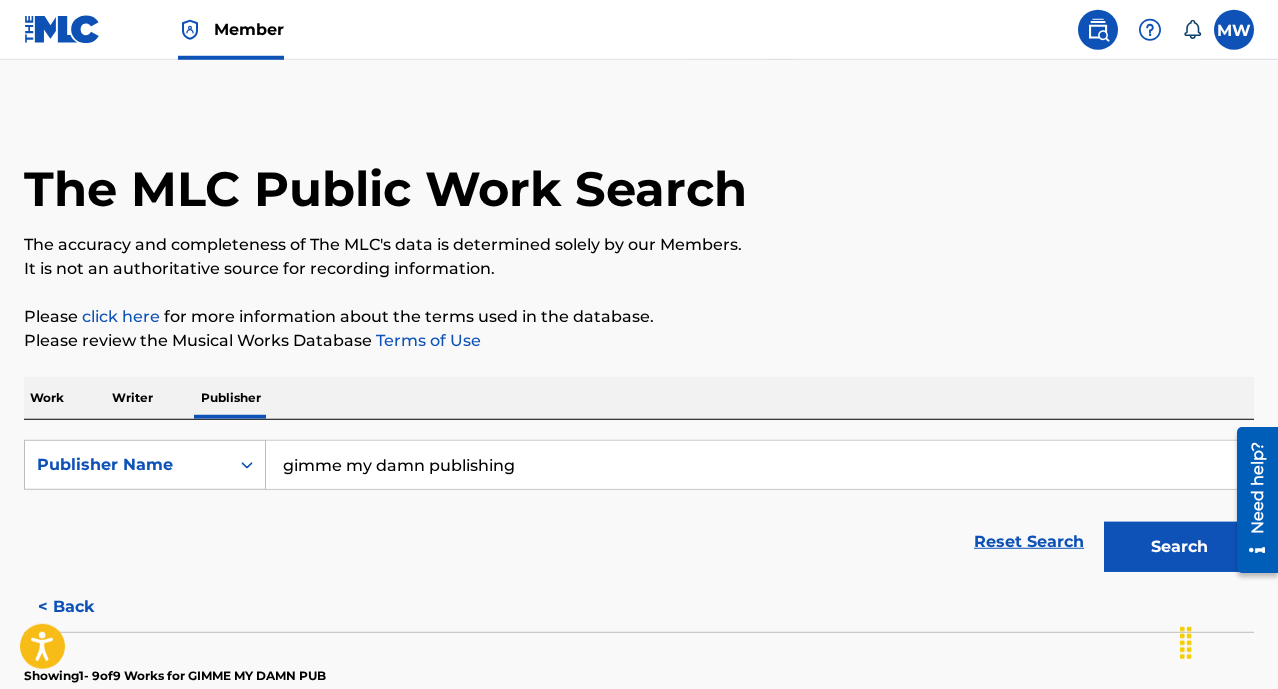 scroll, scrollTop: 416, scrollLeft: 0, axis: vertical 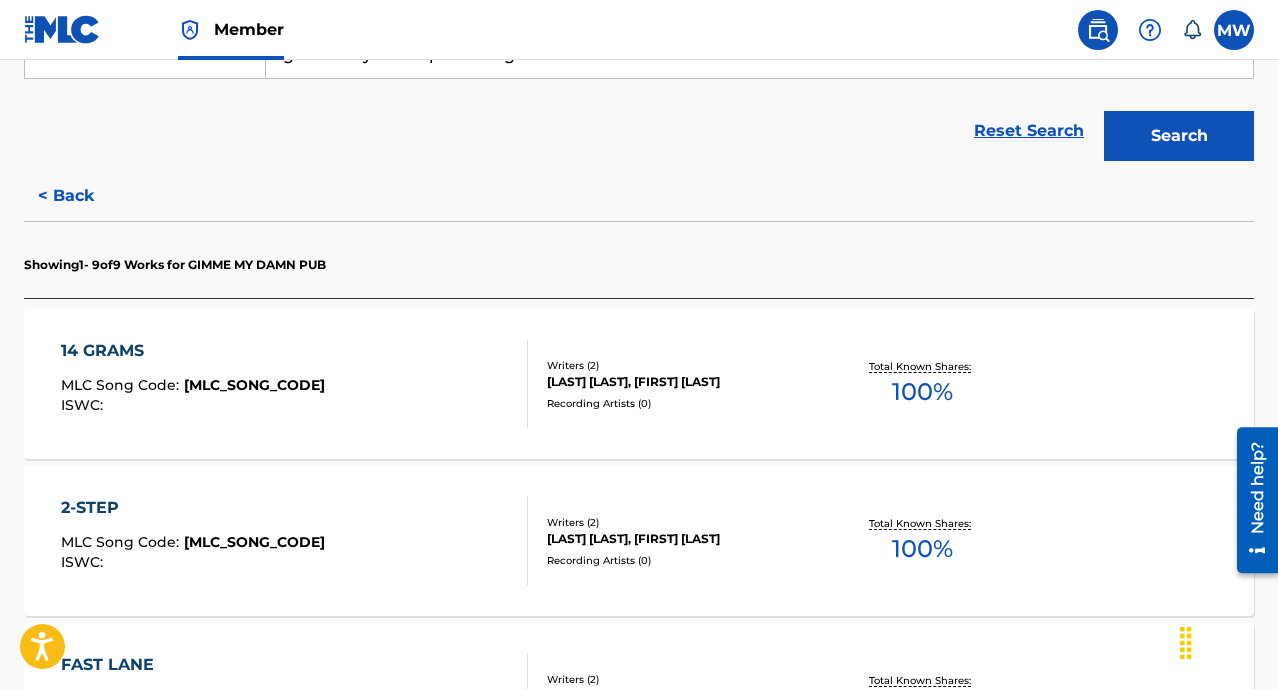 click on "< Back" at bounding box center [84, 196] 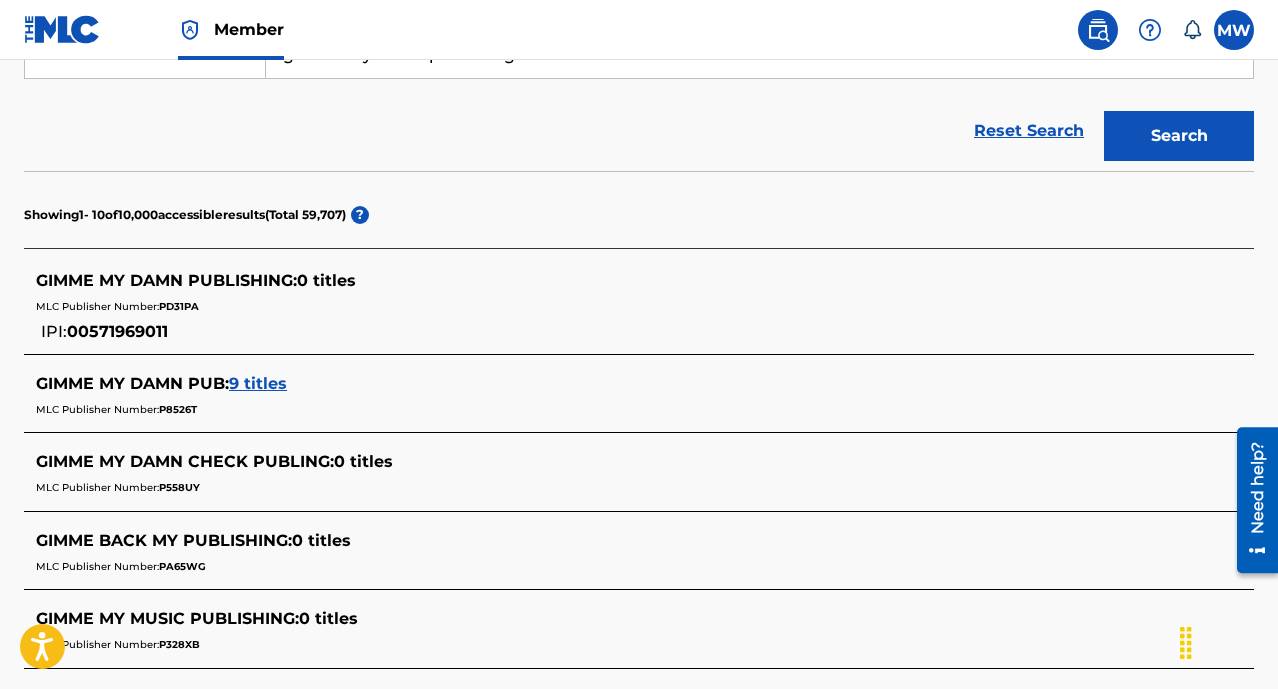 click on "9 titles" at bounding box center (258, 383) 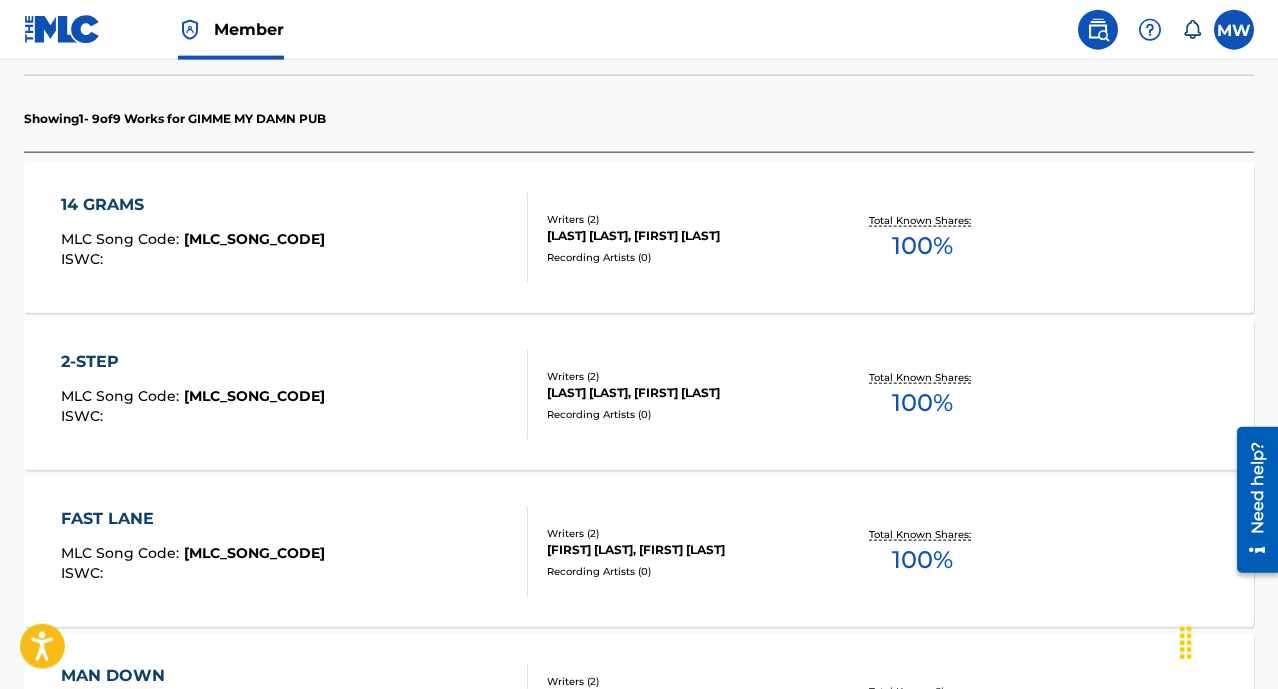 scroll, scrollTop: 560, scrollLeft: 0, axis: vertical 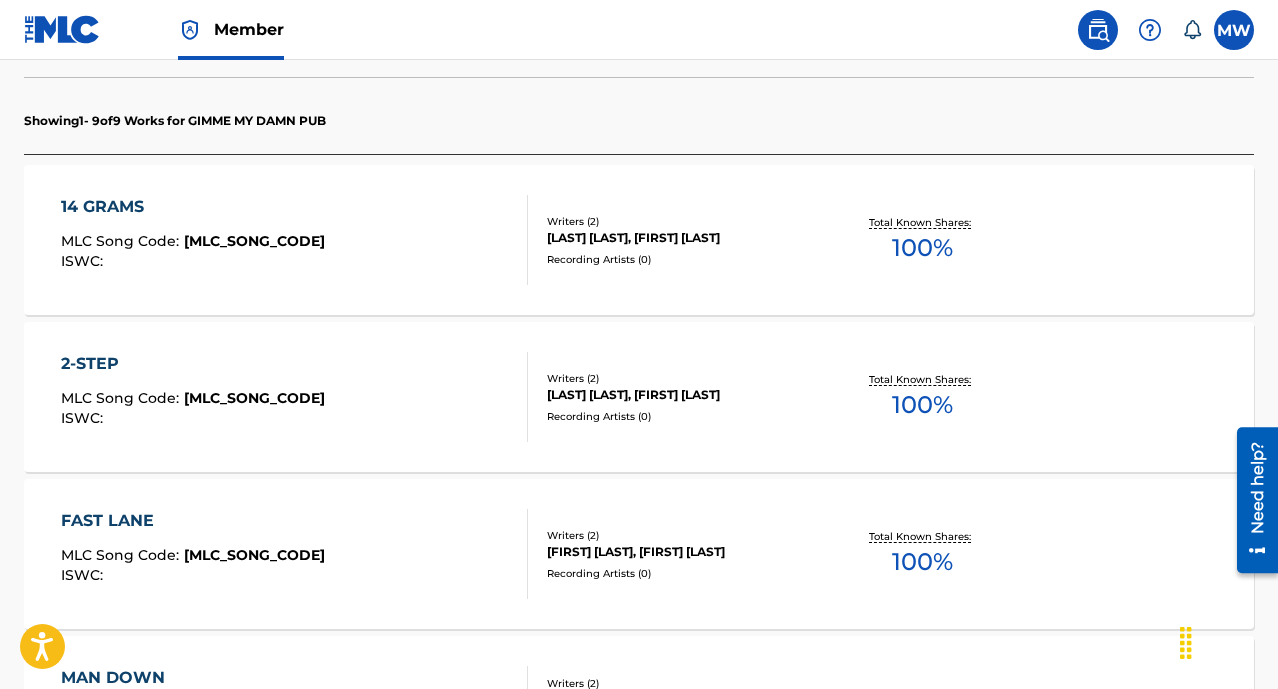 click on "FAST LANE MLC Song Code : [MLC_SONG_CODE] ISWC :" at bounding box center [294, 554] 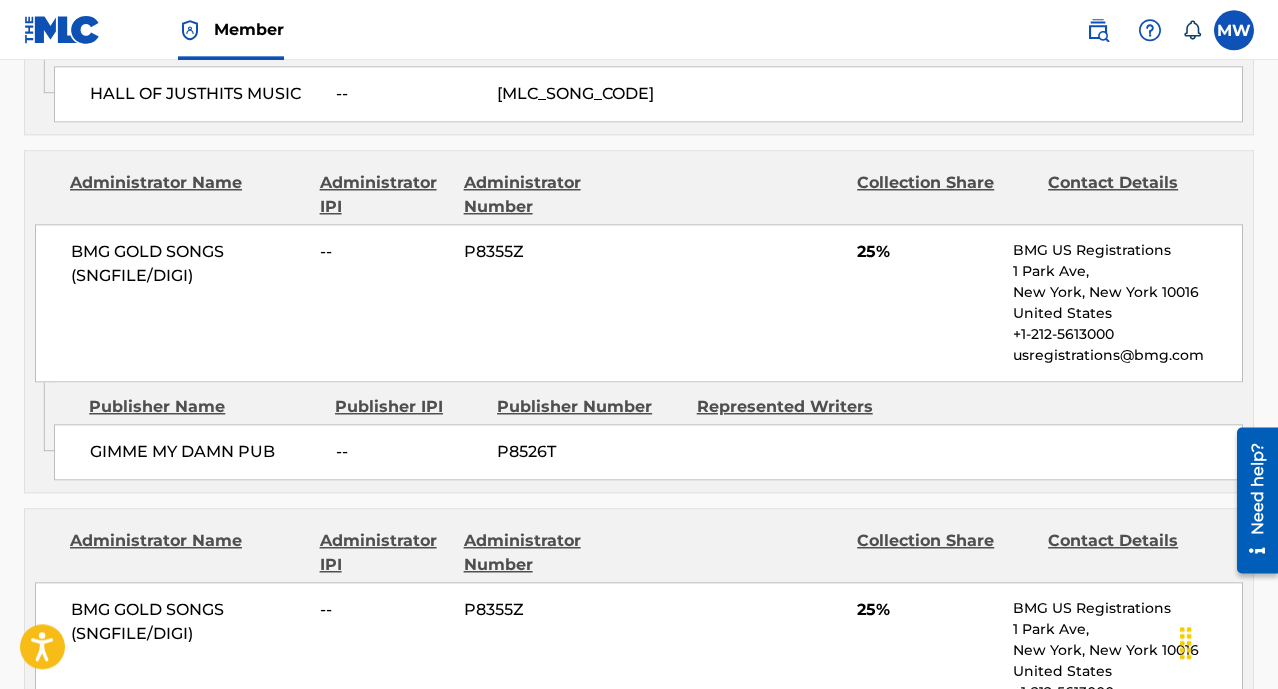 scroll, scrollTop: 1232, scrollLeft: 0, axis: vertical 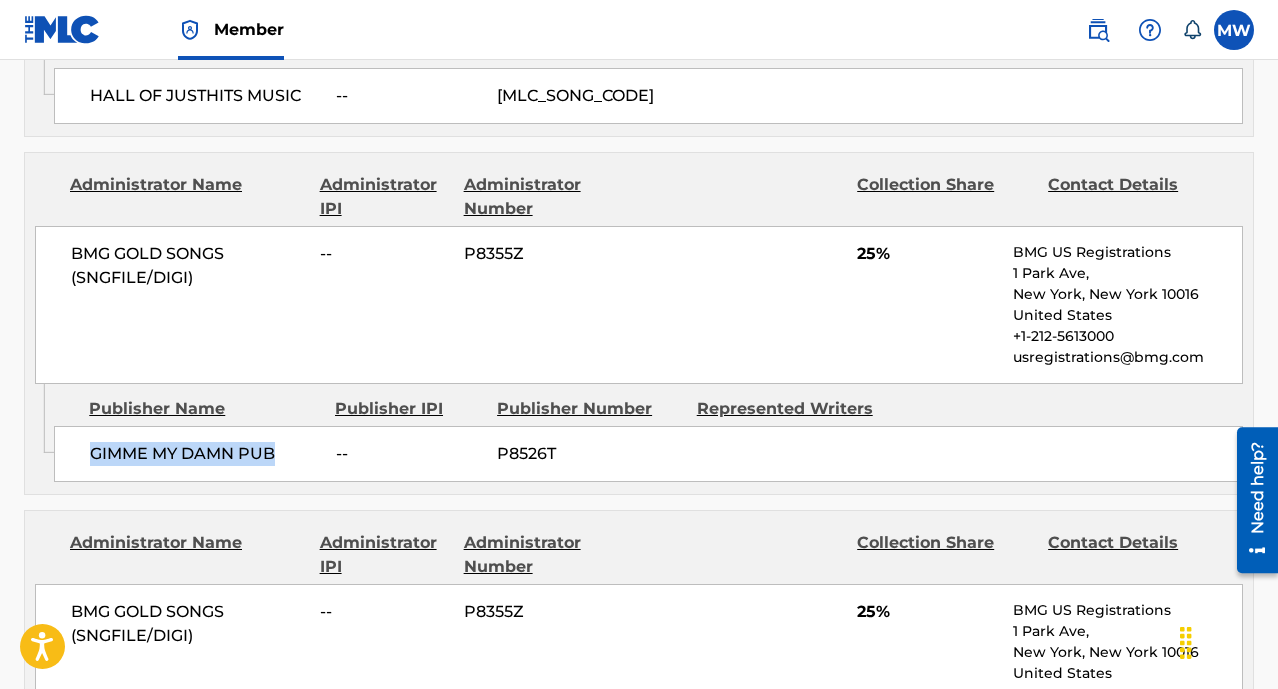 drag, startPoint x: 278, startPoint y: 457, endPoint x: 85, endPoint y: 449, distance: 193.16573 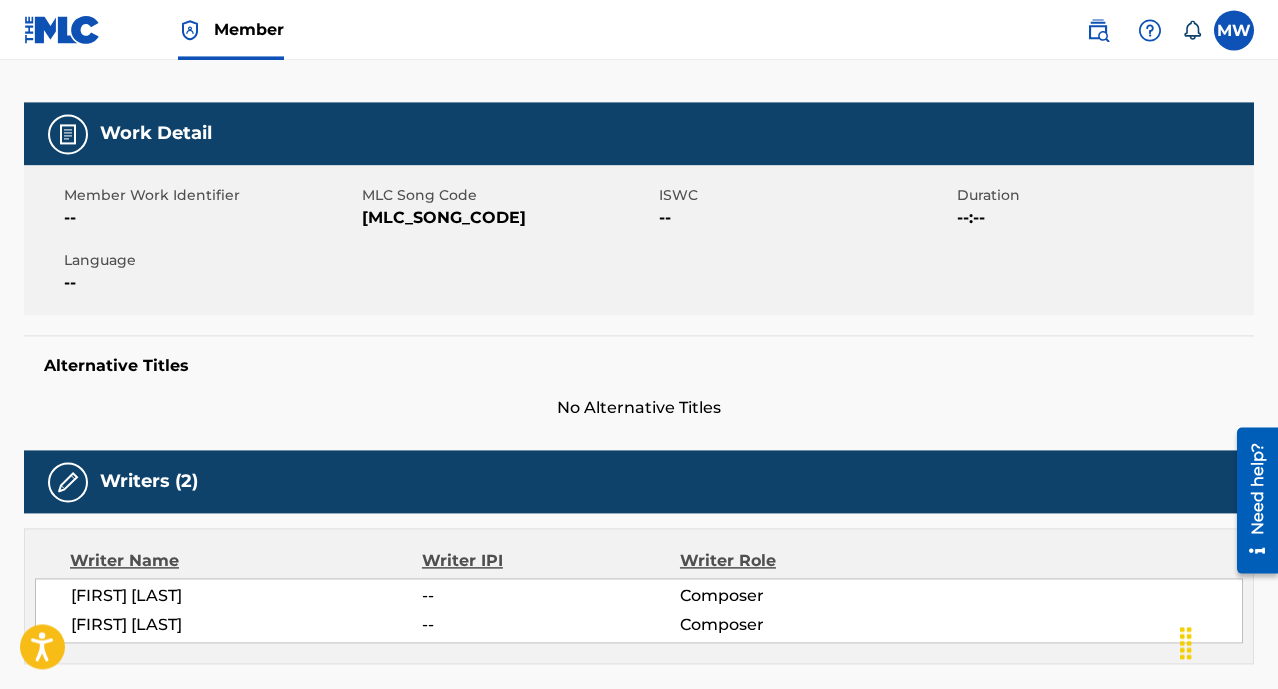 scroll, scrollTop: 176, scrollLeft: 0, axis: vertical 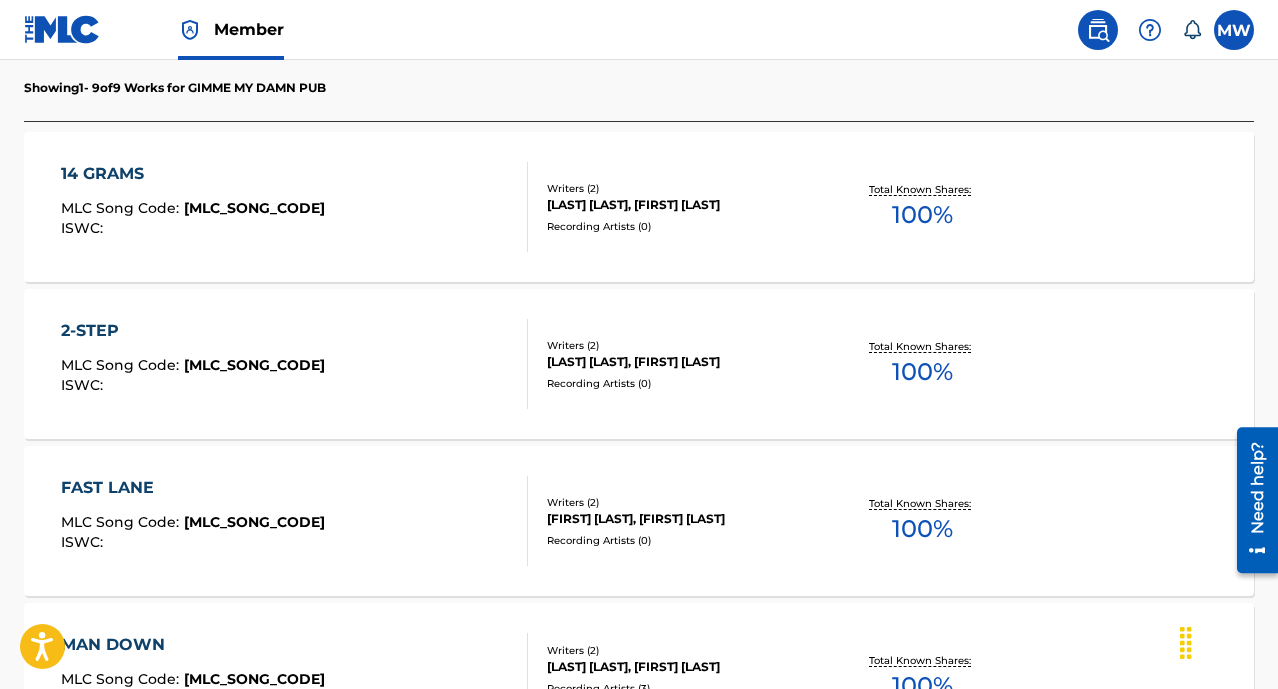 click on "[MLC_SONG_CODE]" at bounding box center [254, 208] 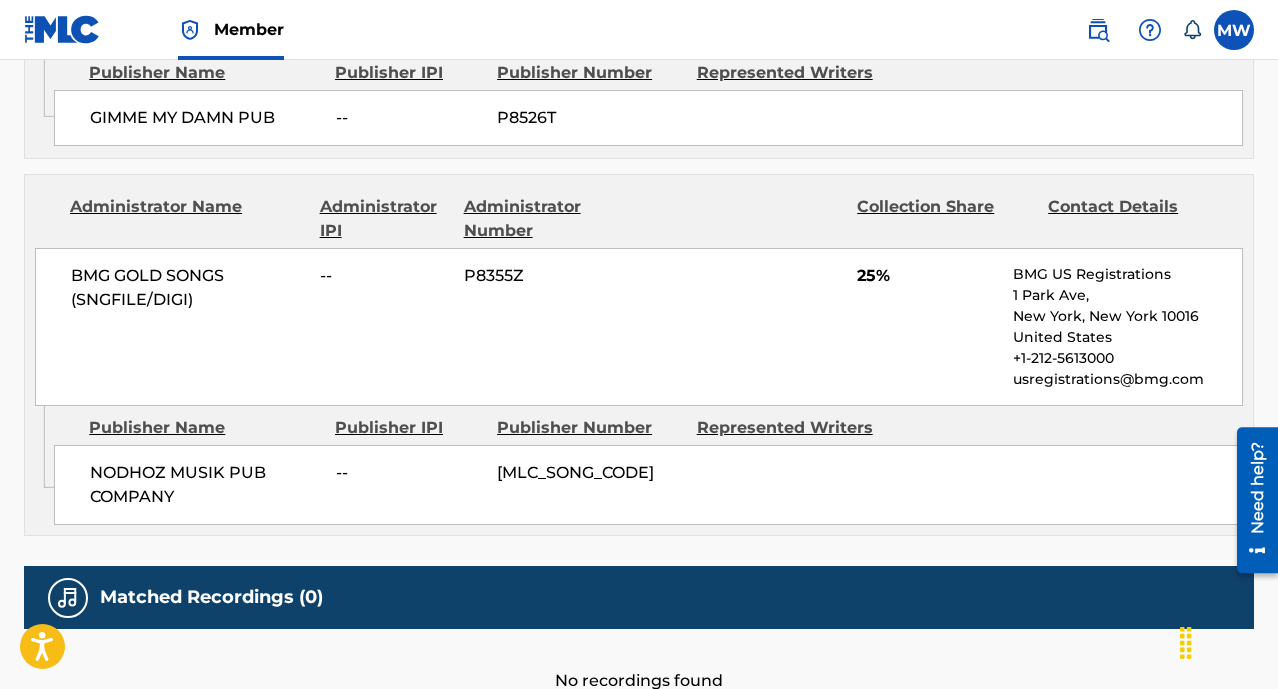 scroll, scrollTop: 1698, scrollLeft: 0, axis: vertical 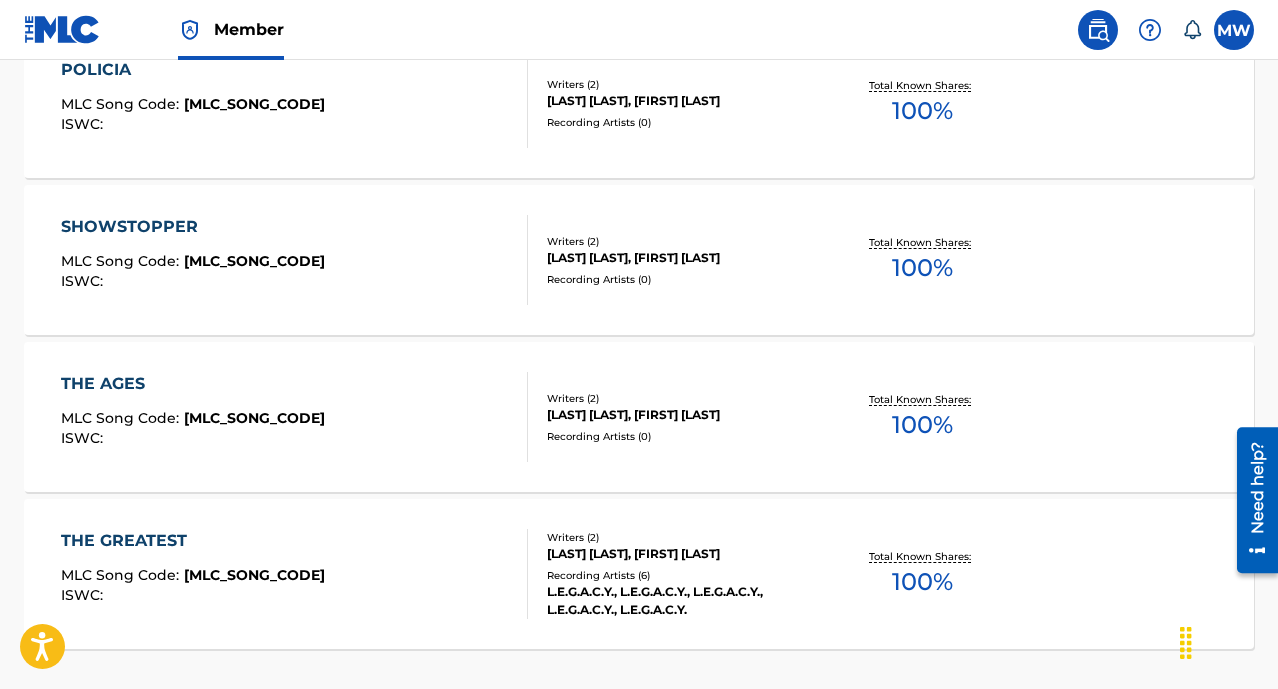 click on "SHOWSTOPPER MLC Song Code : [MLC_SONG_CODE] ISWC :" at bounding box center (294, 260) 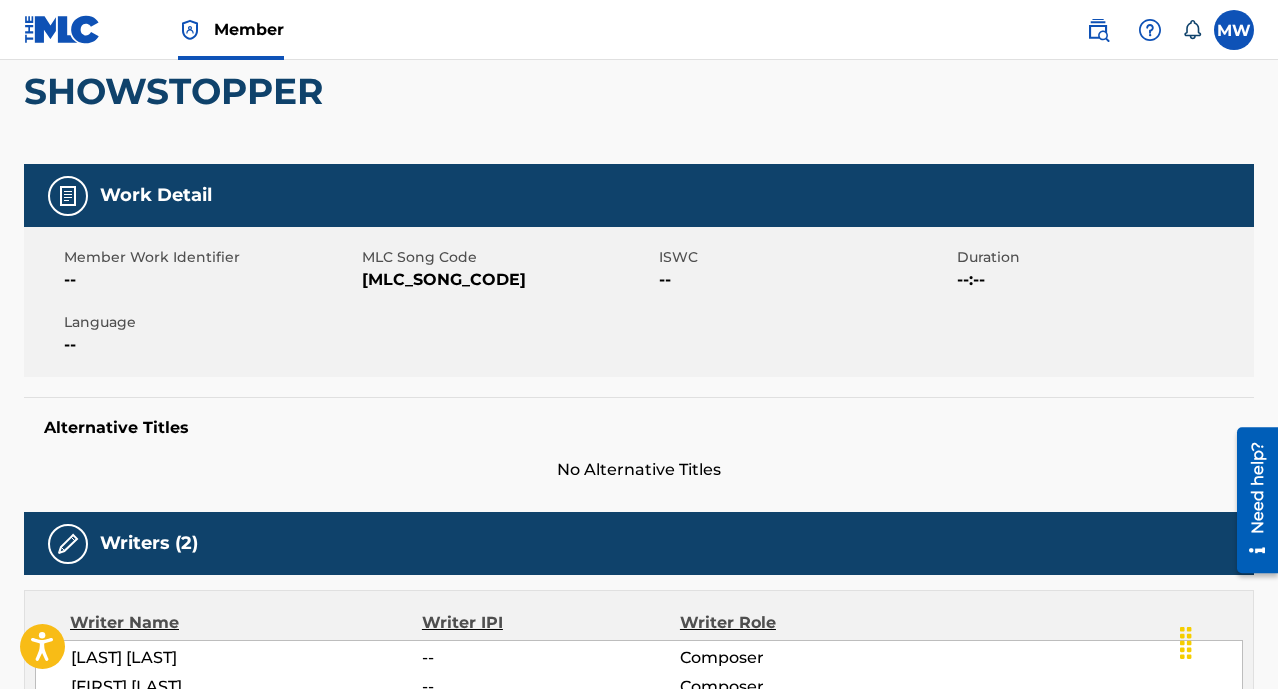 scroll, scrollTop: 0, scrollLeft: 0, axis: both 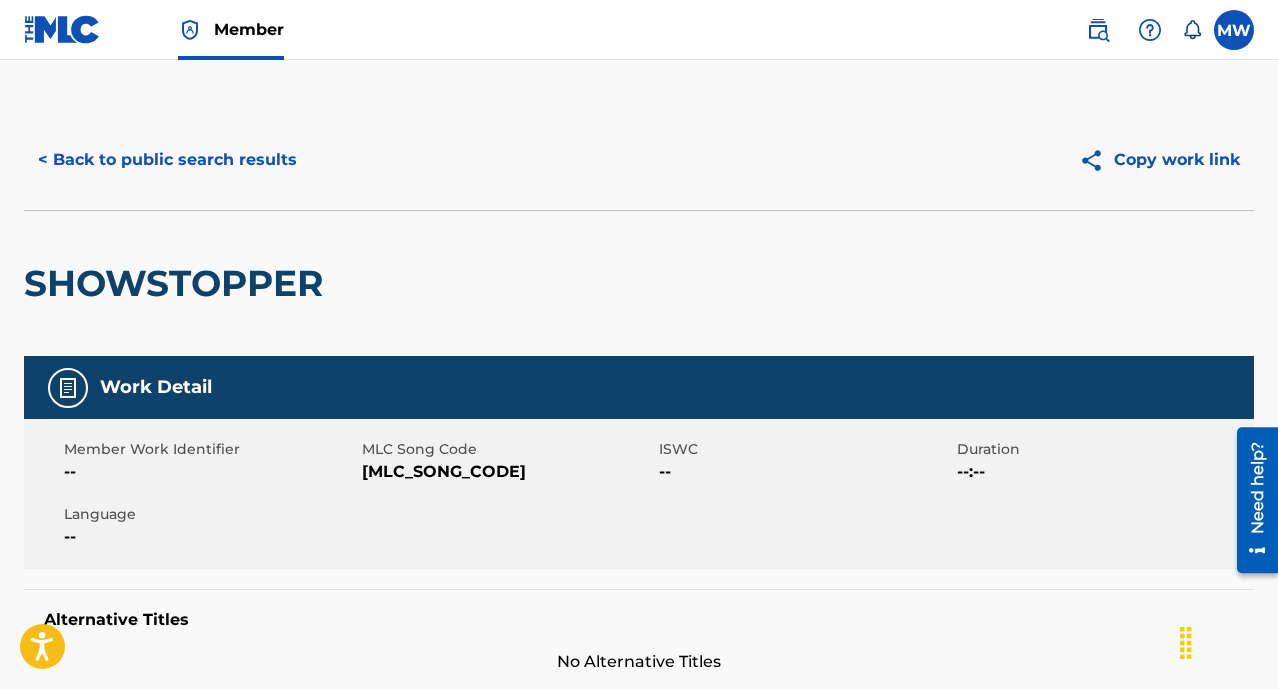 click on "< Back to public search results" at bounding box center (167, 160) 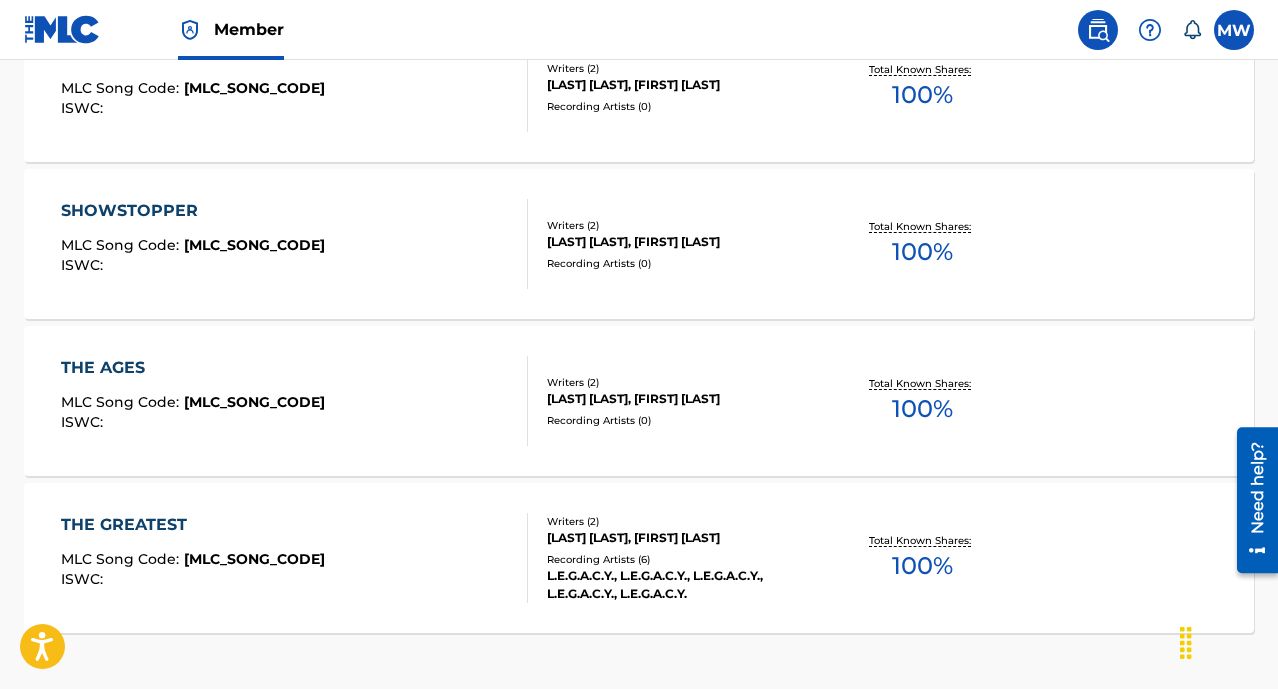 scroll, scrollTop: 1402, scrollLeft: 0, axis: vertical 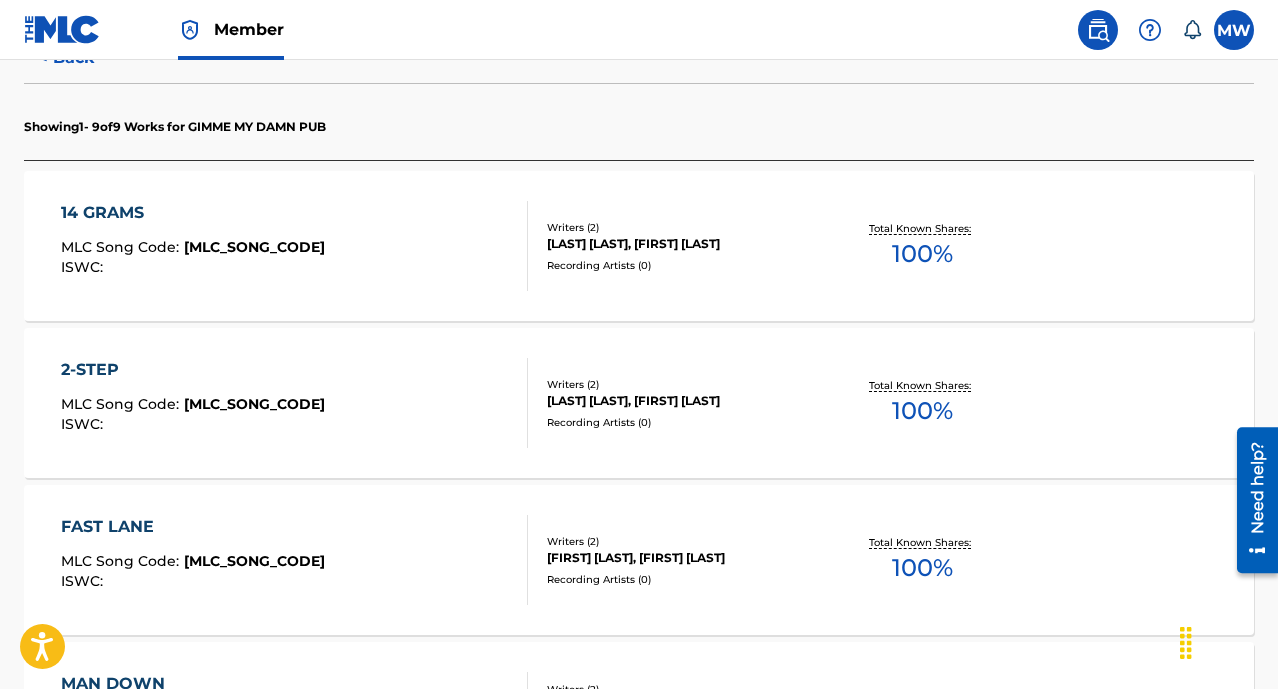 click on "FAST LANE MLC Song Code : [MLC_SONG_CODE] ISWC :" at bounding box center [294, 560] 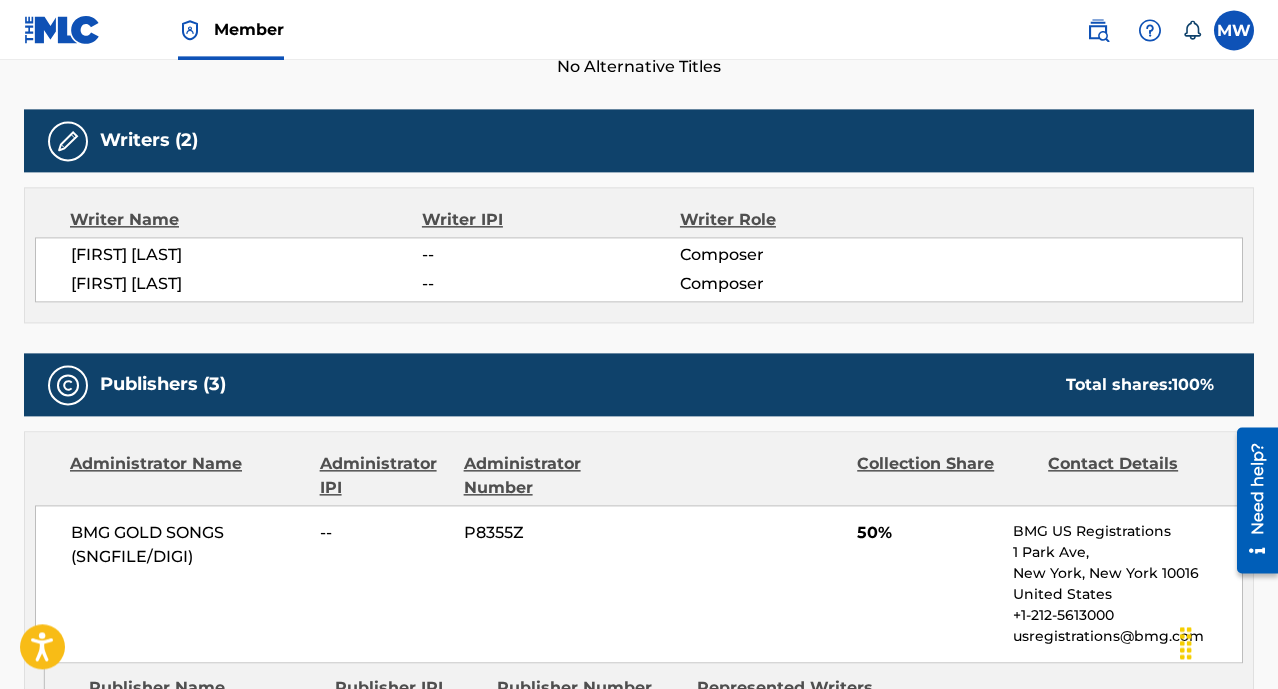 scroll, scrollTop: 624, scrollLeft: 0, axis: vertical 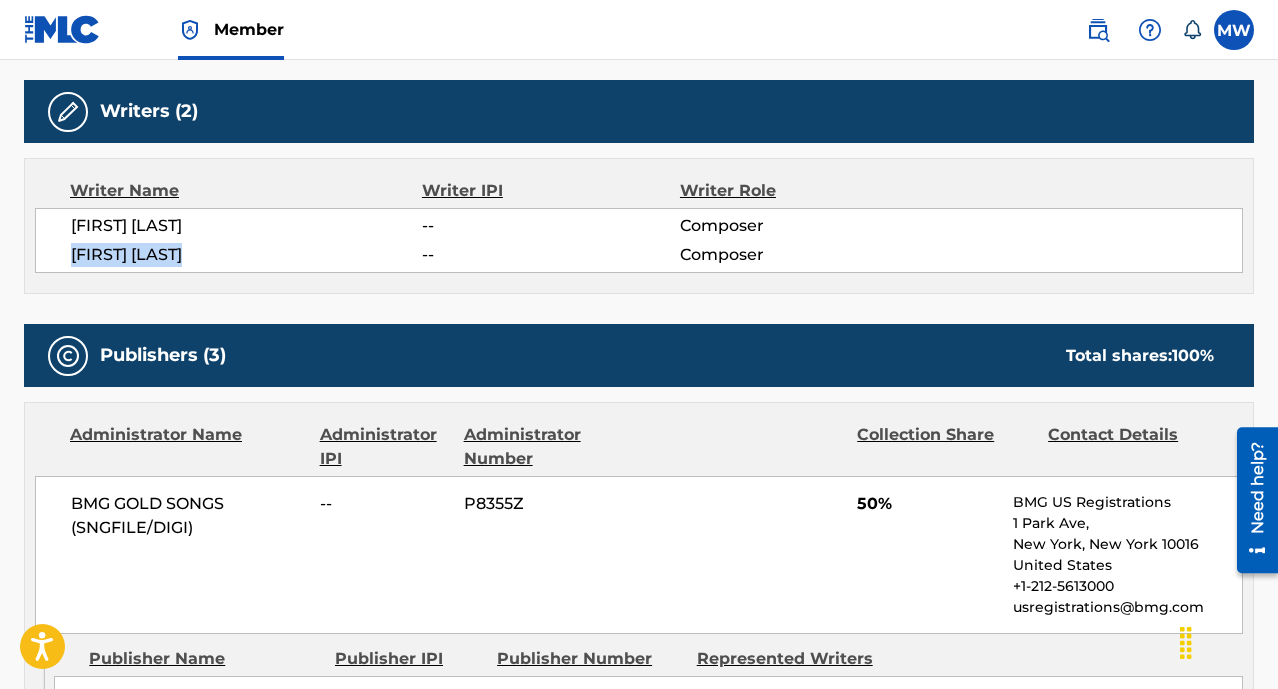 drag, startPoint x: 223, startPoint y: 252, endPoint x: 64, endPoint y: 249, distance: 159.0283 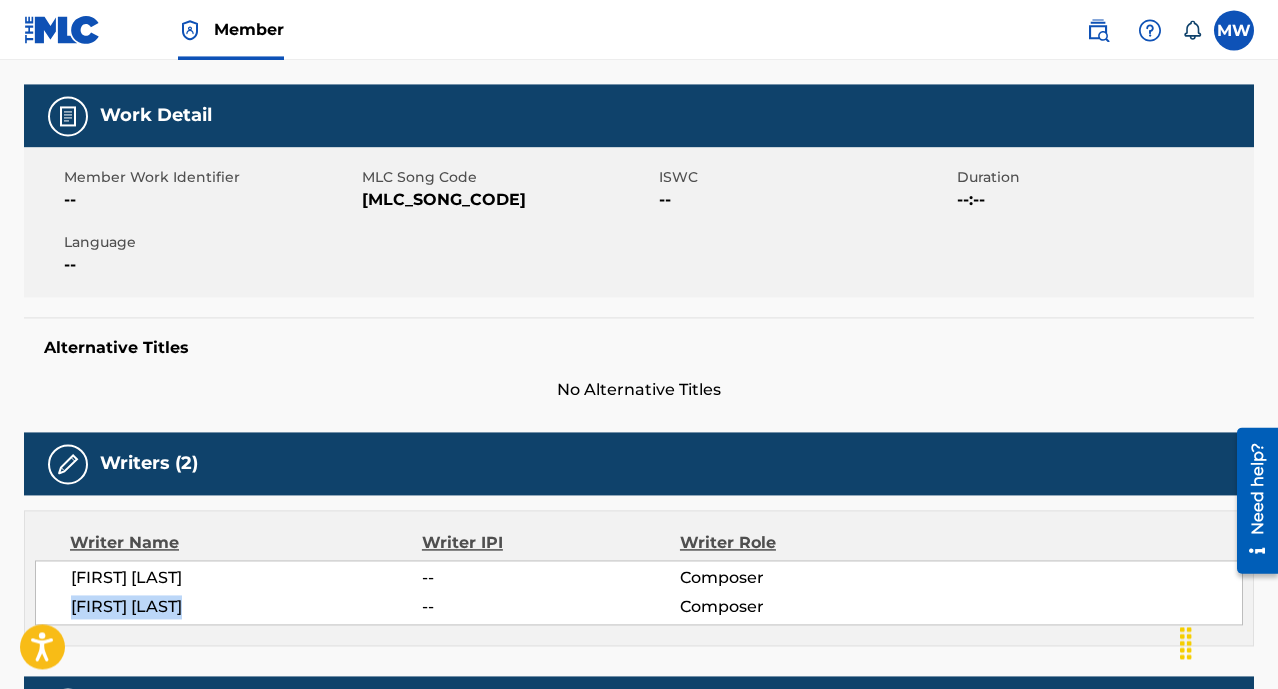 scroll, scrollTop: 0, scrollLeft: 0, axis: both 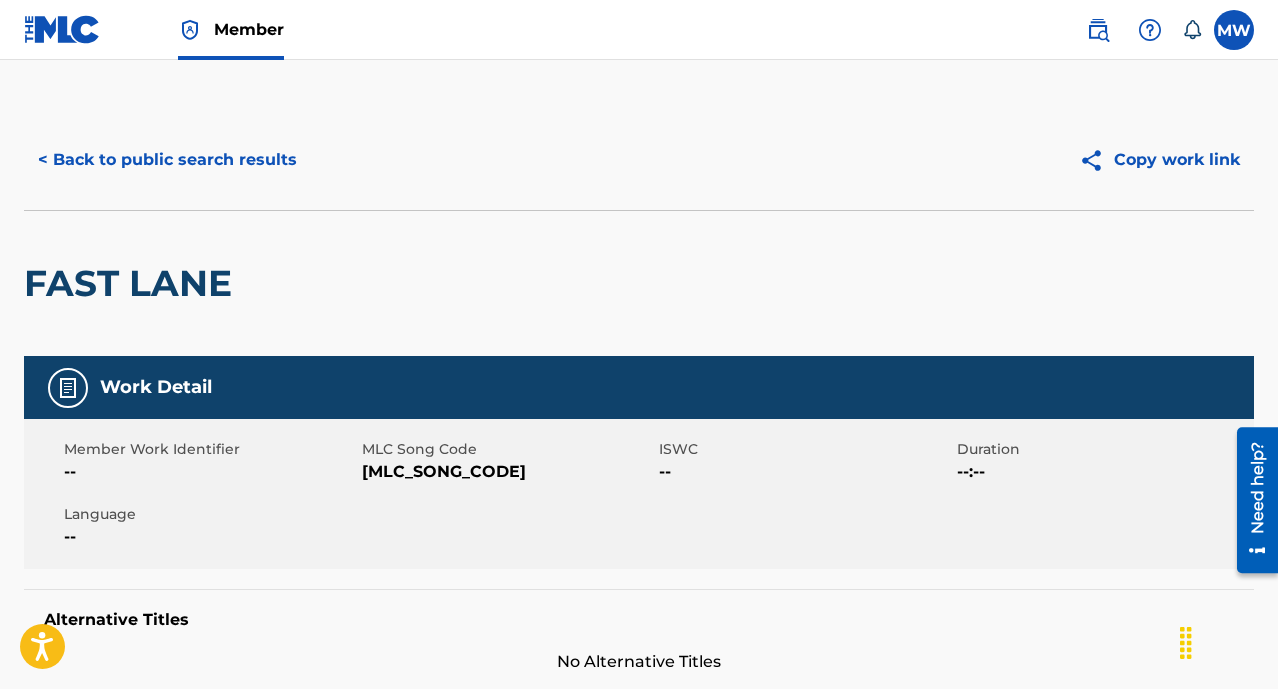 click on "< Back to public search results" at bounding box center (167, 160) 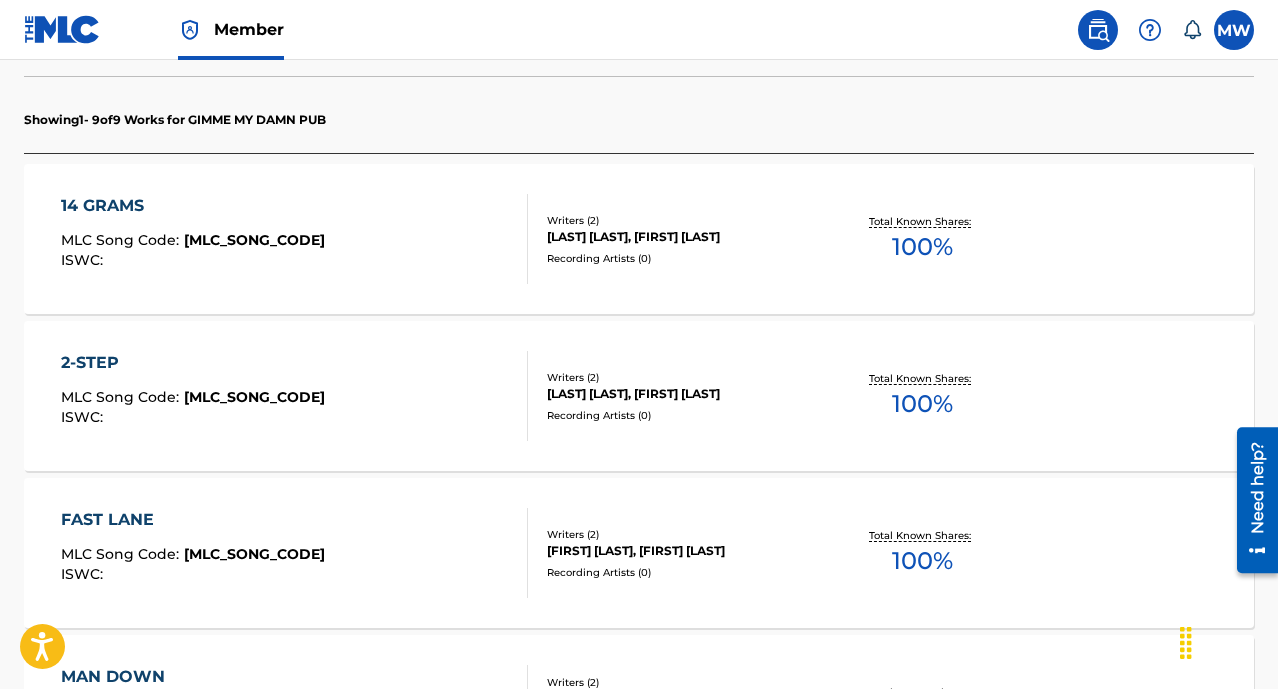 scroll, scrollTop: 769, scrollLeft: 0, axis: vertical 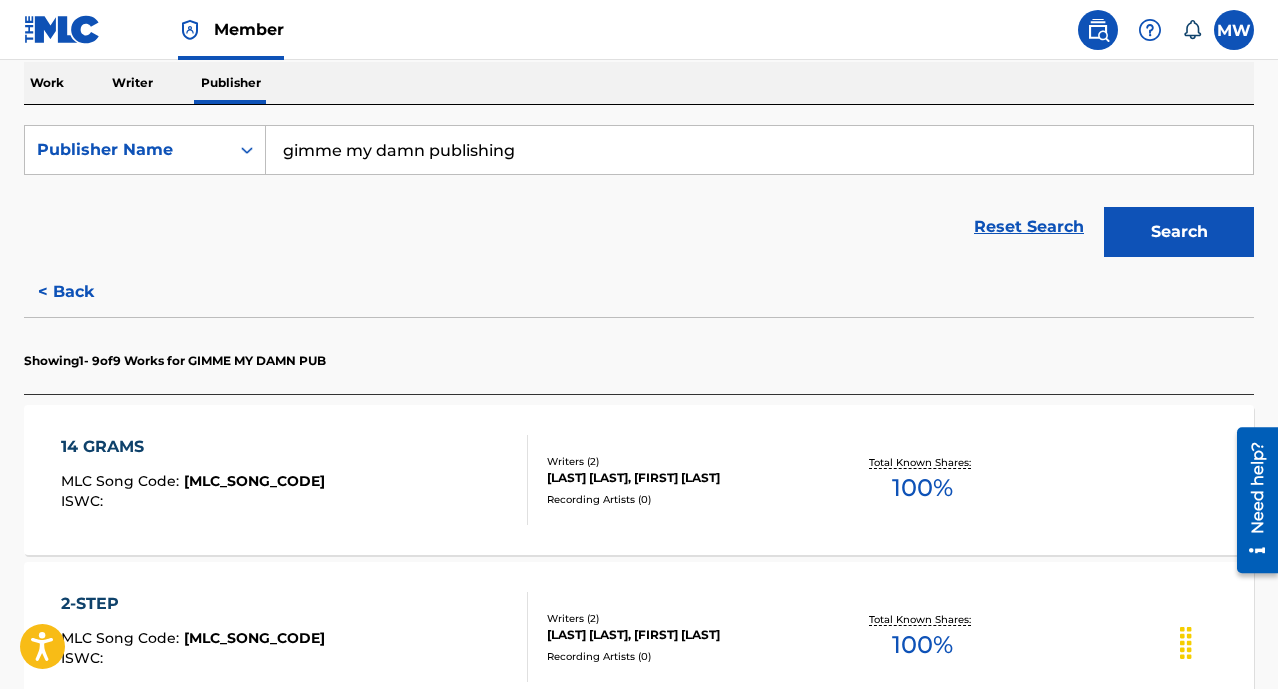 click on "[MLC_SONG_CODE]" at bounding box center (254, 481) 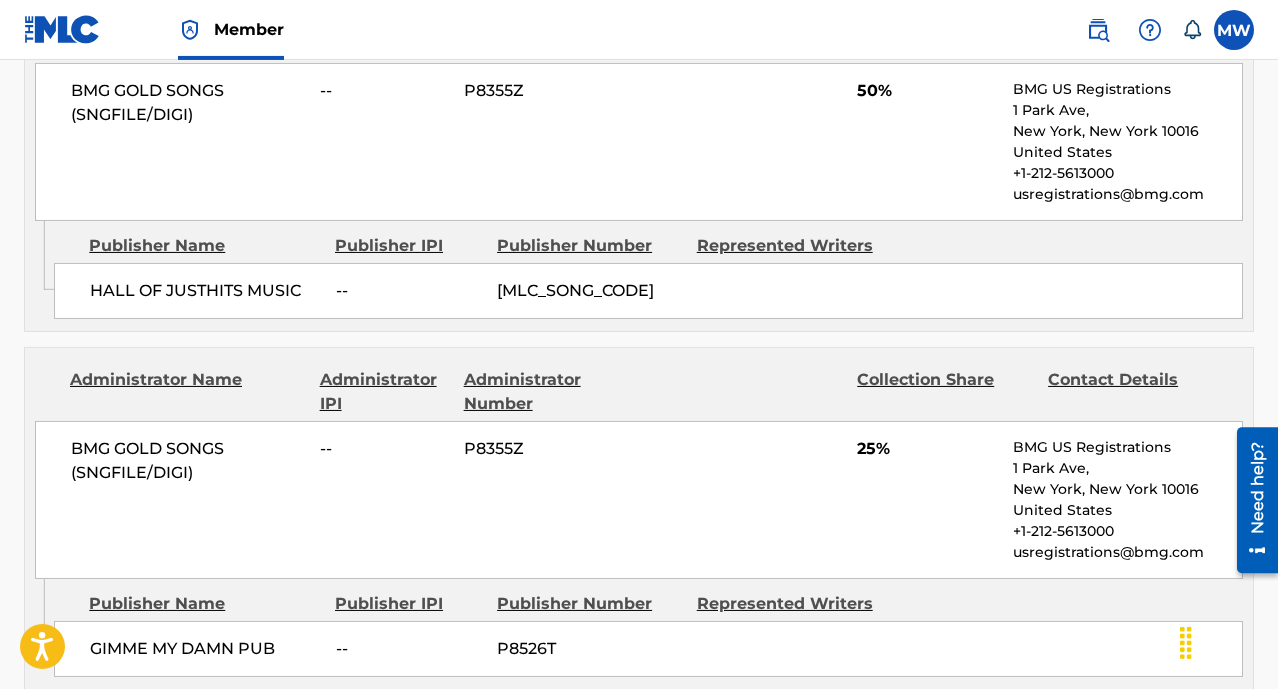 scroll, scrollTop: 1152, scrollLeft: 0, axis: vertical 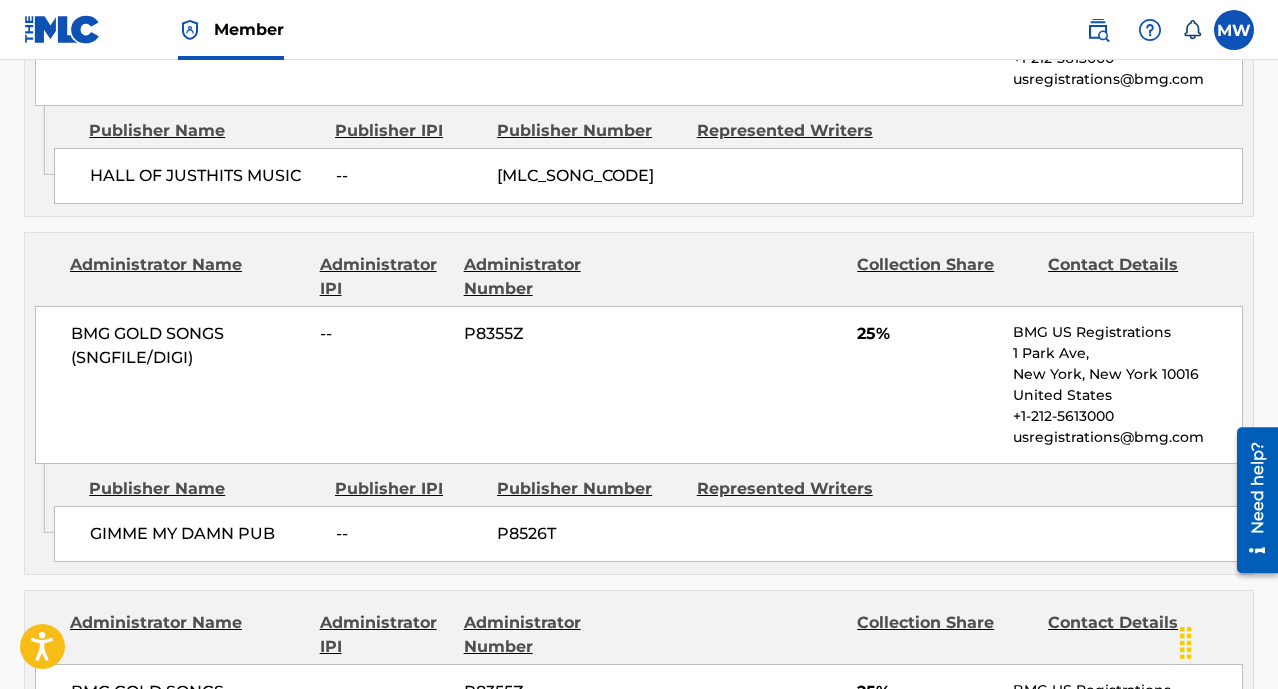 click on "P8526T" at bounding box center [589, 534] 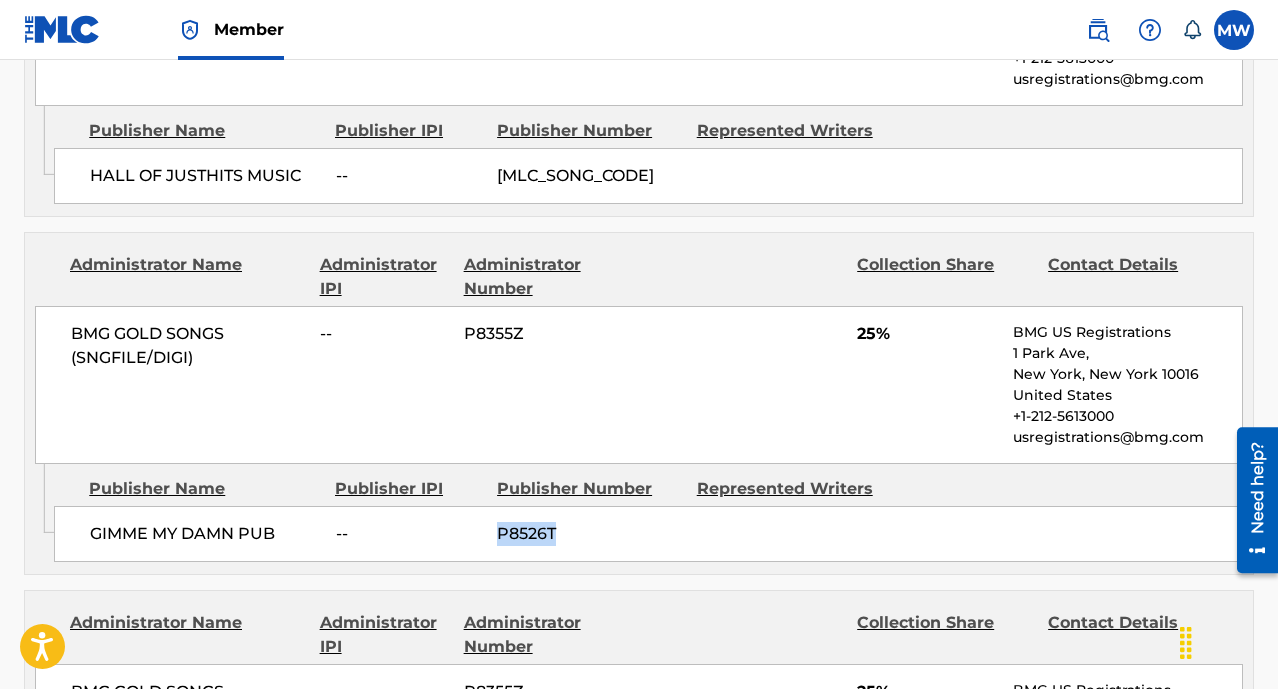 click on "P8526T" at bounding box center (589, 534) 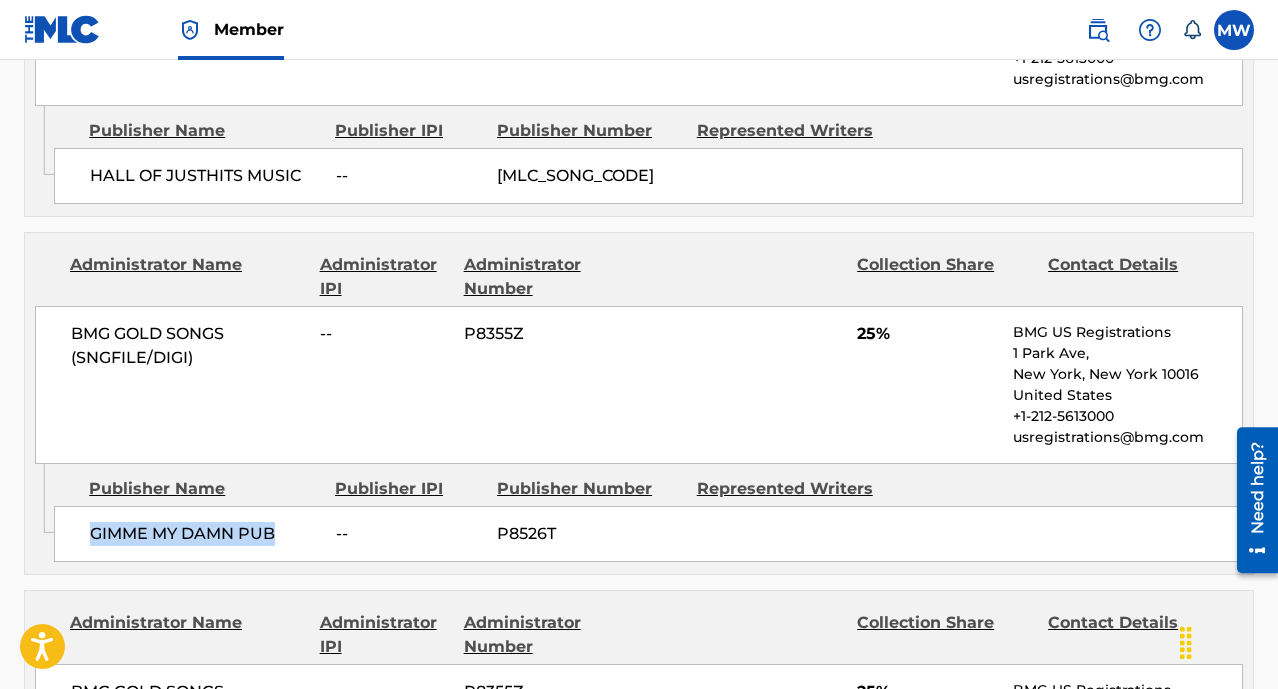 drag, startPoint x: 280, startPoint y: 535, endPoint x: 93, endPoint y: 532, distance: 187.02406 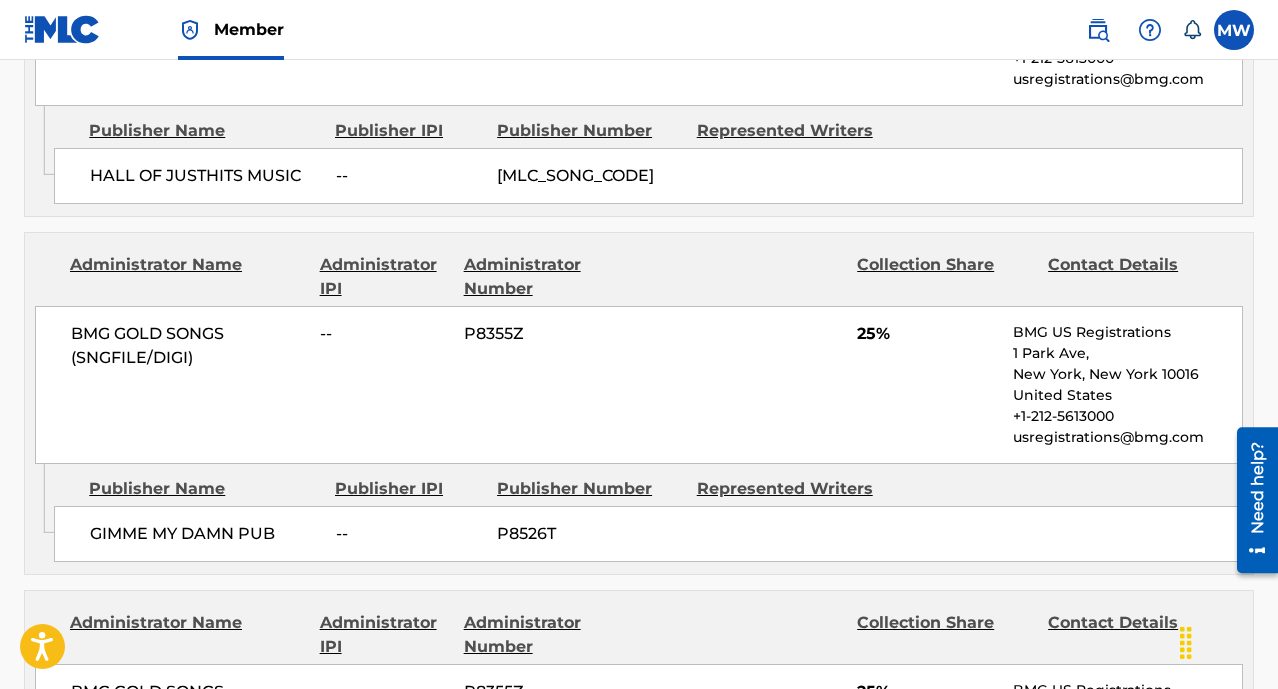 click on "P8526T" at bounding box center [589, 534] 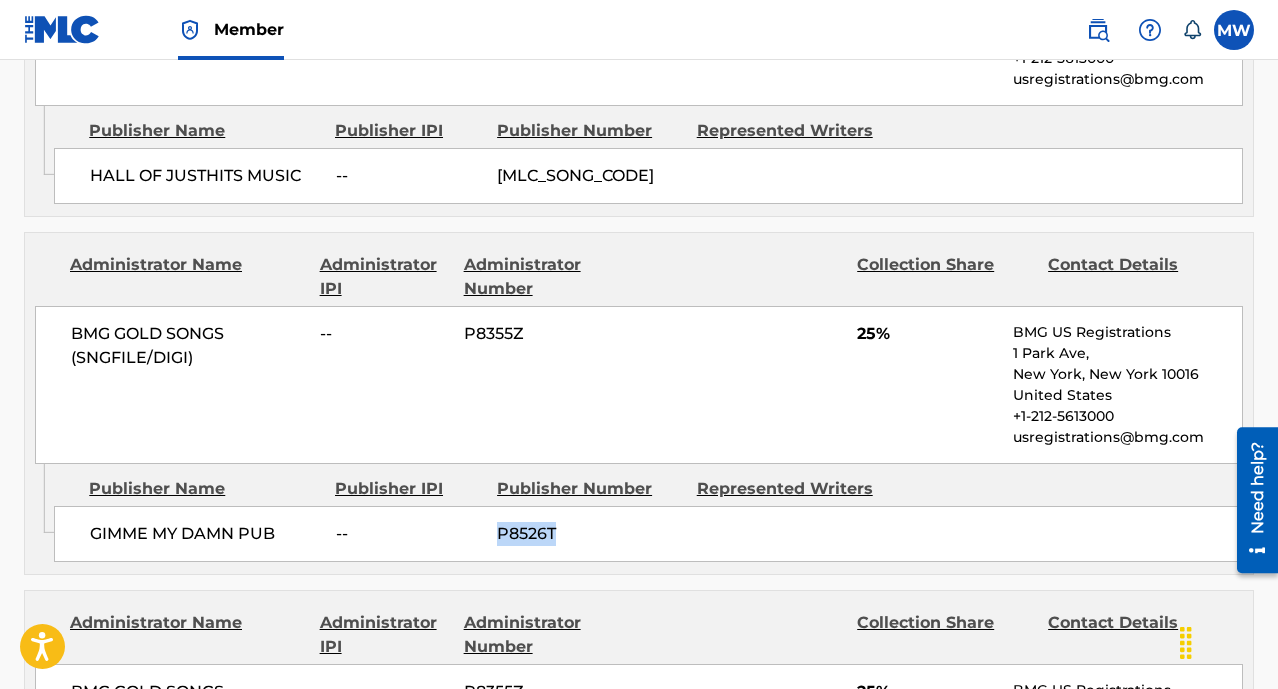 click on "P8526T" at bounding box center [589, 534] 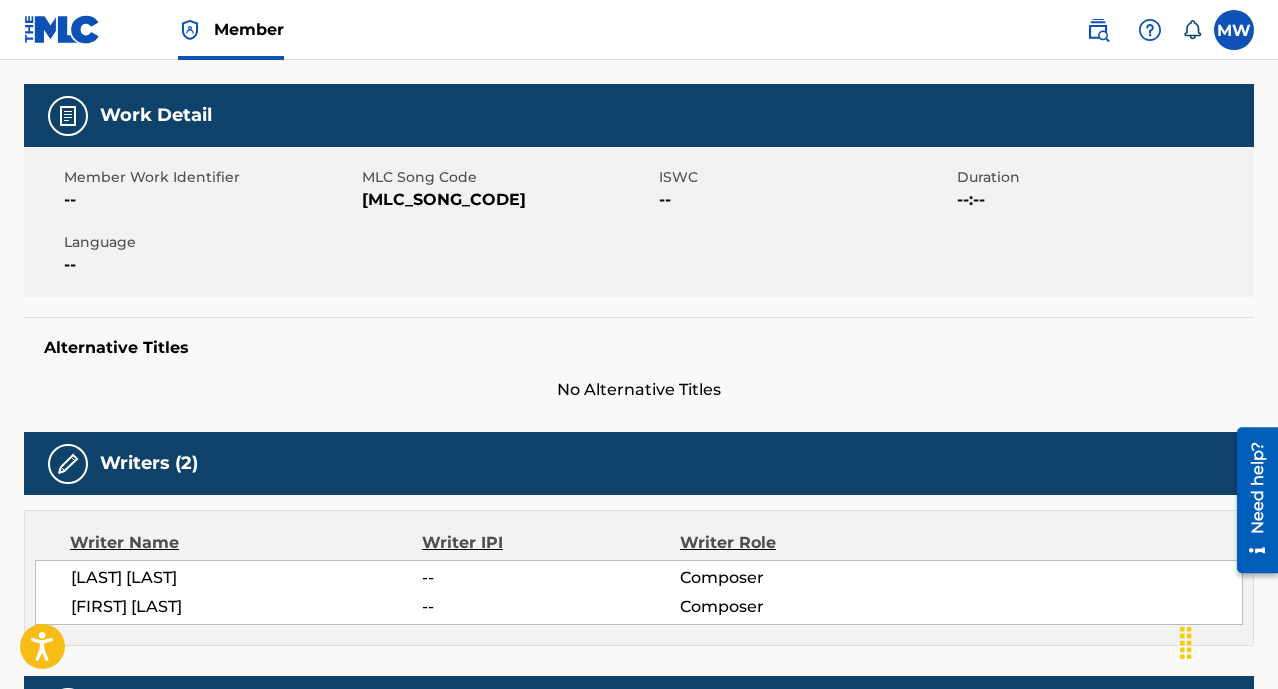 scroll, scrollTop: 0, scrollLeft: 0, axis: both 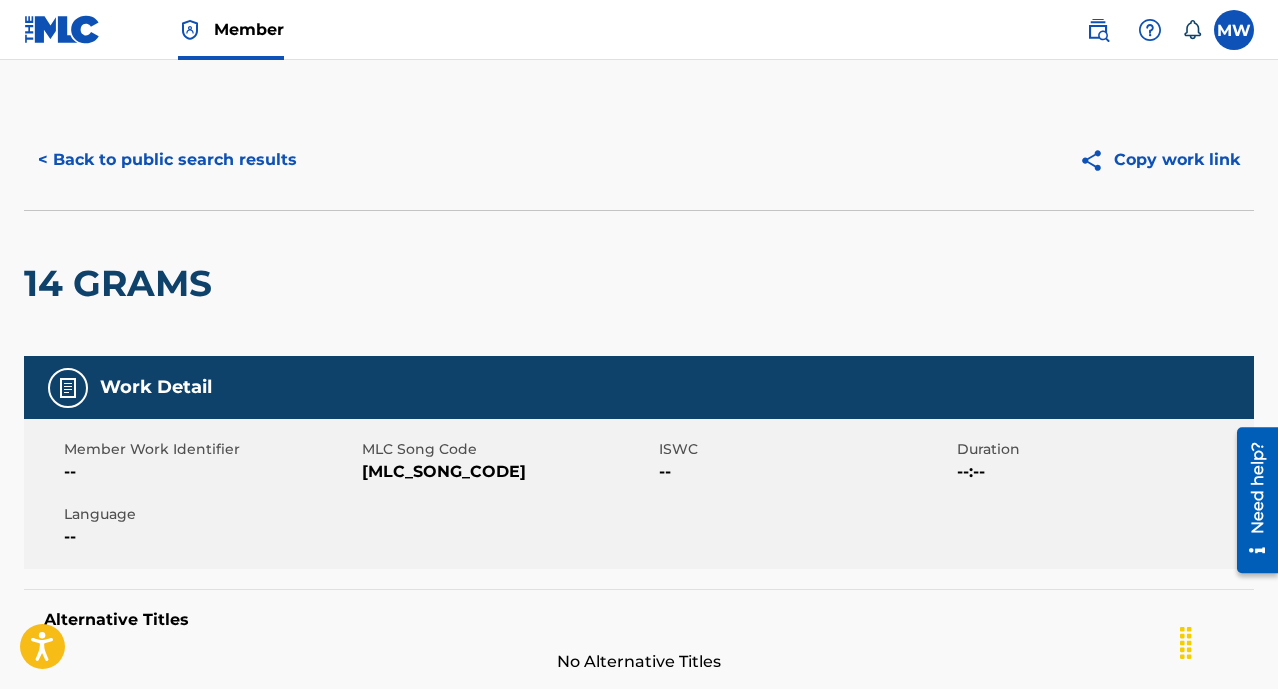 click on "< Back to public search results" at bounding box center [167, 160] 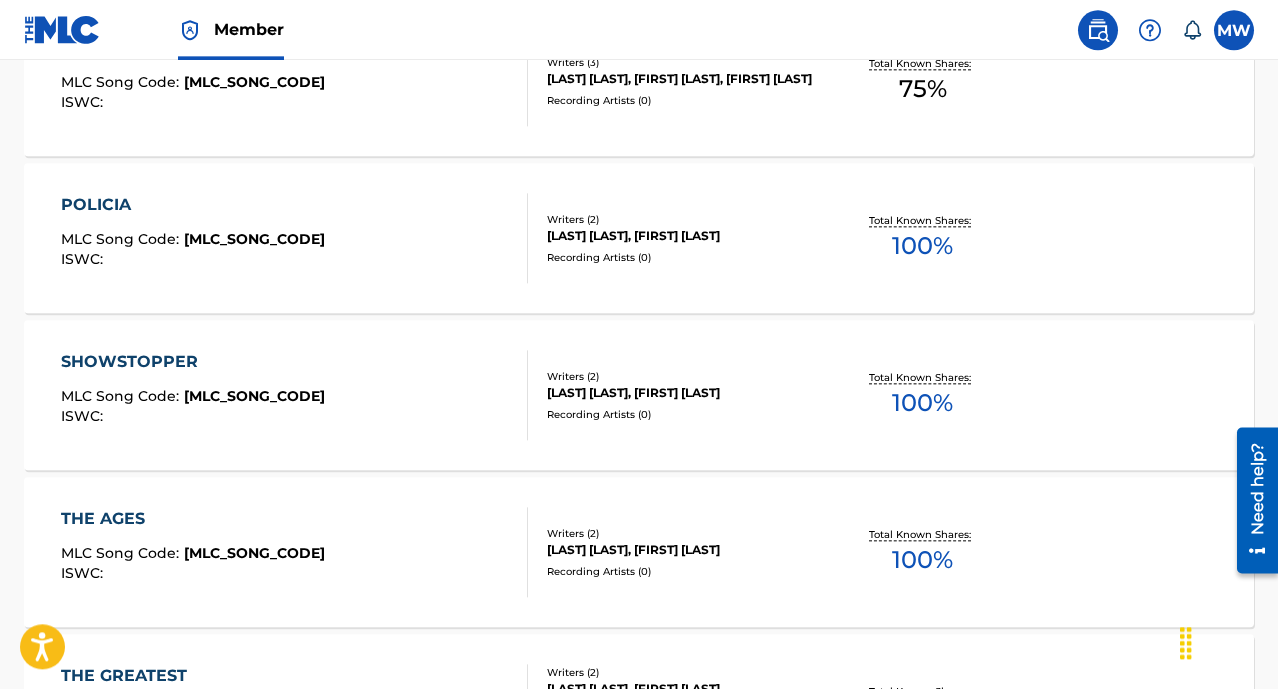 scroll, scrollTop: 1377, scrollLeft: 0, axis: vertical 